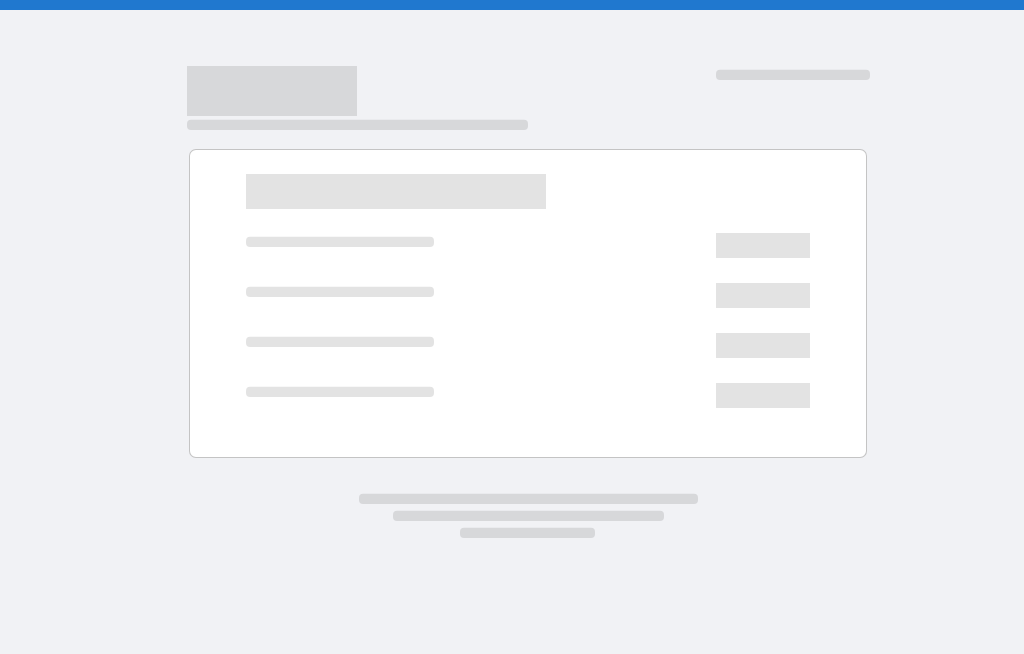 scroll, scrollTop: 0, scrollLeft: 0, axis: both 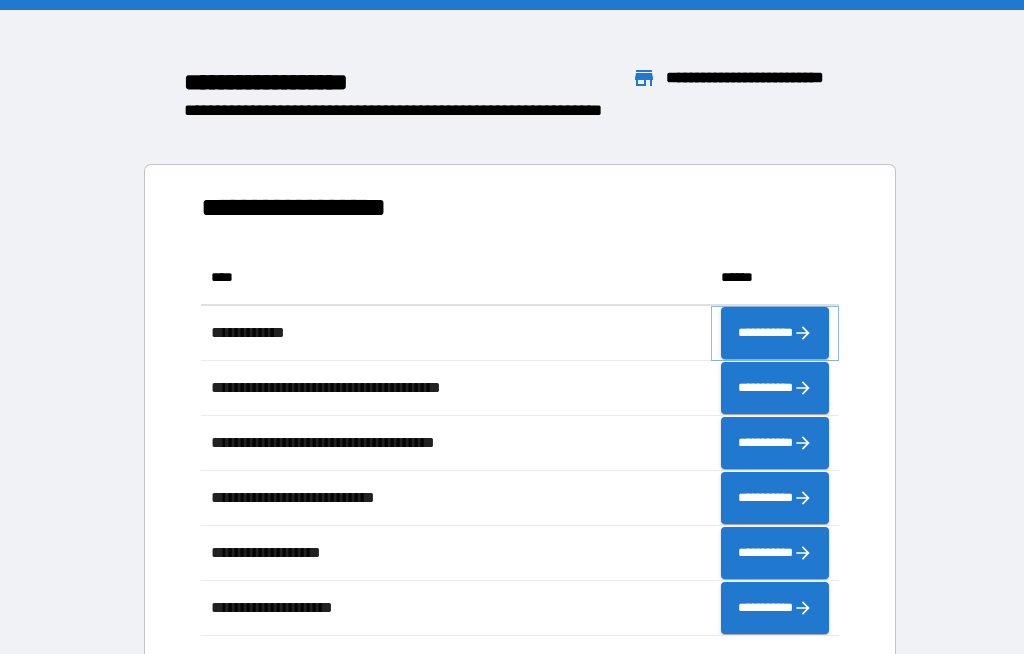 click 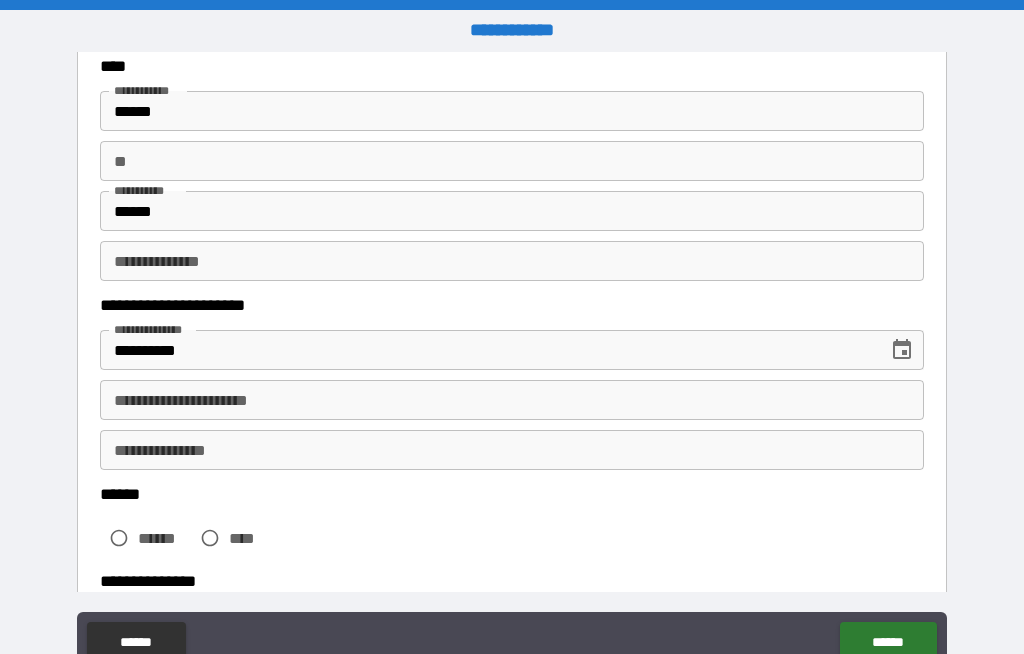 scroll, scrollTop: 110, scrollLeft: 0, axis: vertical 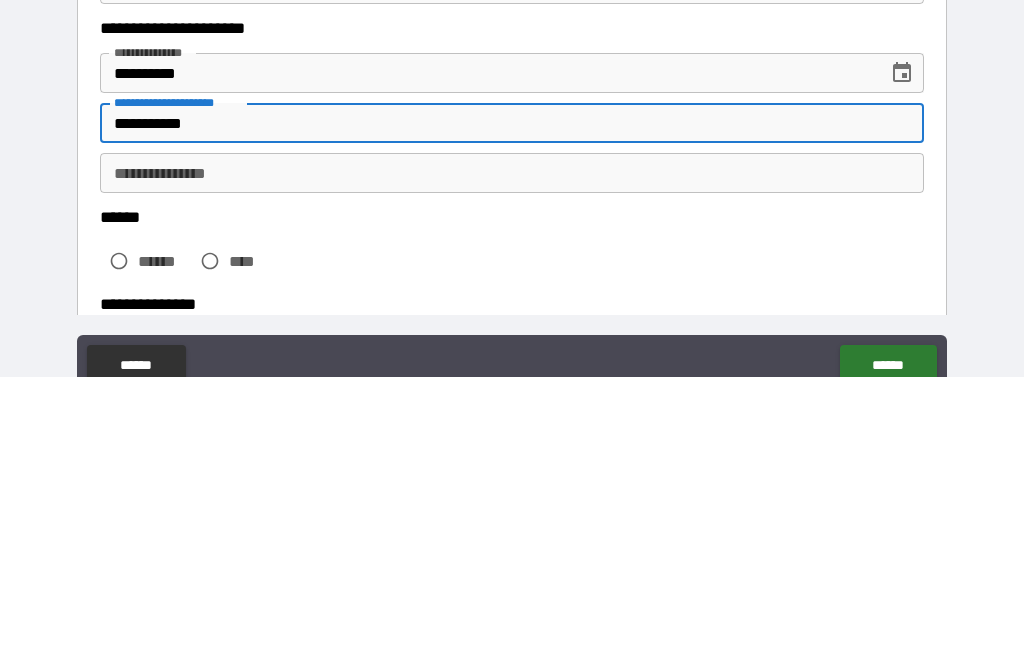 type on "**********" 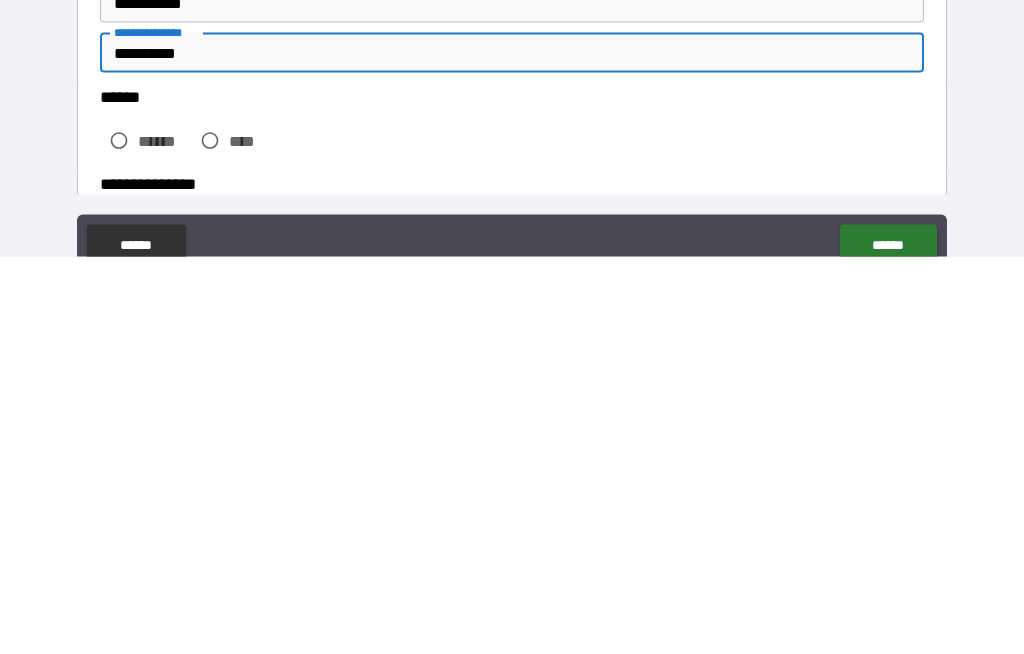 type on "**********" 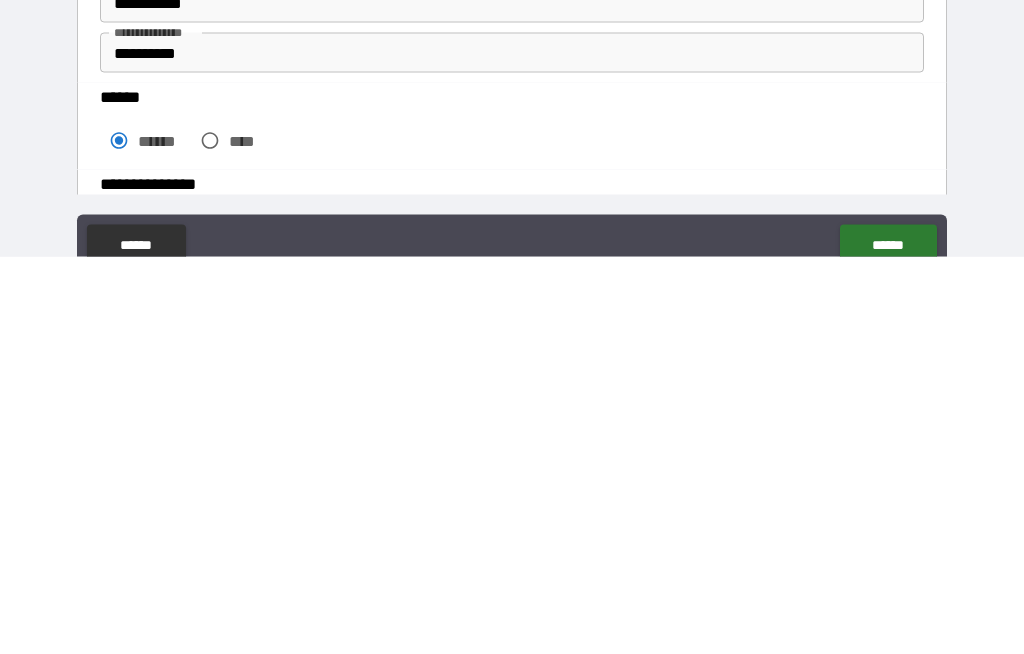 scroll, scrollTop: 69, scrollLeft: 0, axis: vertical 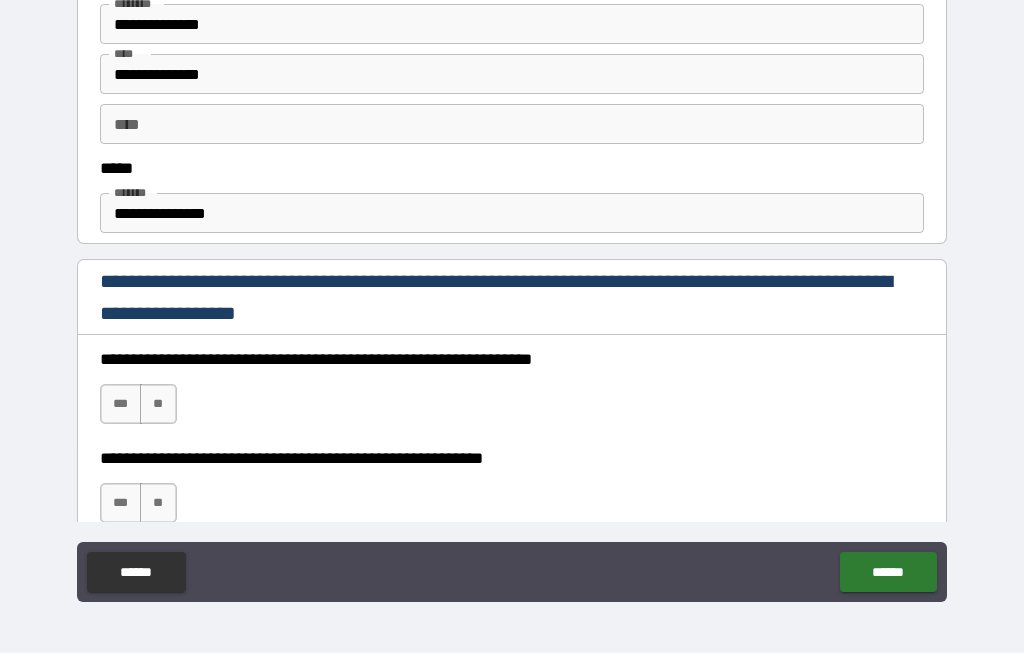 click on "**********" at bounding box center [512, 214] 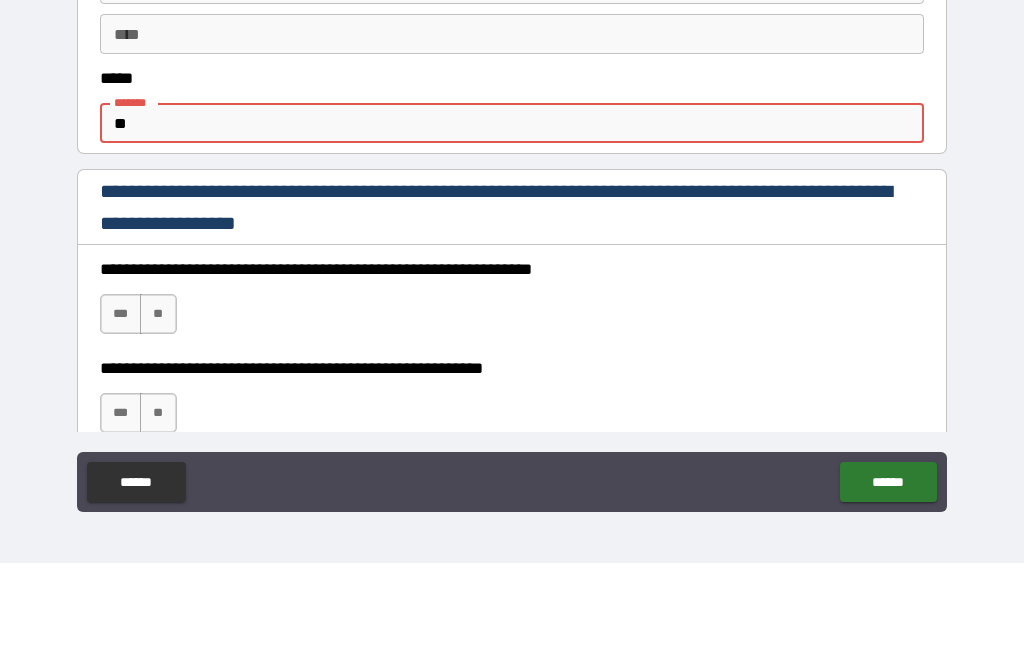 type on "*" 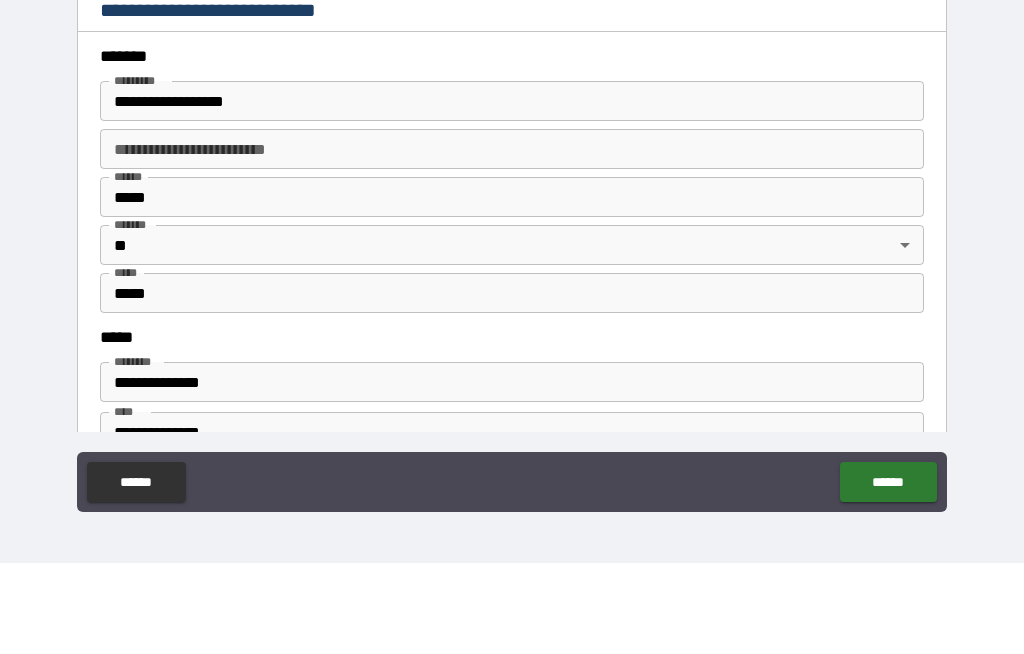 scroll, scrollTop: 631, scrollLeft: 0, axis: vertical 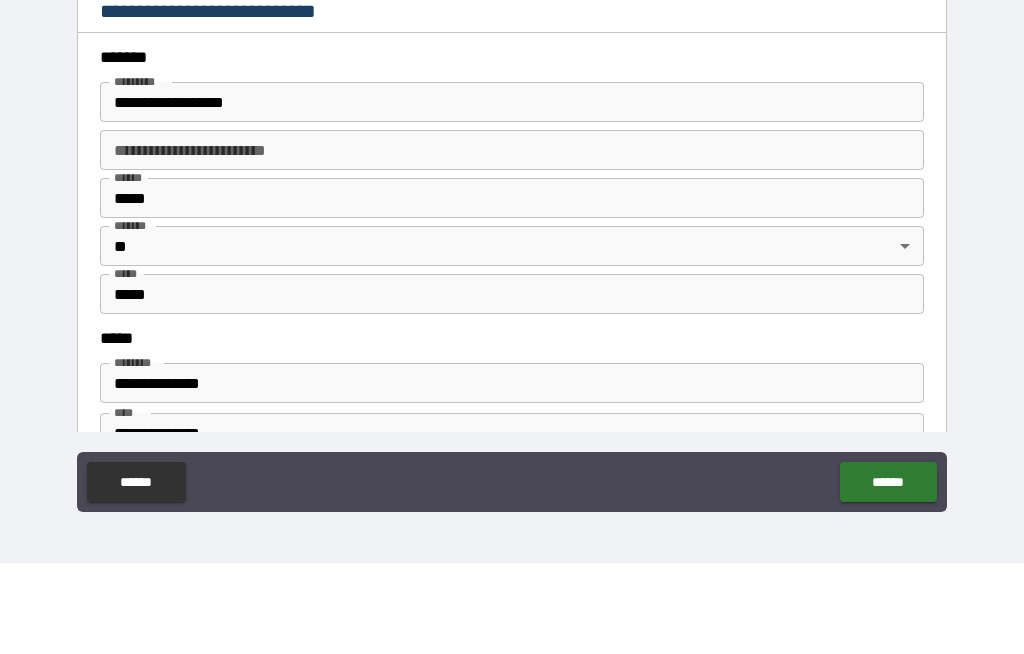 type 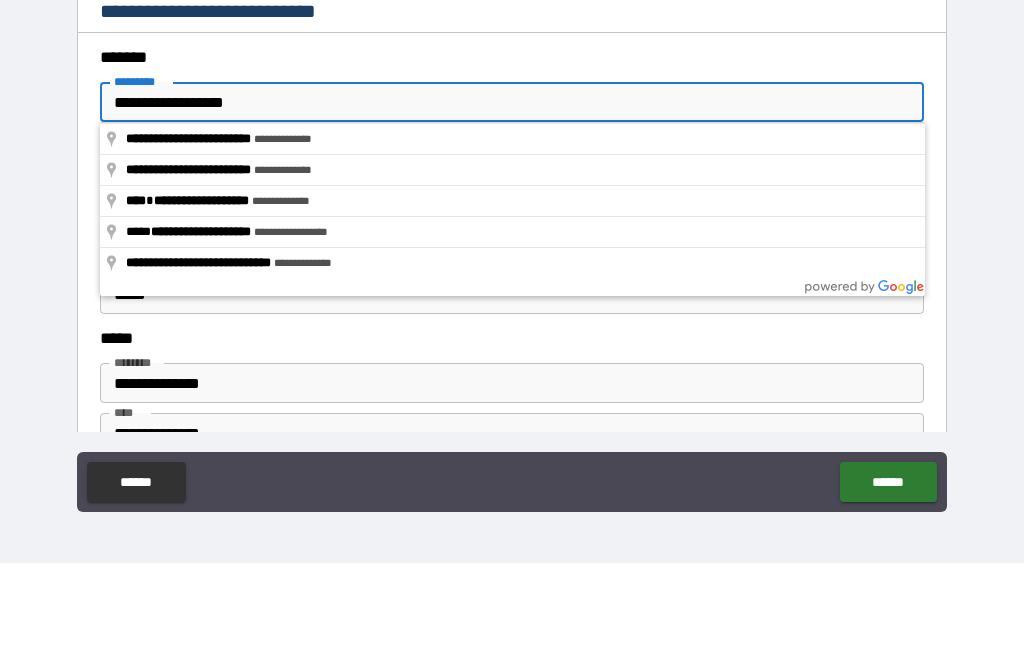 click on "**********" at bounding box center [512, 193] 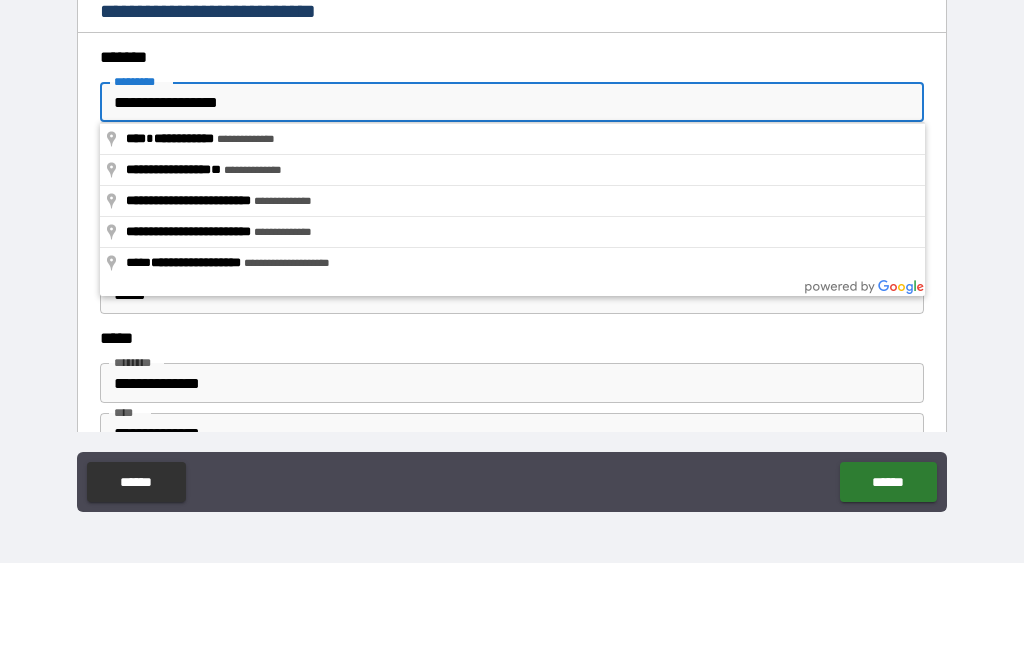 type on "**********" 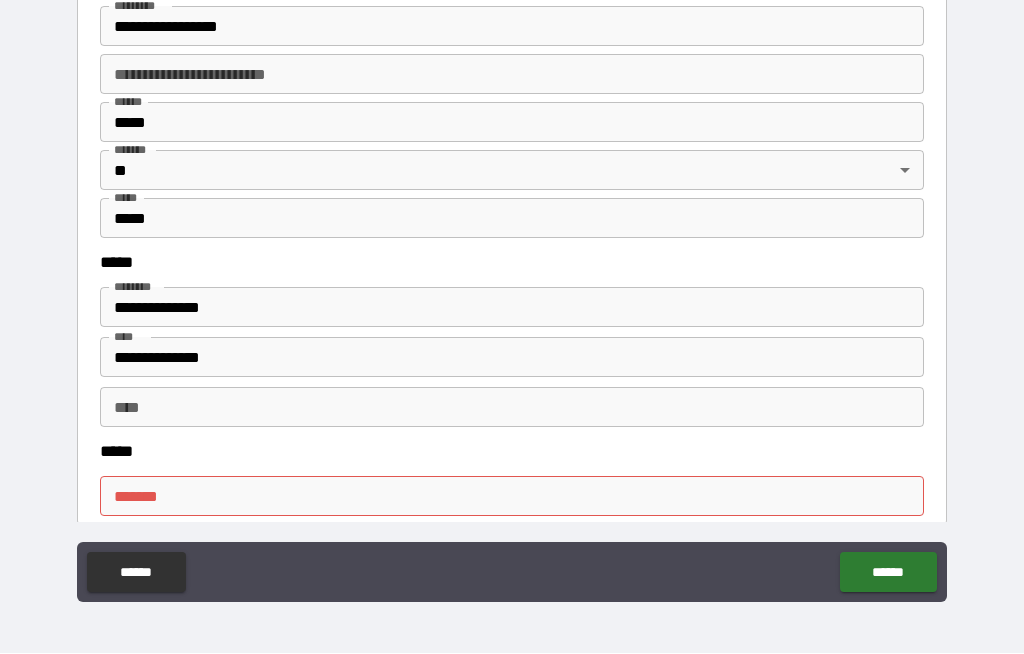 scroll, scrollTop: 798, scrollLeft: 0, axis: vertical 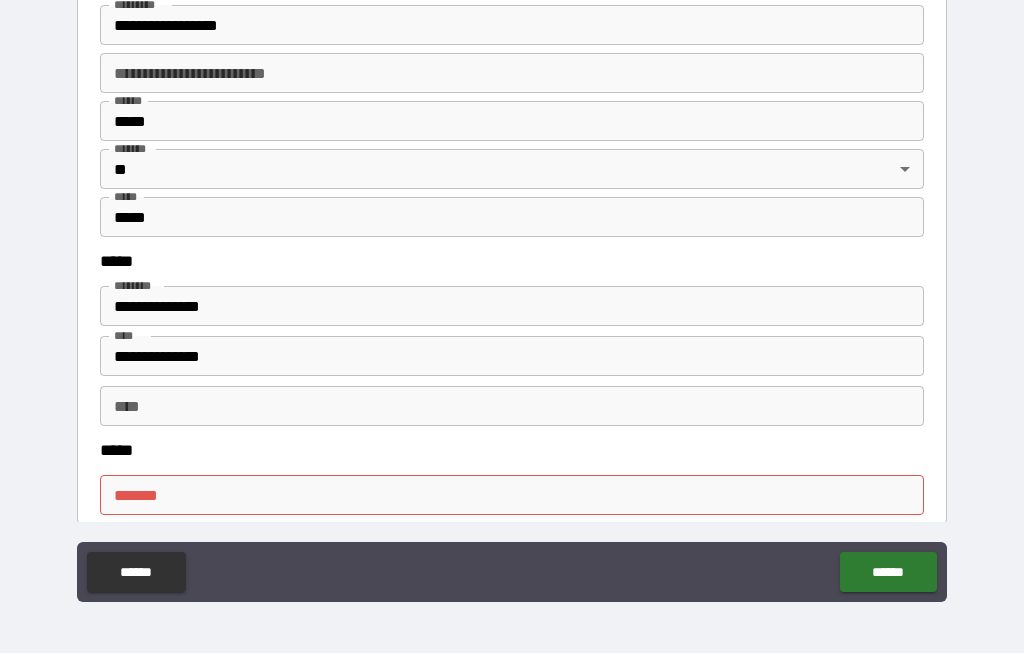 click on "**********" at bounding box center (512, 307) 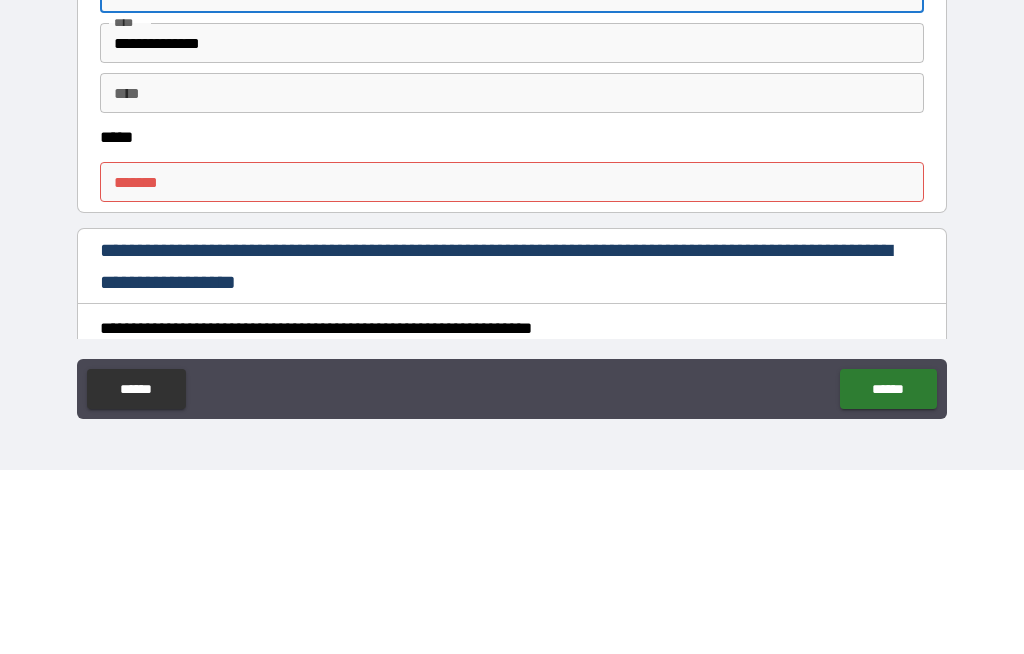 scroll, scrollTop: 931, scrollLeft: 0, axis: vertical 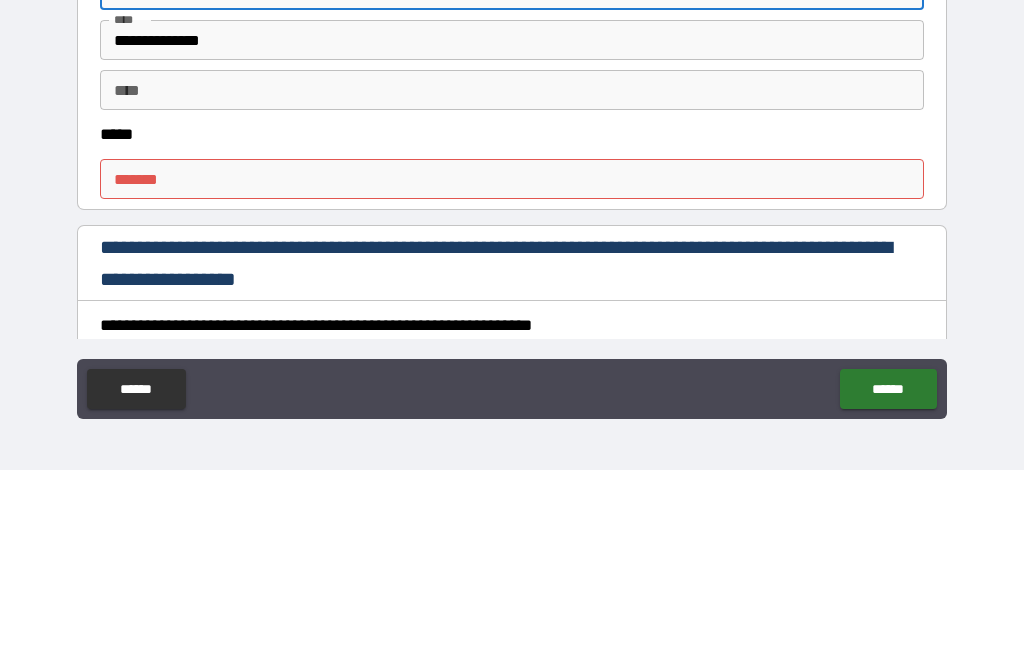 type on "**********" 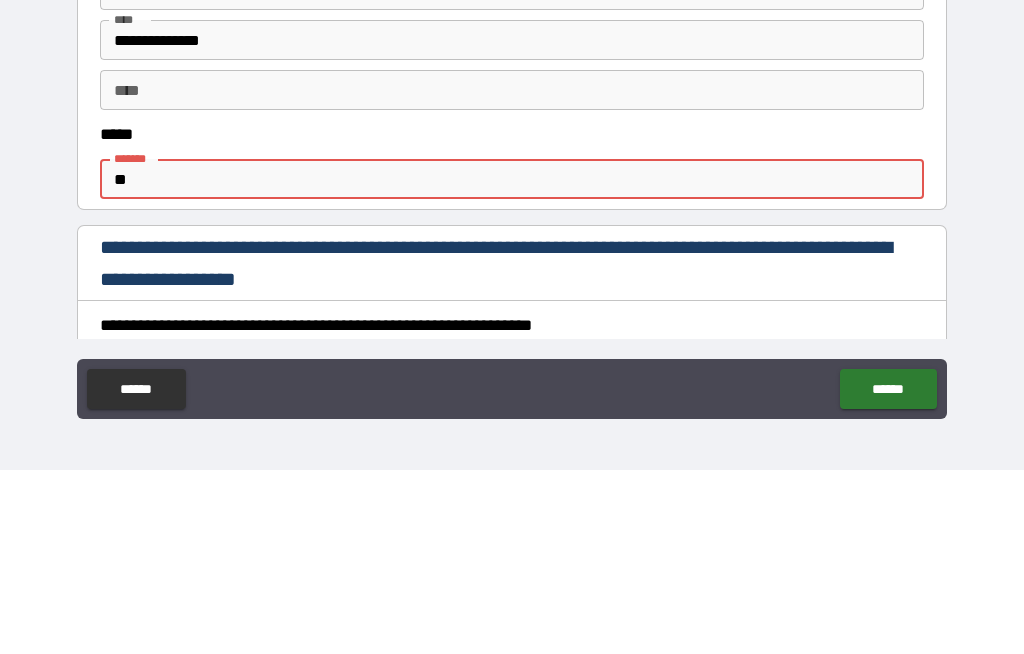 type on "*" 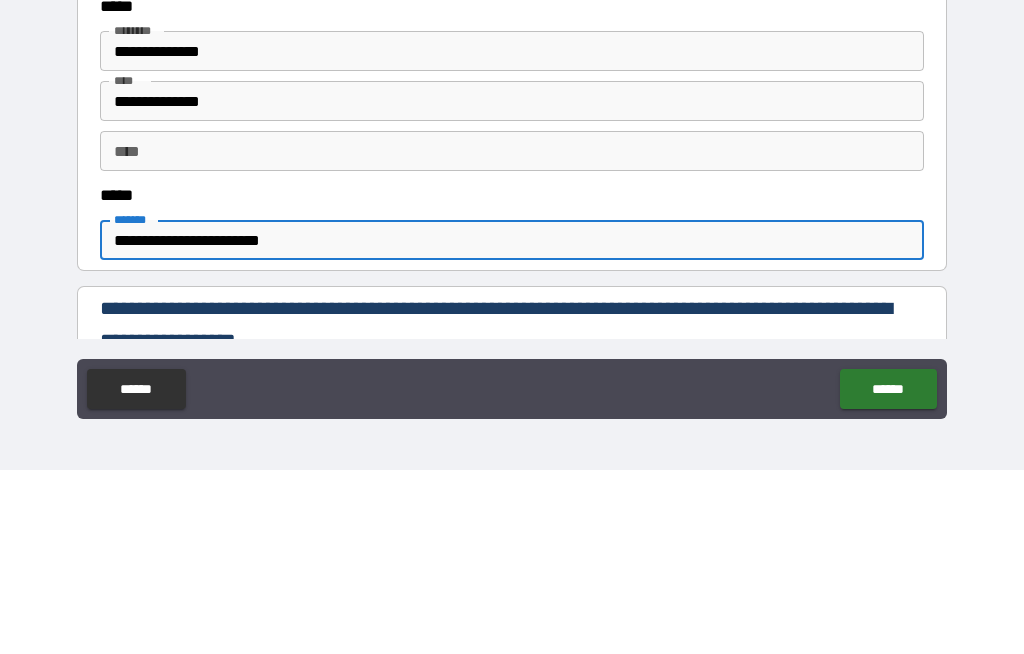 scroll, scrollTop: 870, scrollLeft: 0, axis: vertical 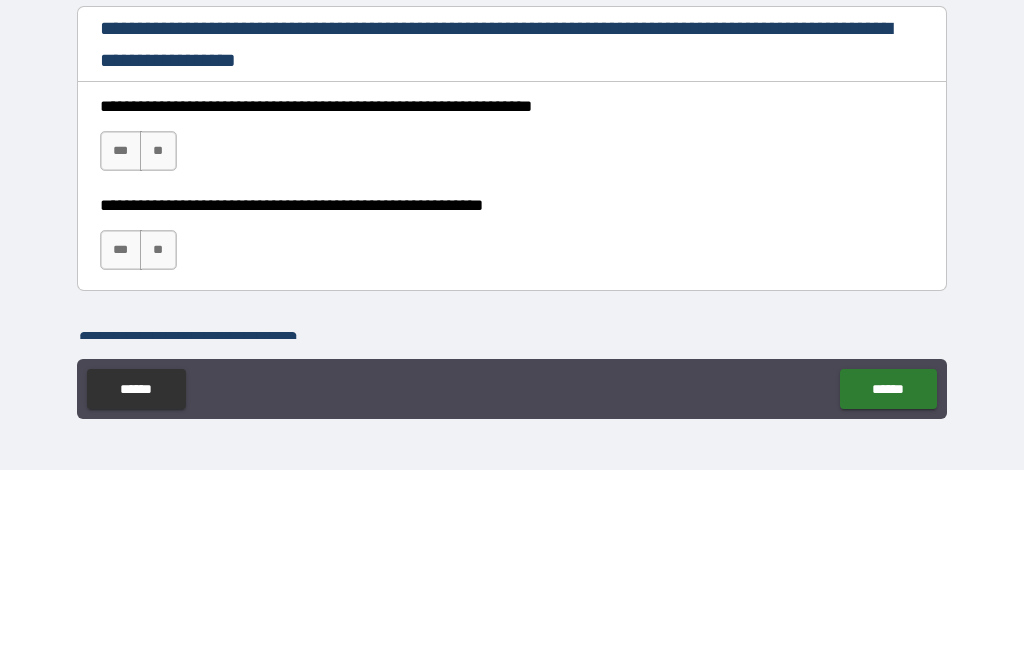 type on "**********" 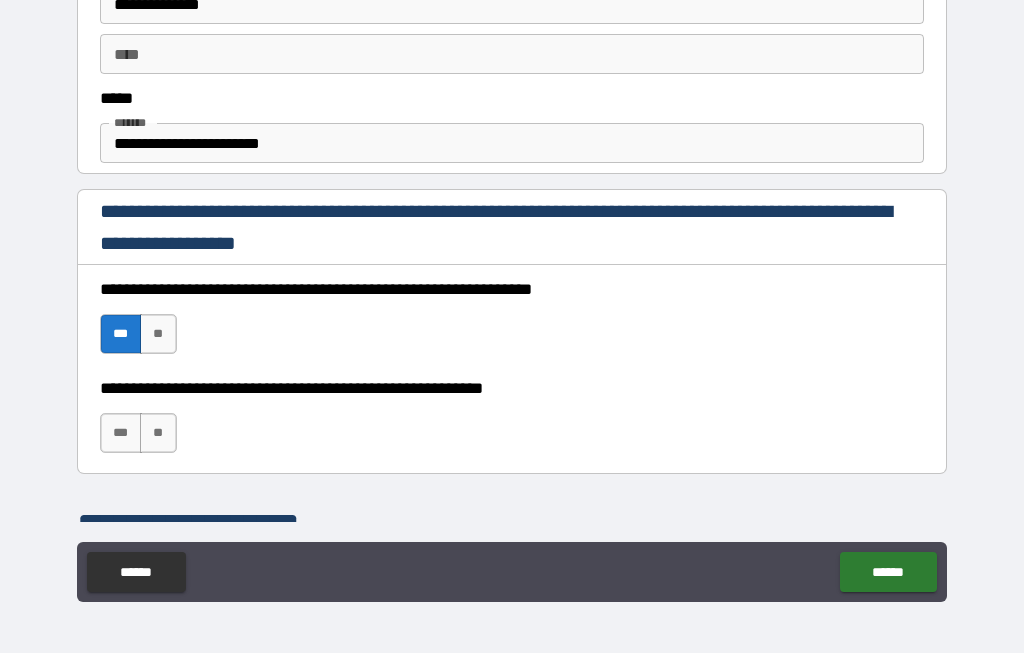 click on "***" at bounding box center (121, 434) 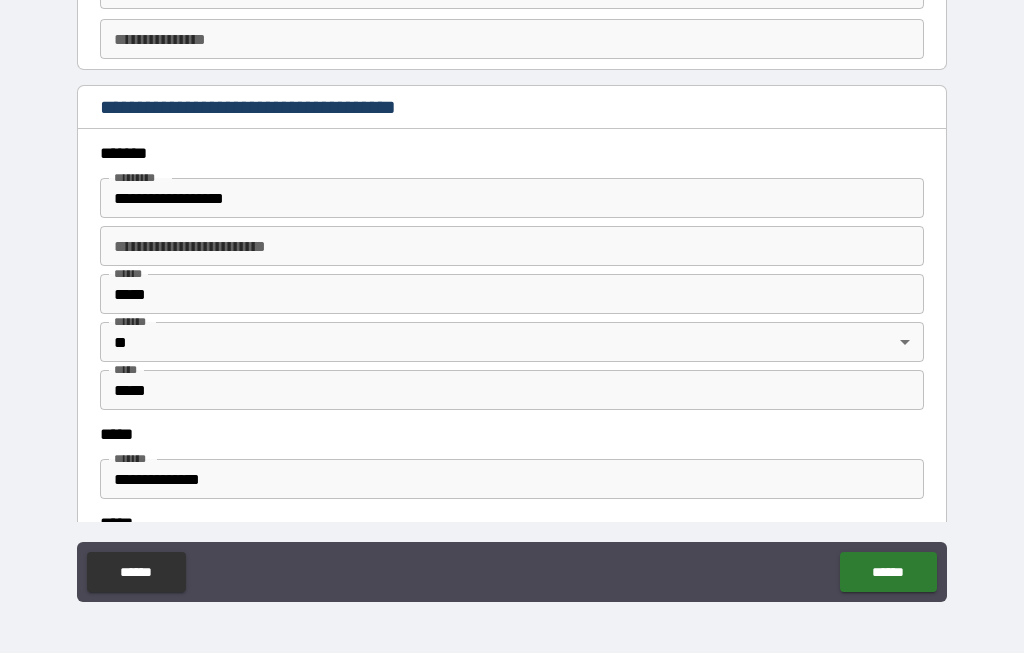 scroll, scrollTop: 2288, scrollLeft: 0, axis: vertical 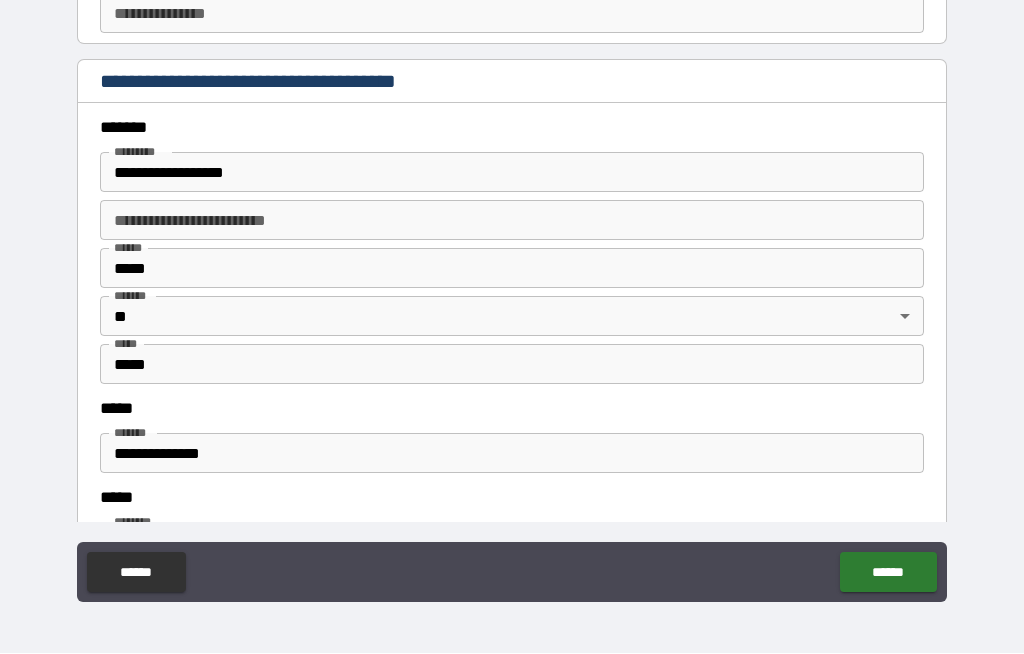 click on "**********" at bounding box center (512, 173) 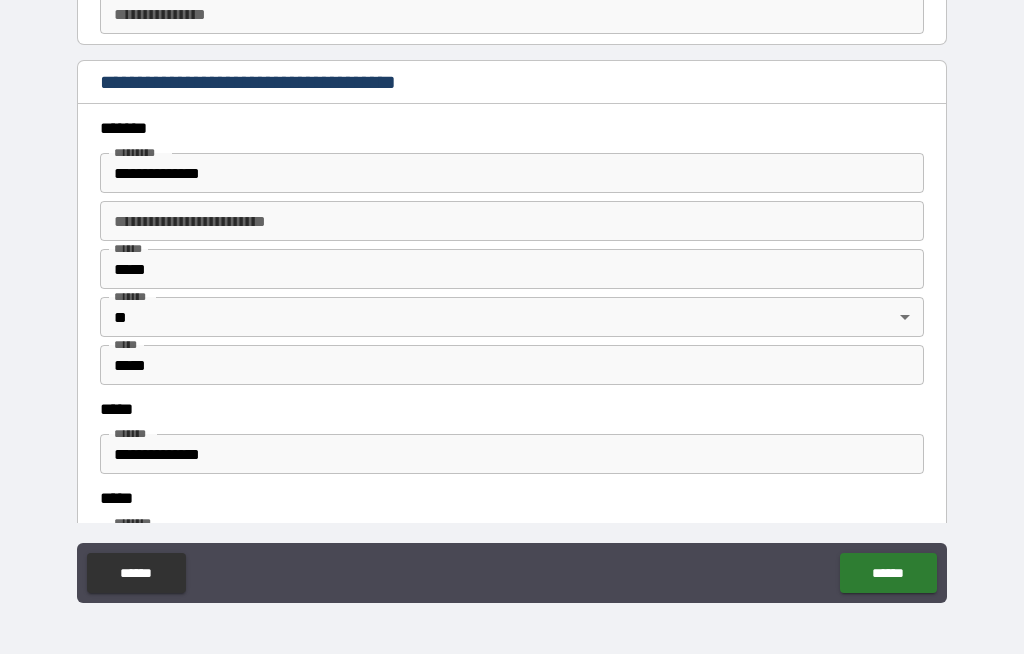 type on "**********" 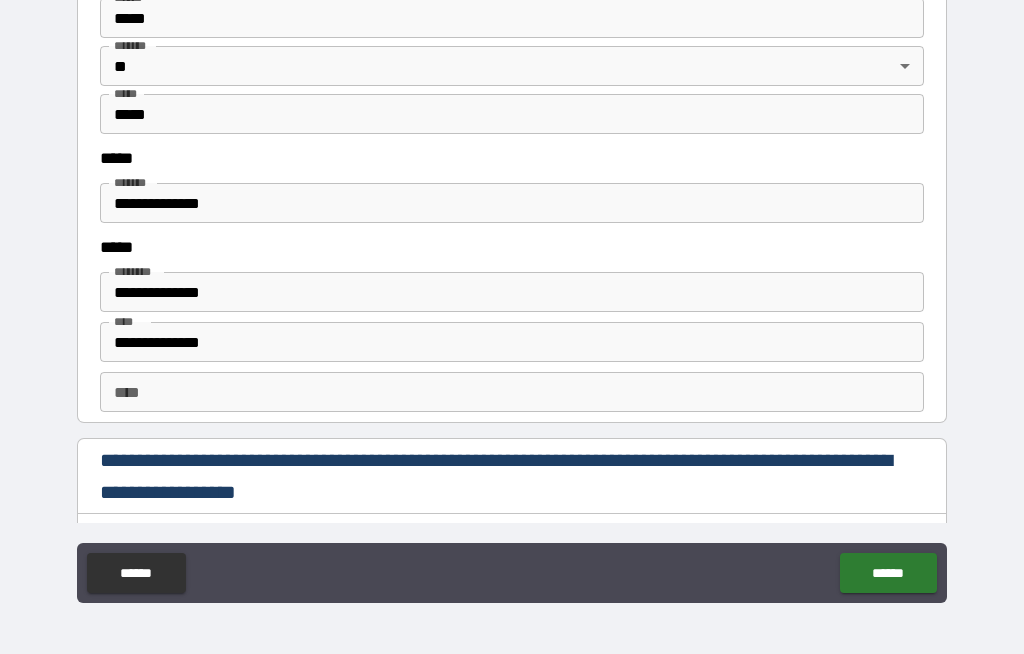 scroll, scrollTop: 2581, scrollLeft: 0, axis: vertical 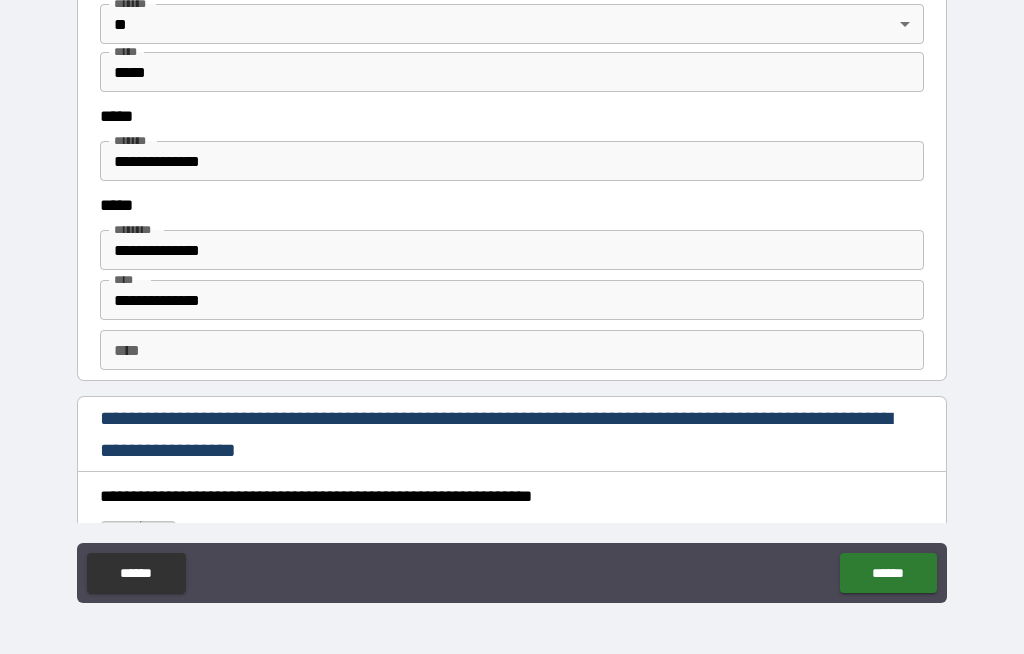 click on "**********" at bounding box center [512, 161] 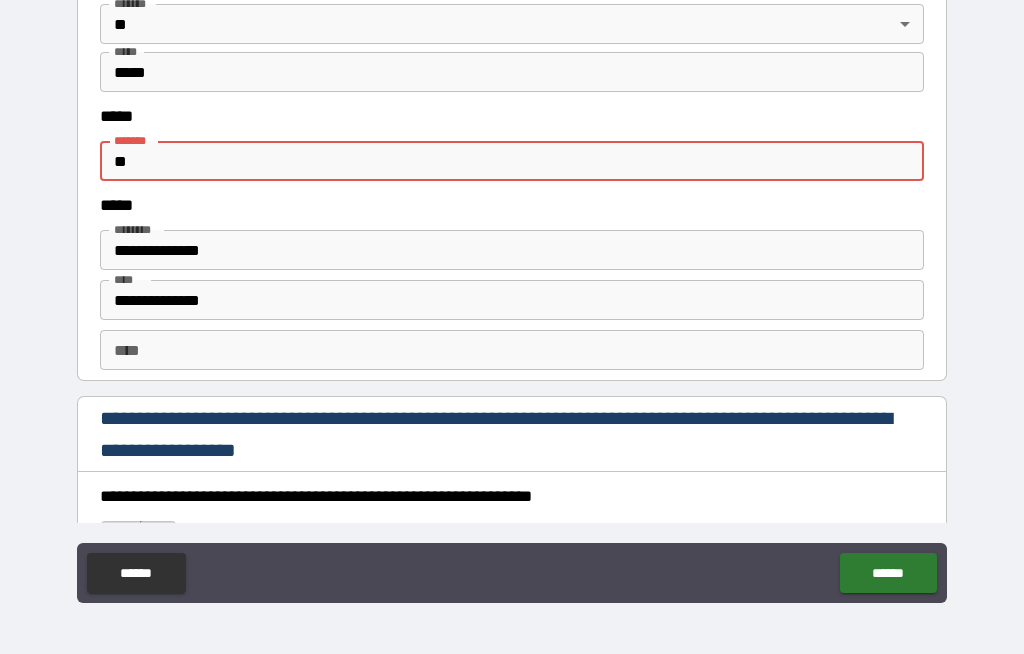 type on "*" 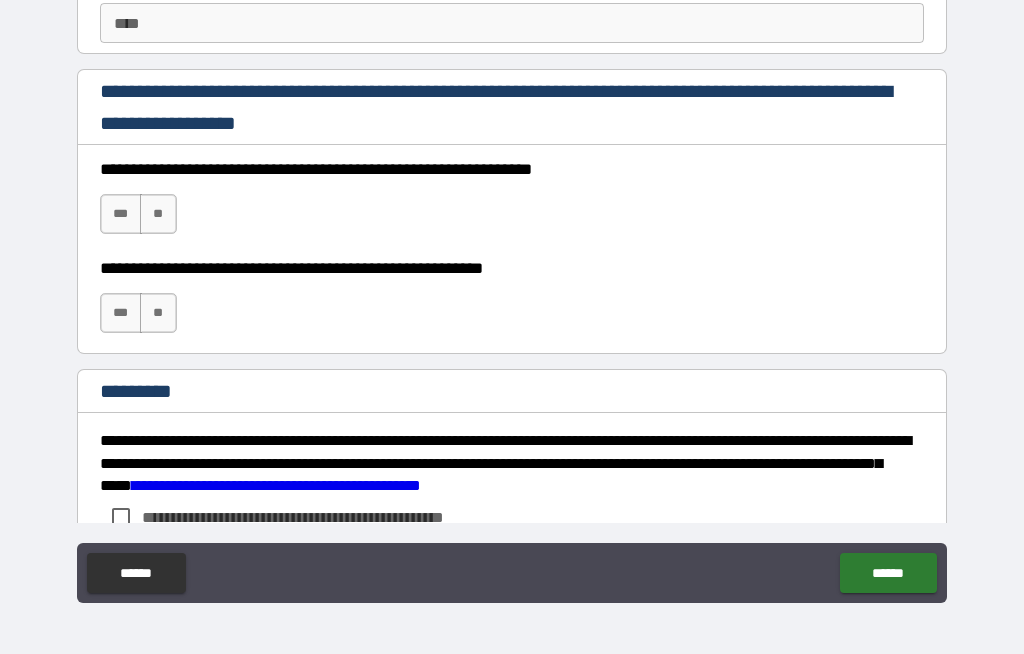 scroll, scrollTop: 2938, scrollLeft: 0, axis: vertical 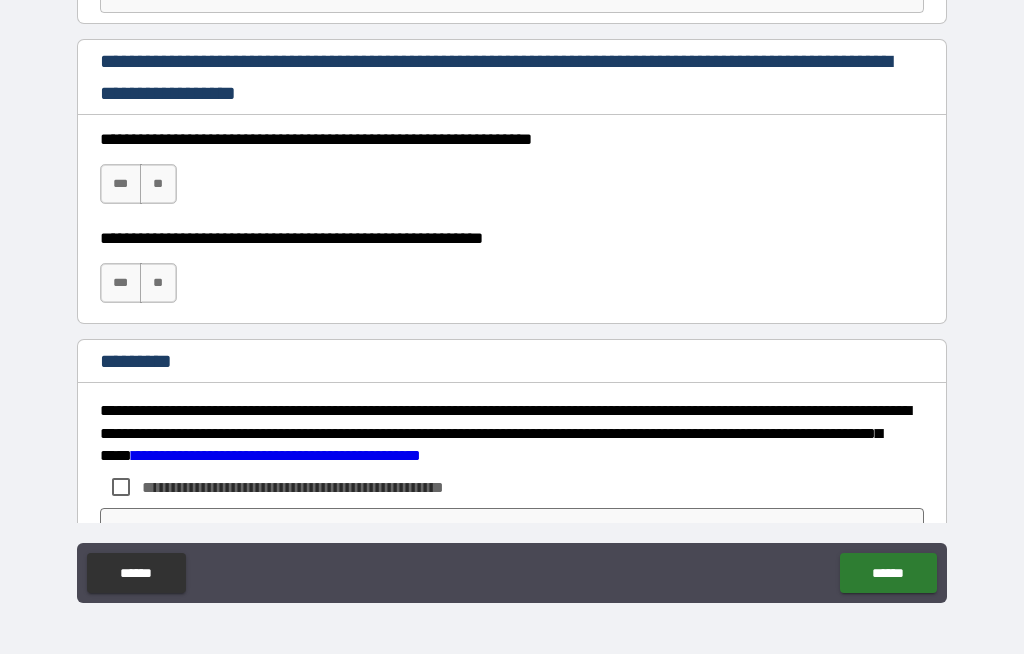 type on "**********" 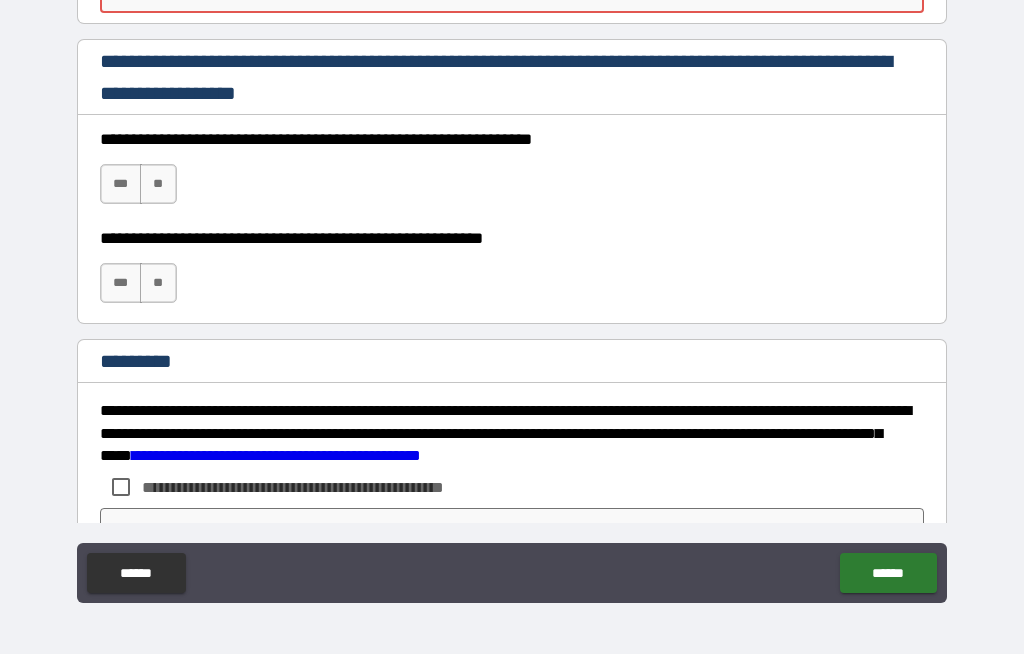 scroll, scrollTop: 0, scrollLeft: 0, axis: both 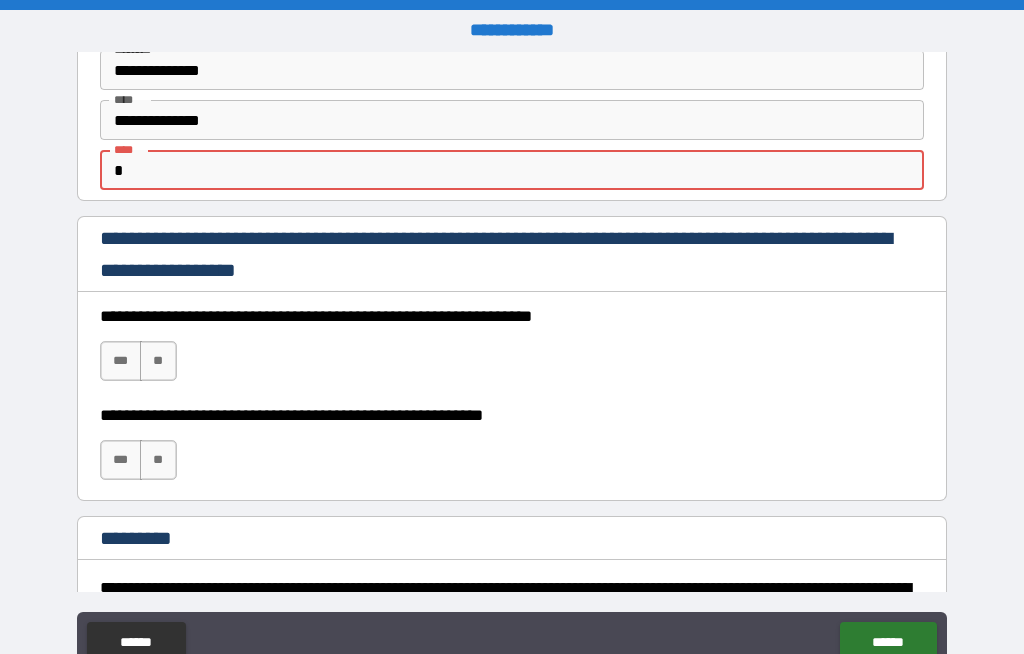 type on "*" 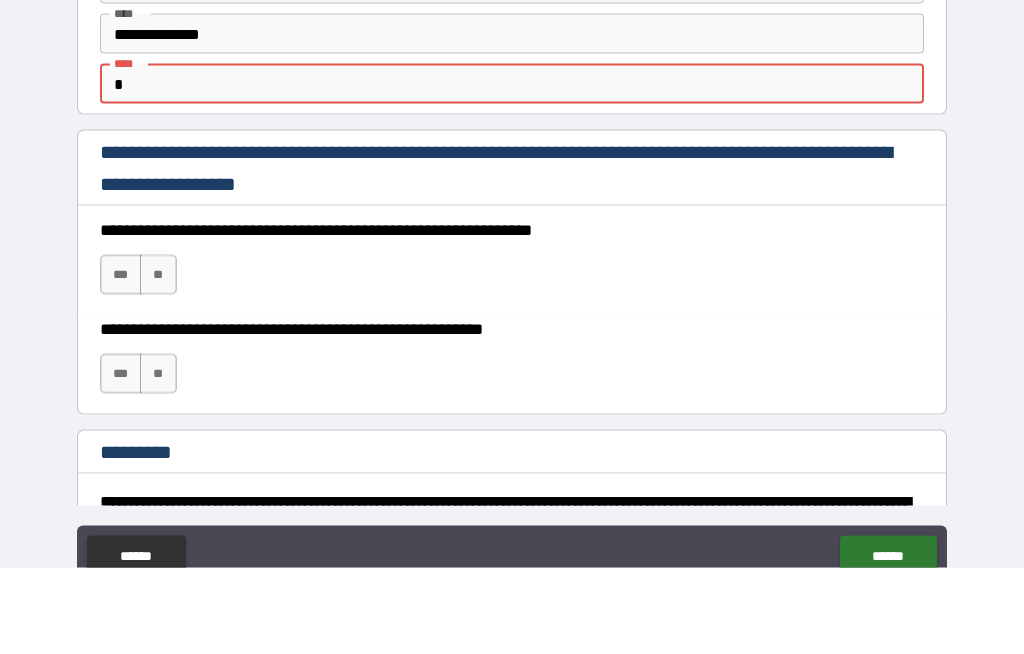 click on "[FIRST] [LAST] [STREET] [CITY], [STATE] [ZIP] [COUNTRY] [PHONE] [EMAIL] [SSN] [DLN] [CC] [DOB]" at bounding box center [512, 364] 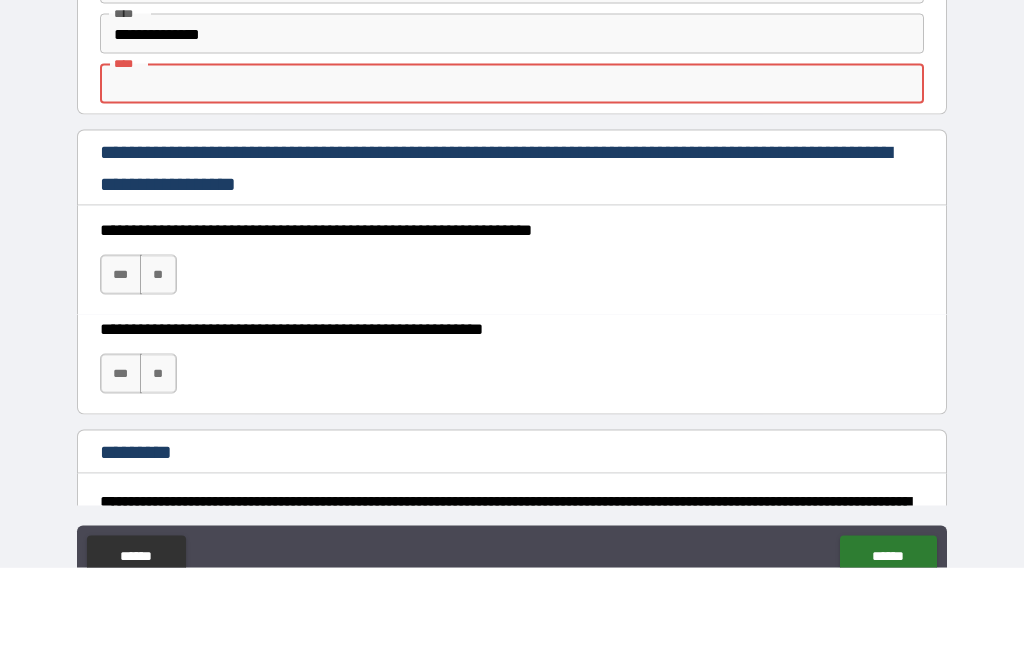 scroll, scrollTop: 69, scrollLeft: 0, axis: vertical 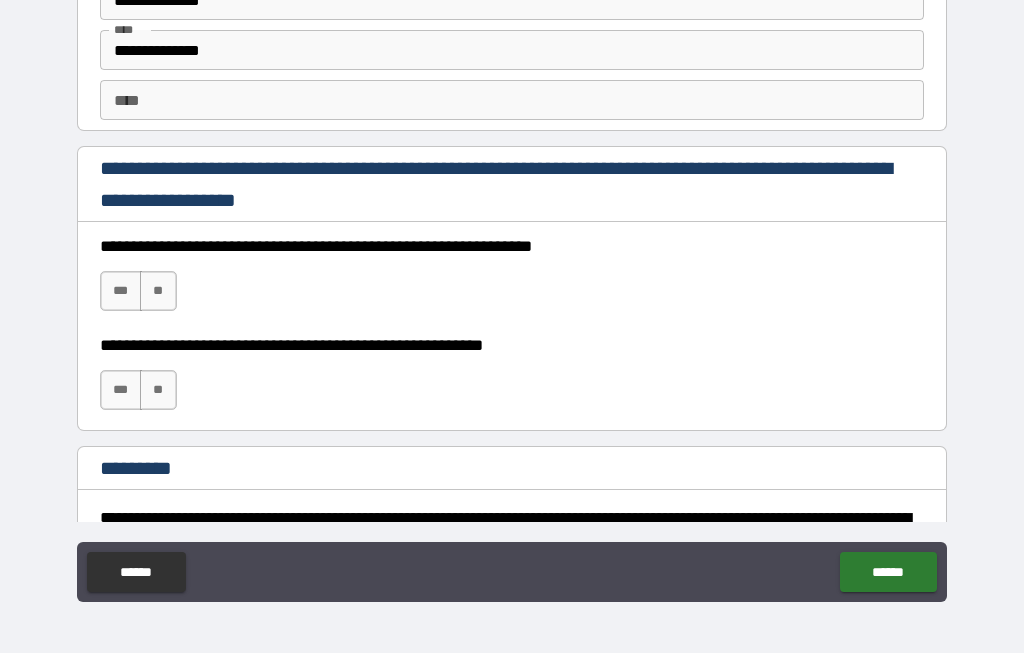 click on "***" at bounding box center [121, 292] 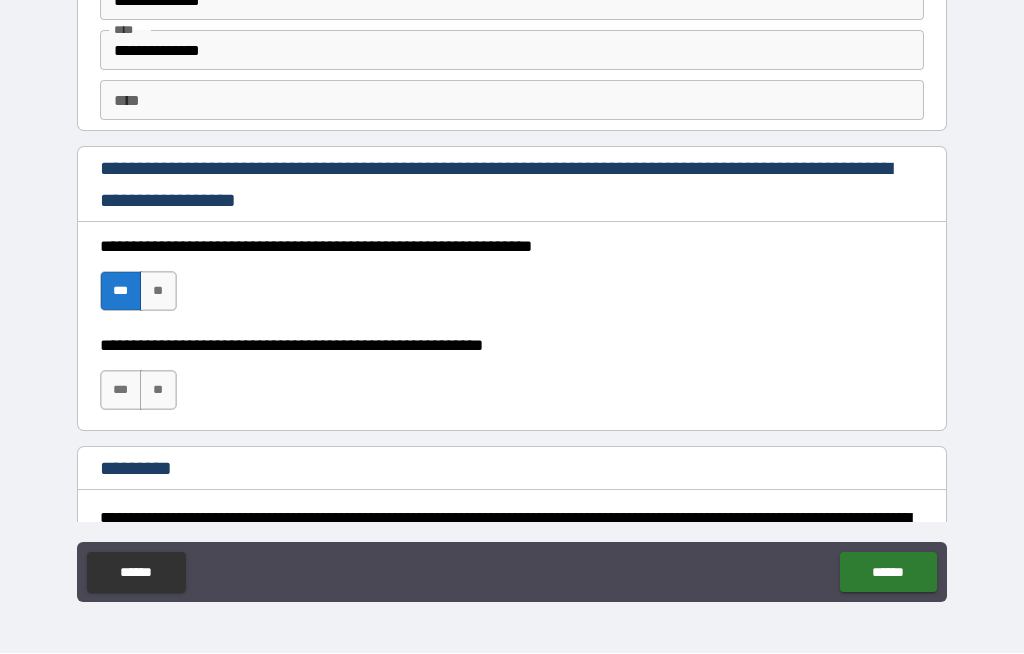 click on "***" at bounding box center (121, 391) 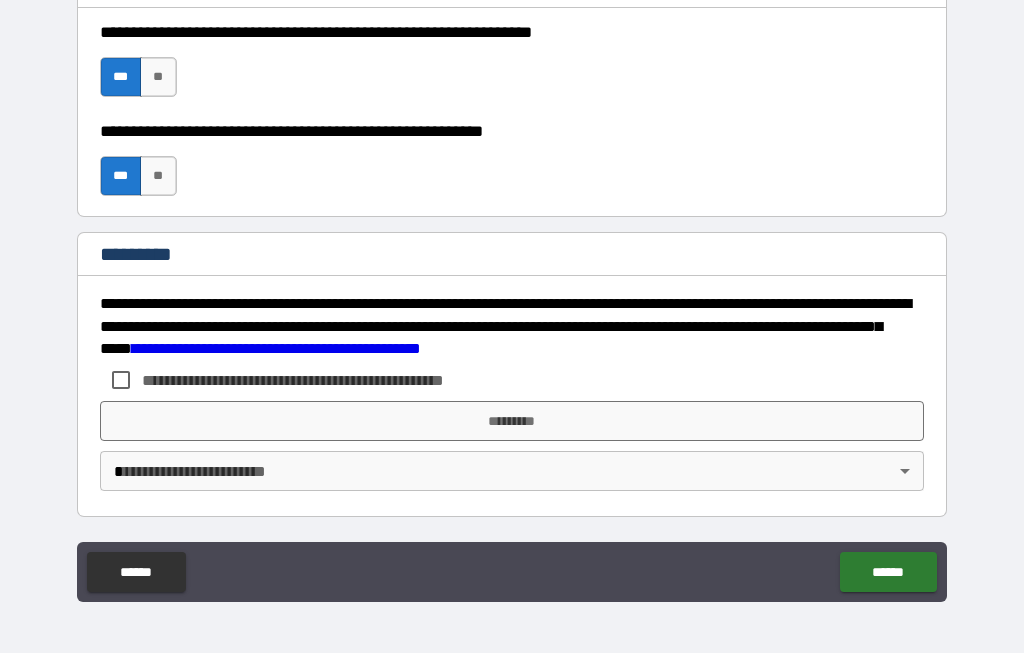 scroll, scrollTop: 3044, scrollLeft: 0, axis: vertical 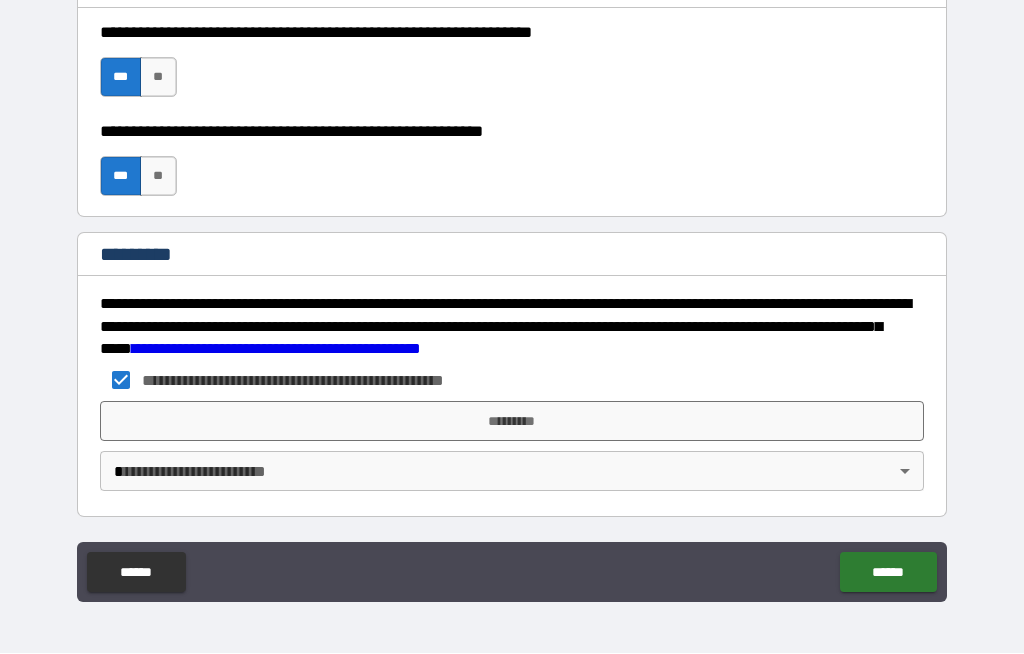 click on "*********" at bounding box center [512, 422] 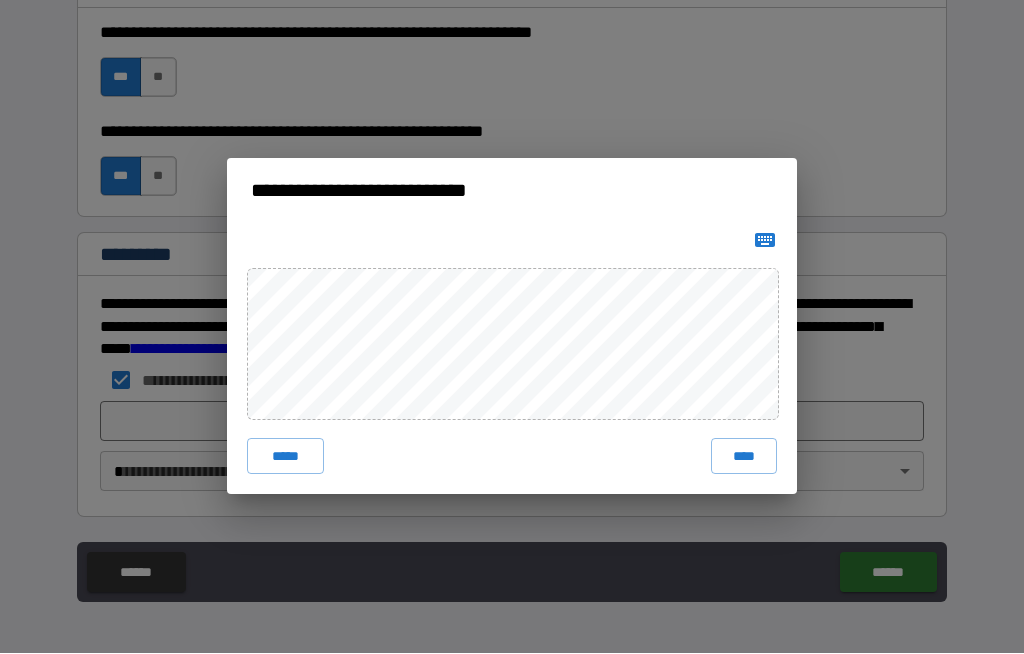 click on "****" at bounding box center [744, 457] 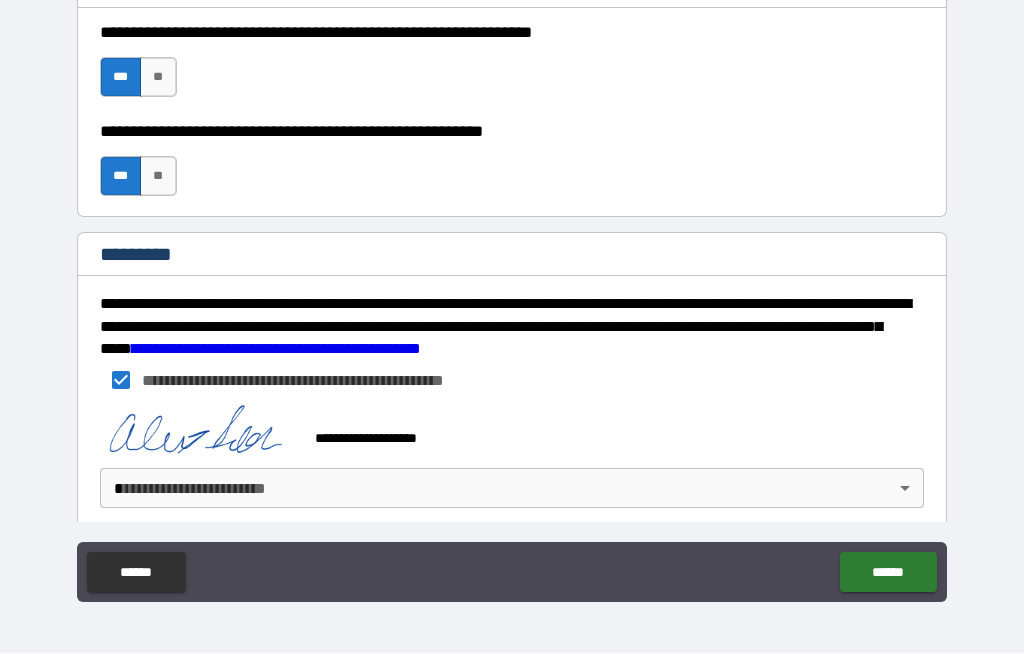 click on "[FIRST] [LAST] [STREET] [CITY], [STATE] [ZIP] [COUNTRY] [PHONE] [EMAIL] [SSN] [DLN] [CC] [DOB]" at bounding box center [512, 292] 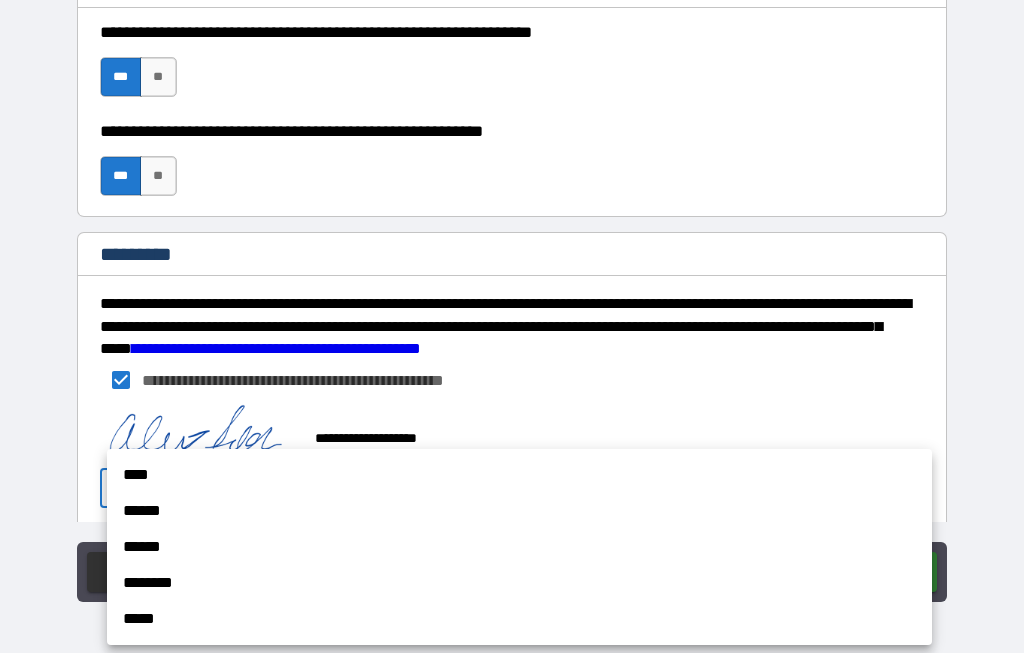 click on "****" at bounding box center (519, 476) 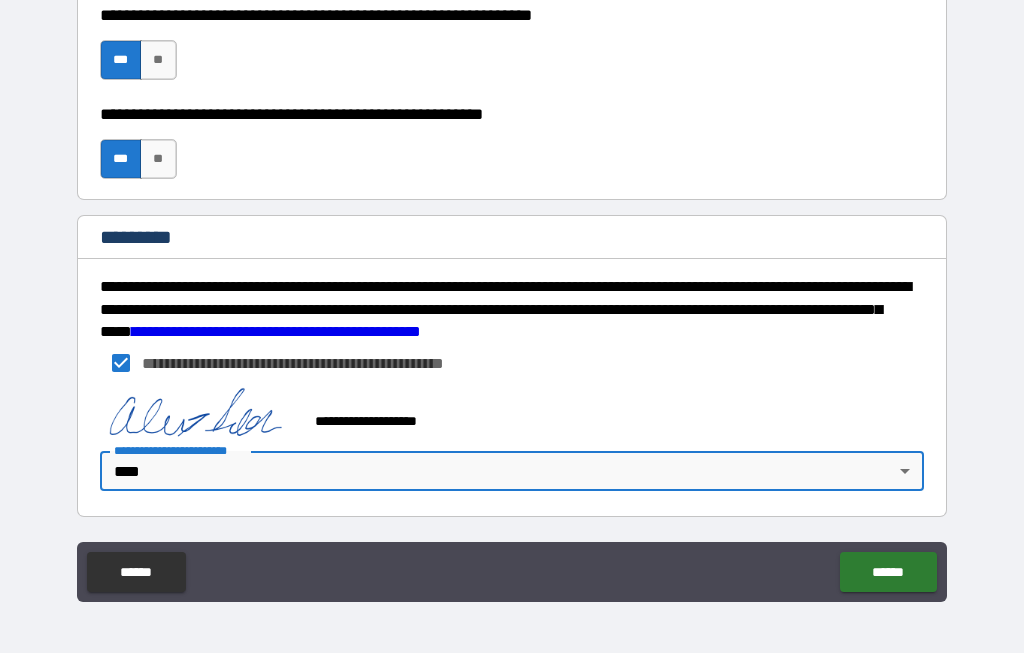 scroll, scrollTop: 3061, scrollLeft: 0, axis: vertical 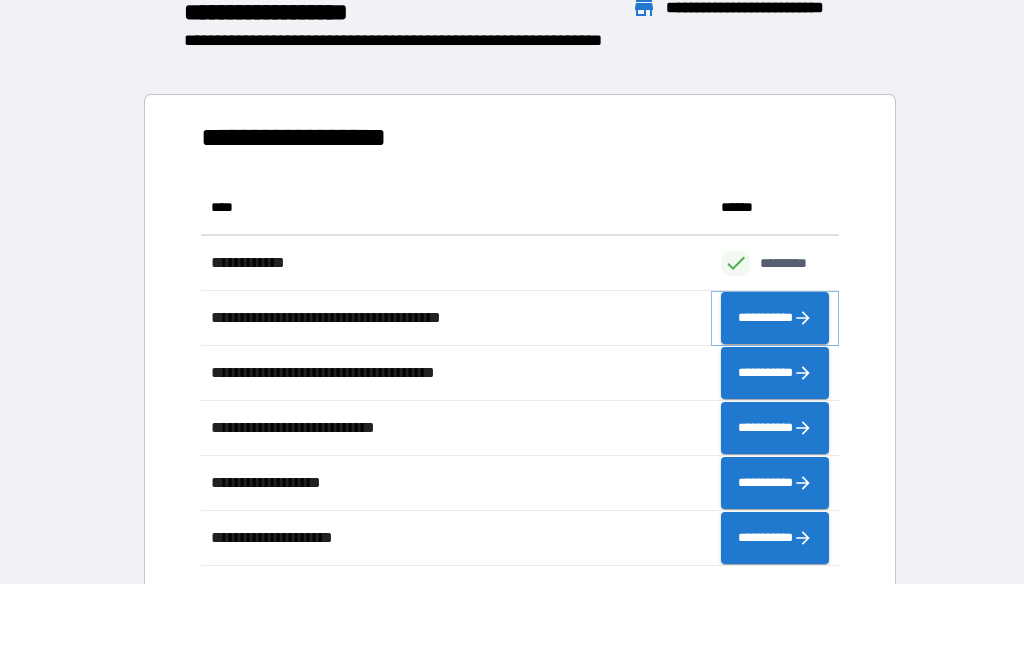 click 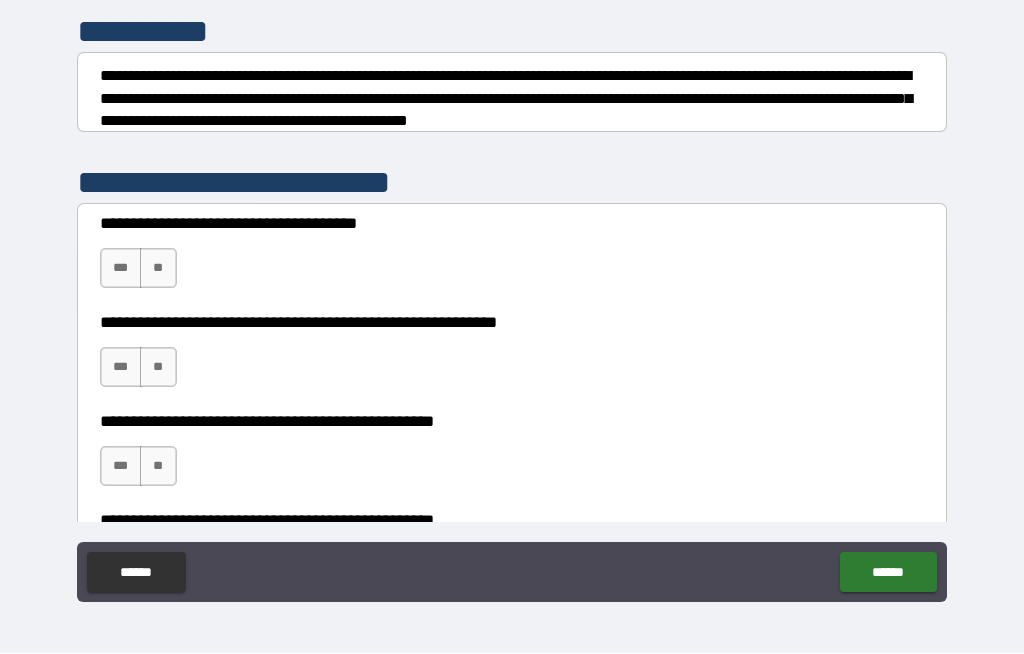 scroll, scrollTop: 253, scrollLeft: 0, axis: vertical 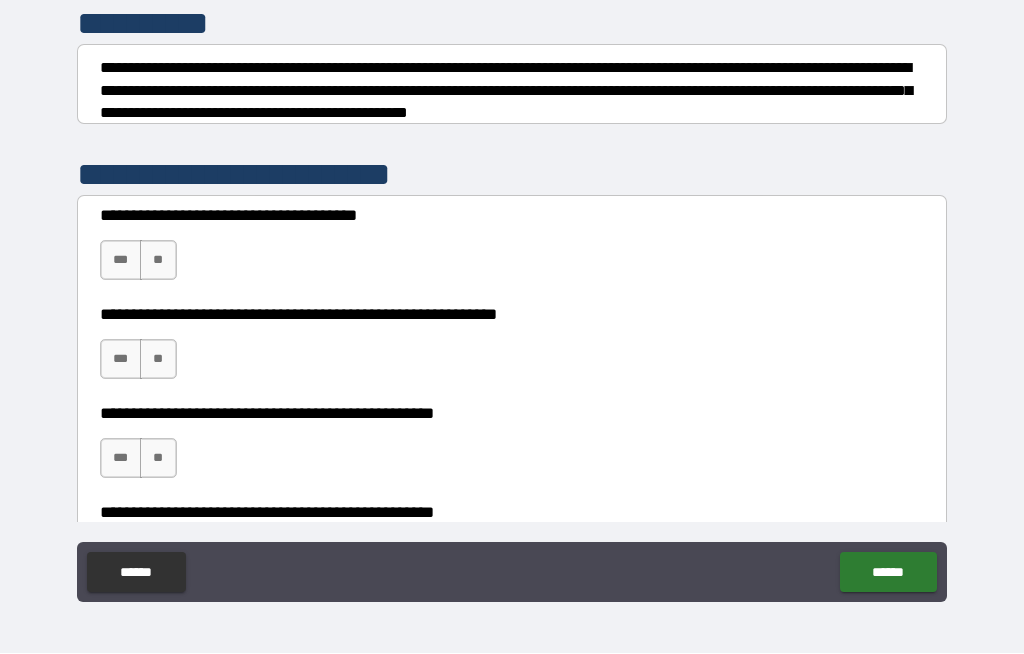click on "***" at bounding box center (121, 261) 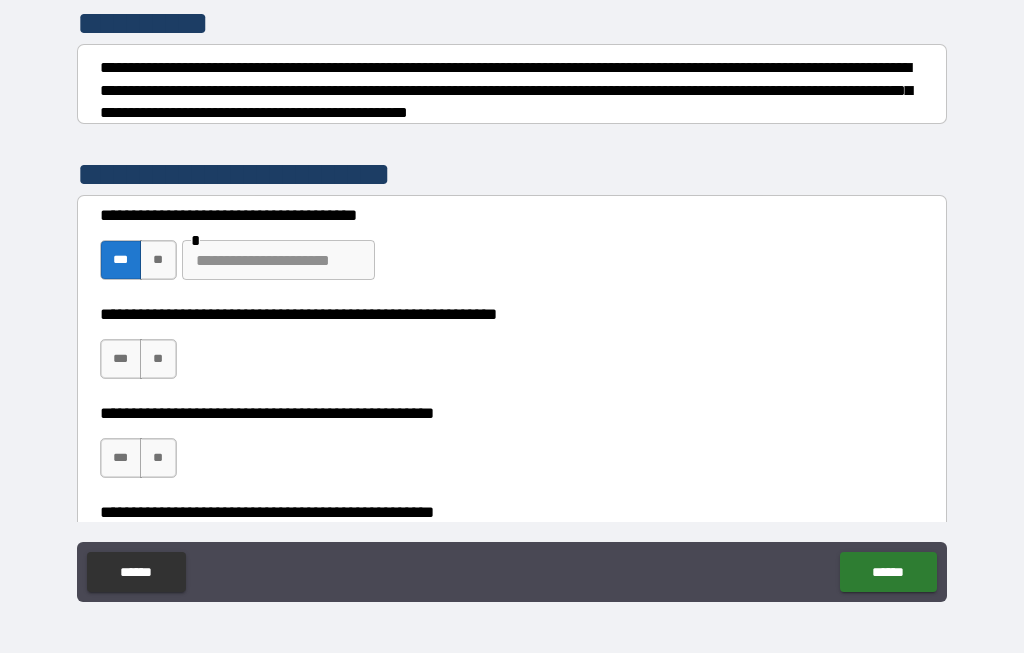 click on "***" at bounding box center [121, 360] 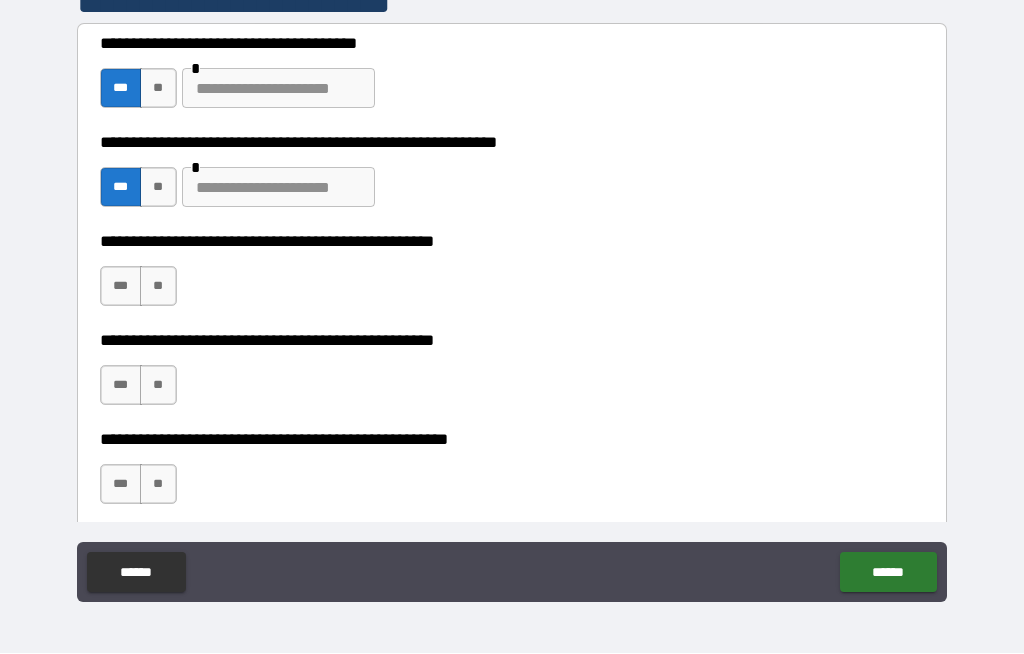 scroll, scrollTop: 430, scrollLeft: 0, axis: vertical 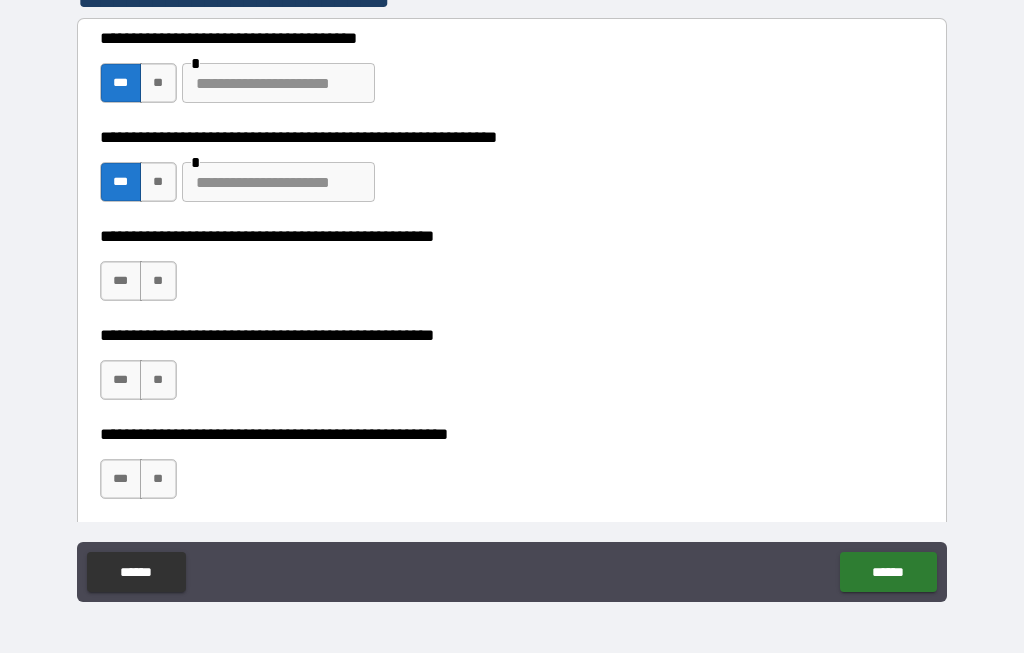 click on "**" at bounding box center (158, 282) 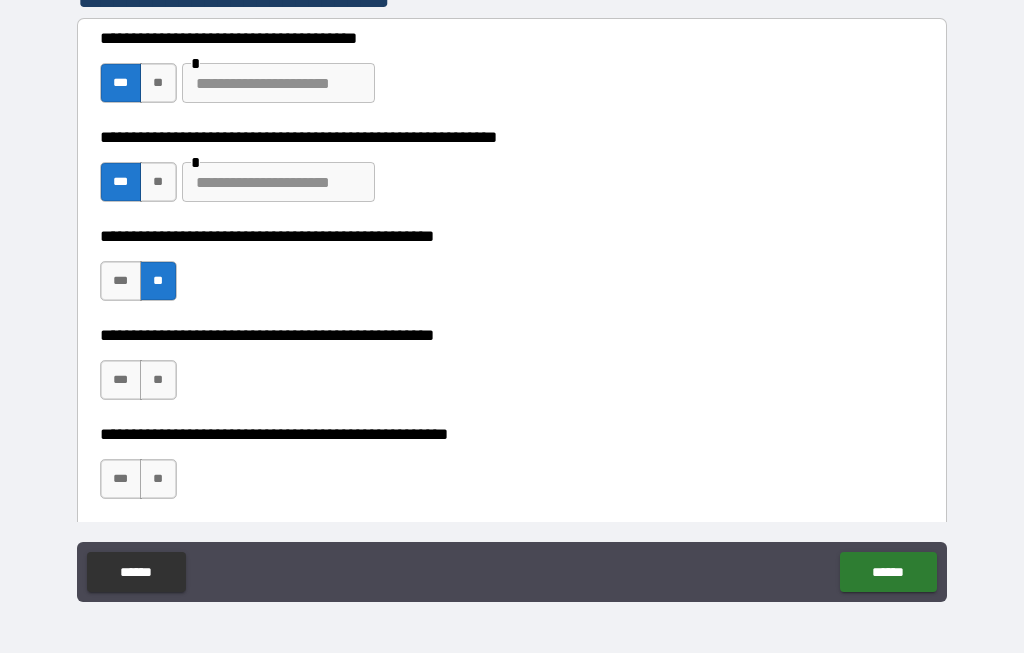 scroll, scrollTop: 523, scrollLeft: 0, axis: vertical 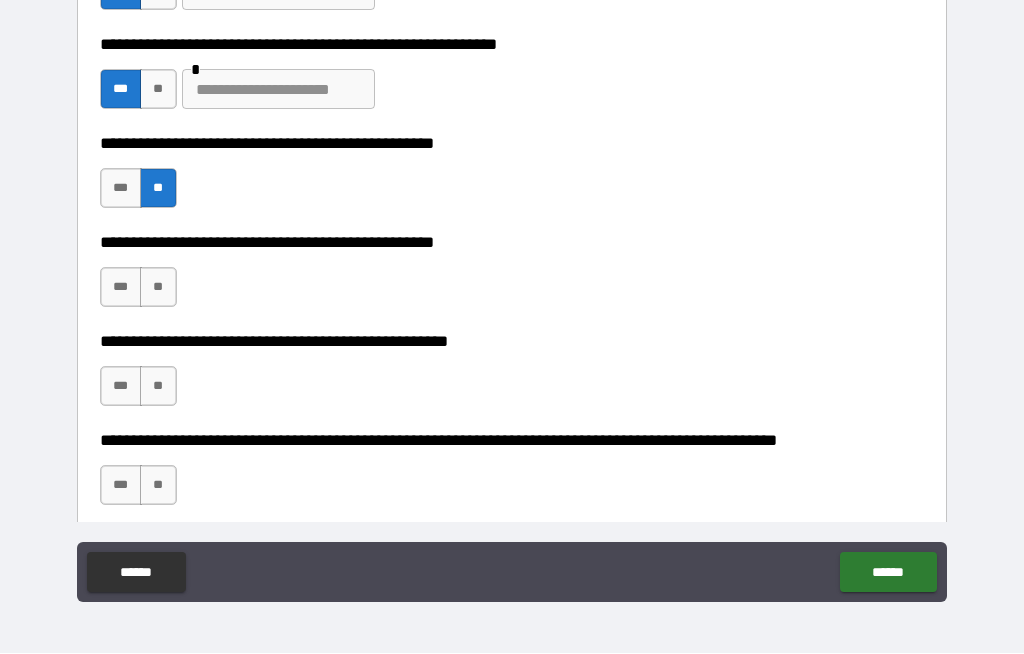 click on "**" at bounding box center (158, 288) 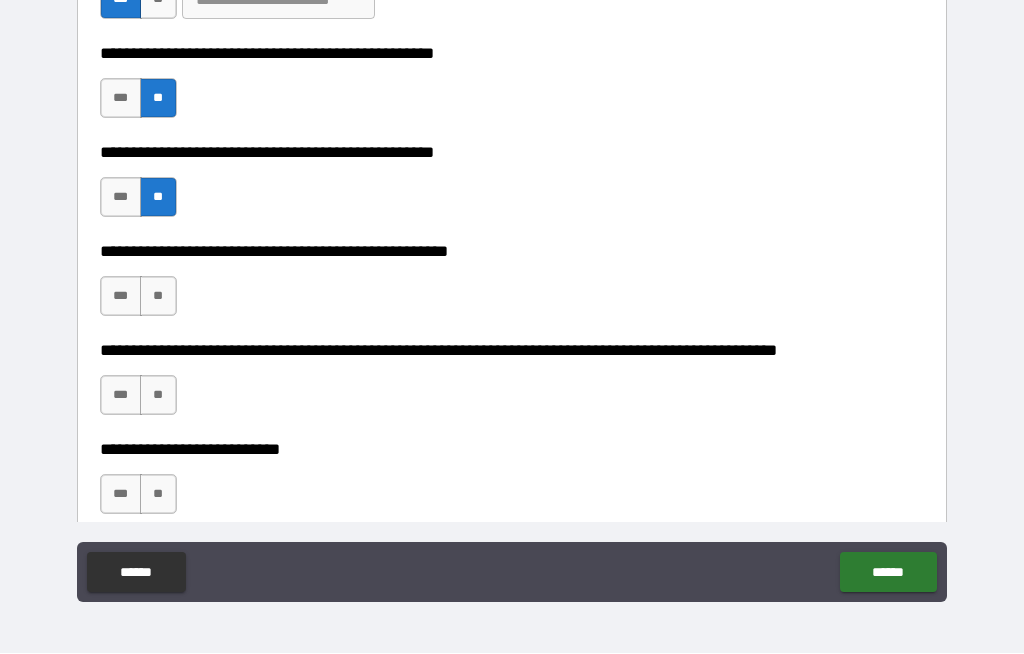 scroll, scrollTop: 626, scrollLeft: 0, axis: vertical 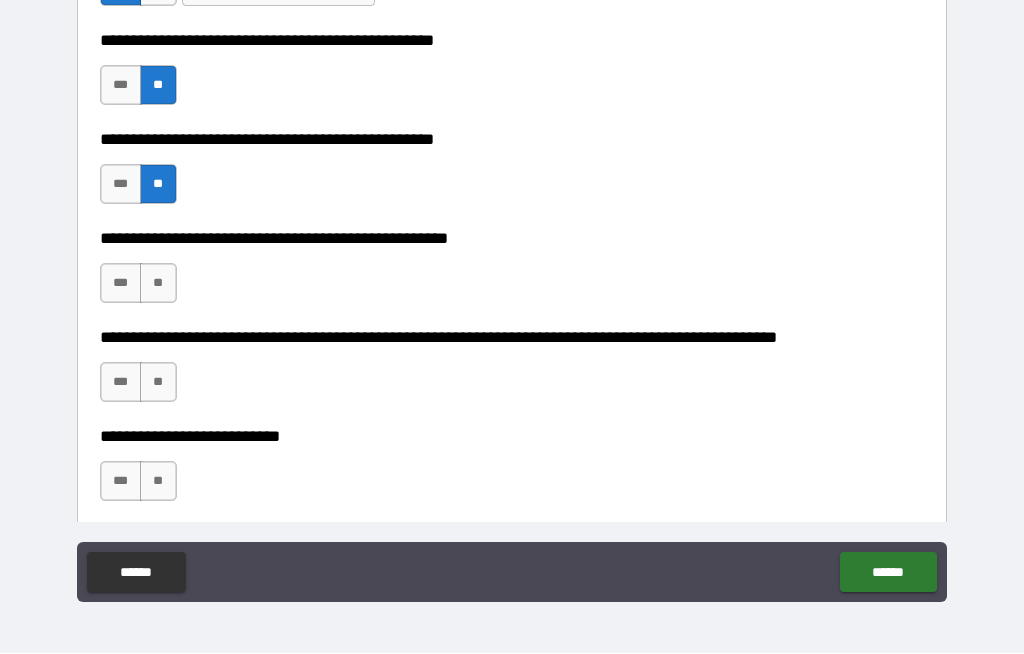 click on "**" at bounding box center [158, 284] 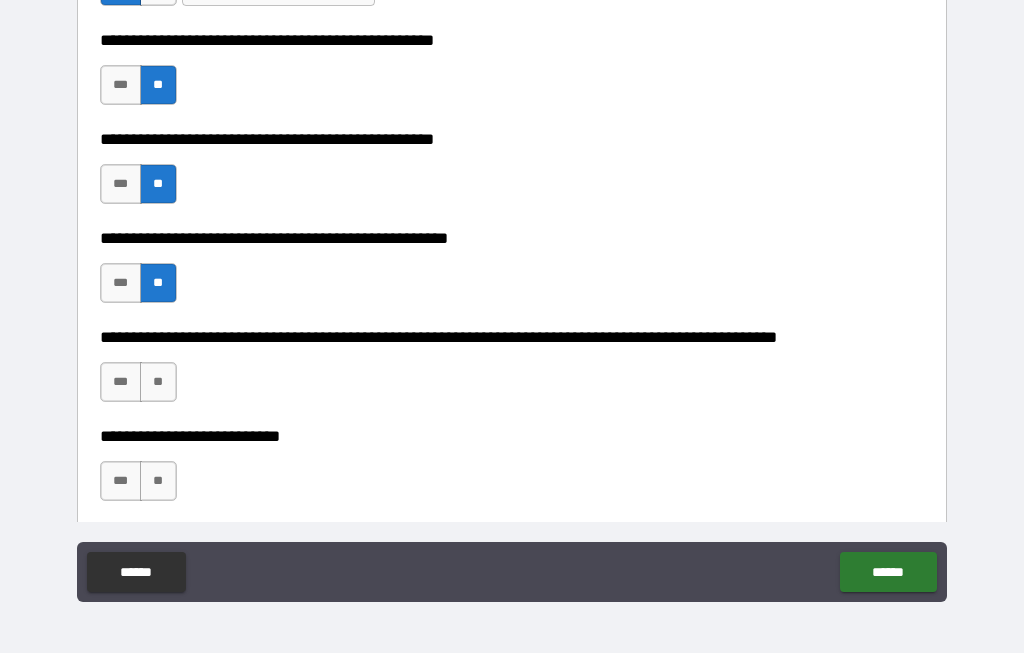 click on "**" at bounding box center (158, 383) 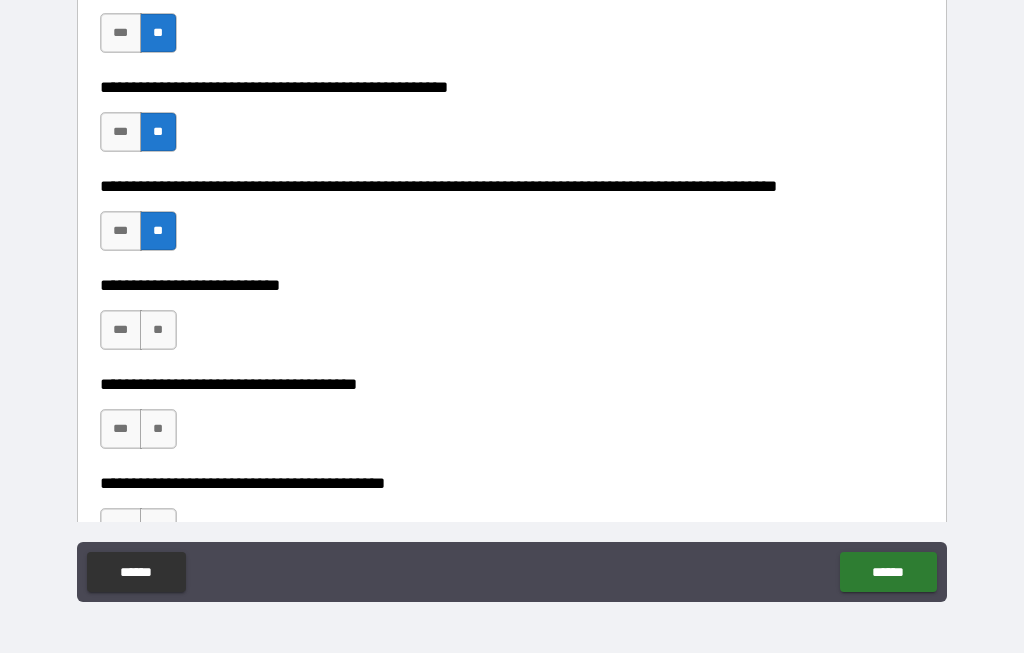 scroll, scrollTop: 777, scrollLeft: 0, axis: vertical 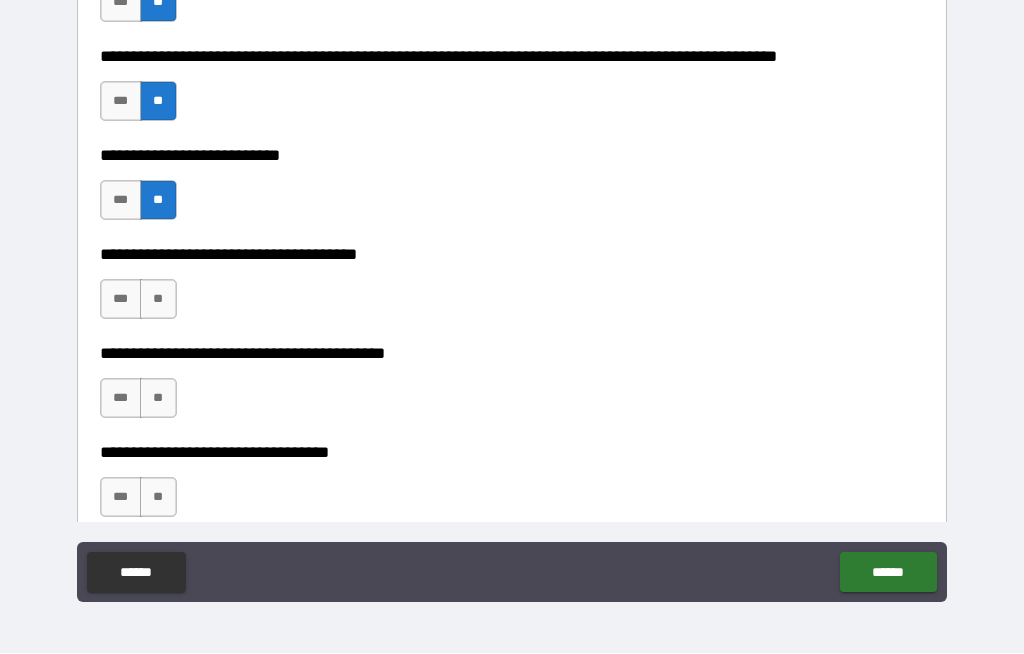 click on "**" at bounding box center [158, 300] 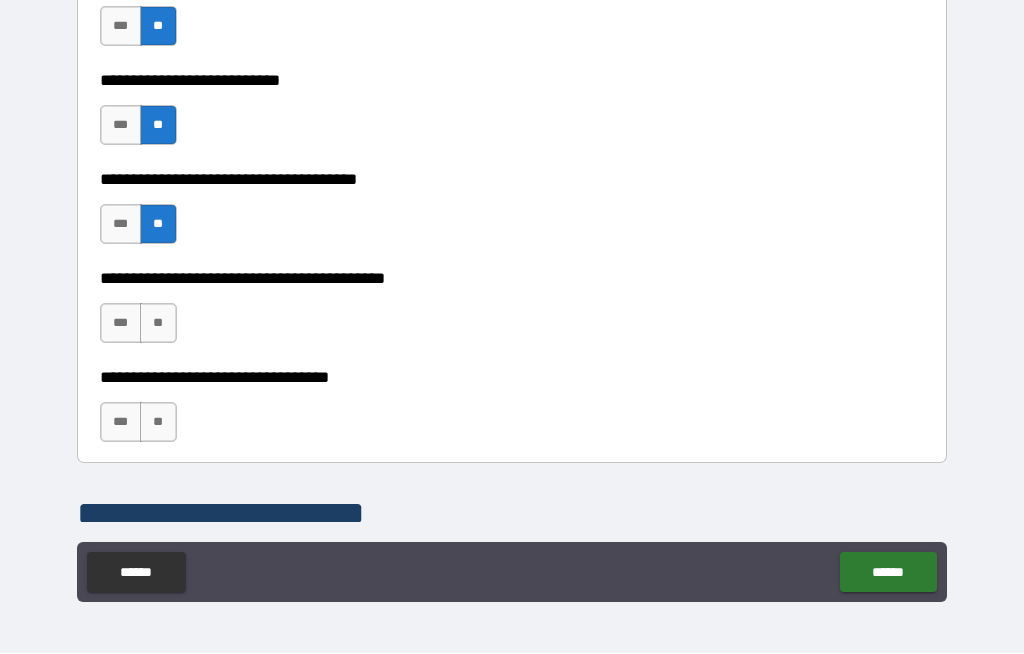 click on "**" at bounding box center (158, 324) 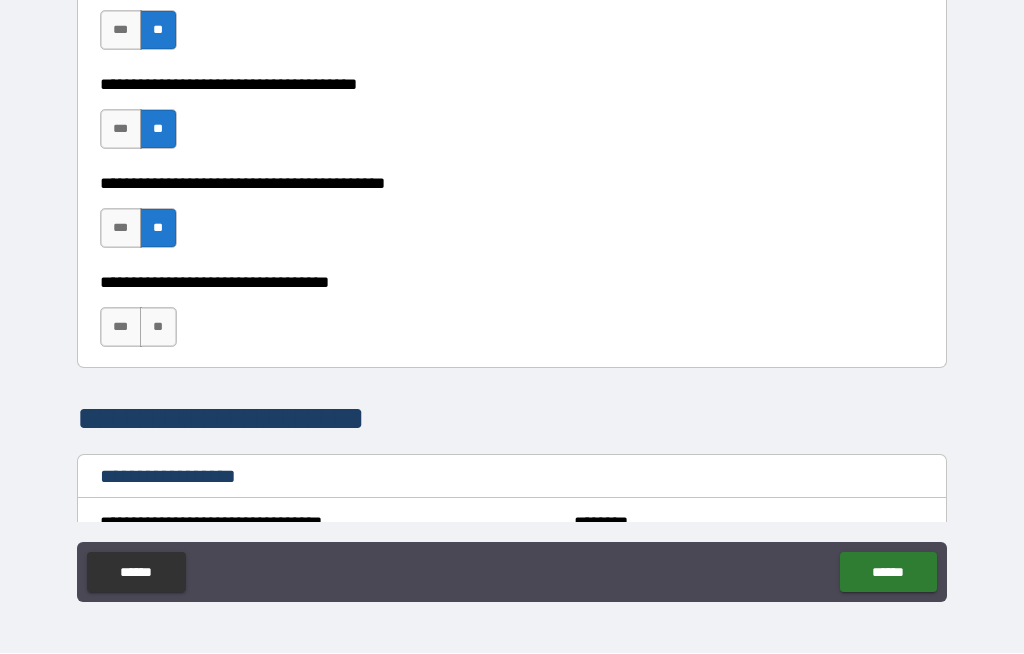 scroll, scrollTop: 1084, scrollLeft: 0, axis: vertical 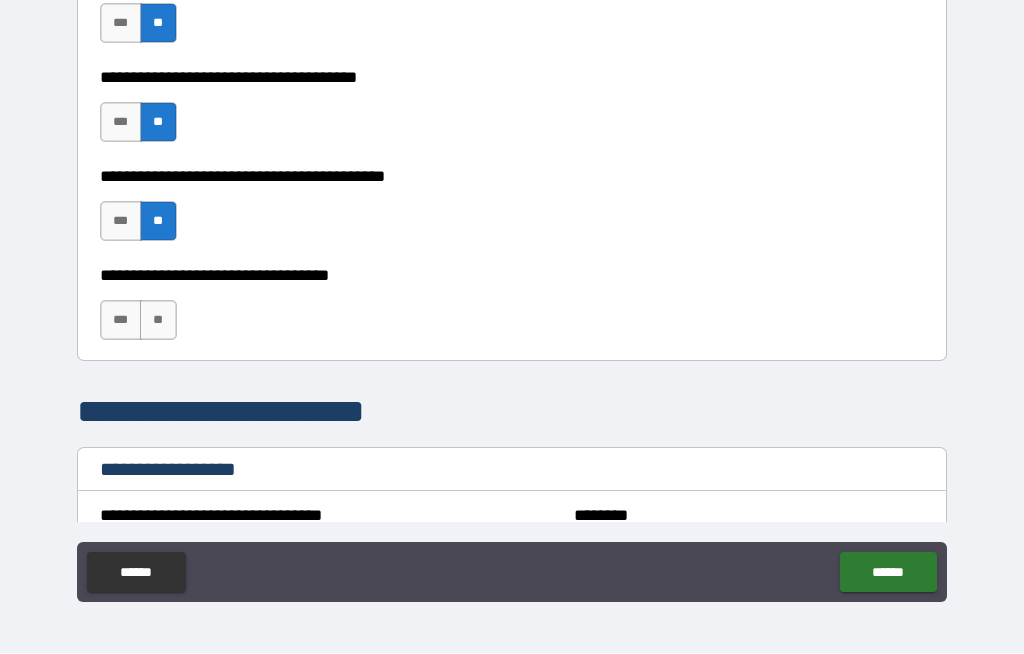 click on "**" at bounding box center [158, 321] 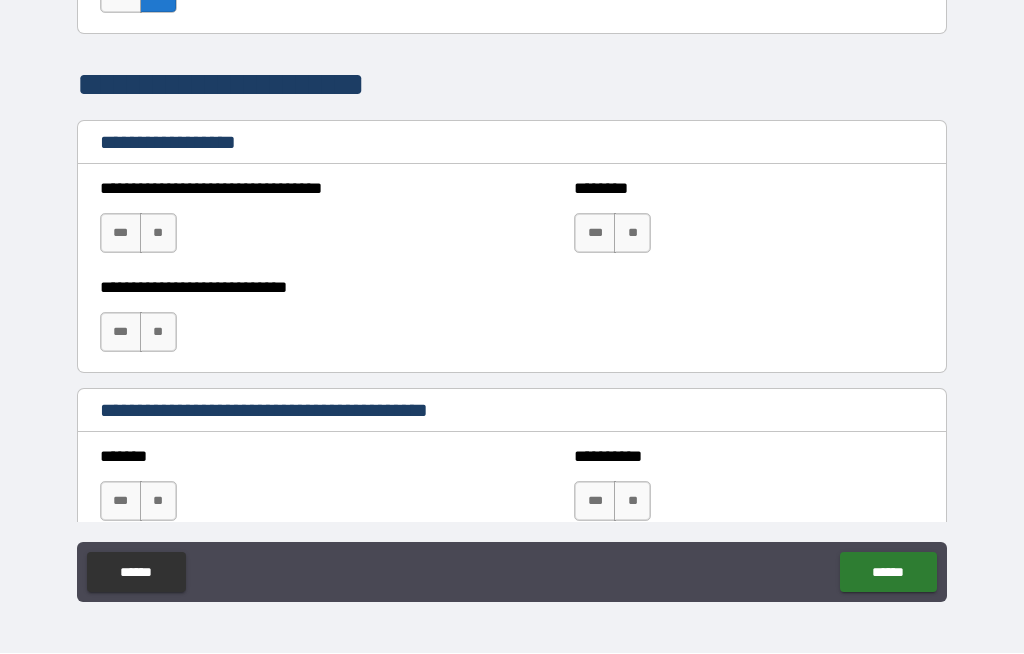 scroll, scrollTop: 1413, scrollLeft: 0, axis: vertical 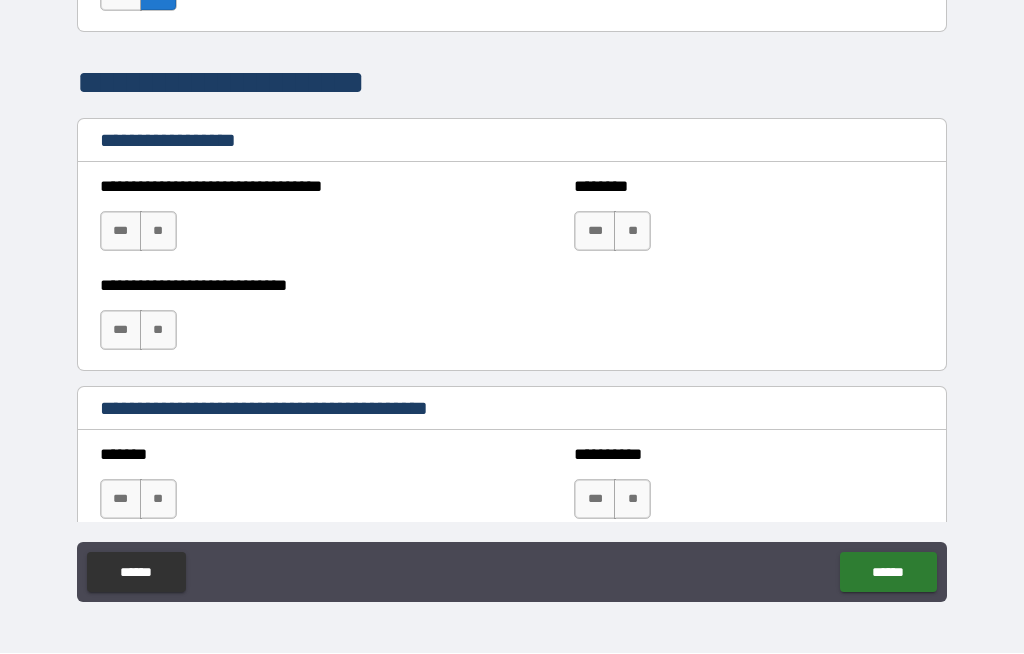 click on "**" at bounding box center (158, 232) 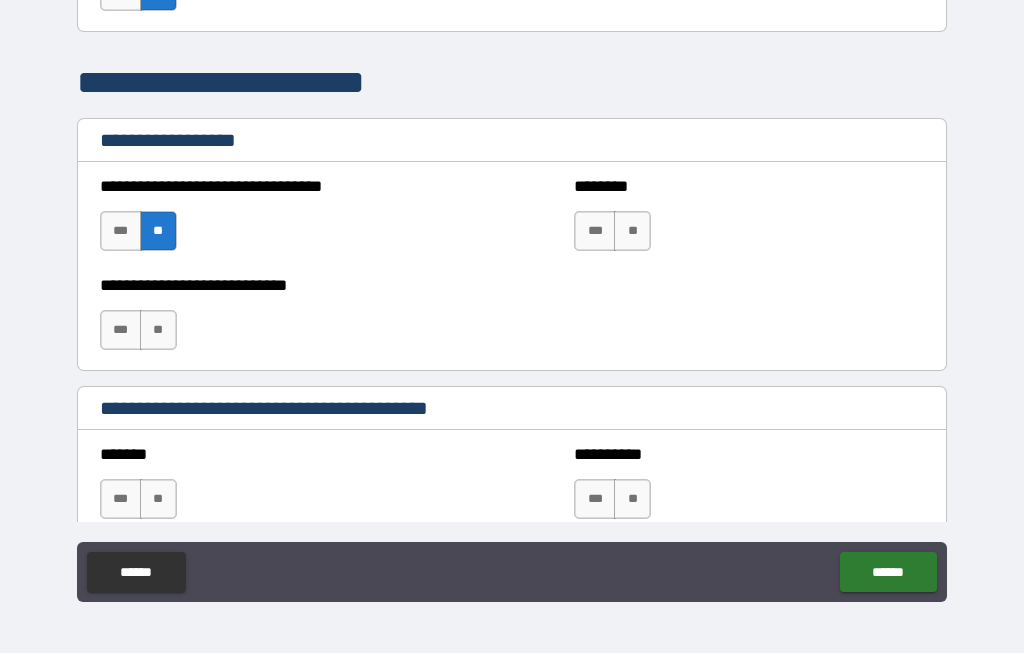 click on "**" at bounding box center (158, 331) 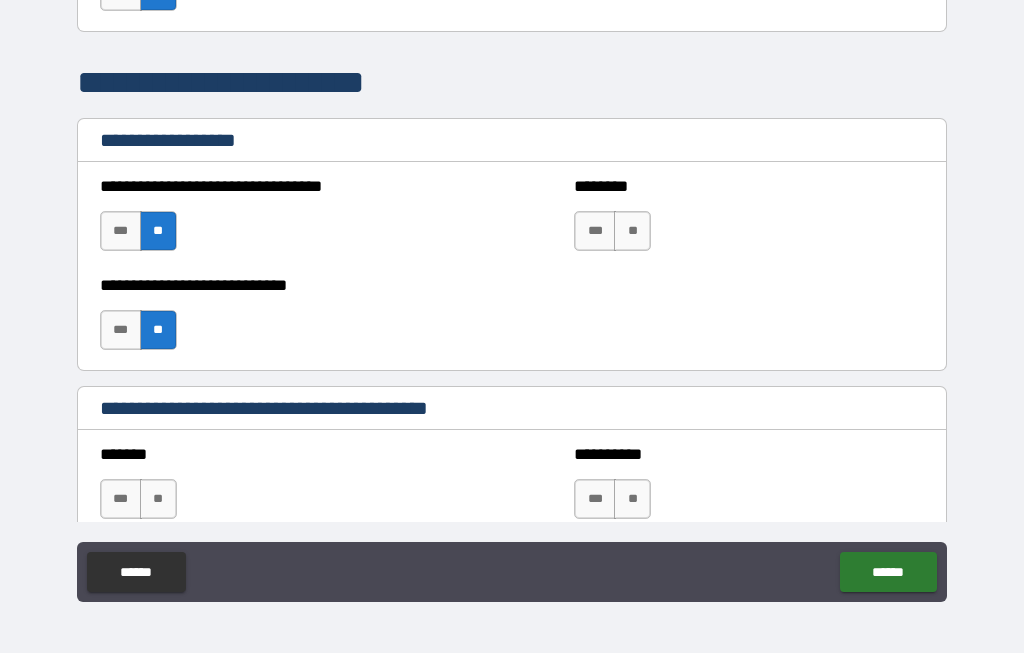 click on "**" at bounding box center [632, 232] 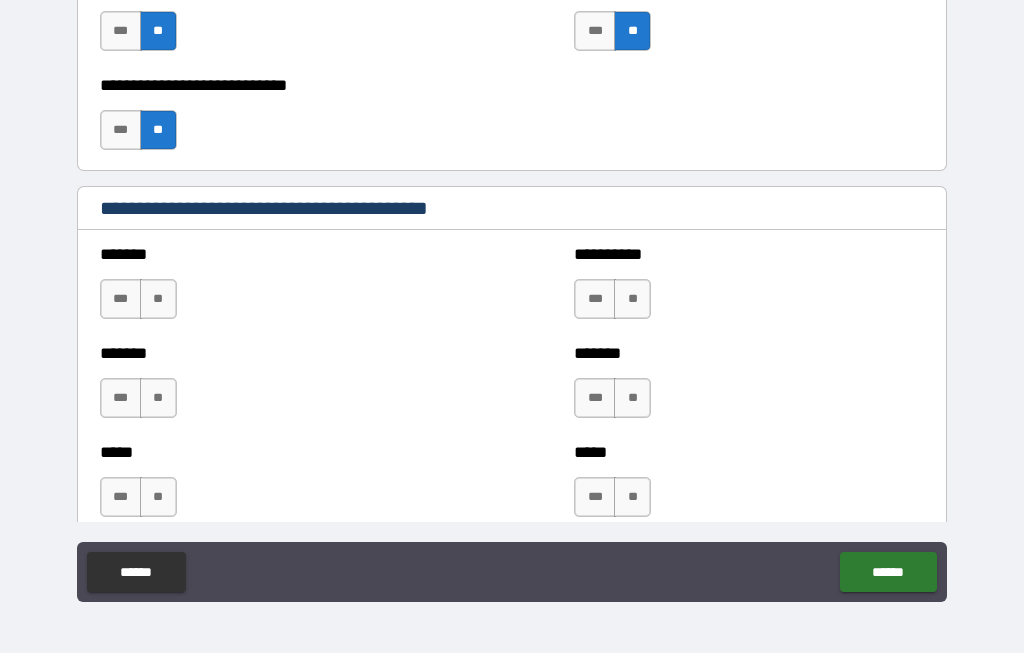 scroll, scrollTop: 1614, scrollLeft: 0, axis: vertical 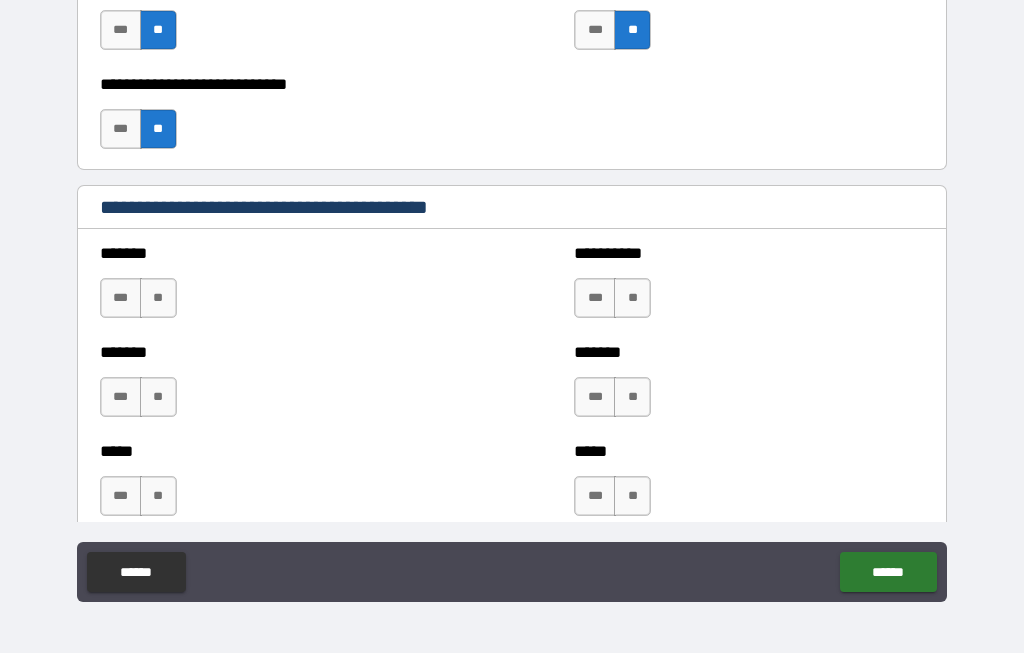 click on "**" at bounding box center (158, 299) 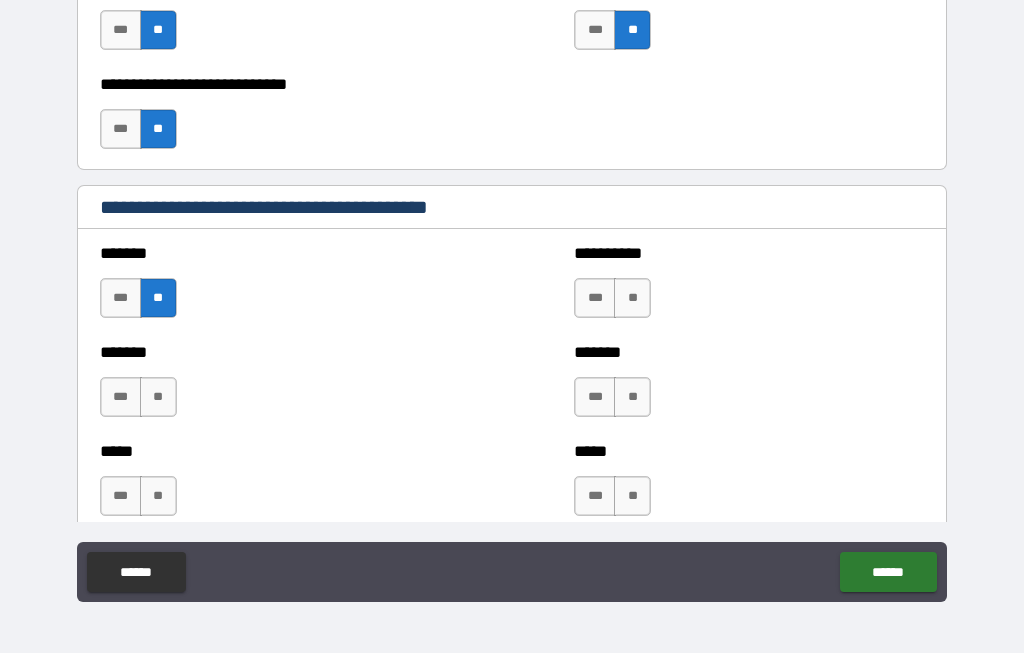 click on "**" at bounding box center [632, 299] 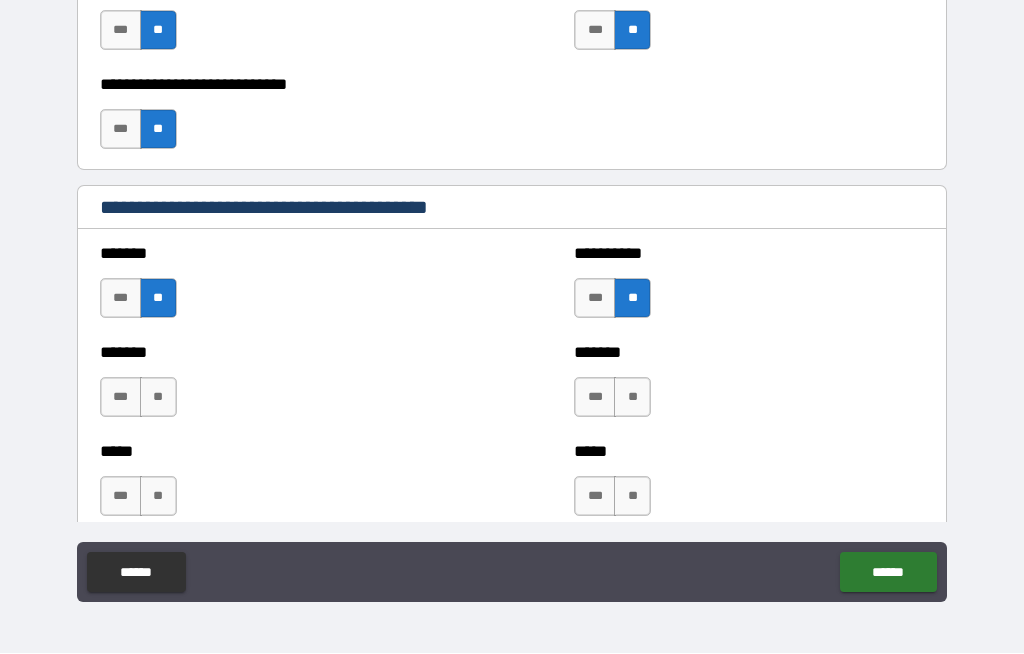 click on "**" at bounding box center [158, 398] 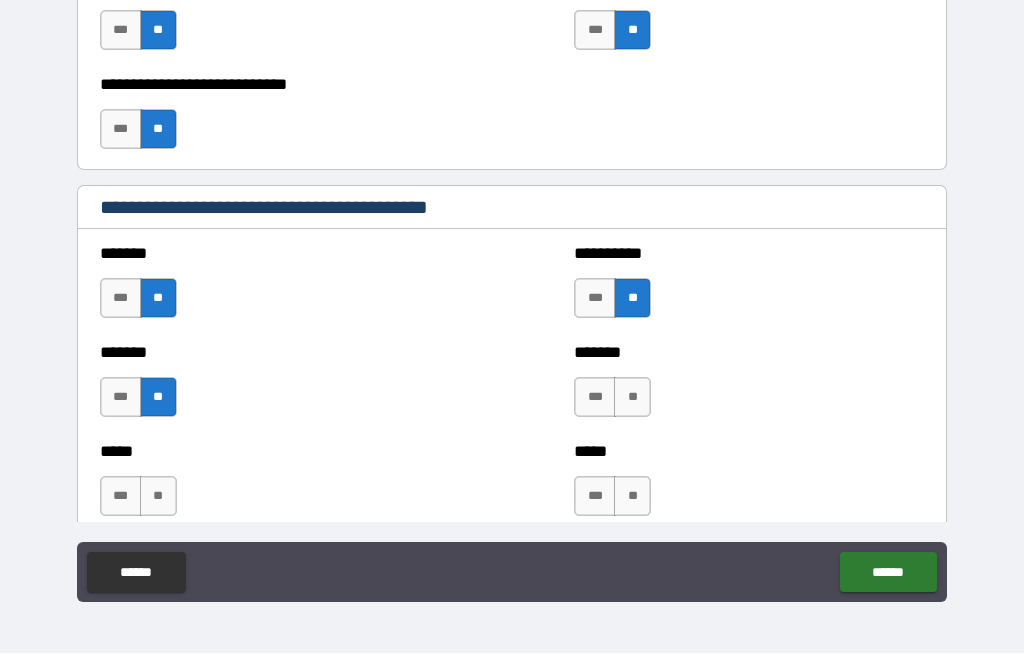 click on "**" at bounding box center [632, 398] 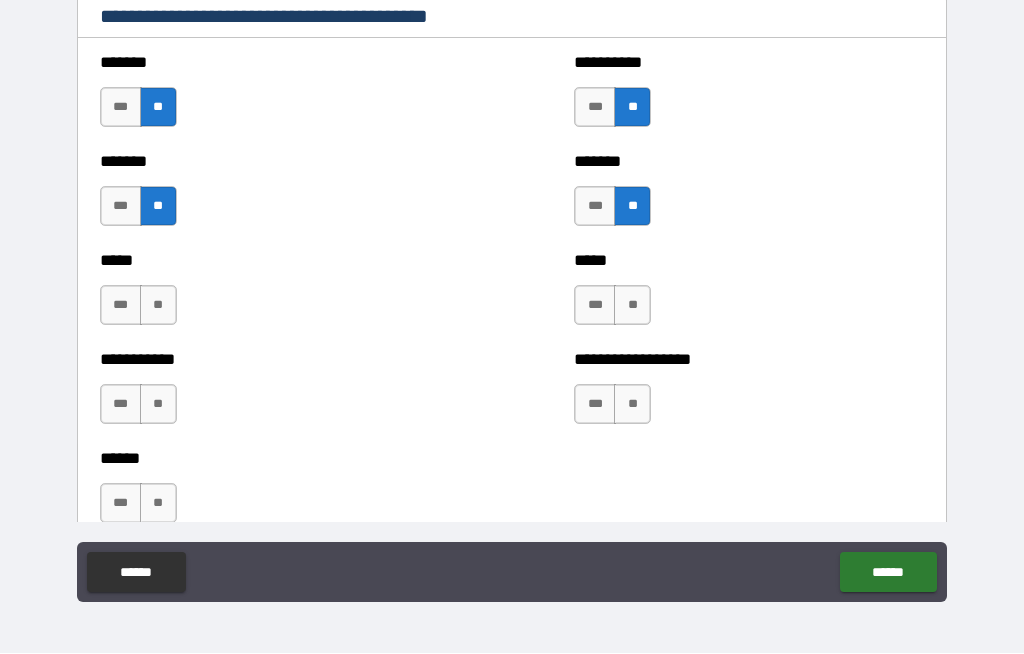 scroll, scrollTop: 1825, scrollLeft: 0, axis: vertical 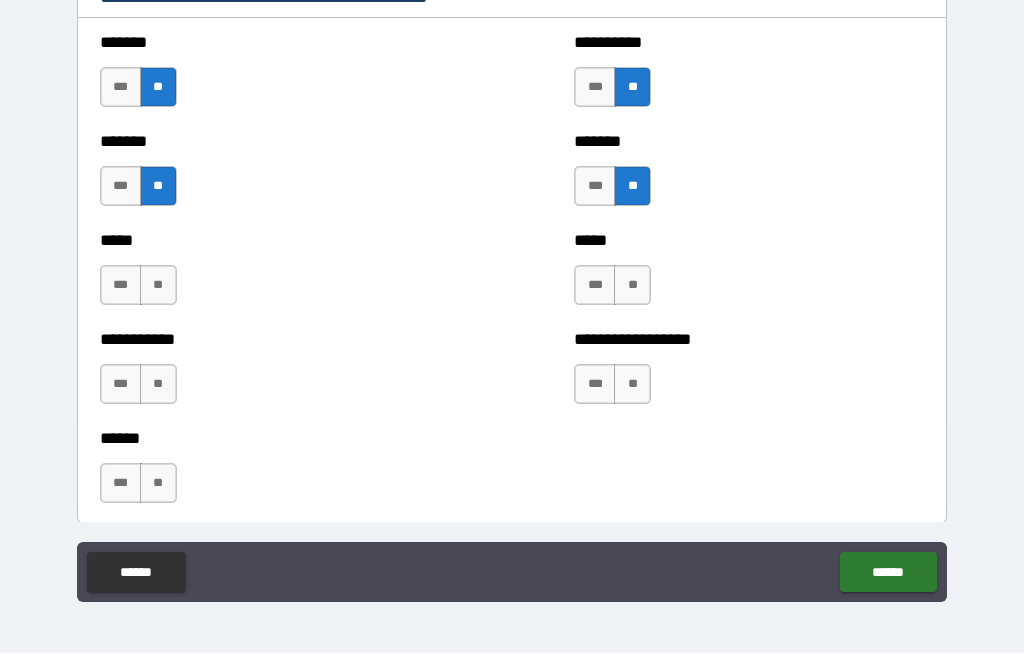click on "**" at bounding box center [158, 286] 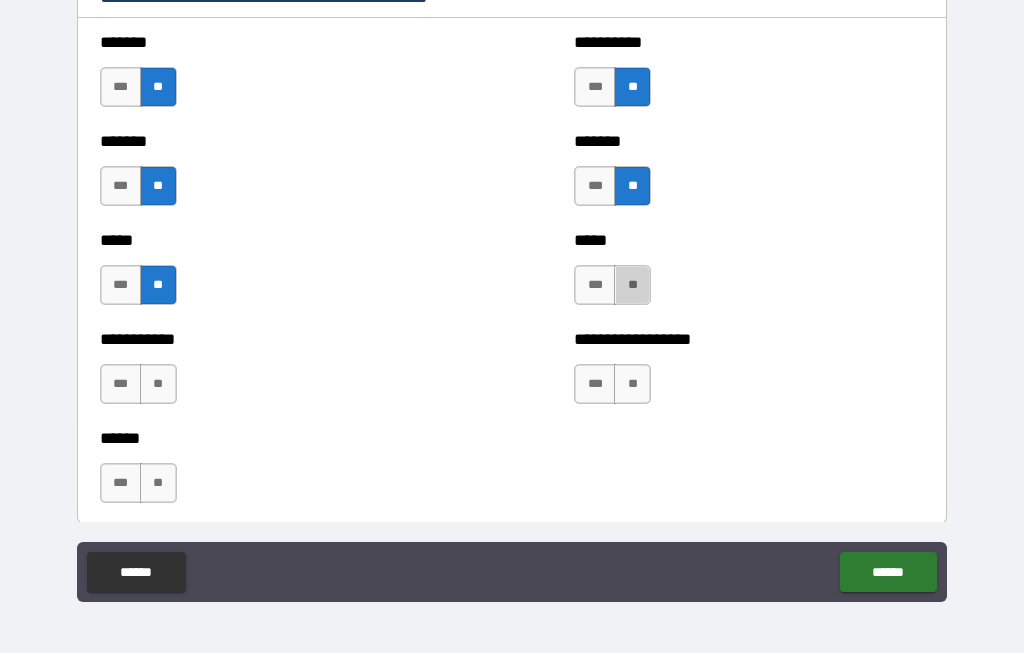 click on "**" at bounding box center [632, 286] 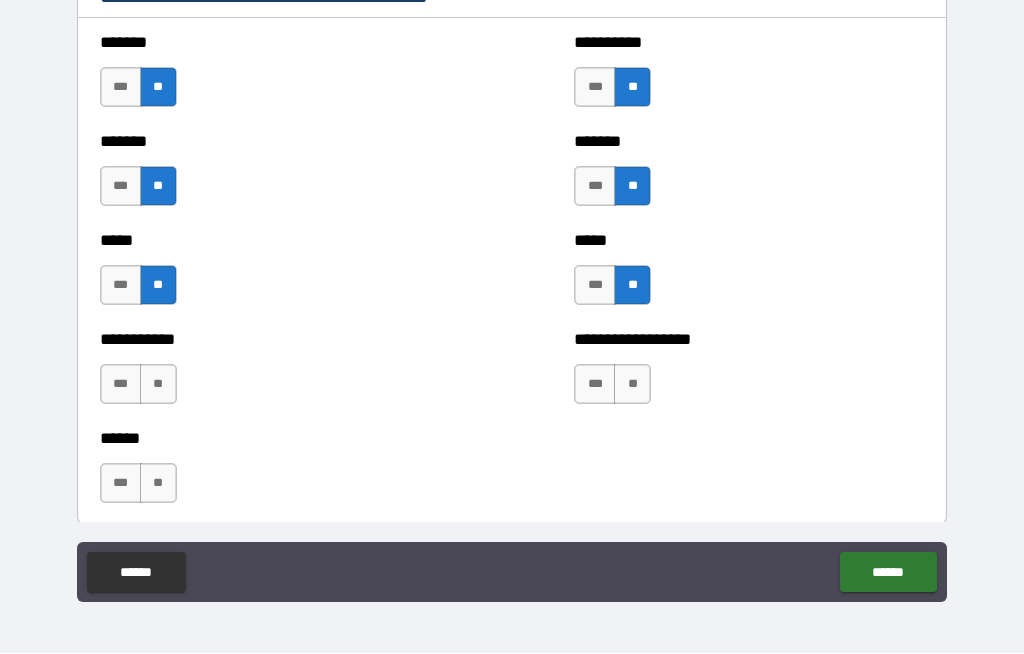click on "**" at bounding box center (158, 385) 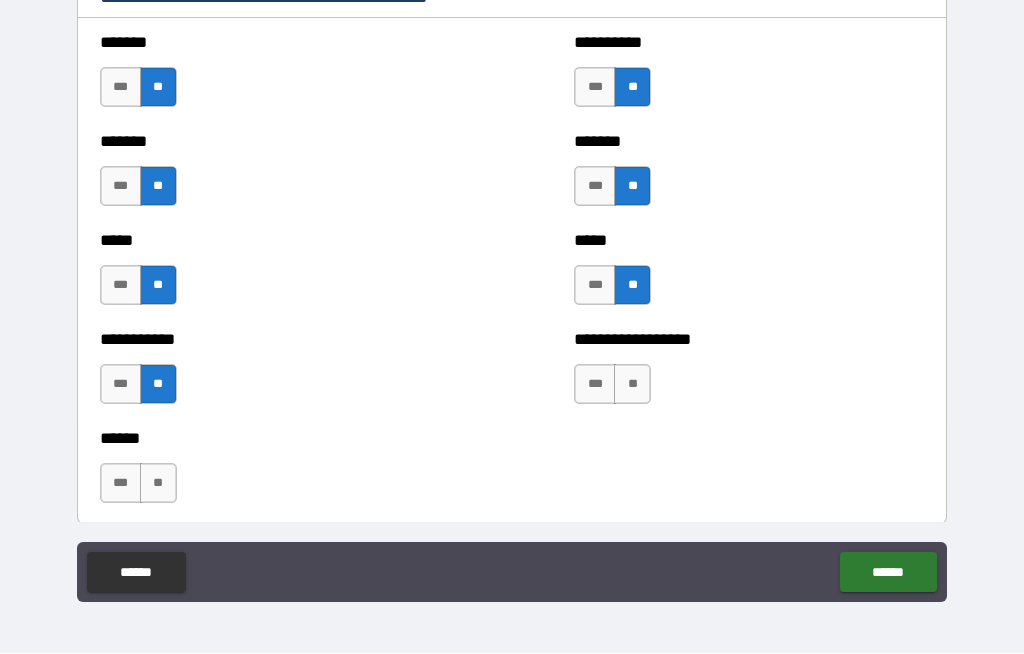 click on "**" at bounding box center (632, 385) 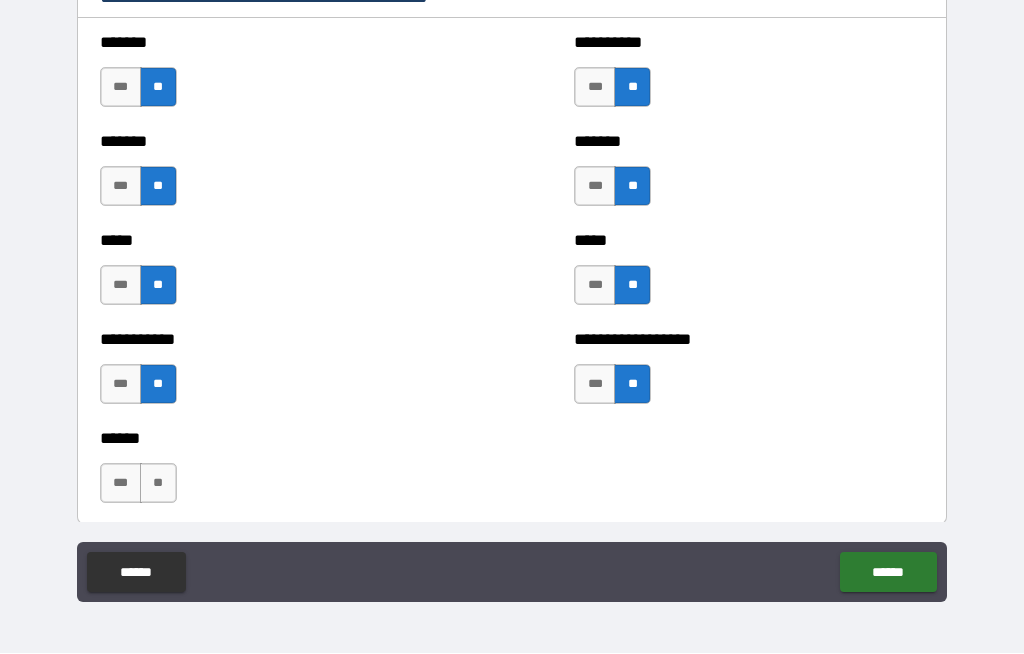 click on "**" at bounding box center (158, 484) 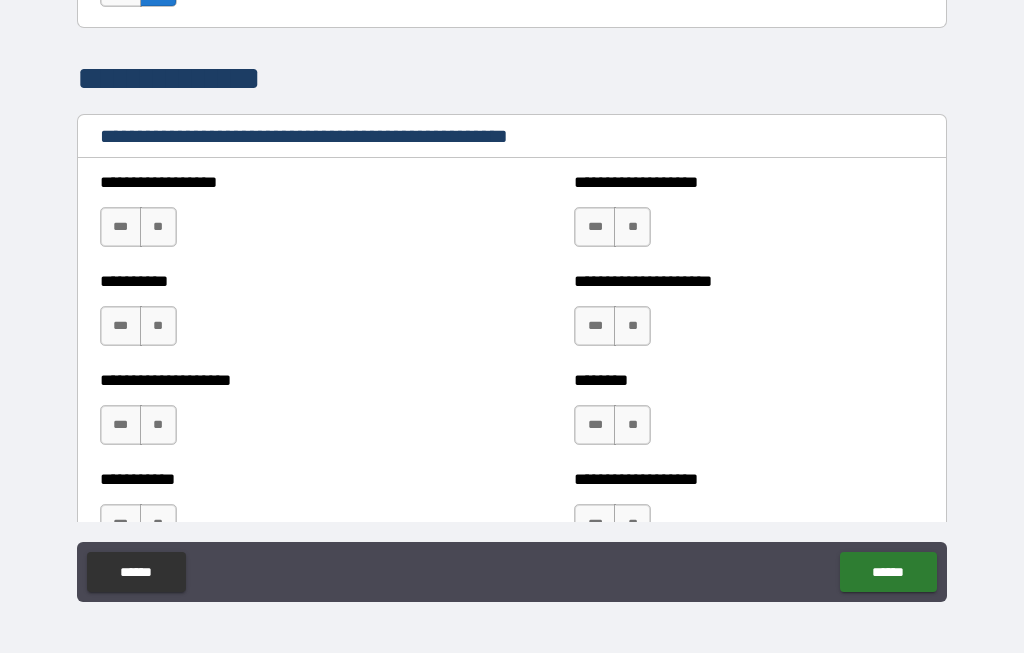 scroll, scrollTop: 2328, scrollLeft: 0, axis: vertical 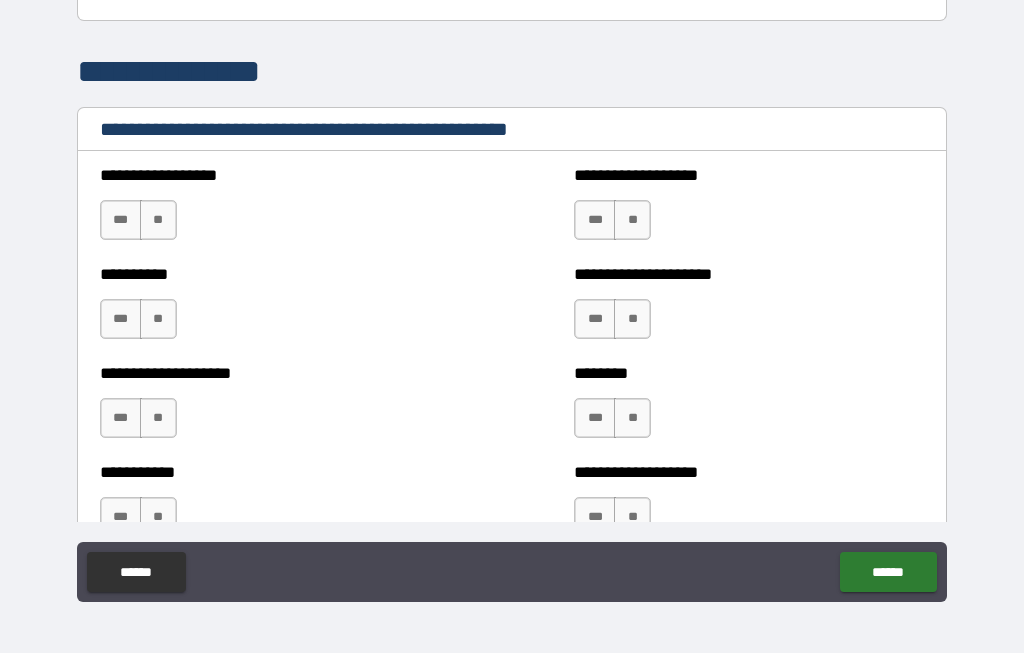click on "**" at bounding box center [158, 221] 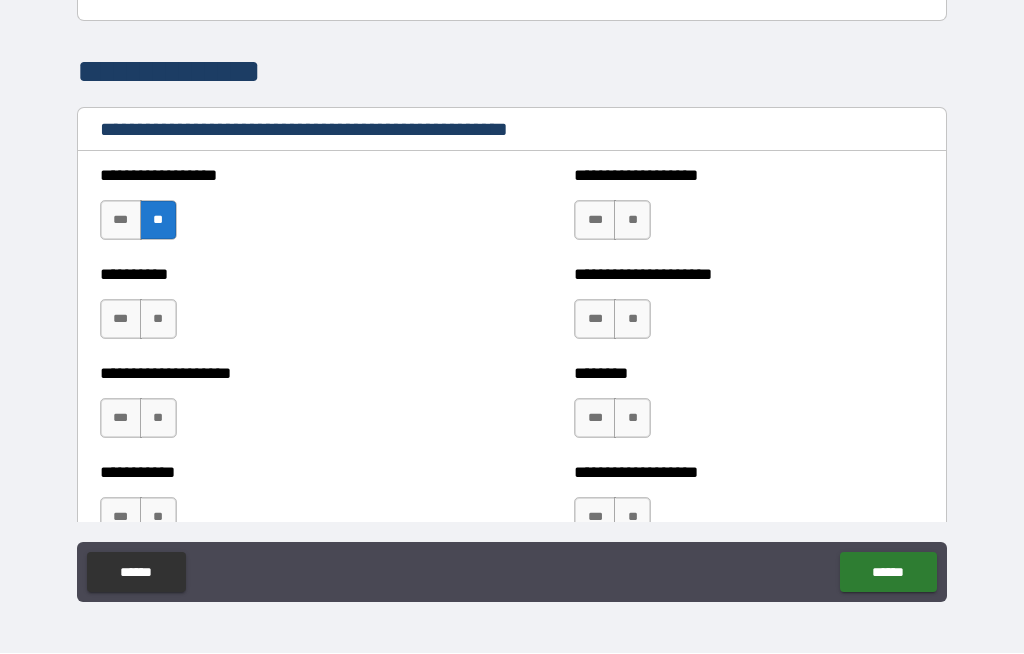 click on "**" at bounding box center [632, 221] 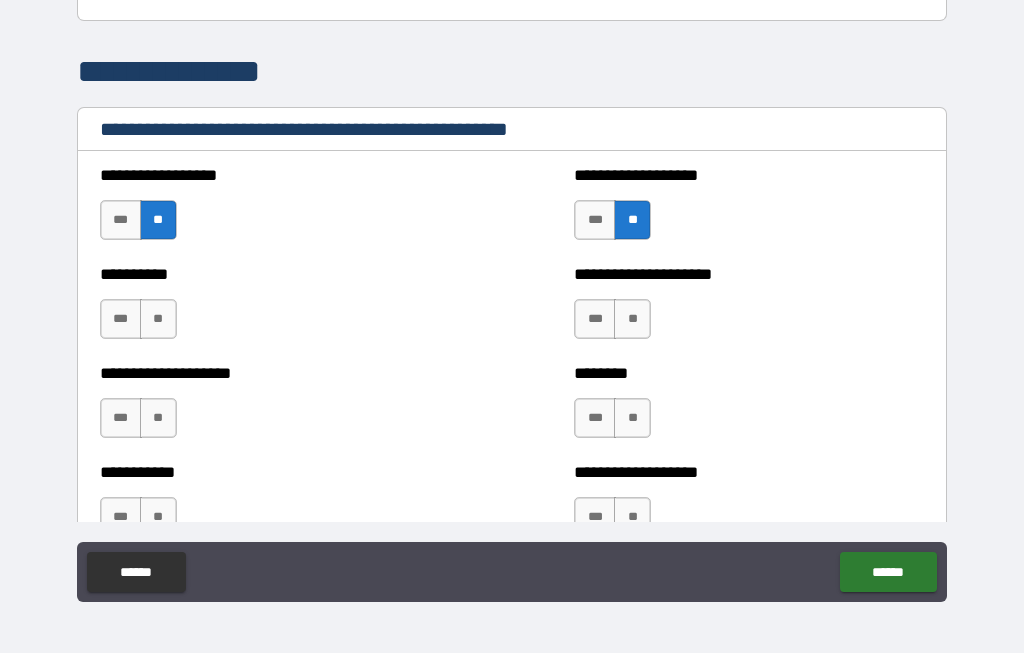 click on "**" at bounding box center (632, 320) 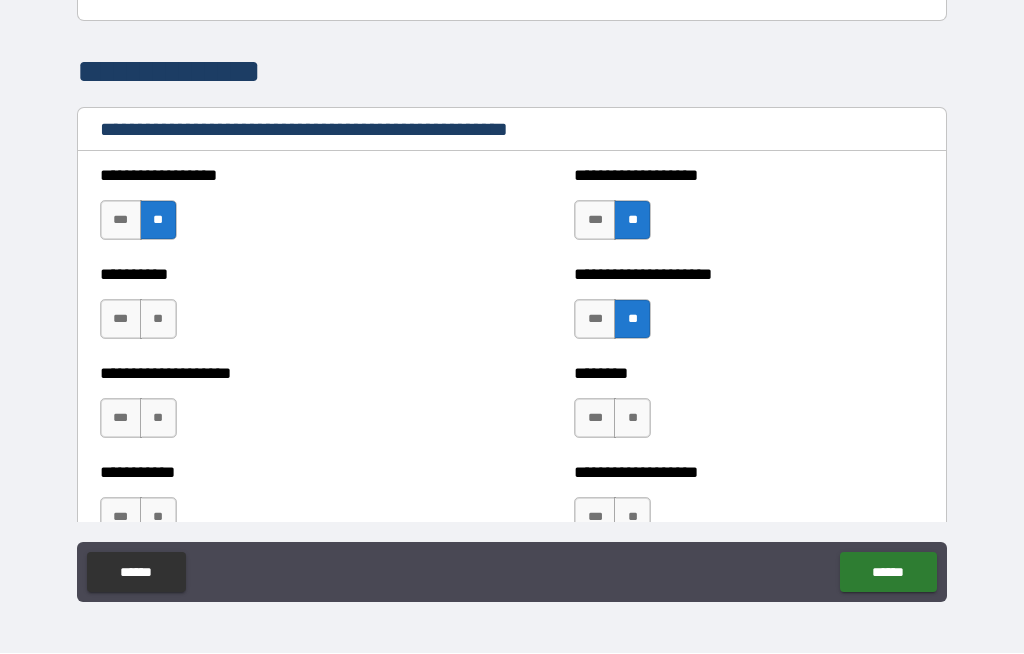 click on "**" at bounding box center [158, 419] 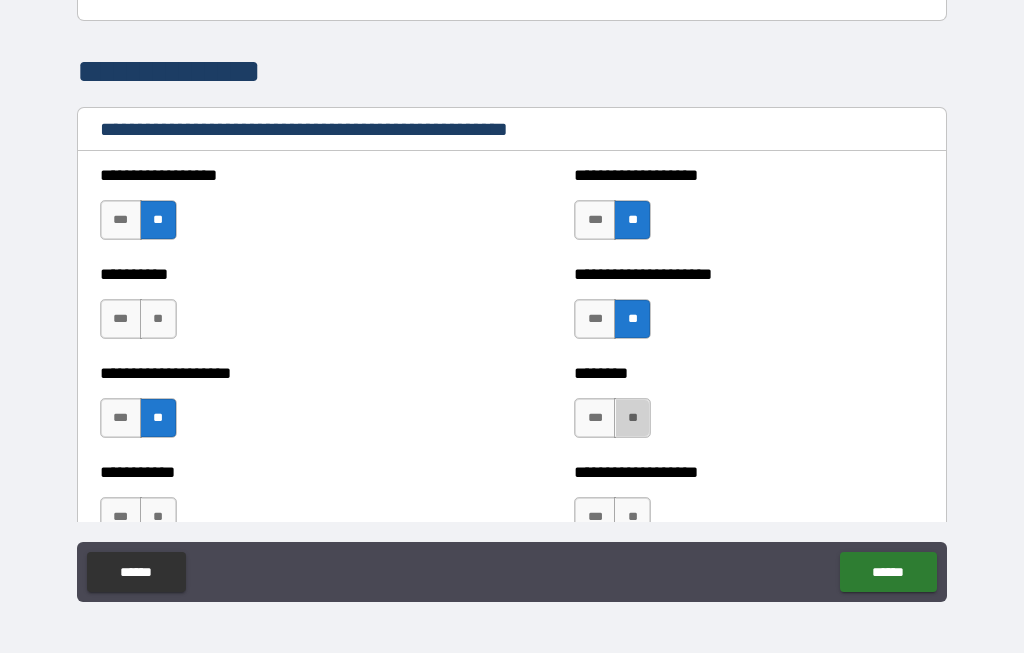click on "**" at bounding box center (632, 419) 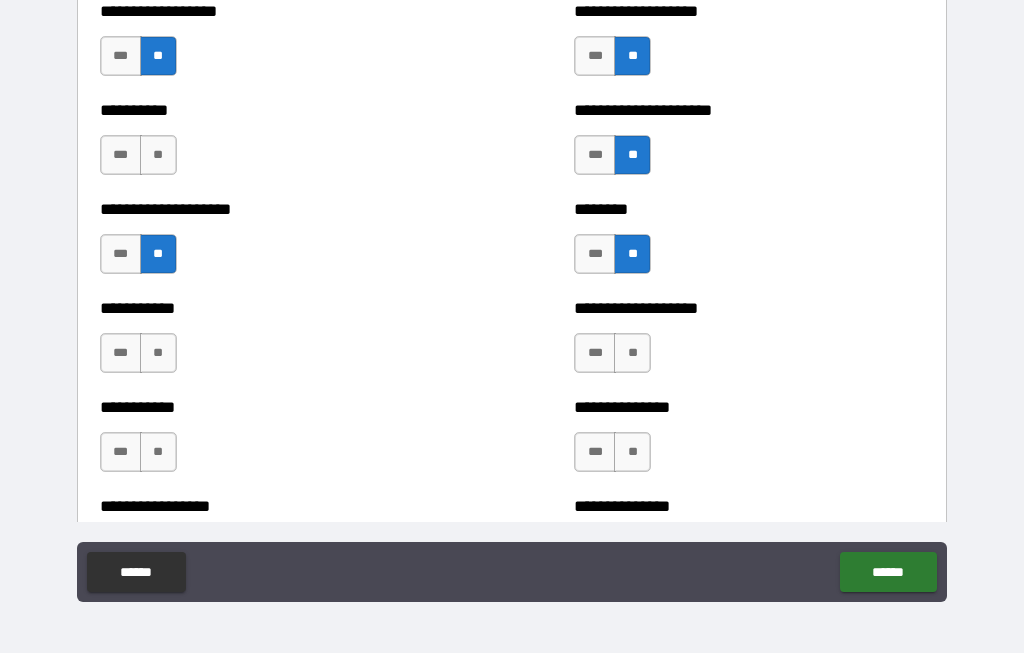 scroll, scrollTop: 2492, scrollLeft: 0, axis: vertical 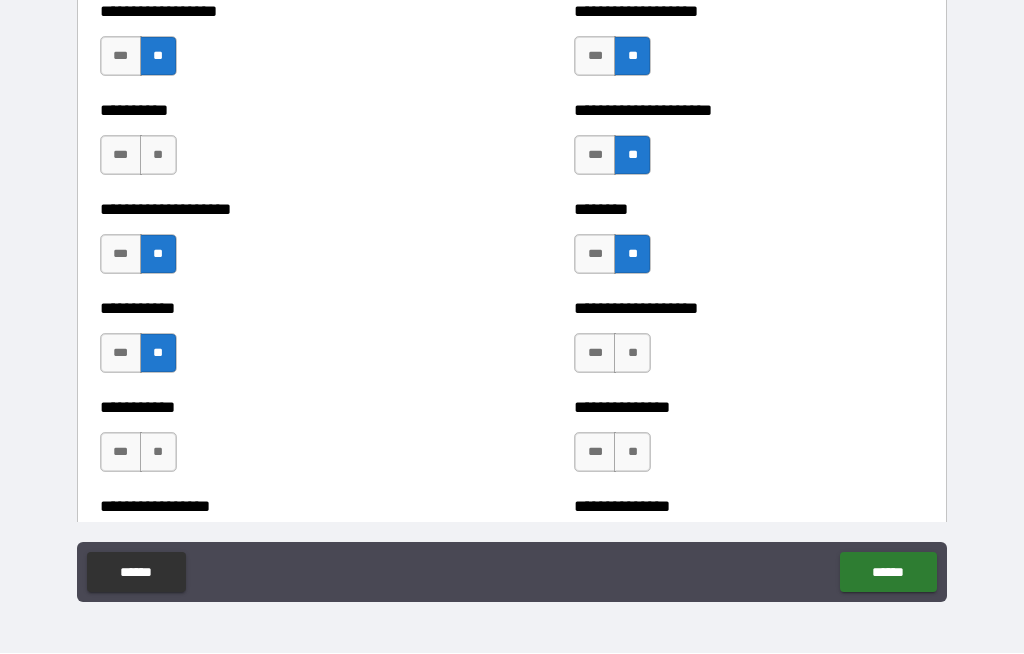 click on "**" at bounding box center (632, 354) 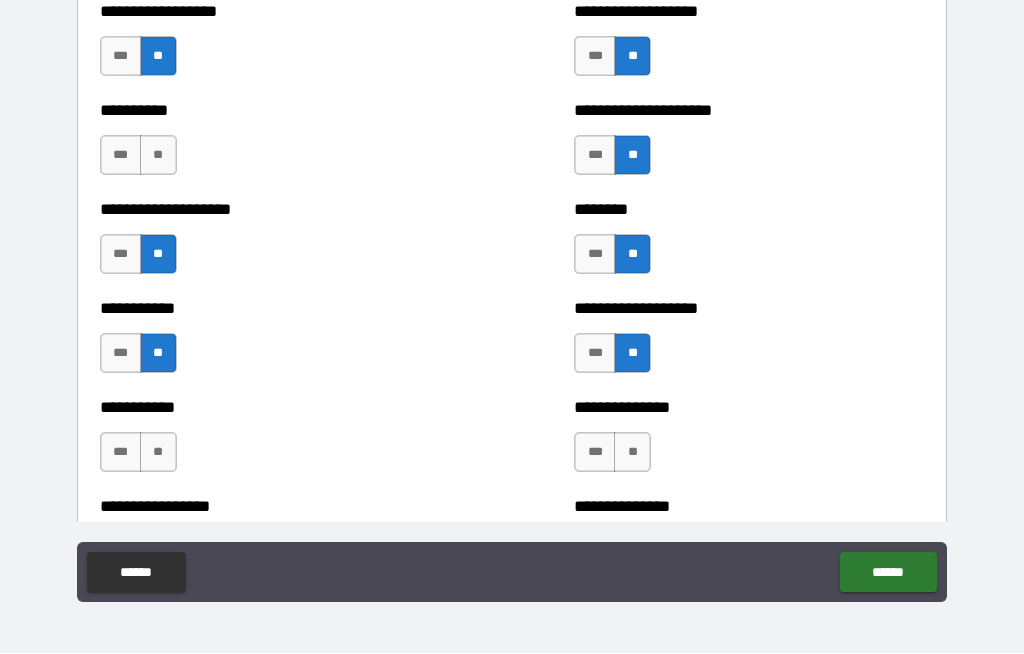 click on "**" at bounding box center [632, 453] 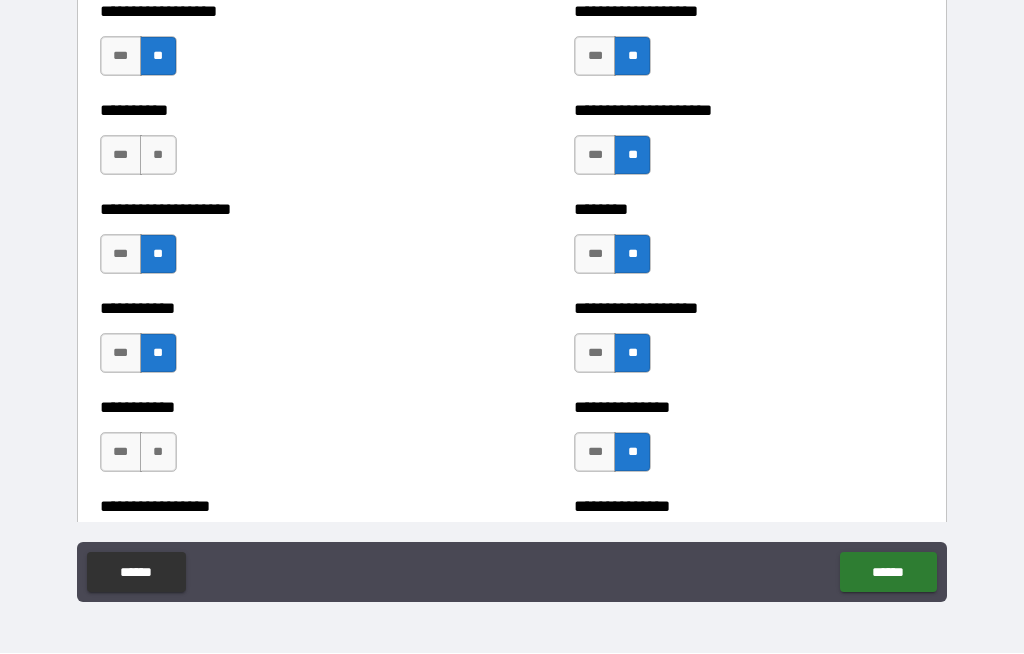 click on "**" at bounding box center [158, 453] 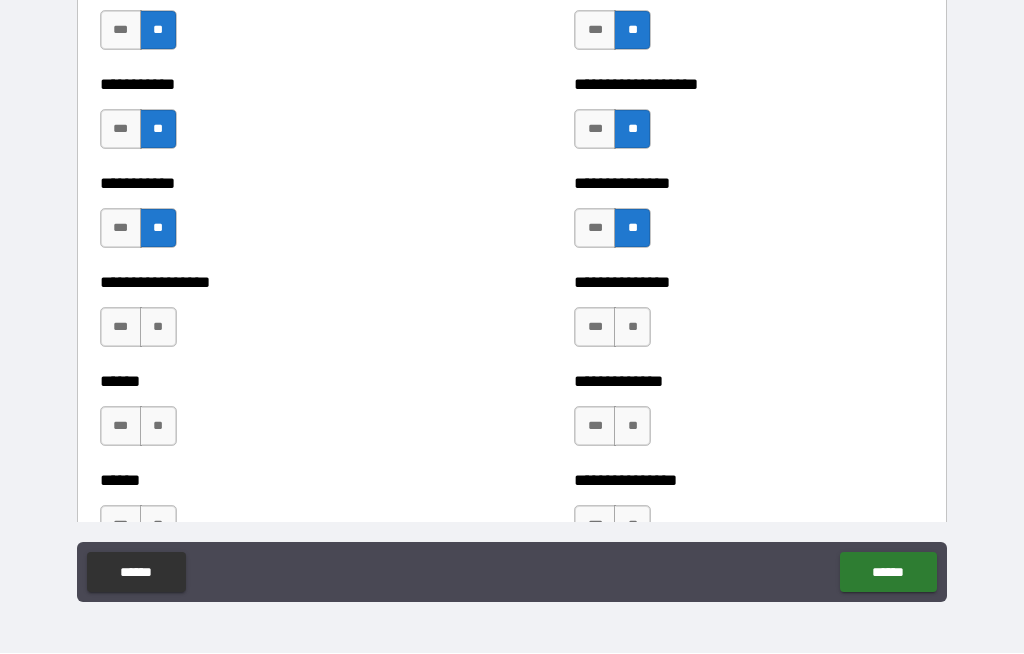 scroll, scrollTop: 2718, scrollLeft: 0, axis: vertical 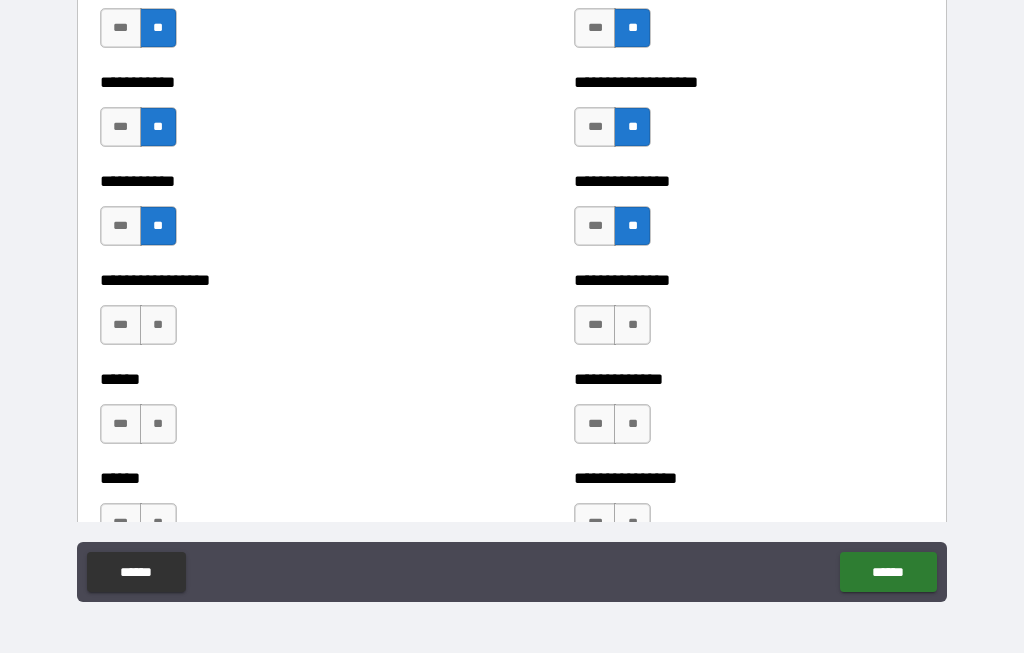 click on "**" at bounding box center (632, 326) 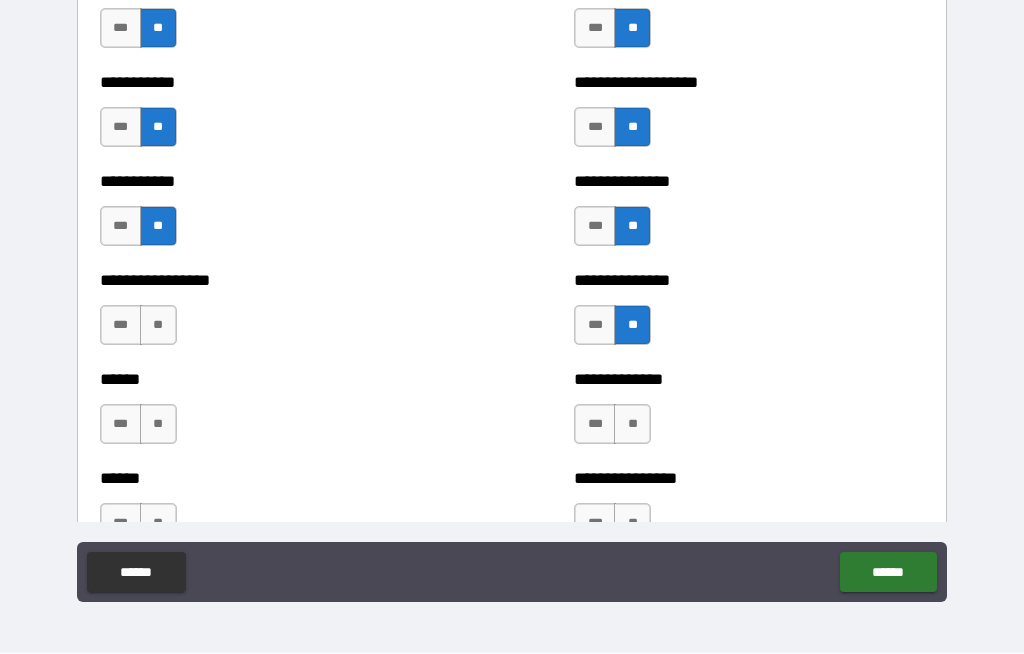click on "**" at bounding box center (158, 326) 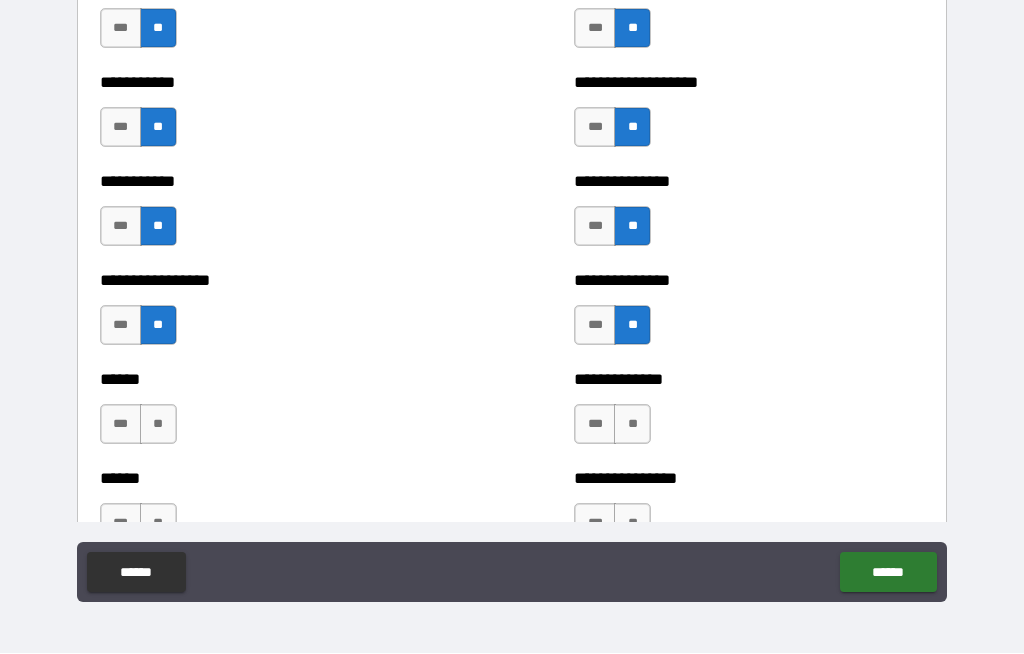 click on "**" at bounding box center (158, 425) 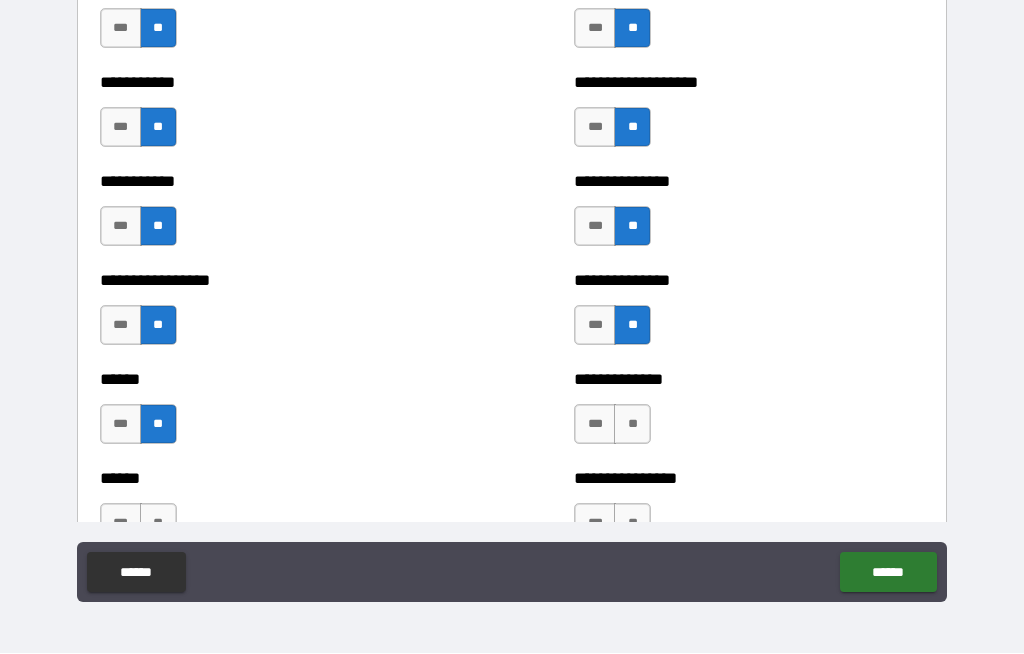 click on "***" at bounding box center (595, 425) 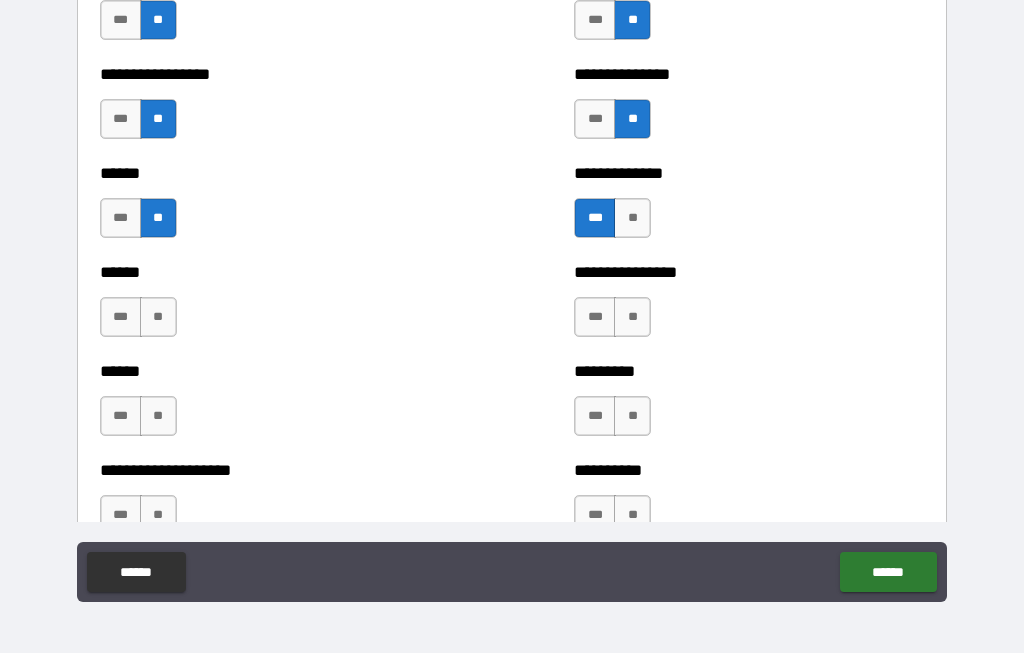 scroll, scrollTop: 2925, scrollLeft: 0, axis: vertical 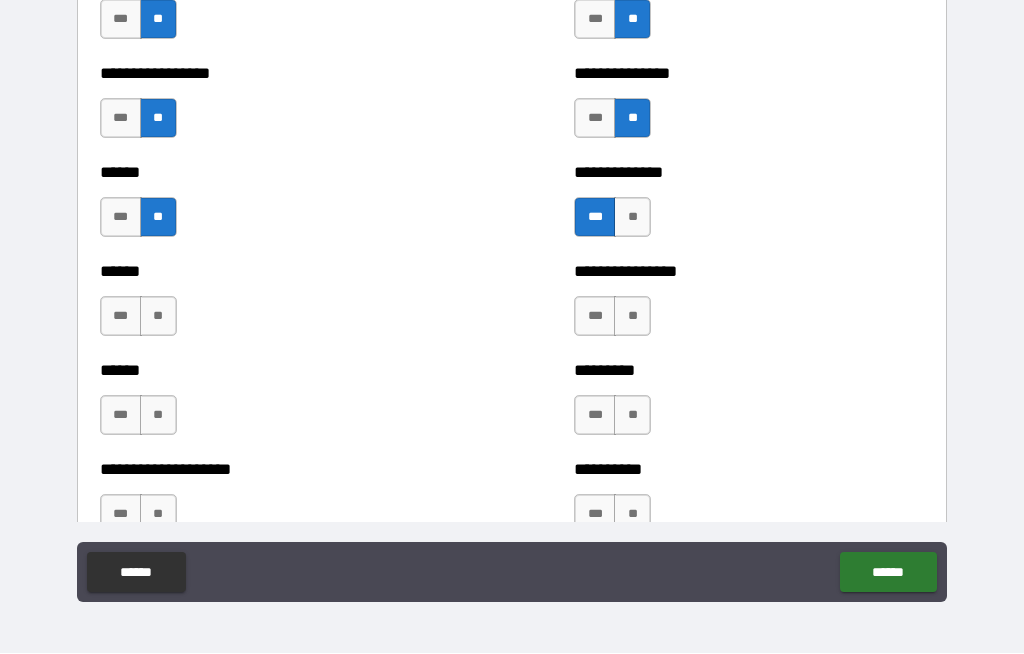 click on "**" at bounding box center (632, 317) 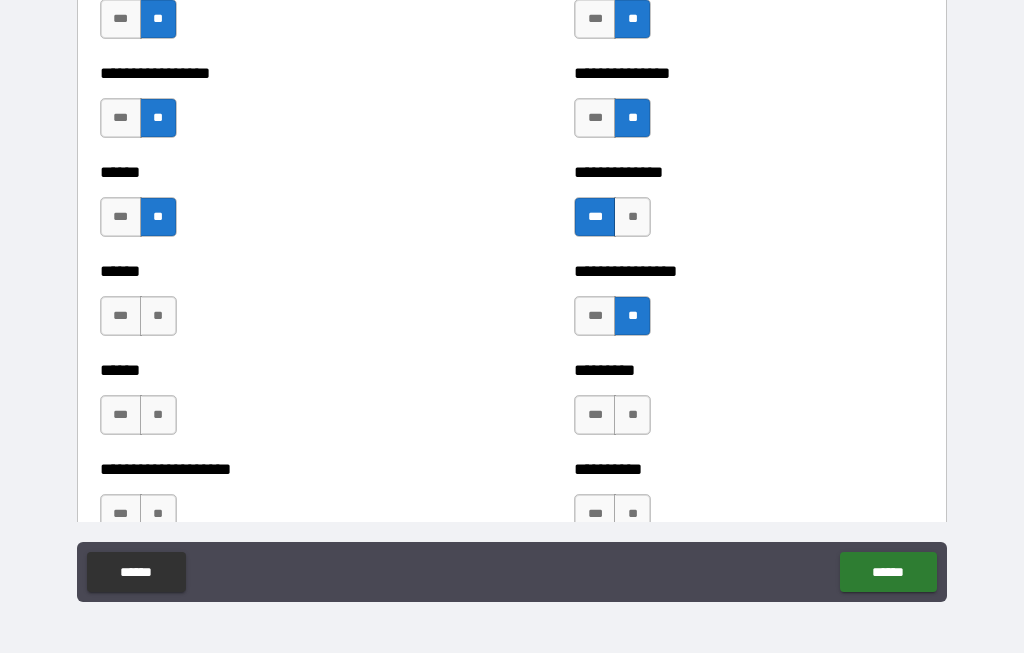 click on "**" at bounding box center (632, 416) 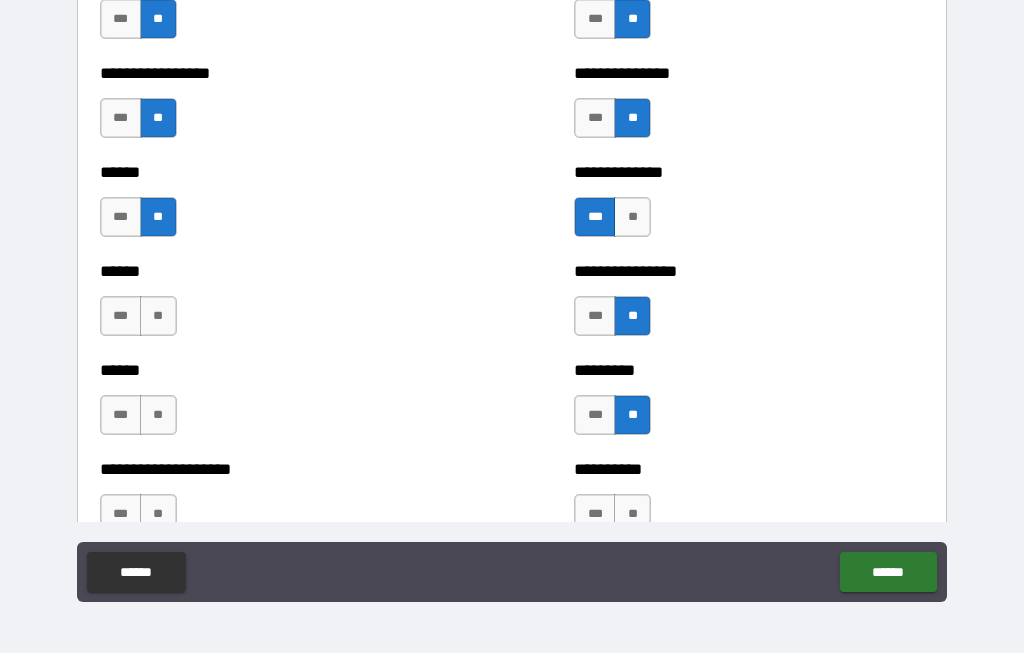 click on "**" at bounding box center [158, 317] 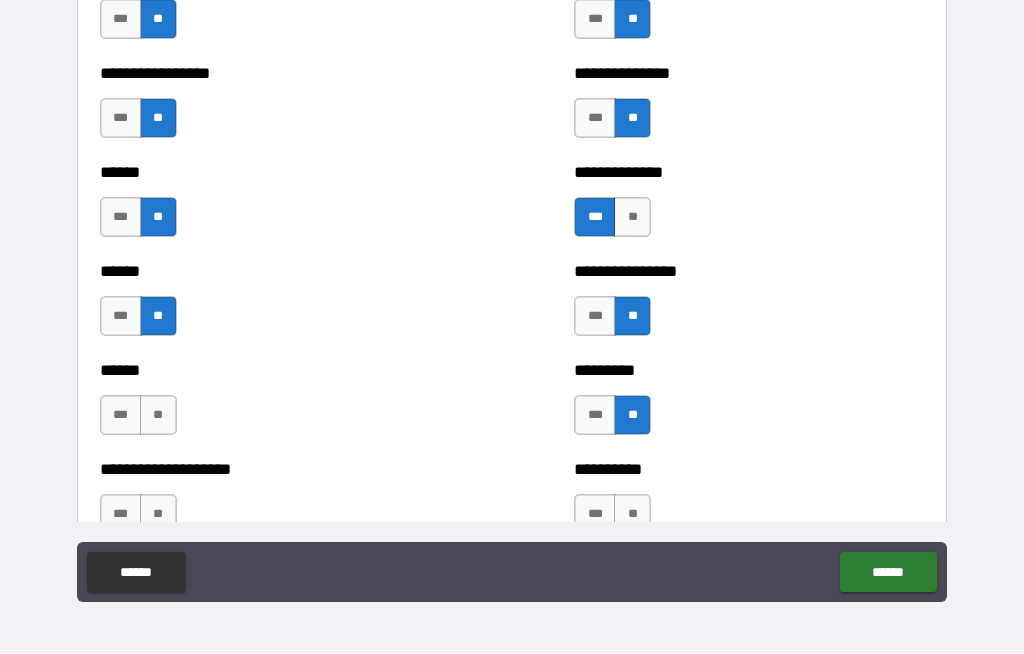 click on "**" at bounding box center (158, 416) 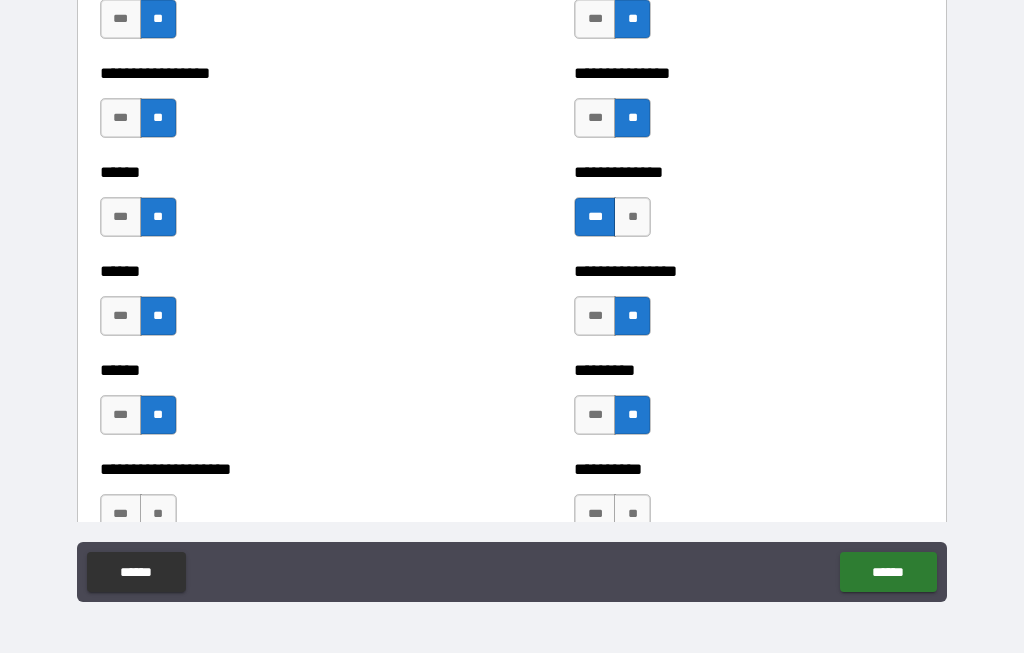 click on "**" at bounding box center (158, 515) 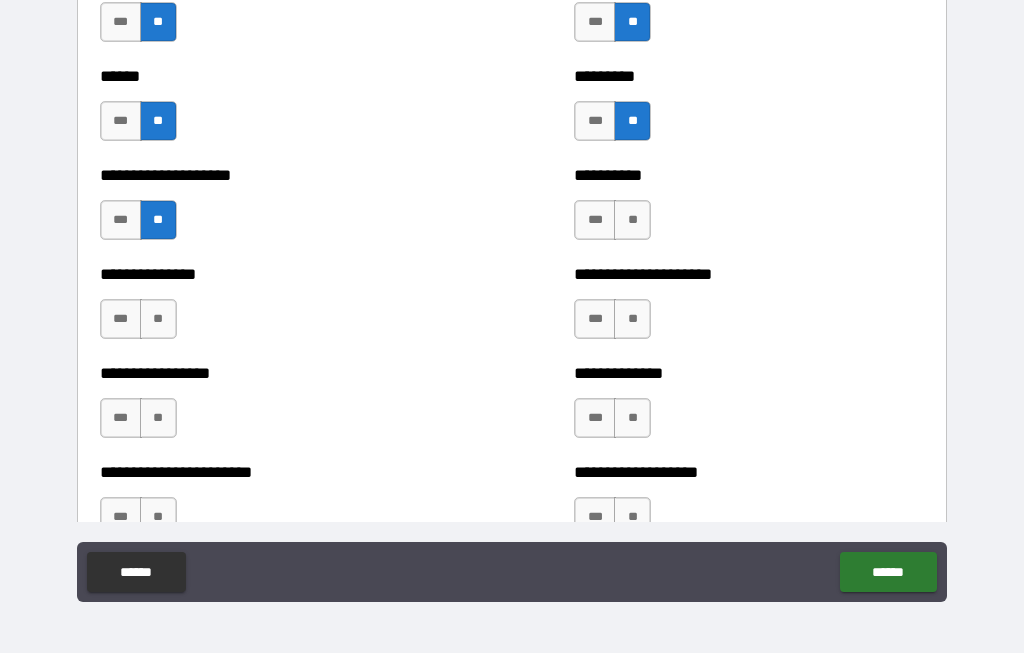 scroll, scrollTop: 3222, scrollLeft: 0, axis: vertical 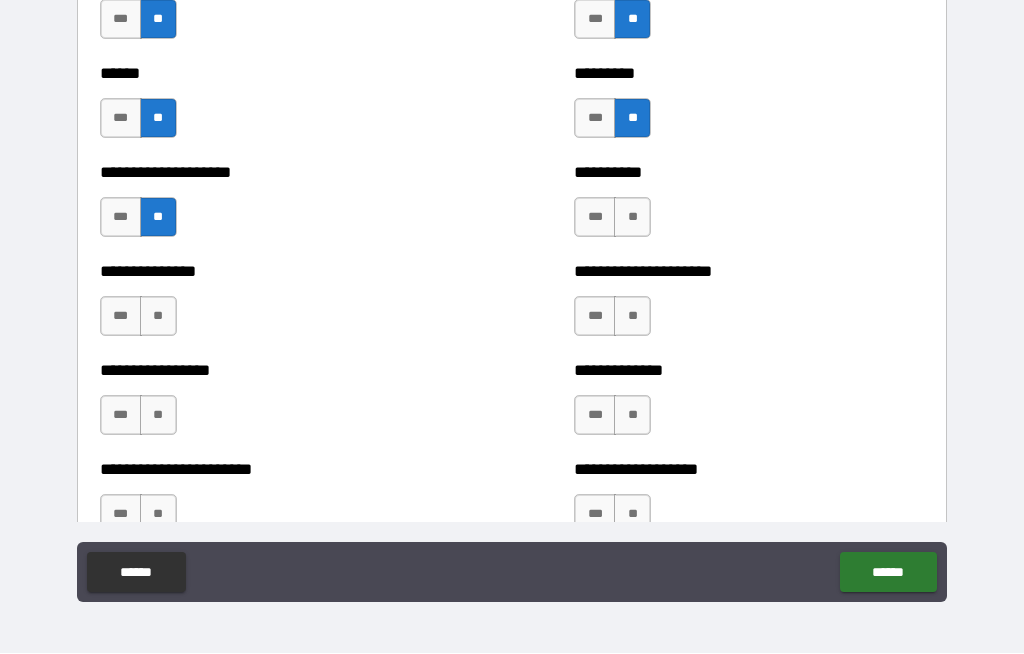 click on "**" at bounding box center (632, 218) 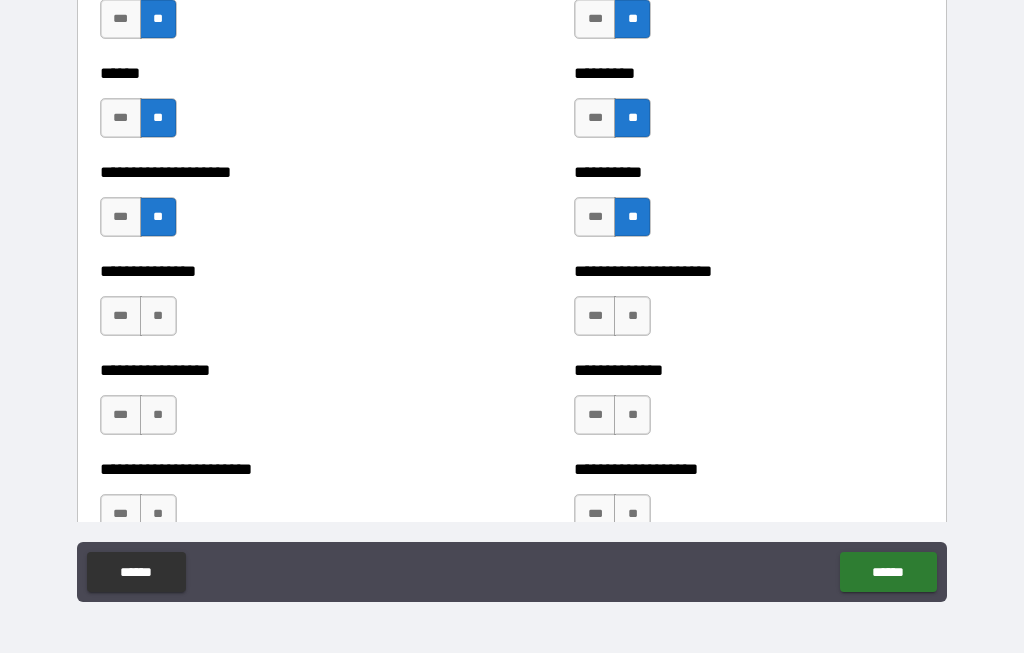 click on "**" at bounding box center (632, 317) 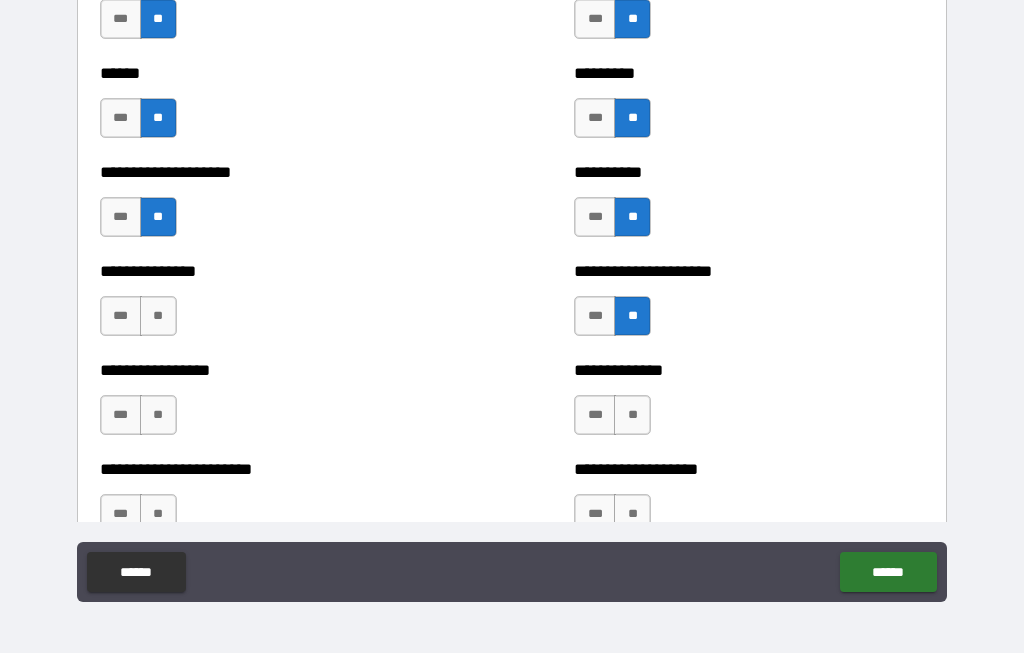 click on "**" at bounding box center (632, 416) 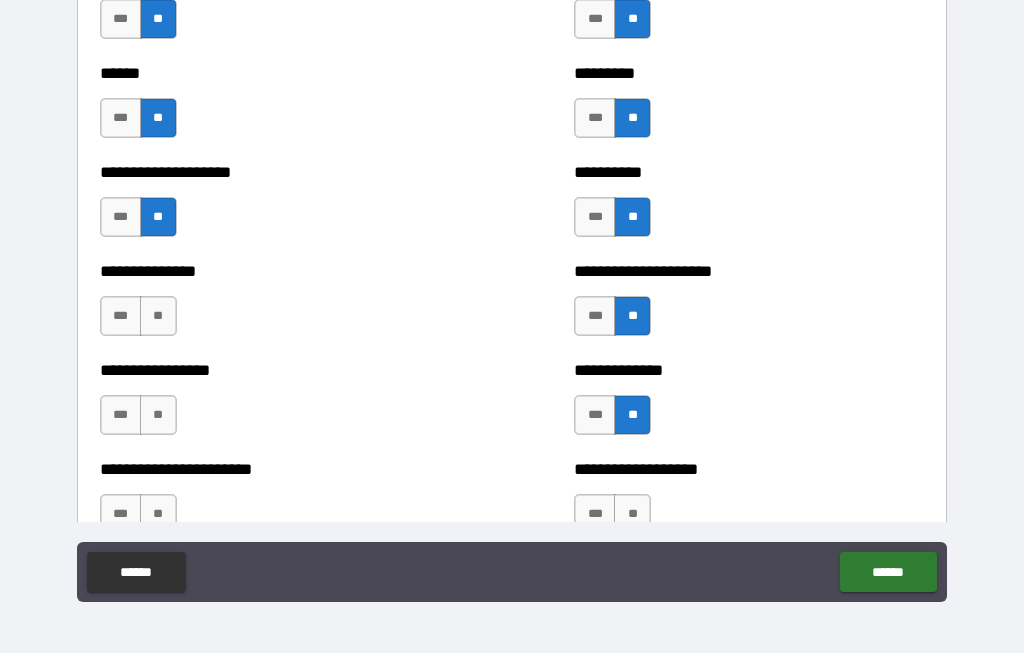 click on "**" at bounding box center [632, 515] 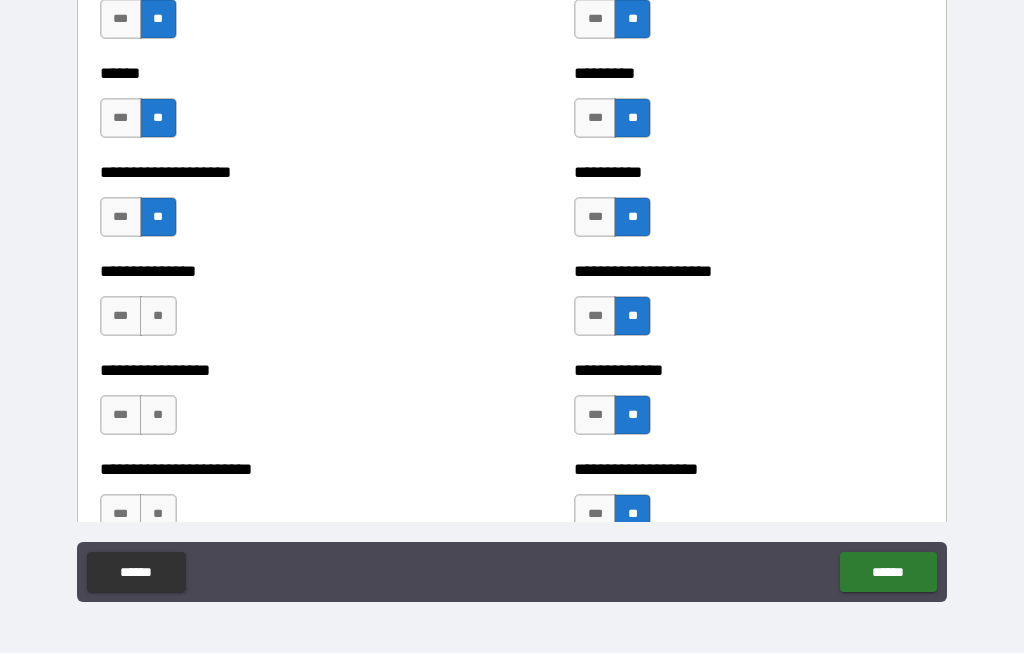 click on "**" at bounding box center [158, 317] 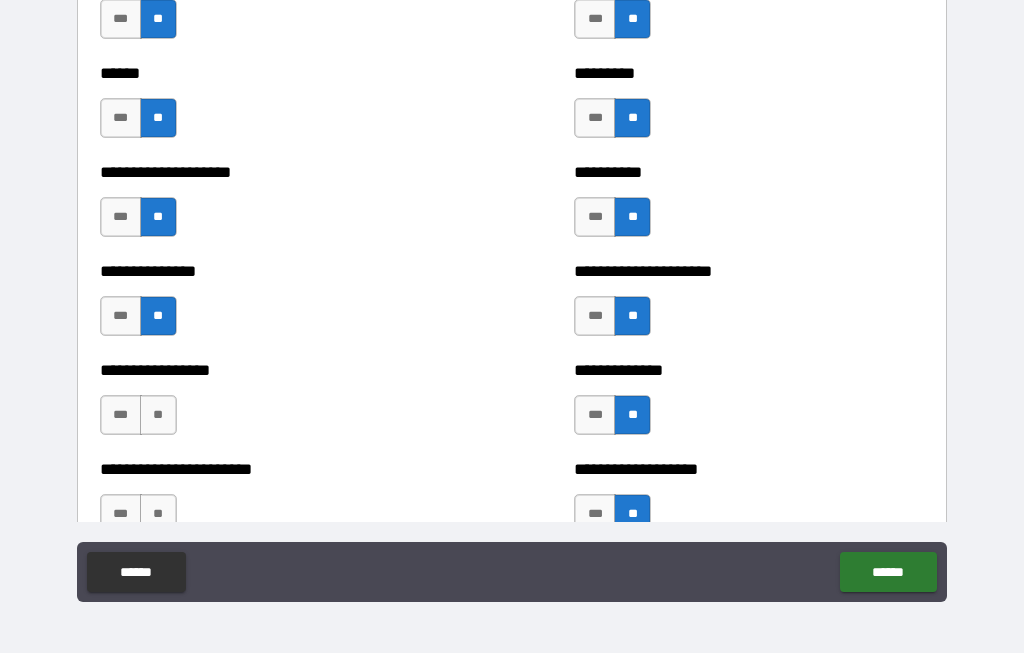 click on "**" at bounding box center (158, 416) 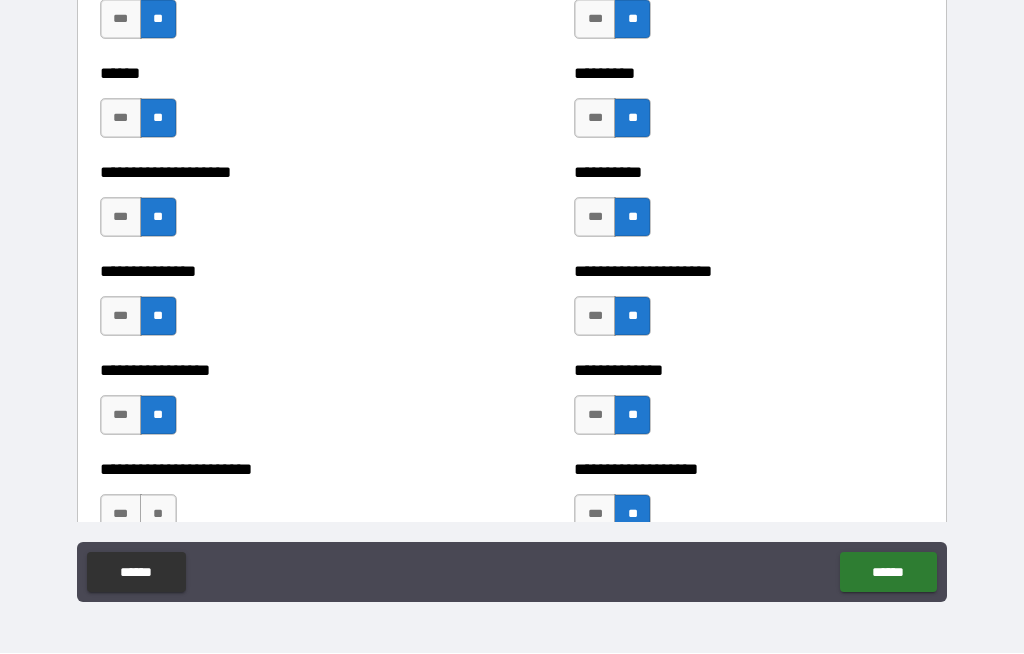 click on "**" at bounding box center [158, 515] 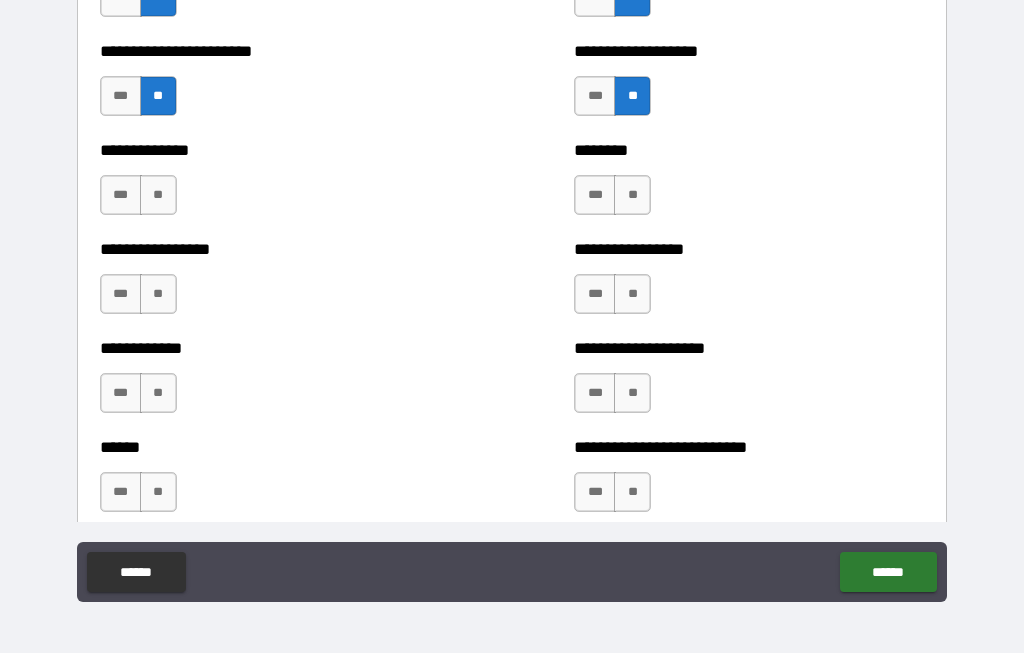 scroll, scrollTop: 3643, scrollLeft: 0, axis: vertical 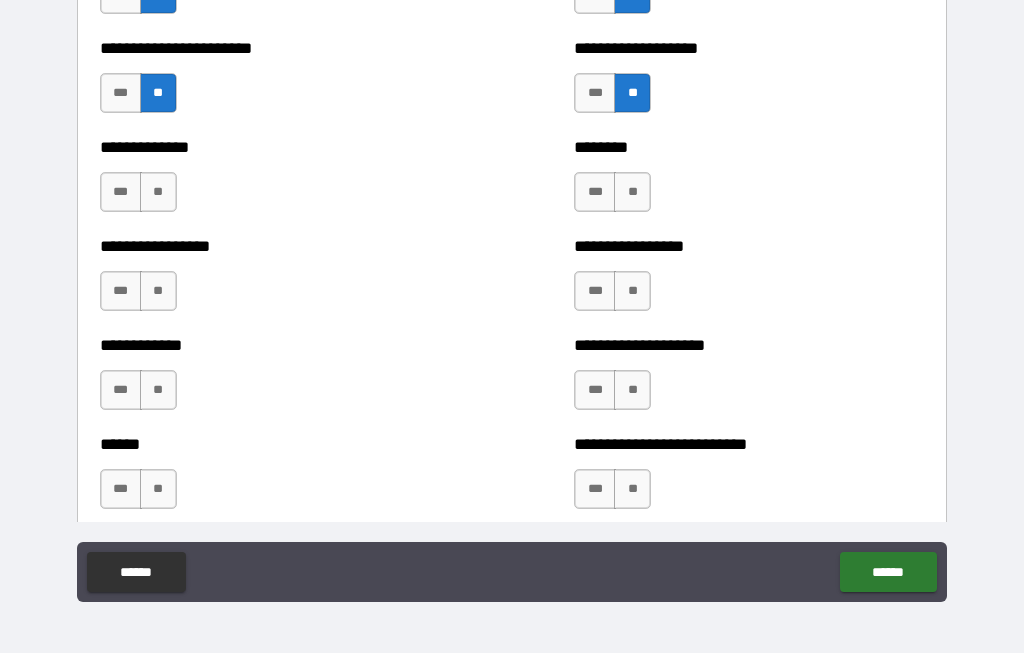 click on "**" at bounding box center [632, 193] 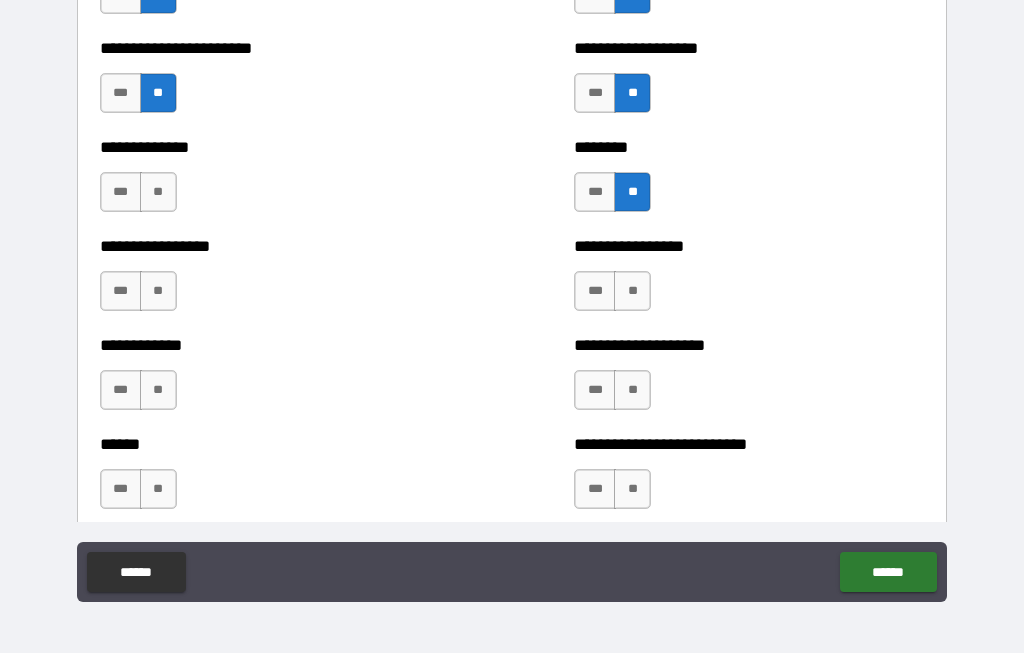 click on "**" at bounding box center (632, 292) 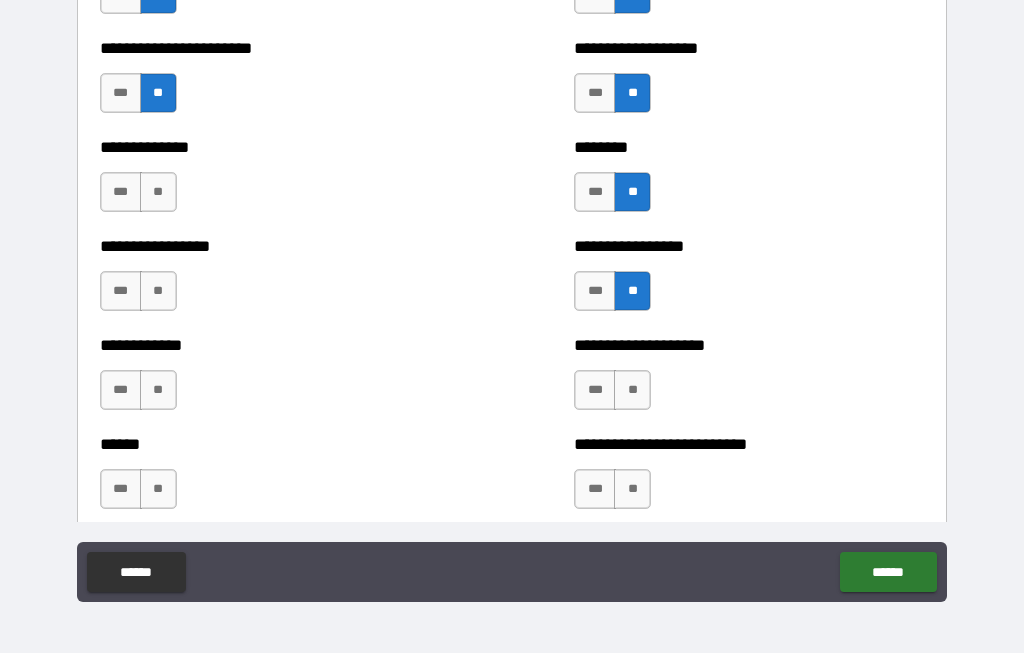 click on "**" at bounding box center (632, 391) 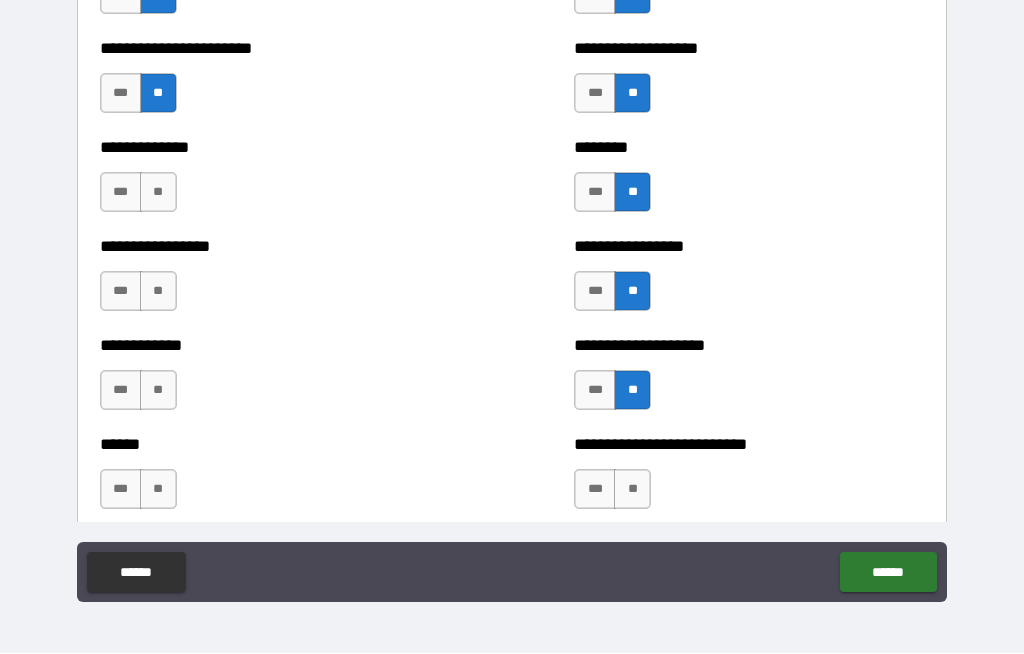 click on "**" at bounding box center (632, 490) 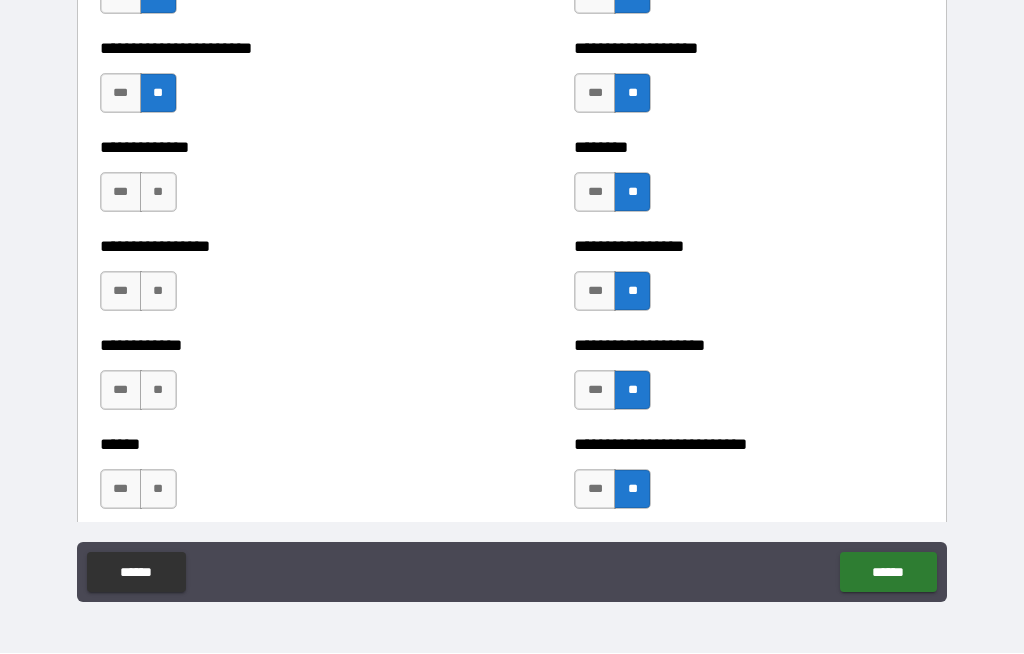 click on "***" at bounding box center (121, 490) 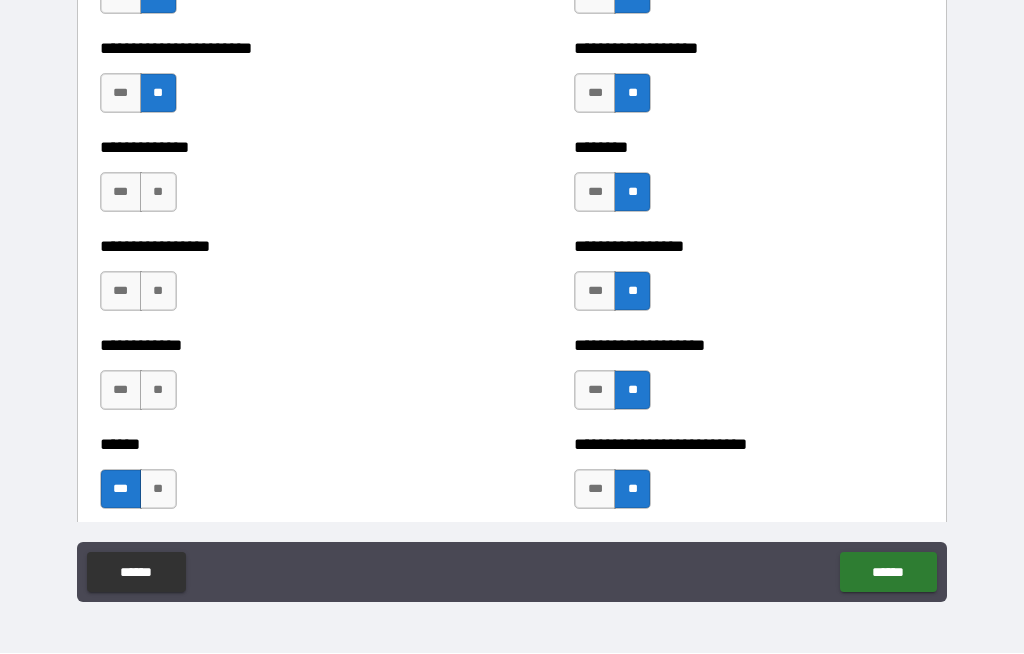 click on "**" at bounding box center (158, 391) 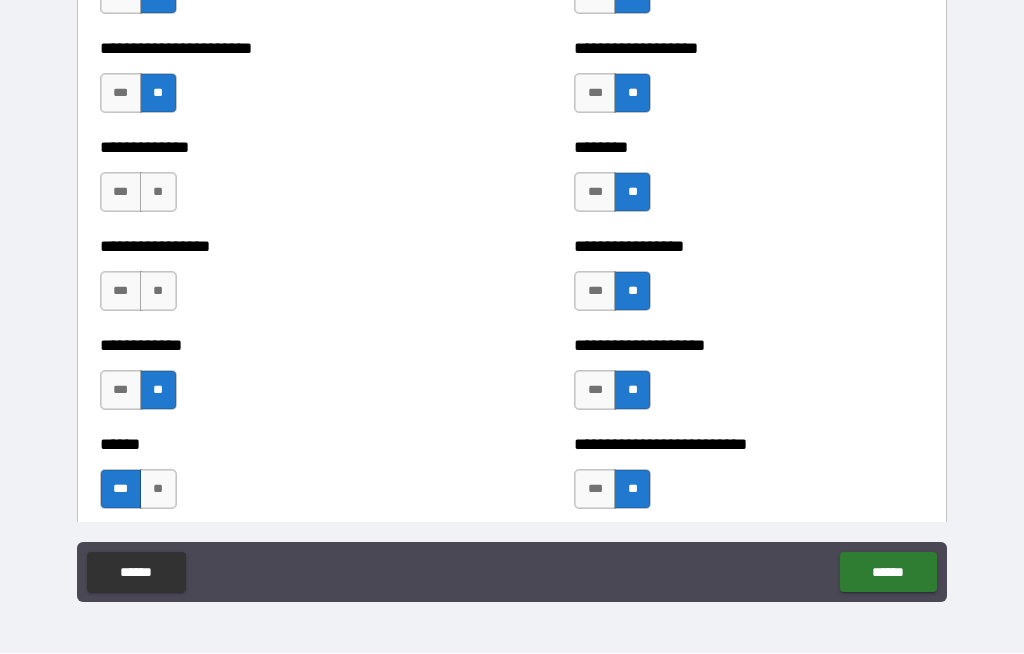 click on "**" at bounding box center [158, 292] 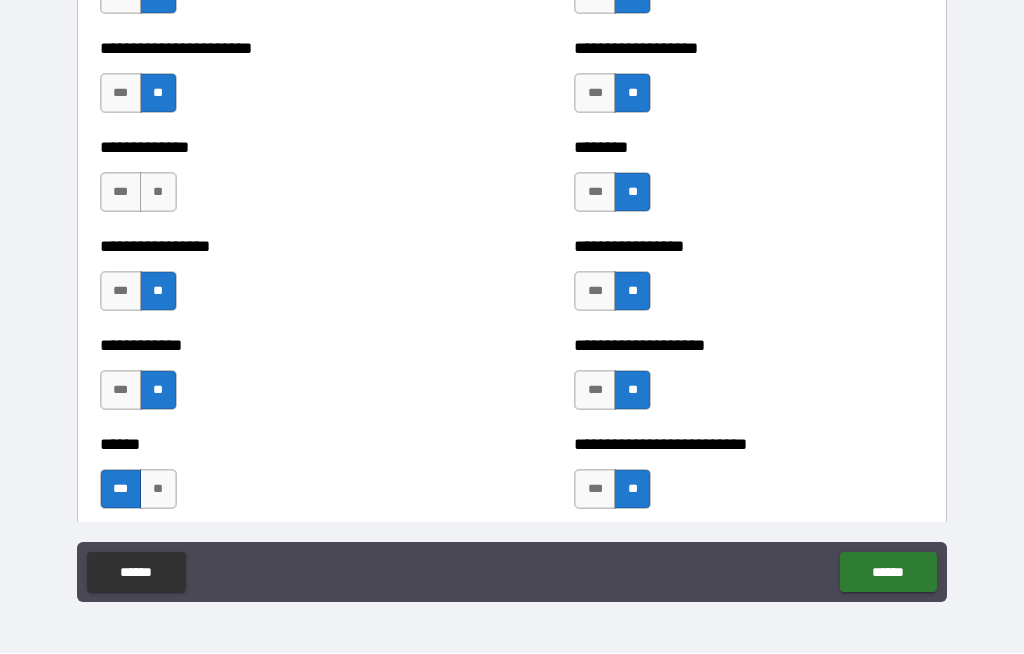 click on "**" at bounding box center (158, 193) 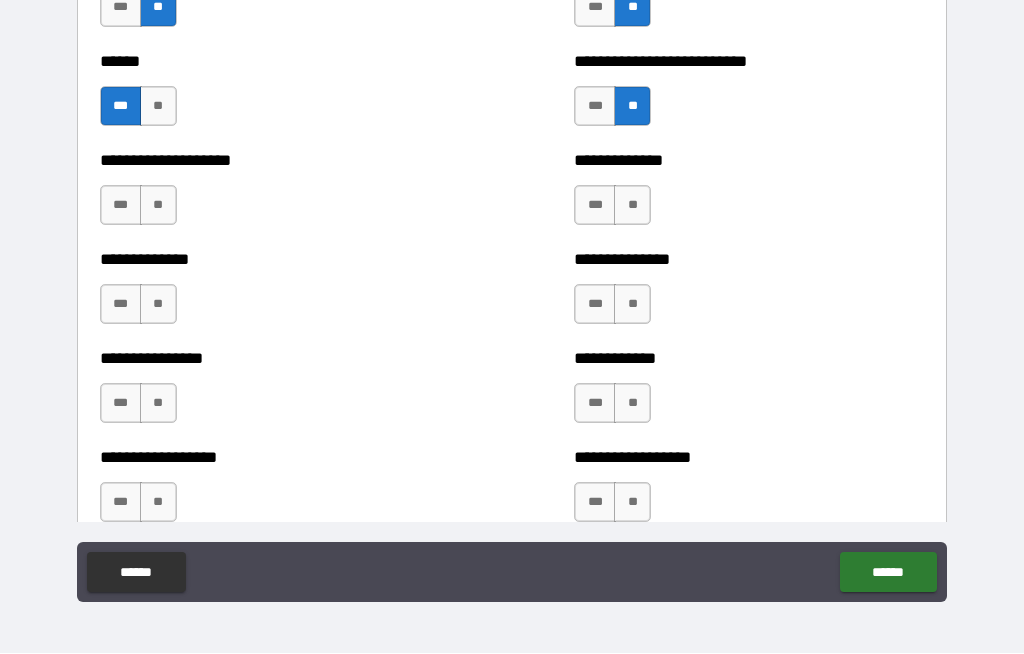 scroll, scrollTop: 4026, scrollLeft: 0, axis: vertical 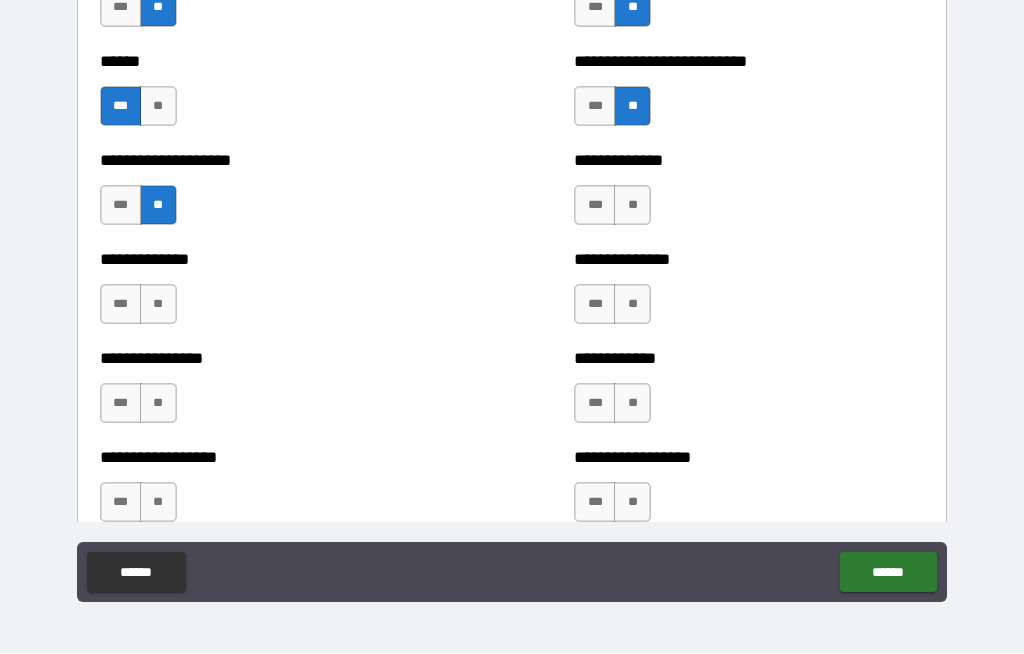 click on "**" at bounding box center [158, 305] 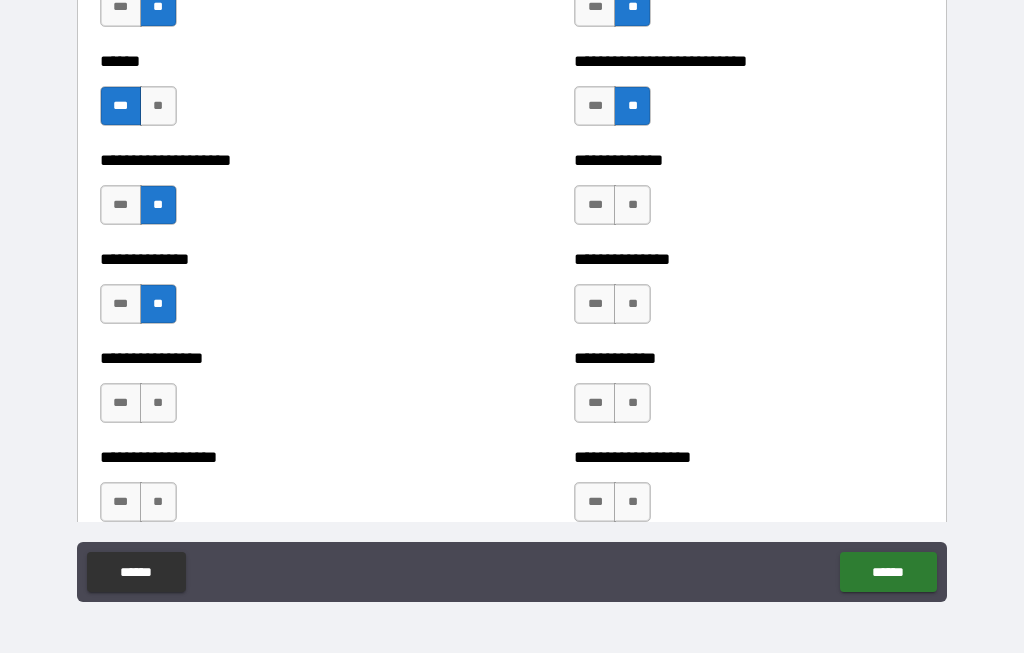 click on "**" at bounding box center (158, 404) 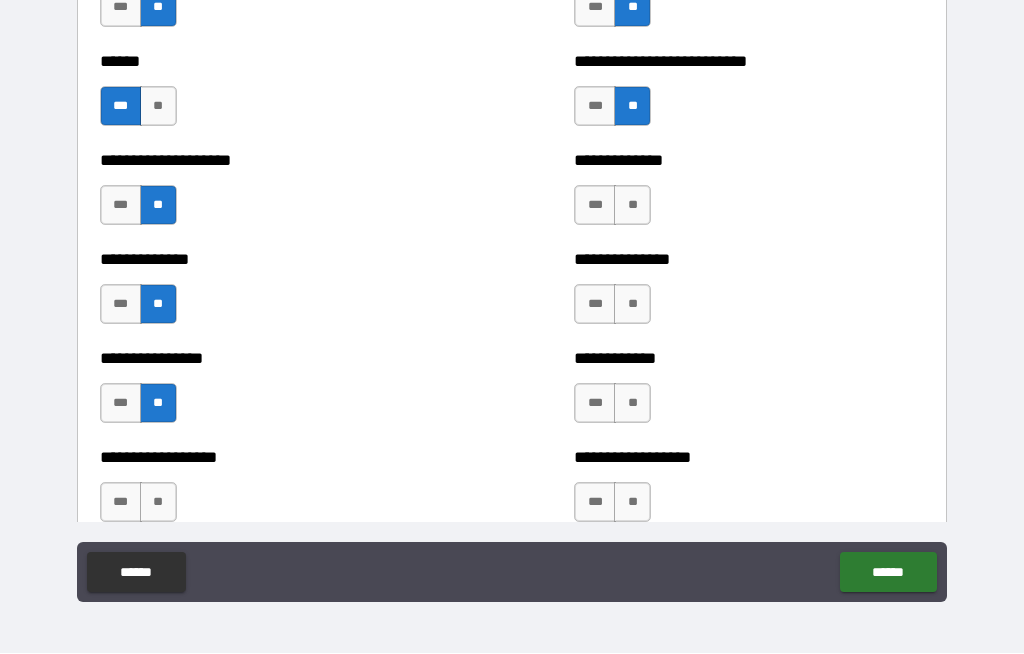 click on "**" at bounding box center [158, 503] 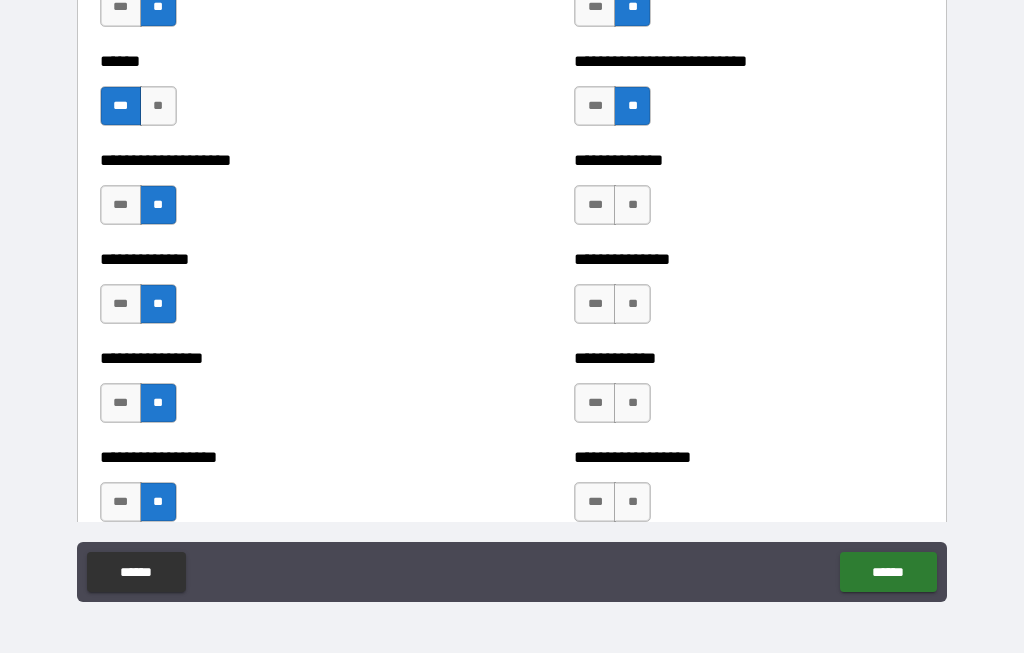 click on "**" at bounding box center [632, 206] 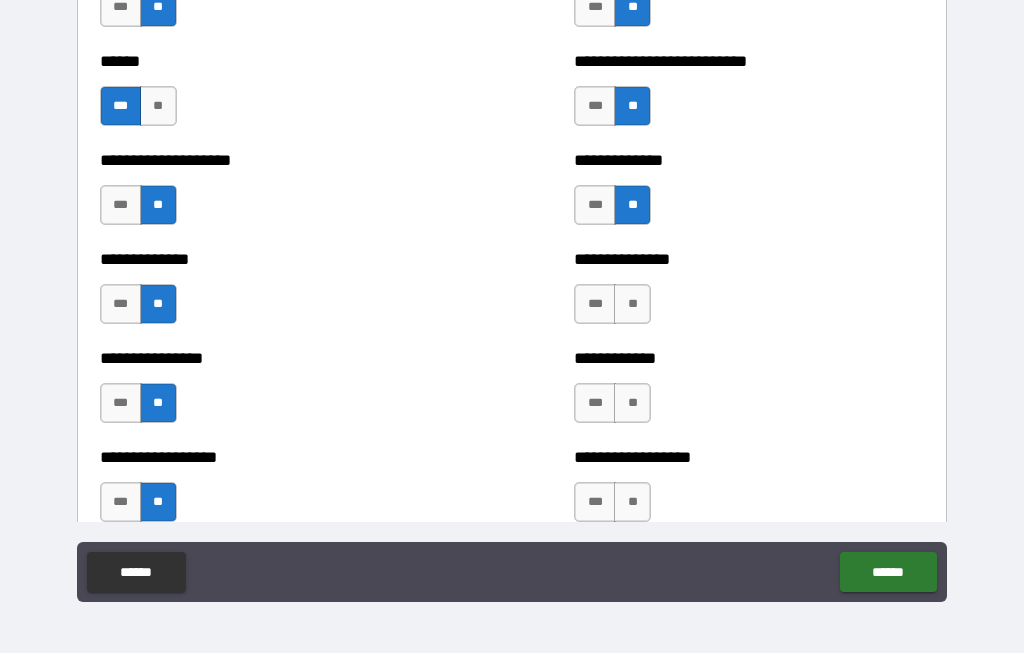 click on "**" at bounding box center (632, 305) 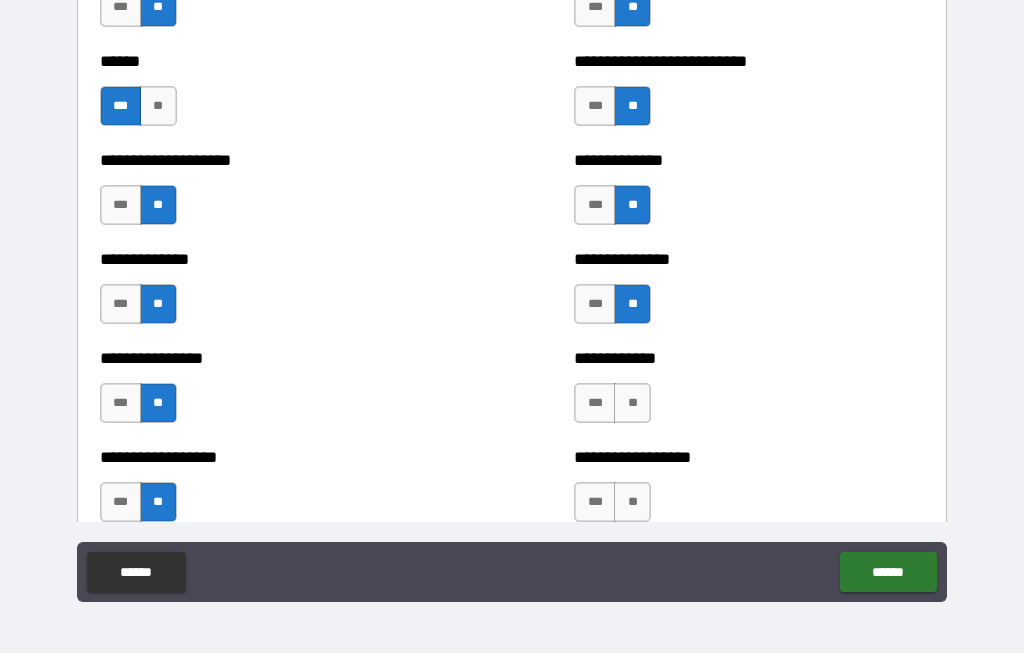 click on "**" at bounding box center (632, 404) 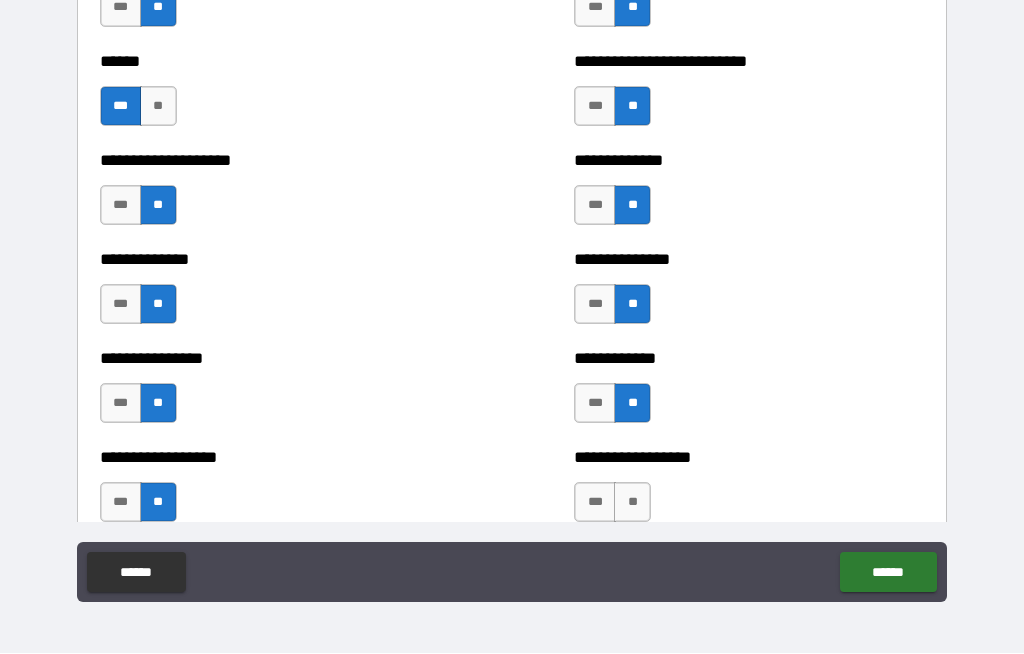 click on "***" at bounding box center [595, 503] 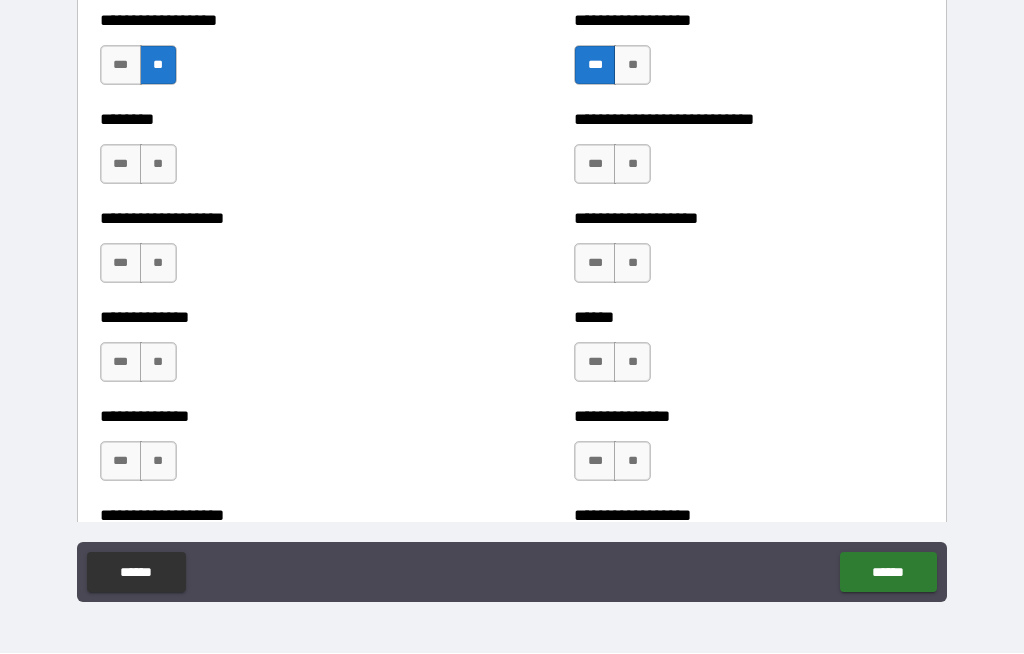 scroll, scrollTop: 4467, scrollLeft: 0, axis: vertical 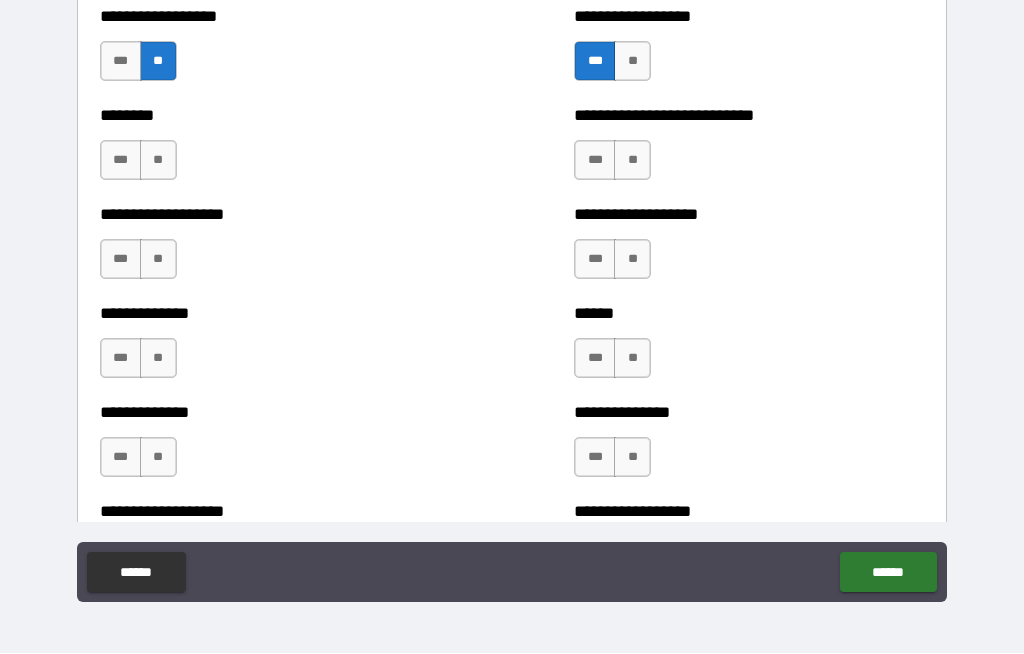 click on "**" at bounding box center (632, 161) 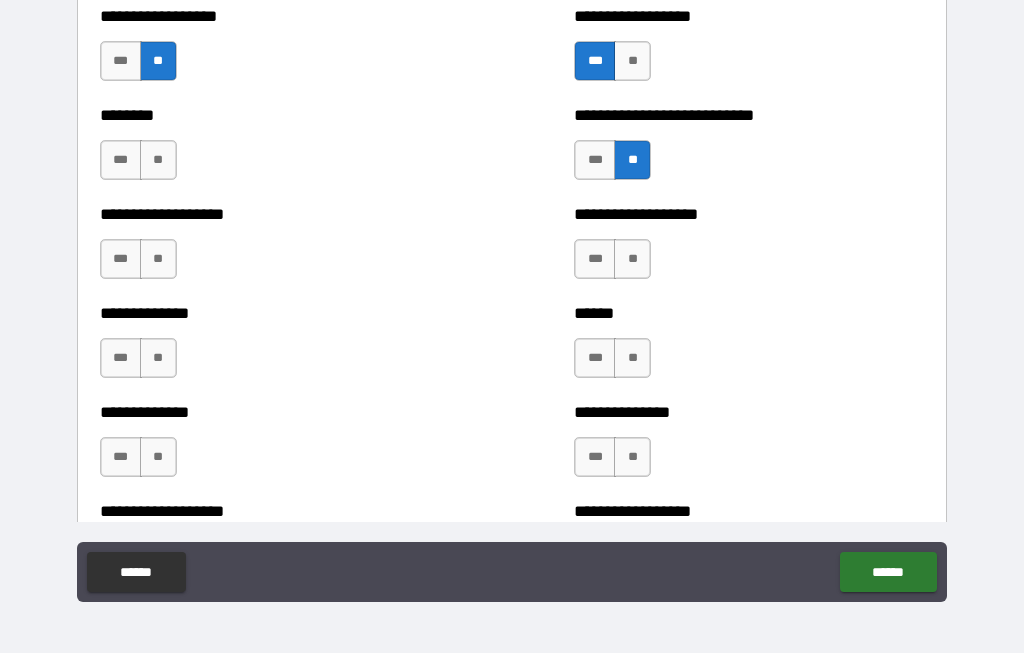 click on "**" at bounding box center (632, 260) 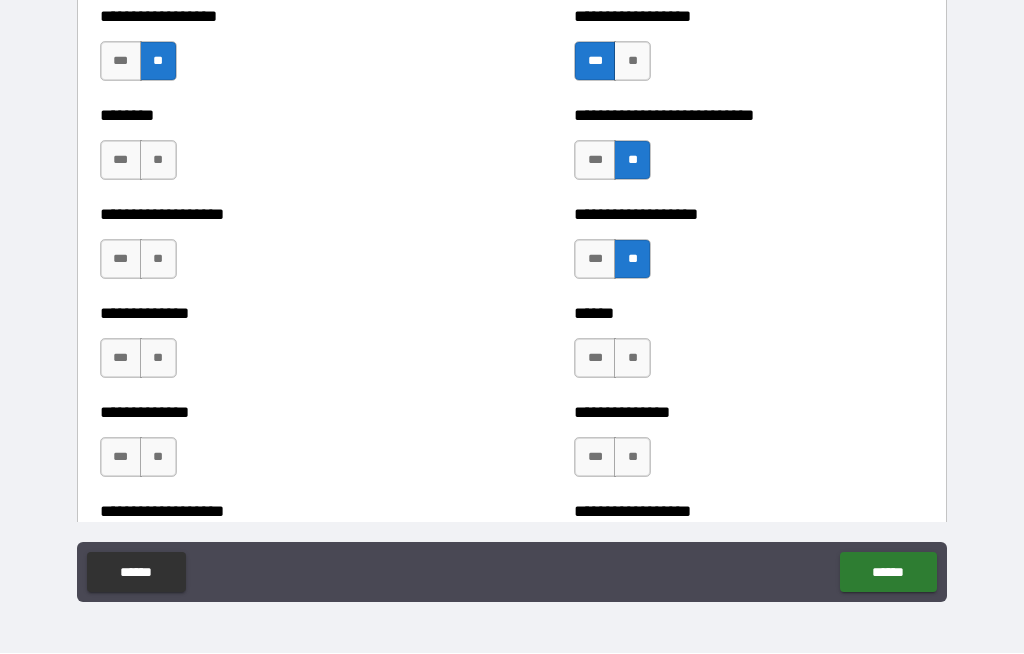 click on "**" at bounding box center [632, 359] 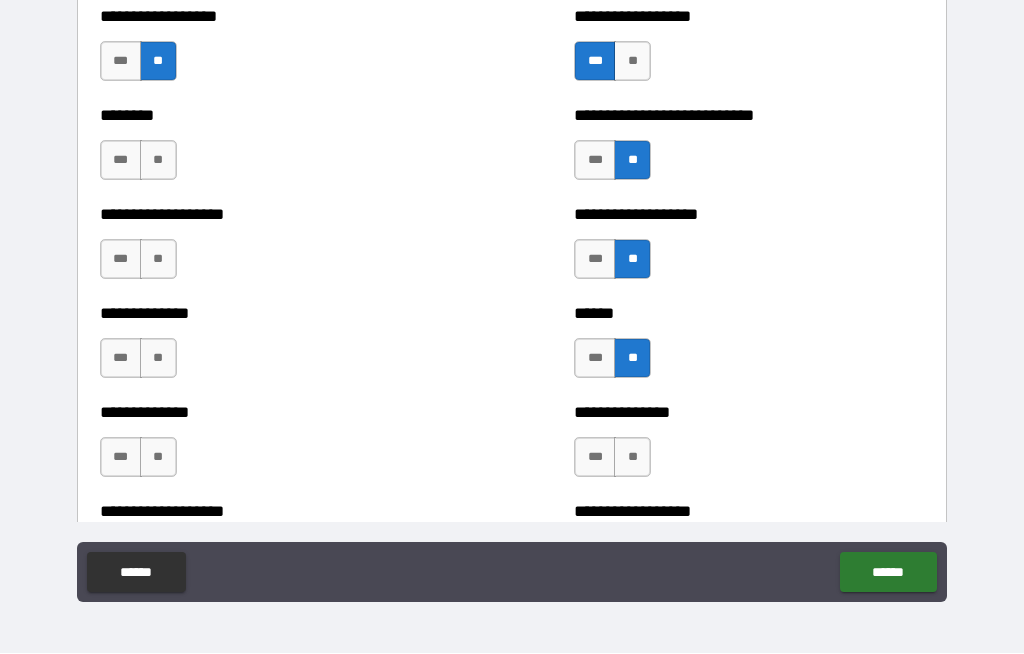 click on "**" at bounding box center (632, 458) 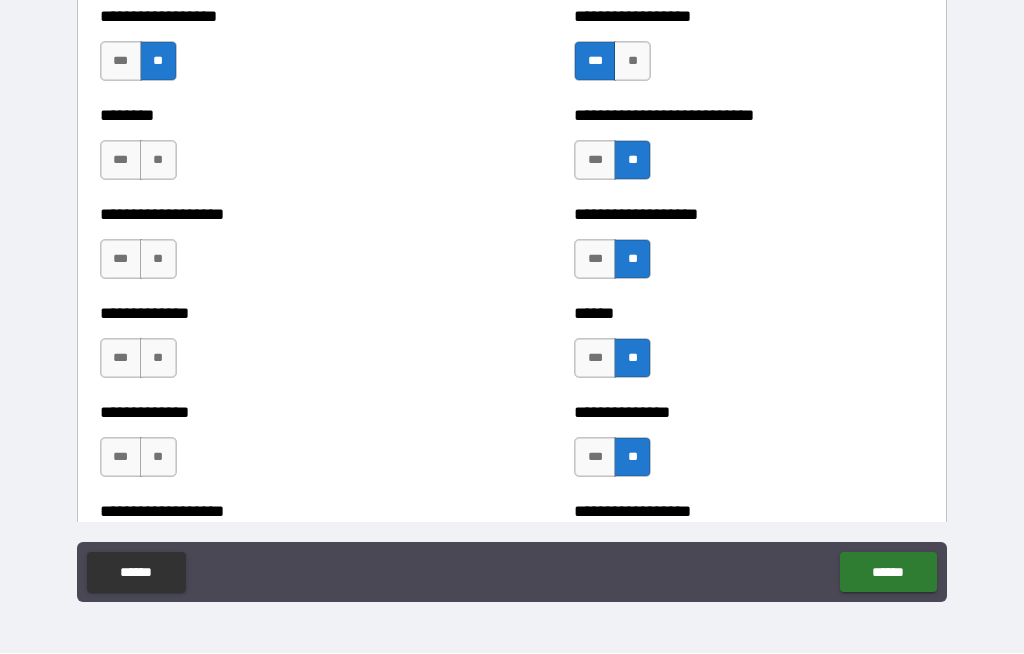 click on "***" at bounding box center (121, 458) 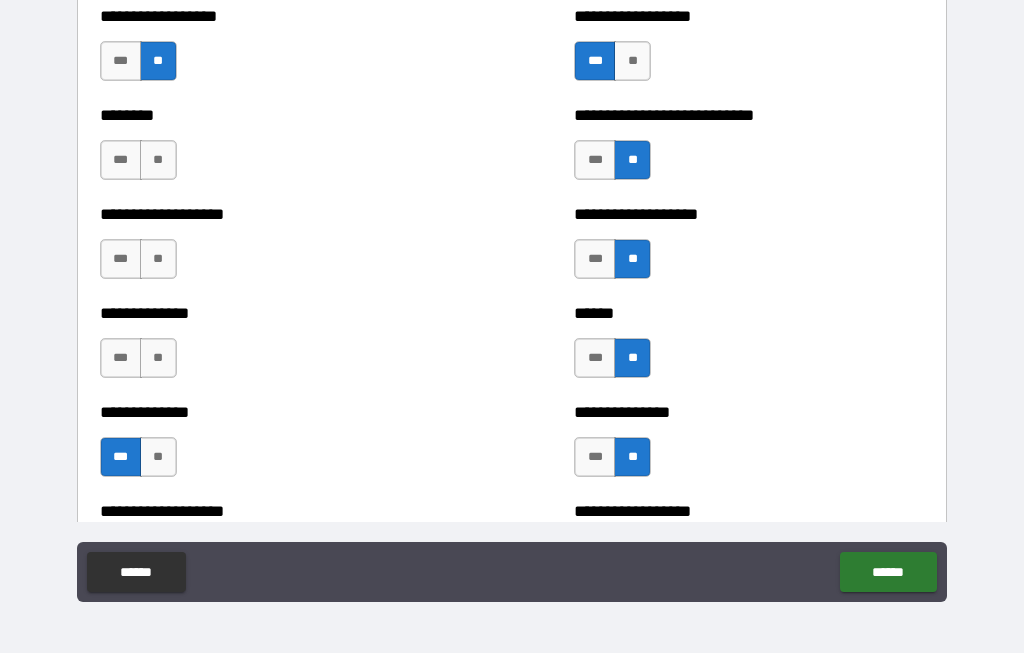 click on "**" at bounding box center (158, 359) 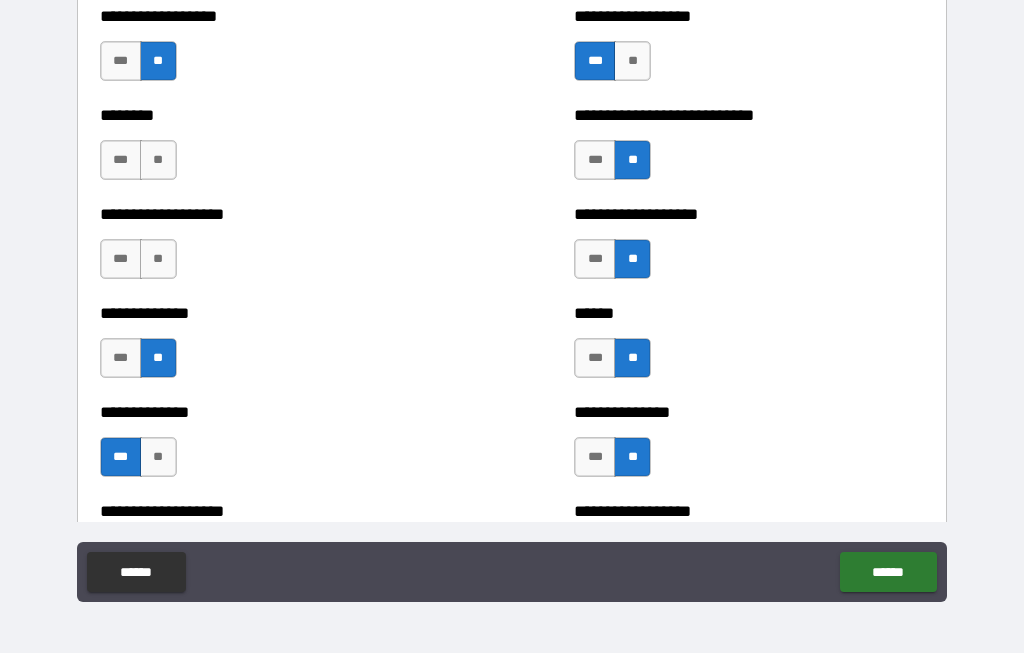 click on "***" at bounding box center (121, 260) 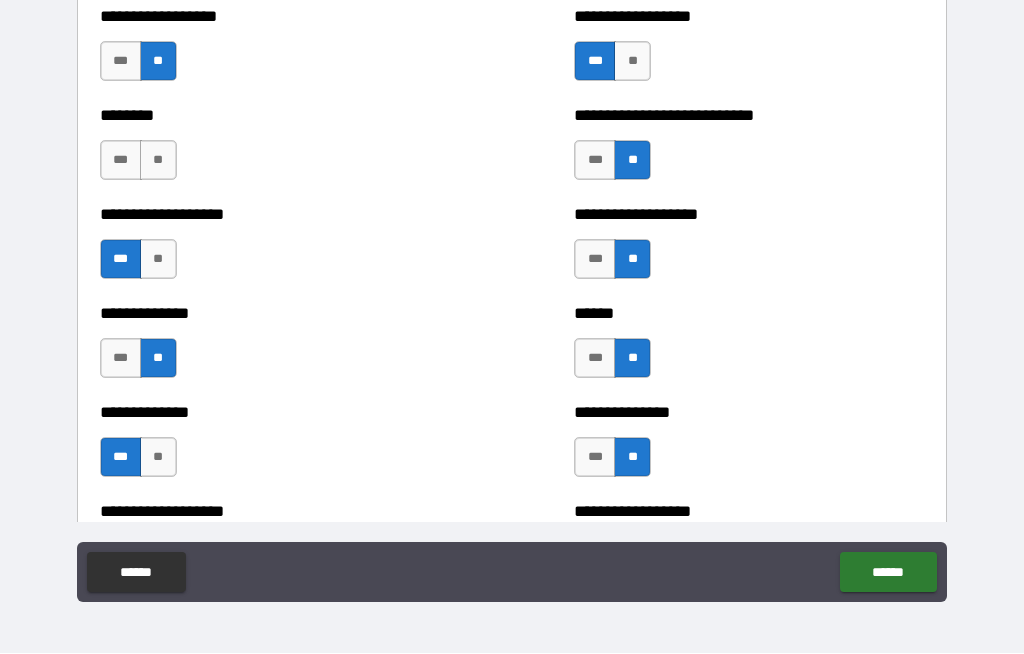 click on "**" at bounding box center [158, 161] 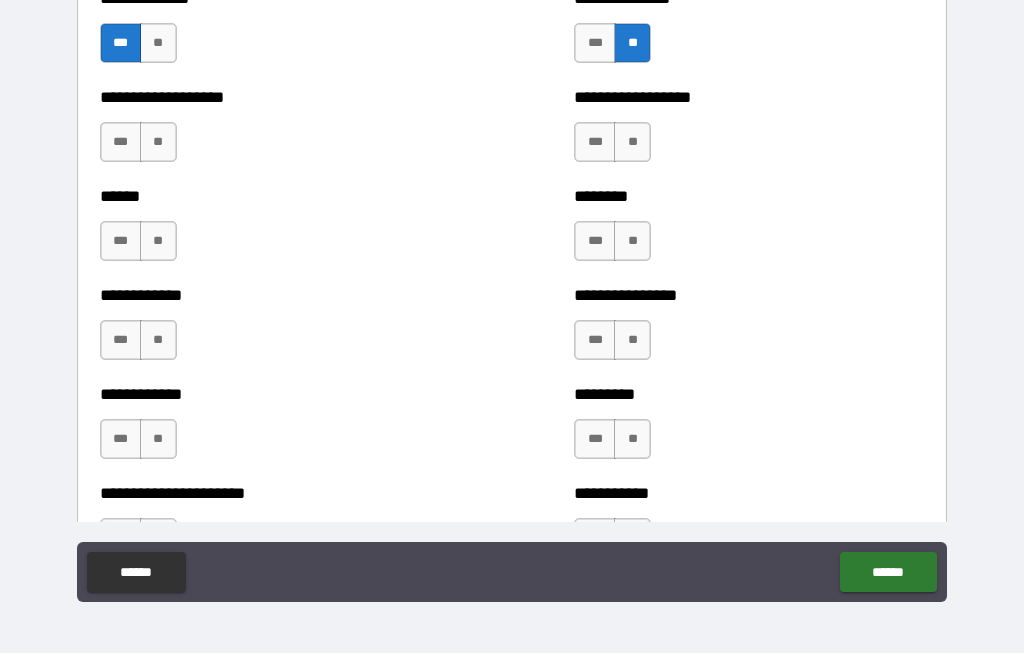 scroll, scrollTop: 4890, scrollLeft: 0, axis: vertical 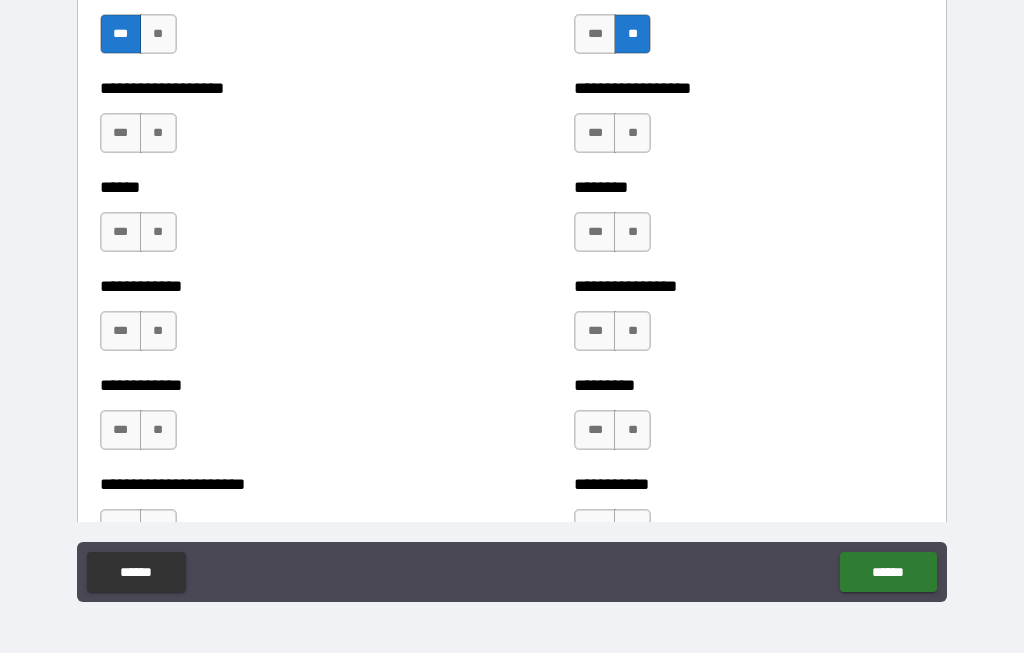 click on "**" at bounding box center (158, 134) 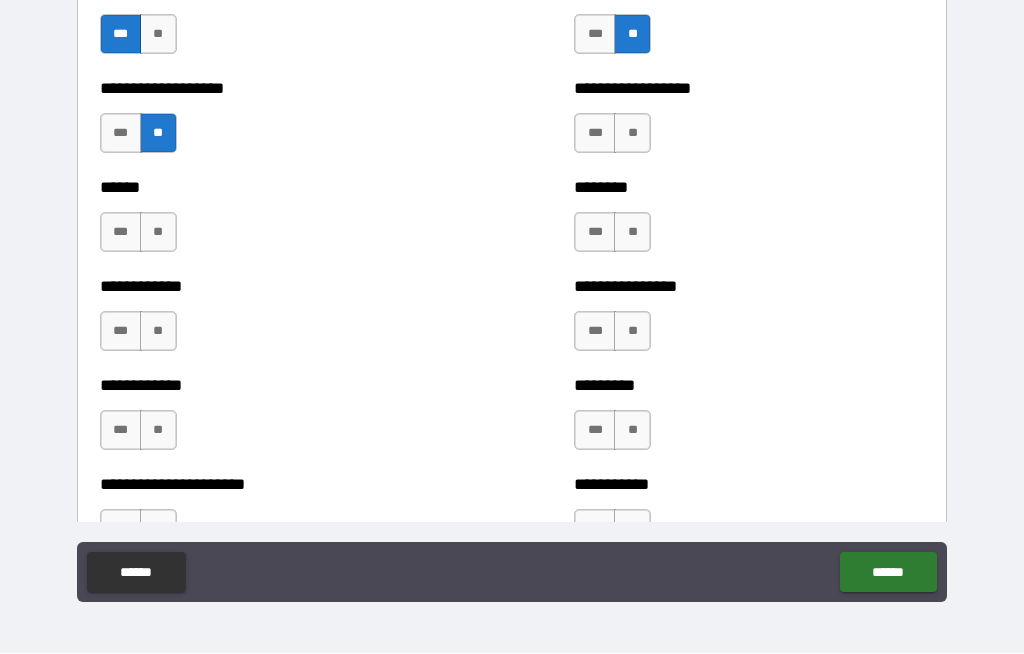 click on "**" at bounding box center [158, 233] 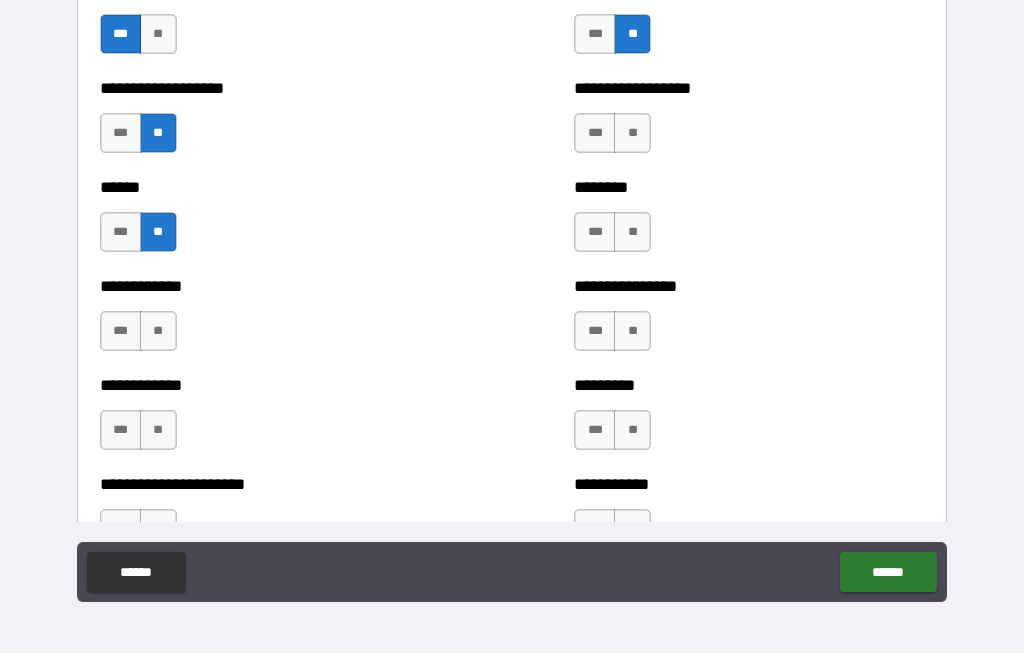 click on "**" at bounding box center (158, 332) 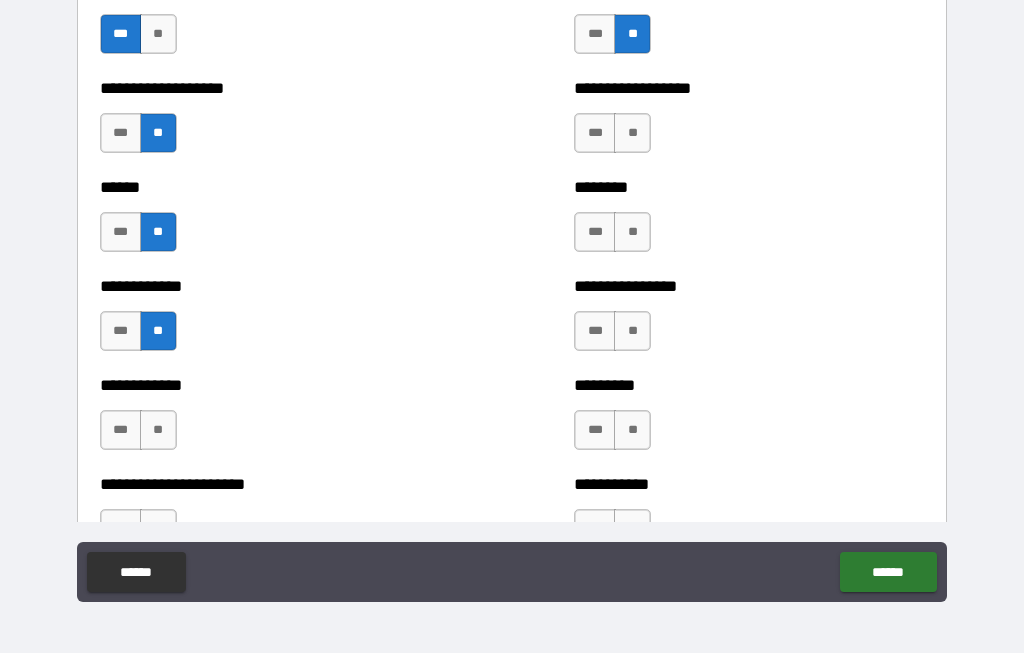 click on "**" at bounding box center [158, 431] 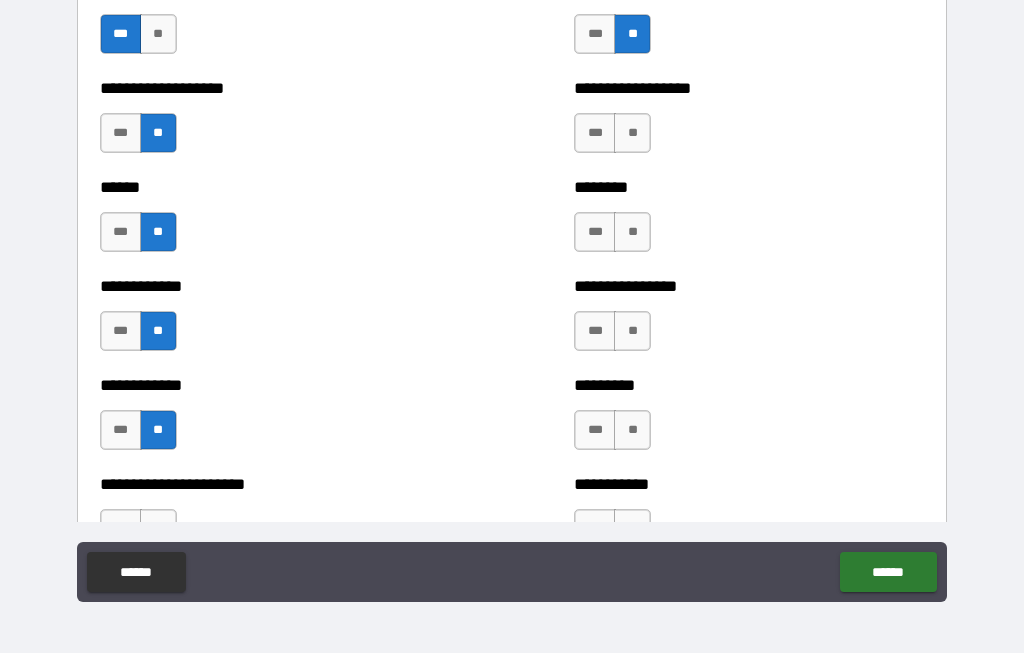 click on "**" at bounding box center (632, 233) 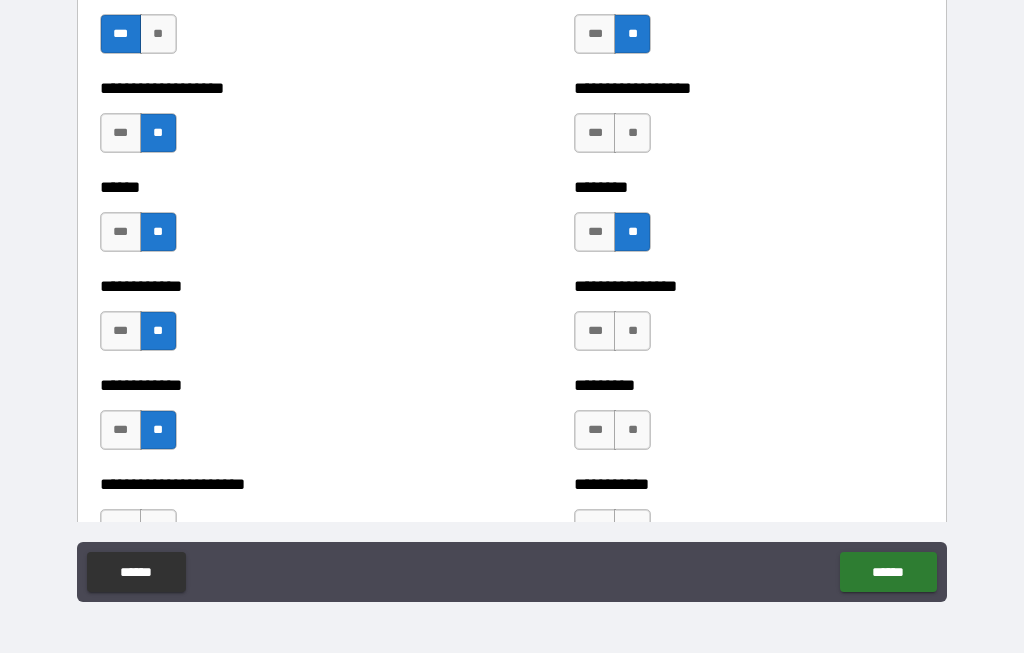 click on "**" at bounding box center (632, 134) 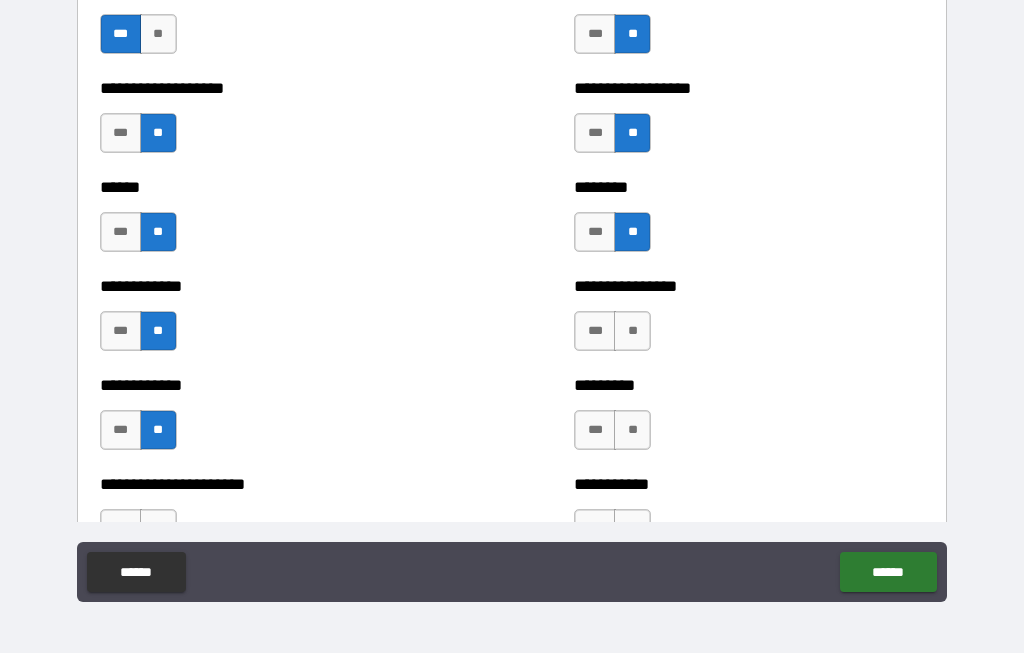click on "**" at bounding box center [632, 332] 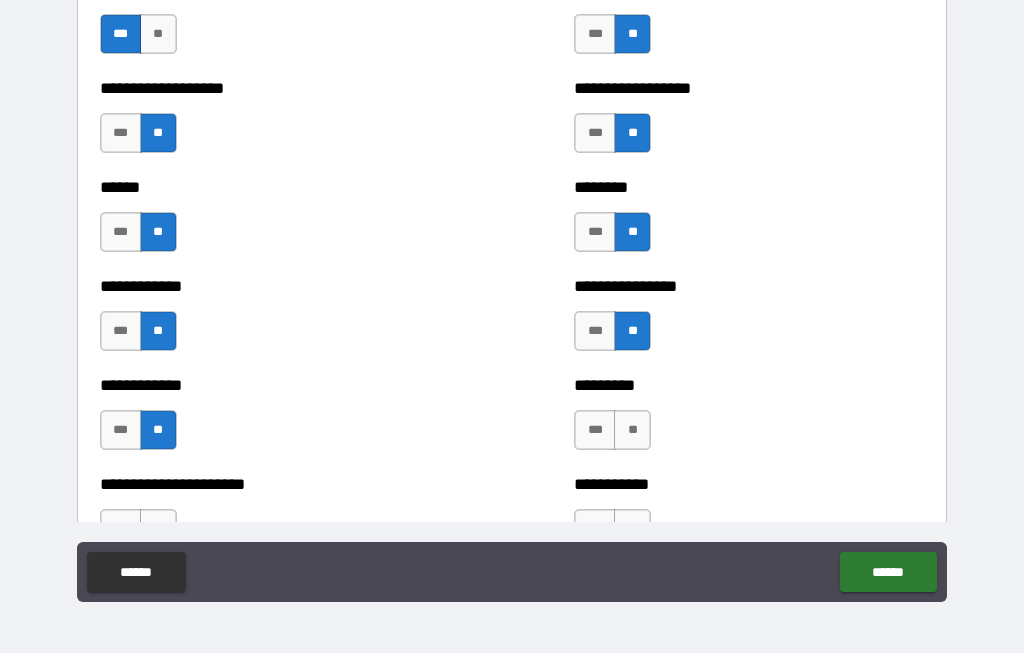 click on "**" at bounding box center (632, 431) 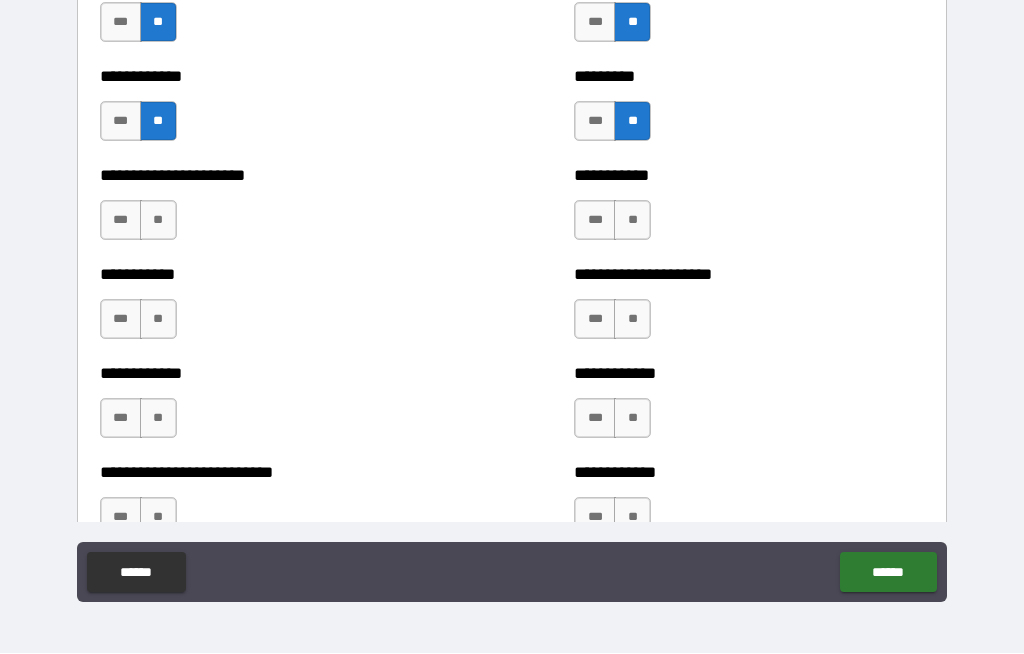scroll, scrollTop: 5217, scrollLeft: 0, axis: vertical 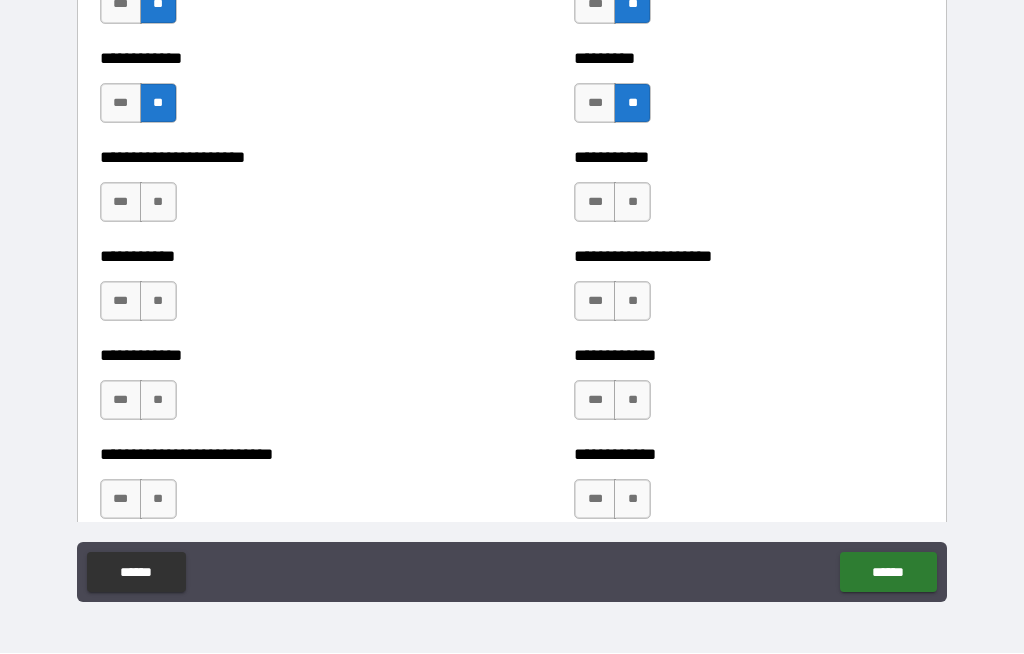 click on "**" at bounding box center (632, 203) 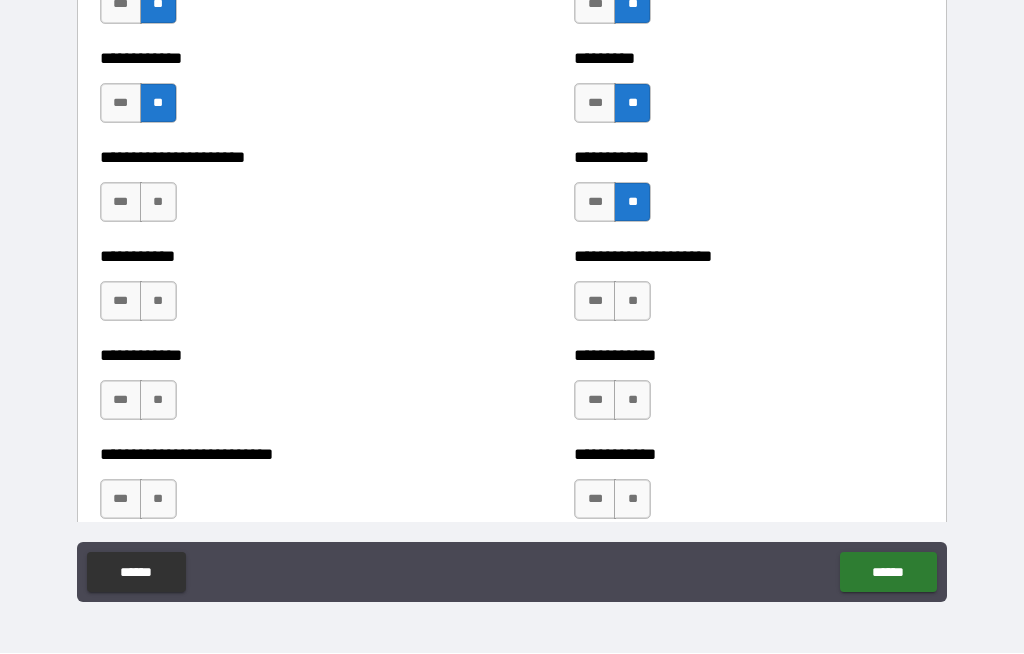 click on "**" at bounding box center [632, 302] 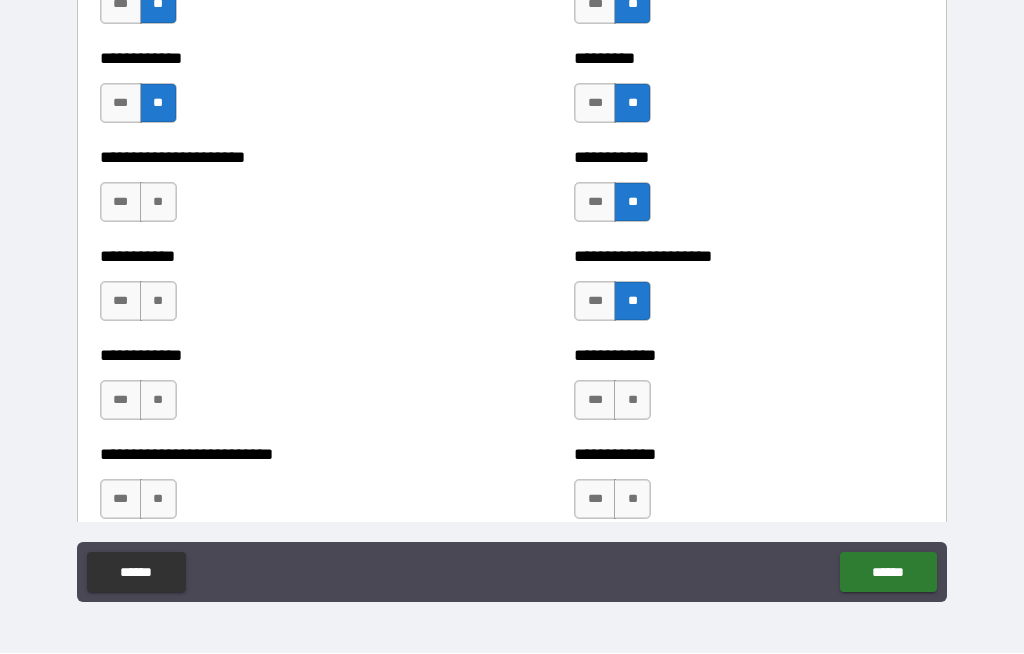 click on "**" at bounding box center [632, 401] 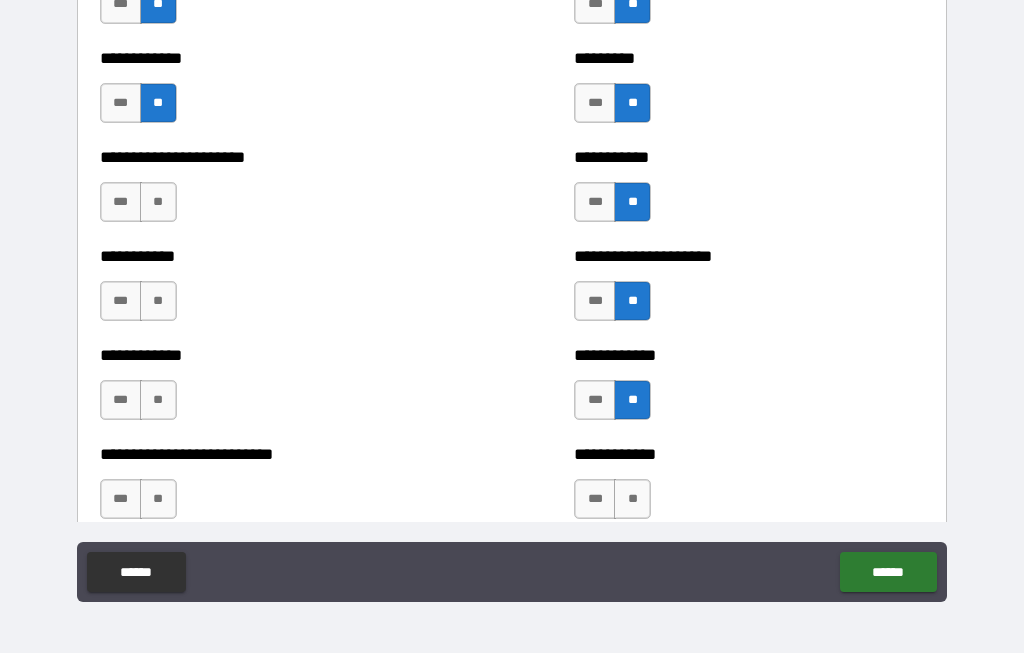 click on "**" at bounding box center [632, 500] 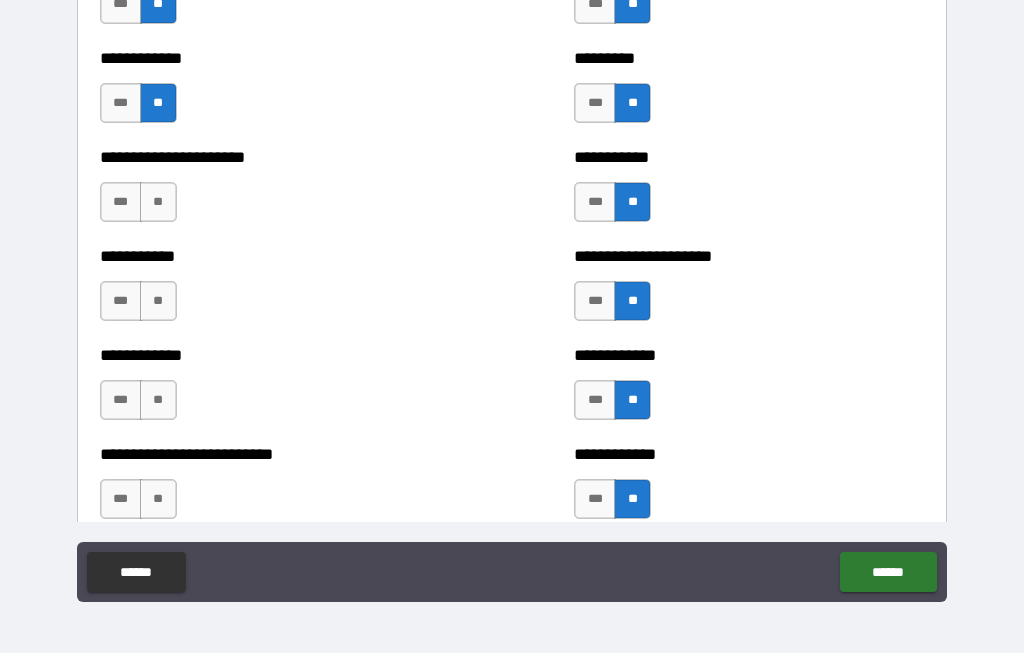 click on "**" at bounding box center [158, 500] 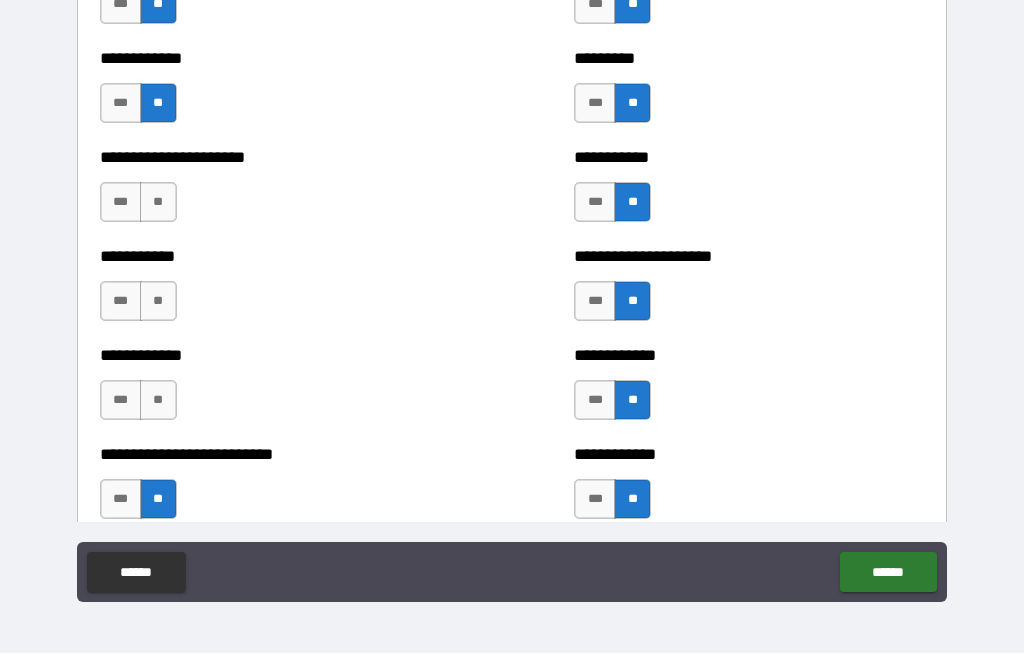 click on "**" at bounding box center (158, 401) 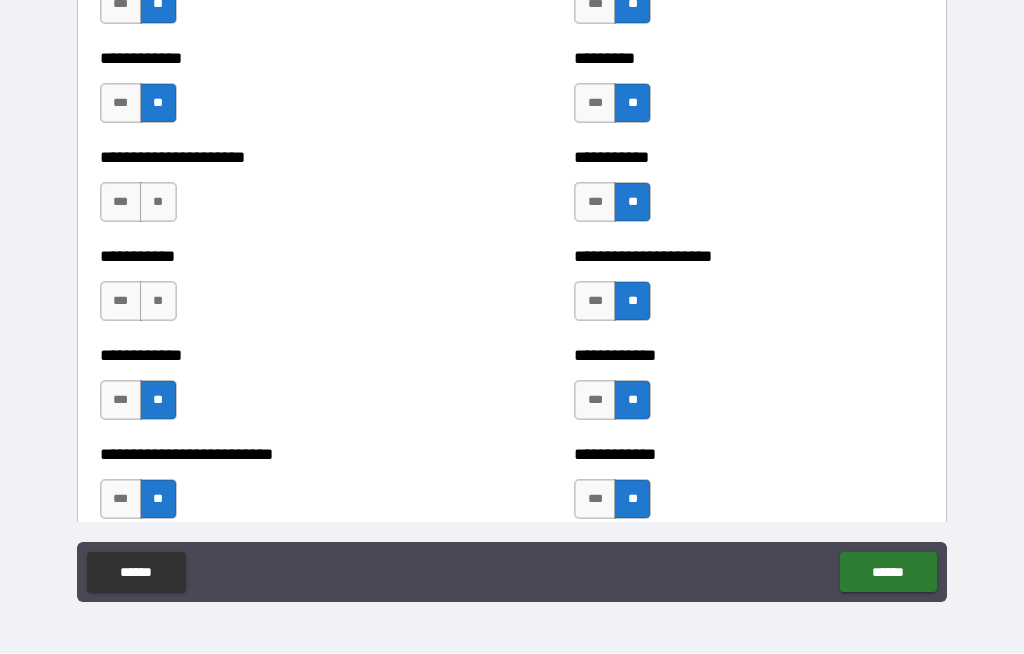 click on "**" at bounding box center (158, 302) 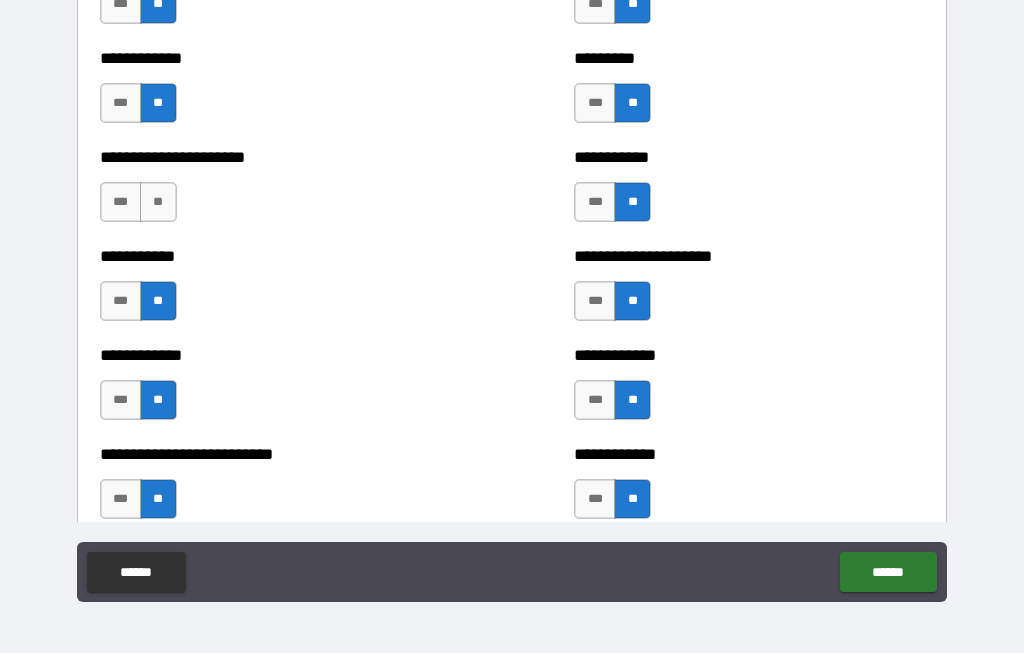 click on "**" at bounding box center (158, 203) 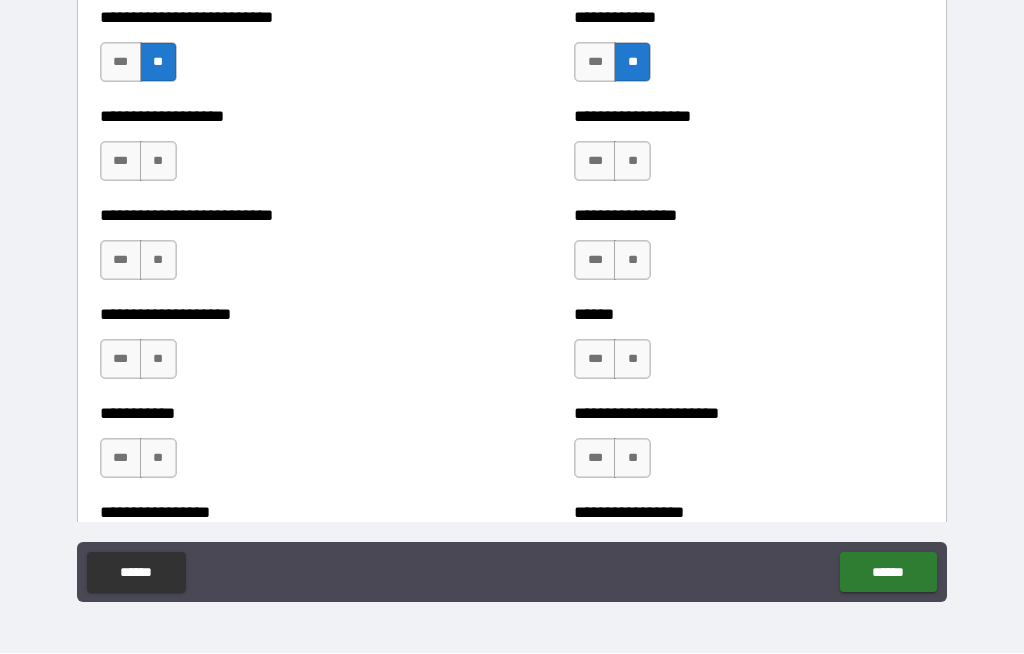 scroll, scrollTop: 5651, scrollLeft: 0, axis: vertical 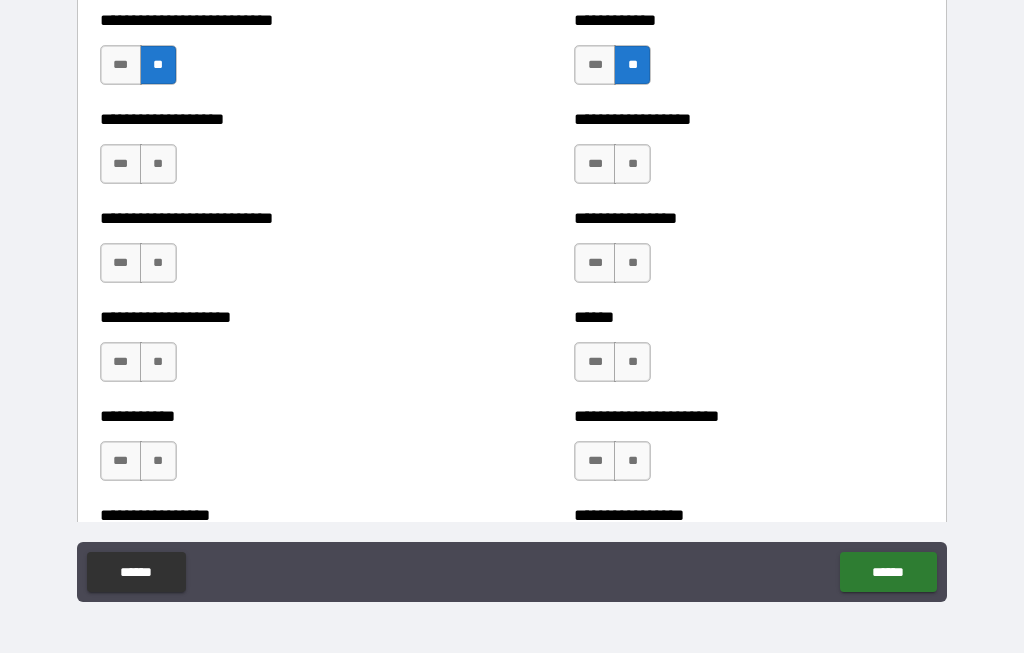 click on "**" at bounding box center [632, 264] 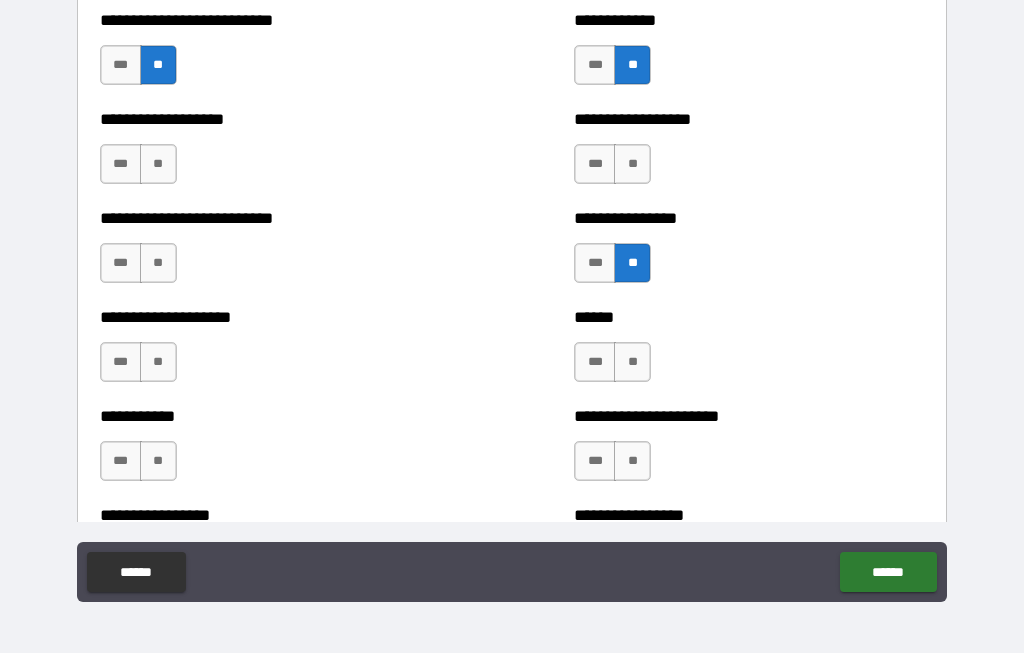 click on "**" at bounding box center [632, 165] 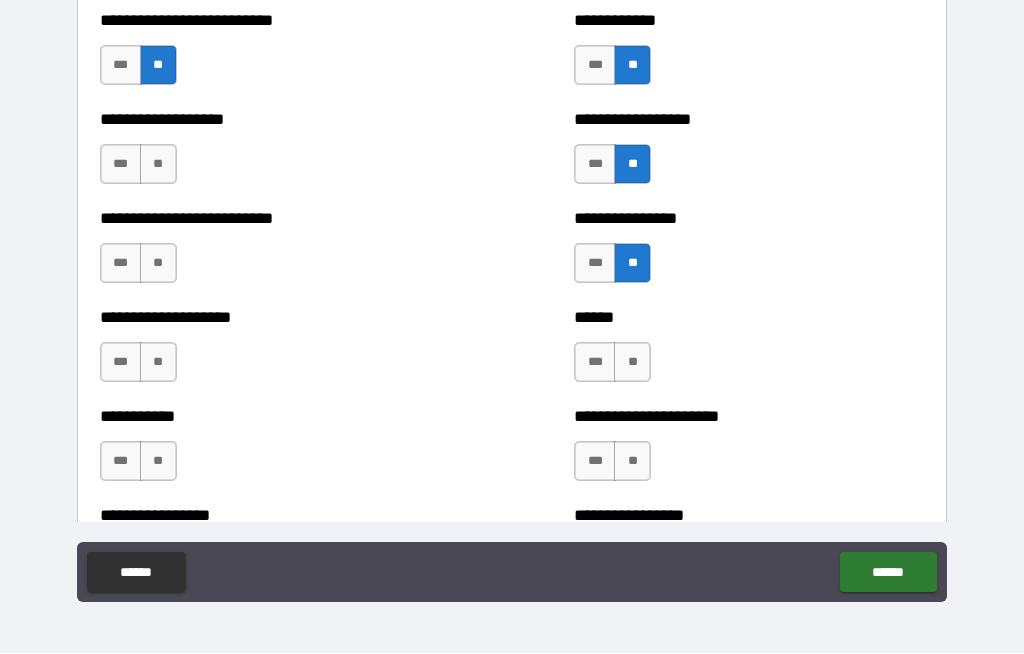 click on "**" at bounding box center [632, 363] 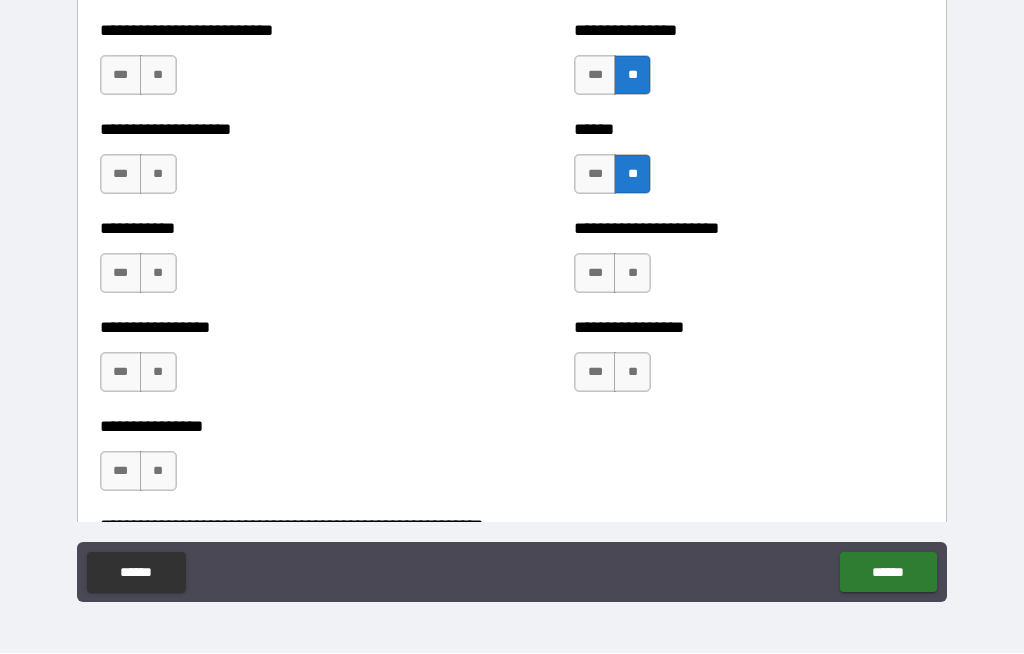 scroll, scrollTop: 5840, scrollLeft: 0, axis: vertical 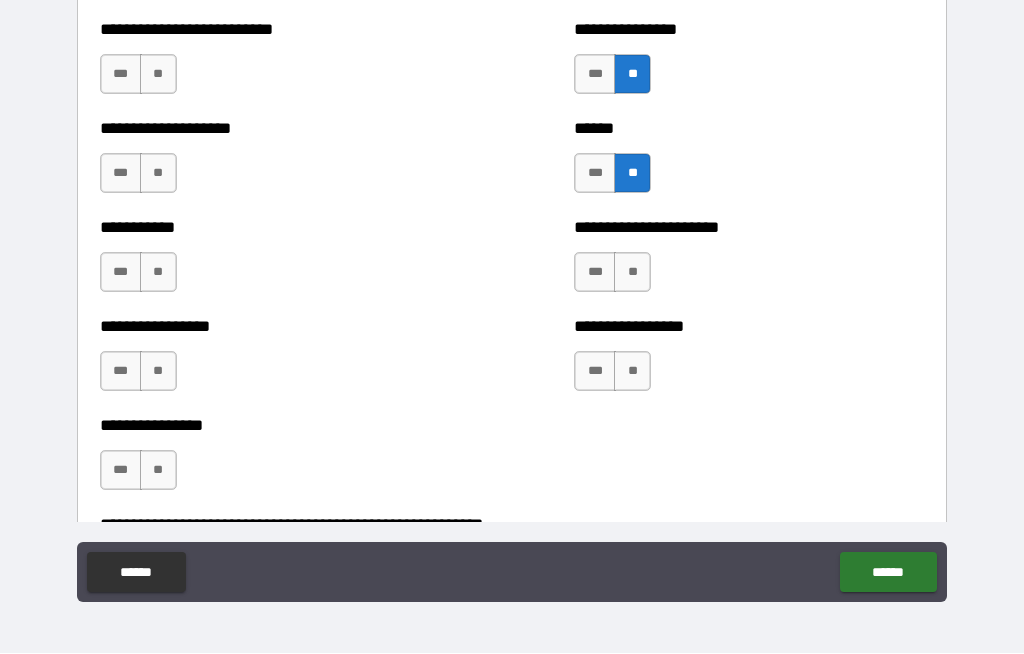 click on "**" at bounding box center [632, 273] 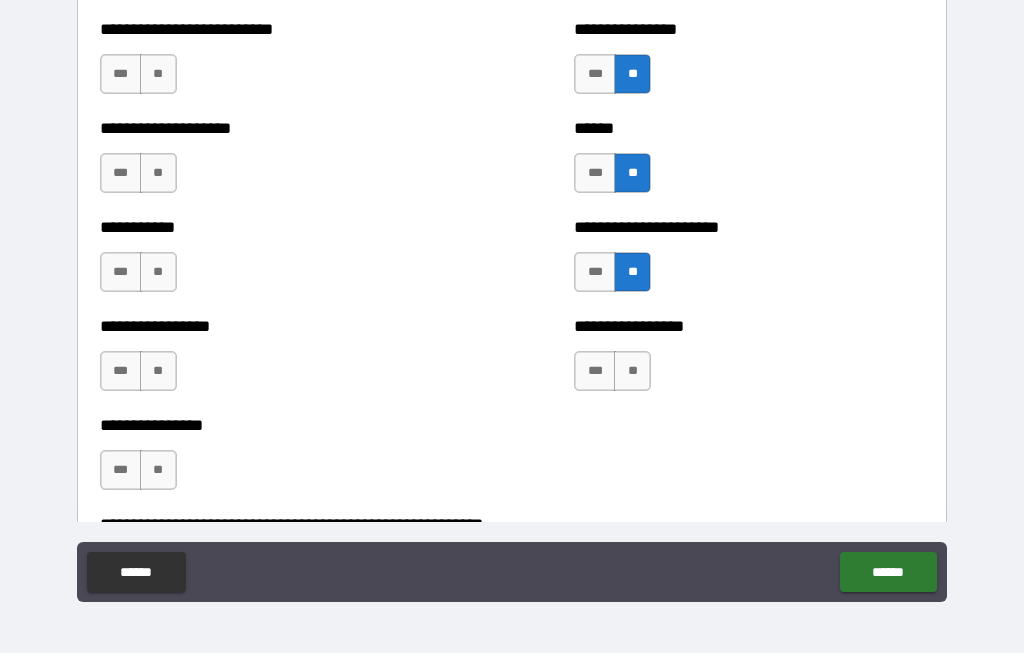click on "**" at bounding box center [632, 372] 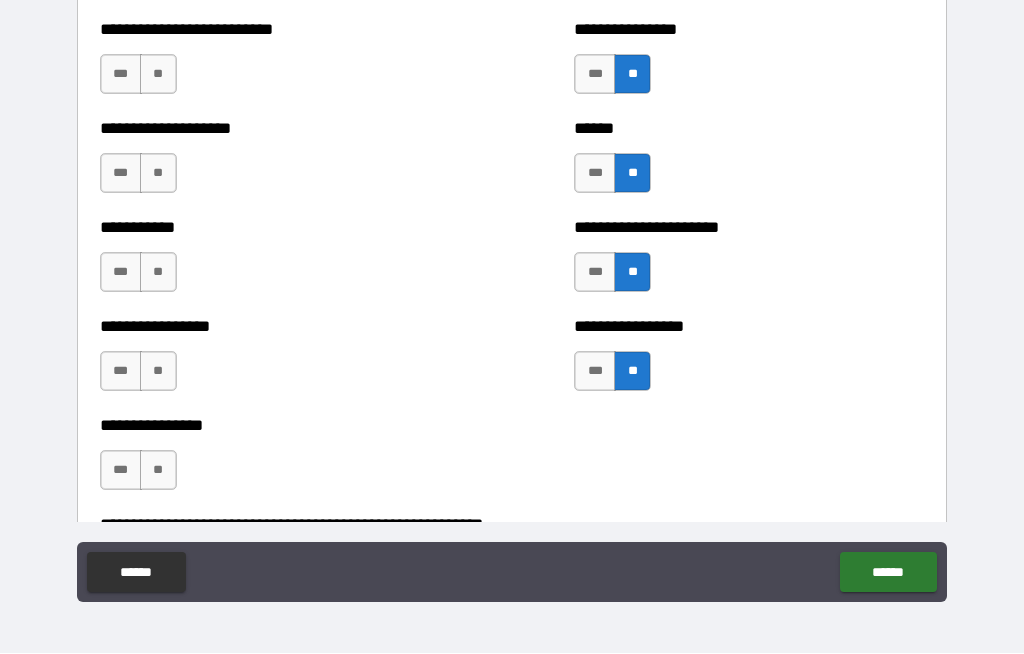 click on "**" at bounding box center [158, 471] 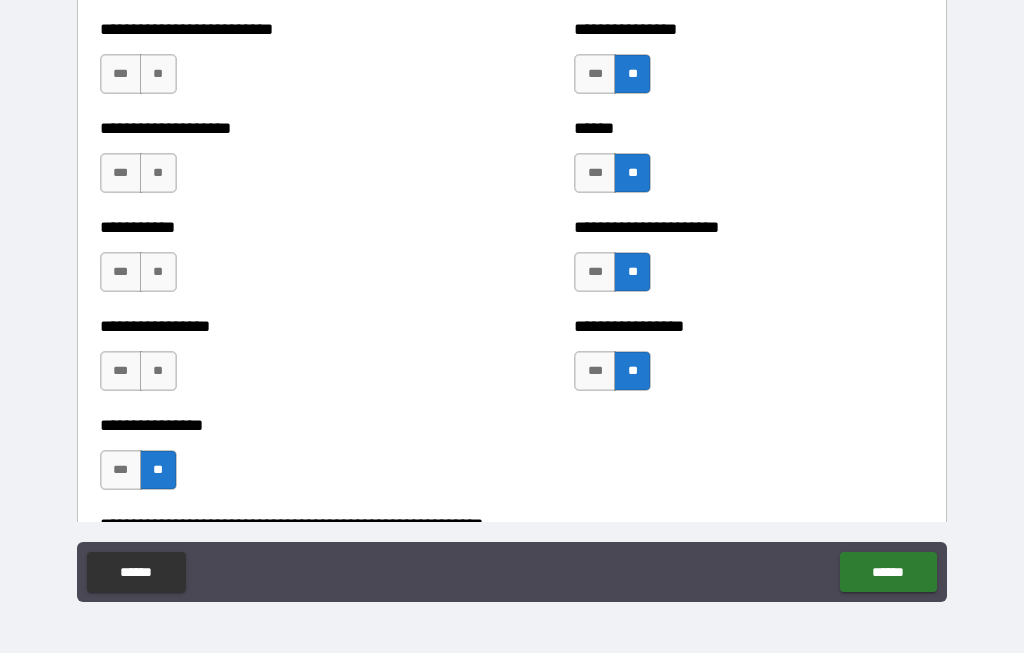 click on "**" at bounding box center [158, 372] 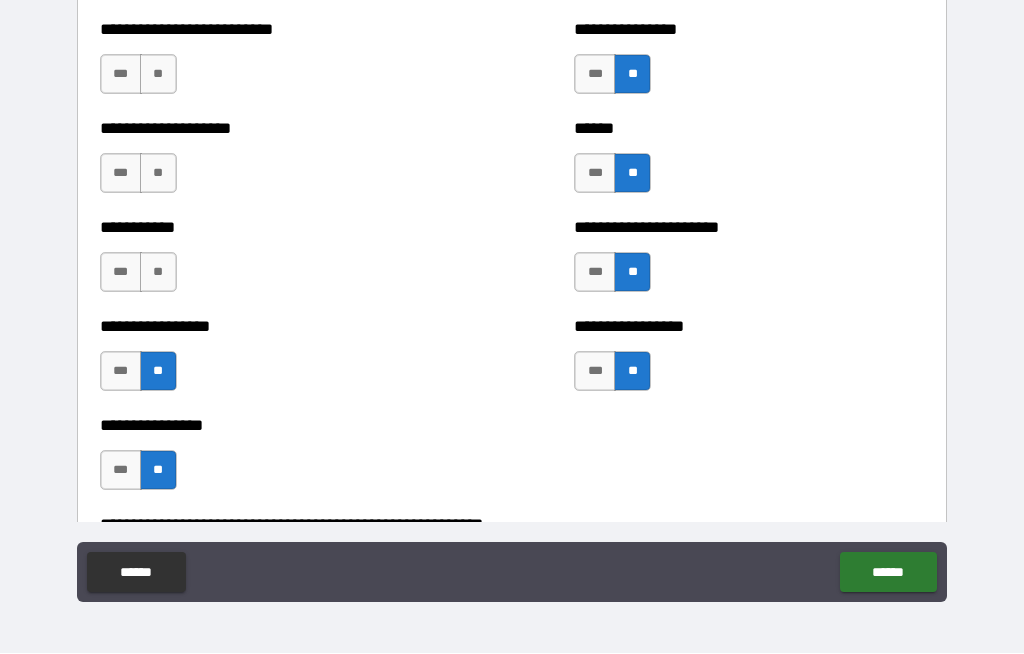 click on "**" at bounding box center [158, 273] 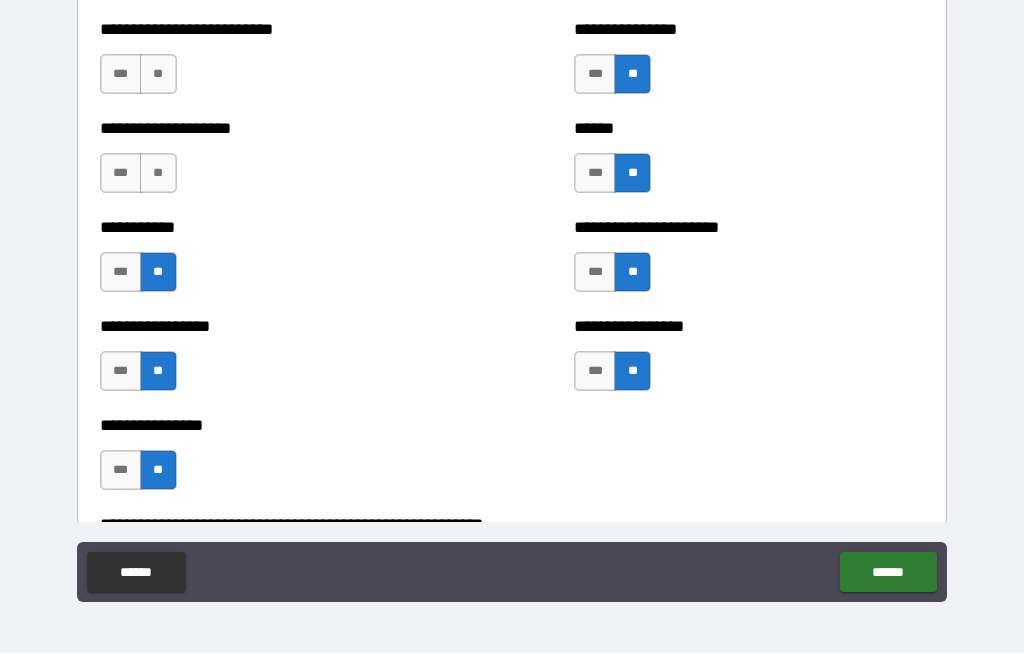click on "**" at bounding box center [158, 174] 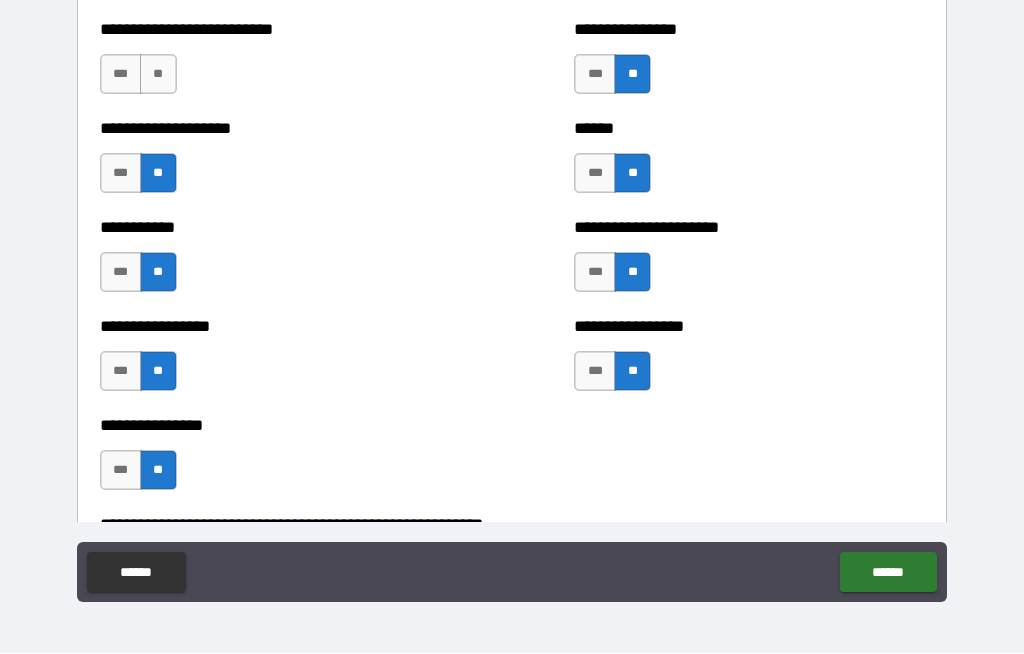 click on "**" at bounding box center [158, 75] 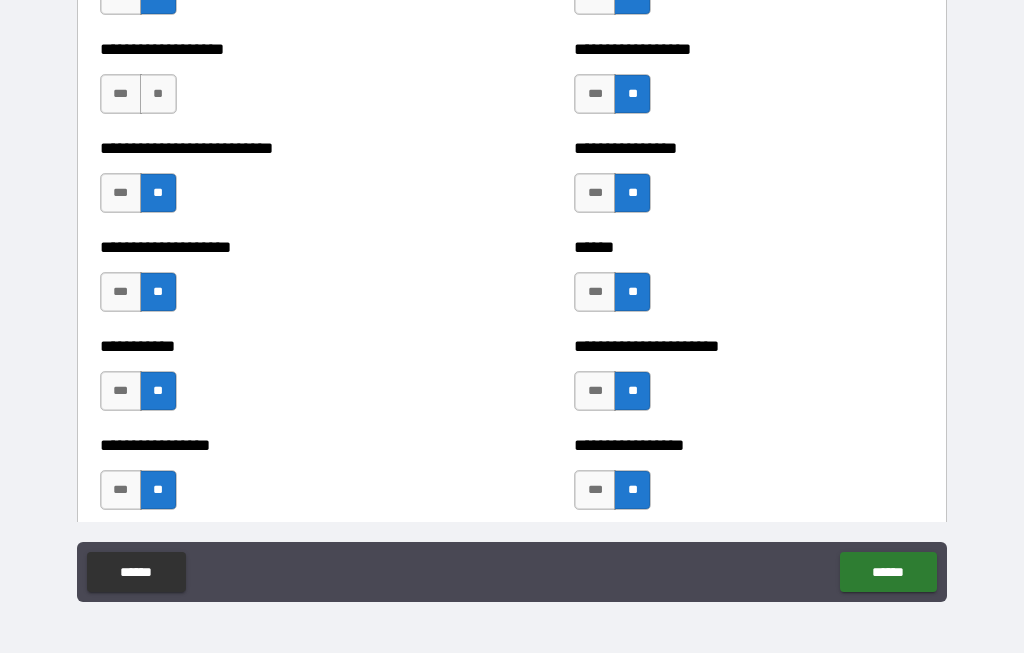 scroll, scrollTop: 5710, scrollLeft: 0, axis: vertical 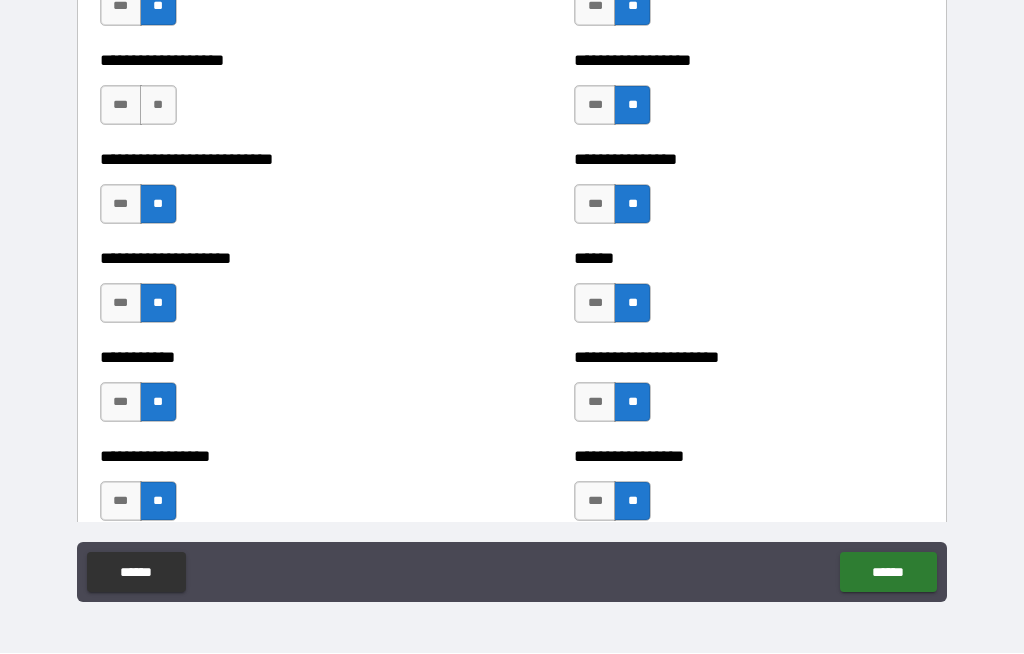 click on "**" at bounding box center (158, 106) 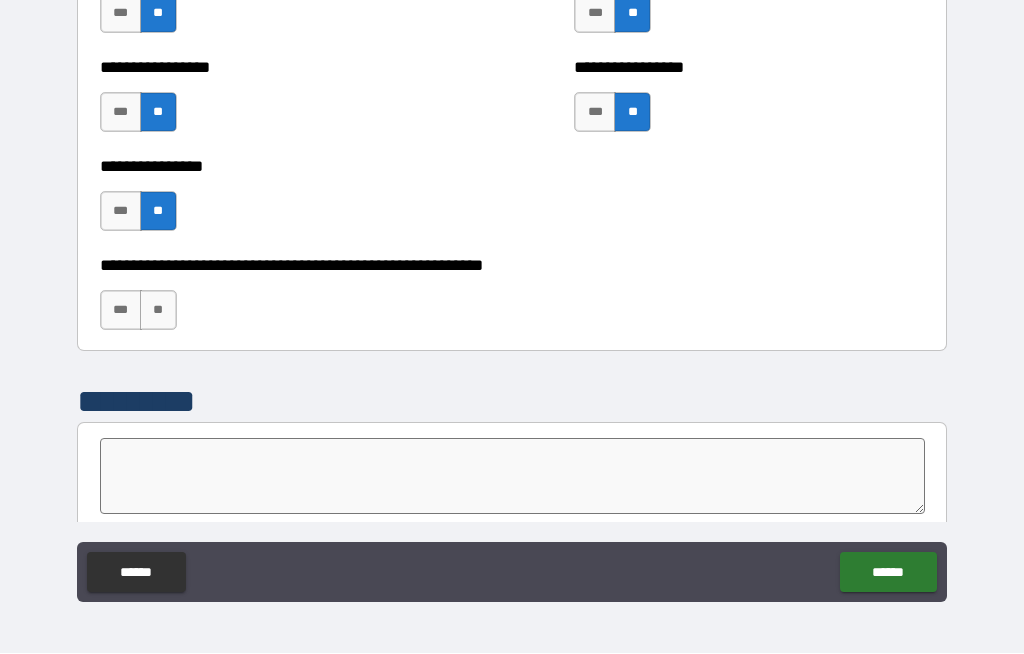 scroll, scrollTop: 6100, scrollLeft: 0, axis: vertical 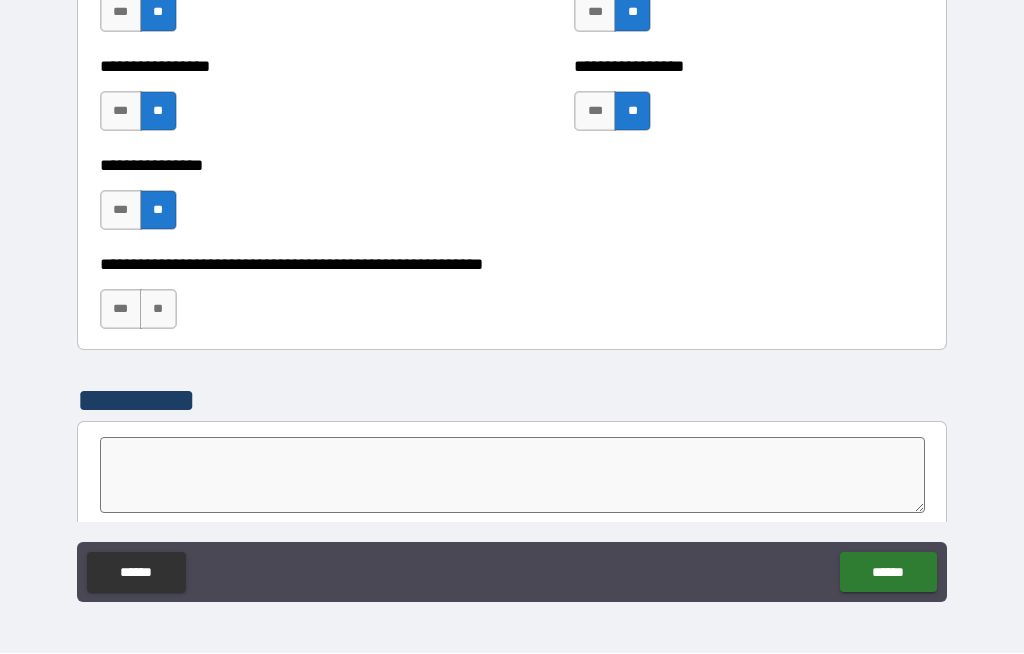 click on "**" at bounding box center (158, 310) 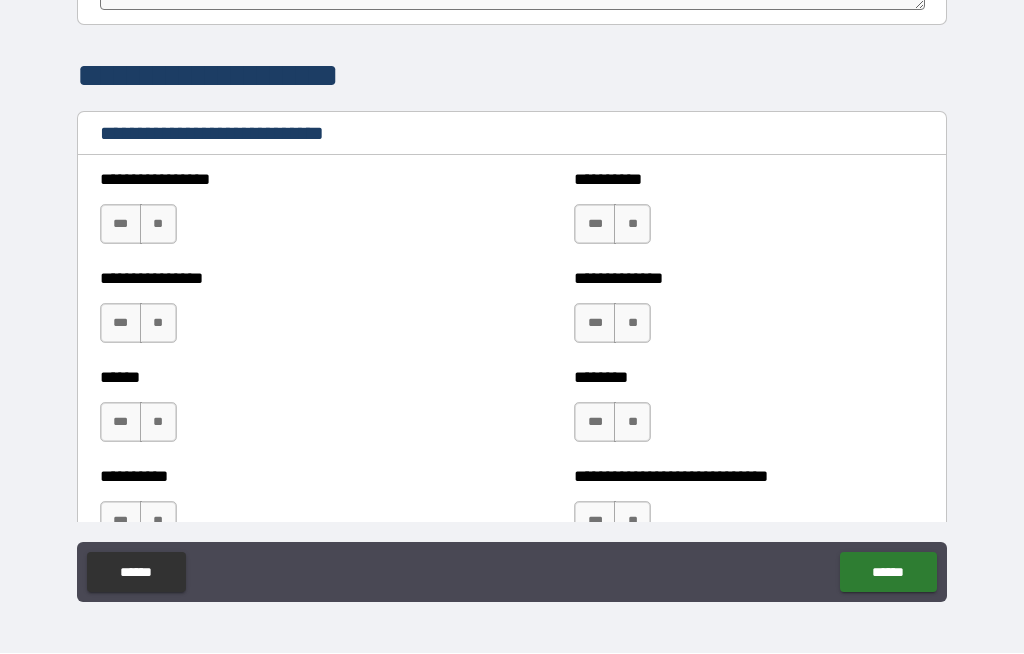 scroll, scrollTop: 6613, scrollLeft: 0, axis: vertical 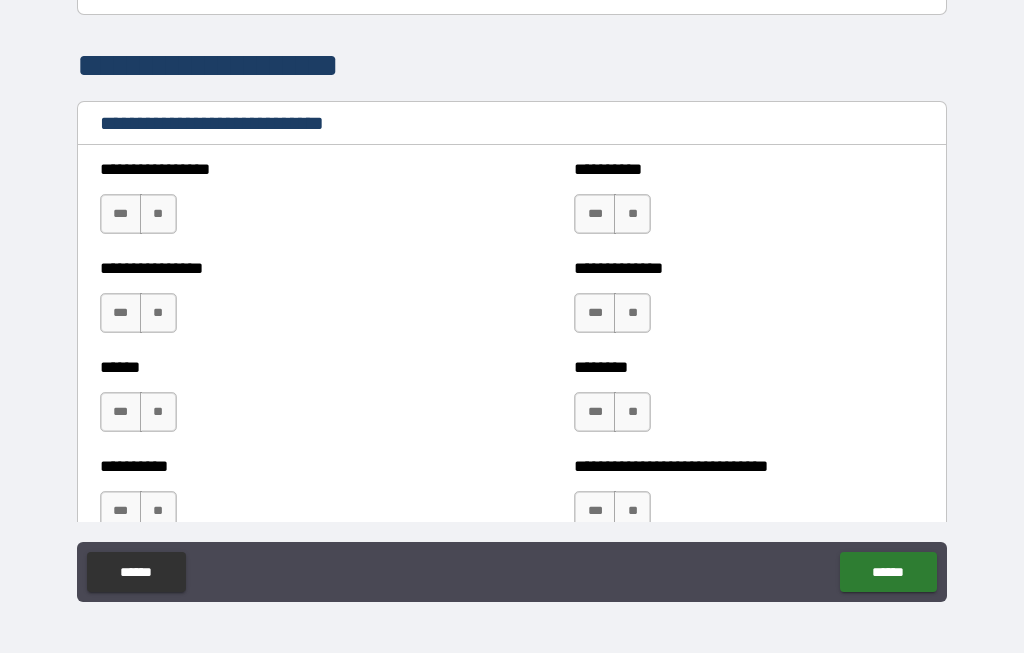 click on "**" at bounding box center [158, 215] 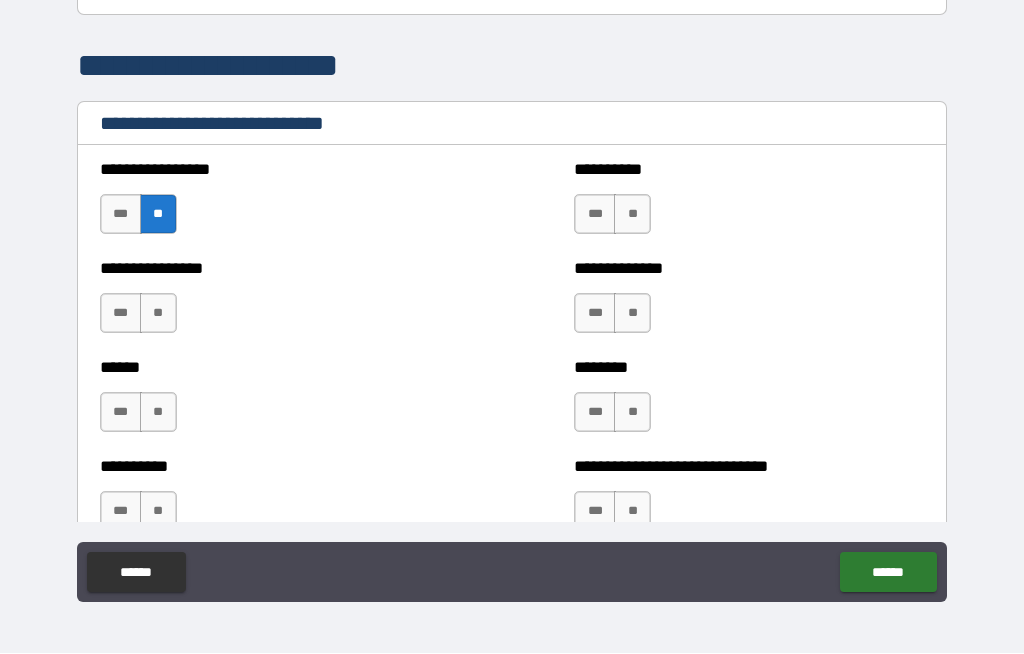 click on "**" at bounding box center [158, 314] 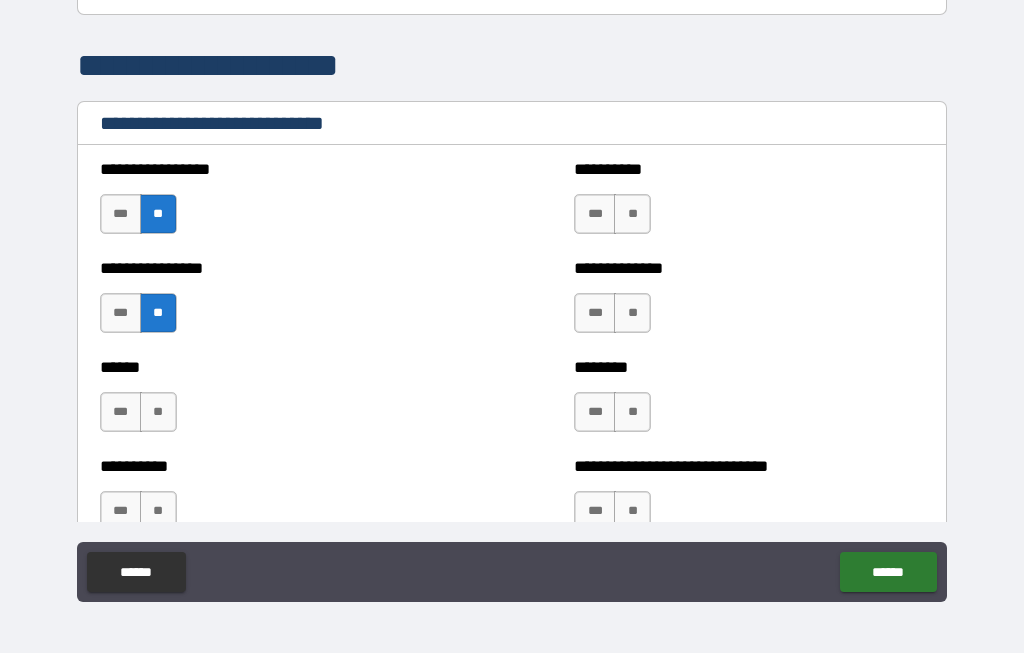 click on "**" at bounding box center (632, 215) 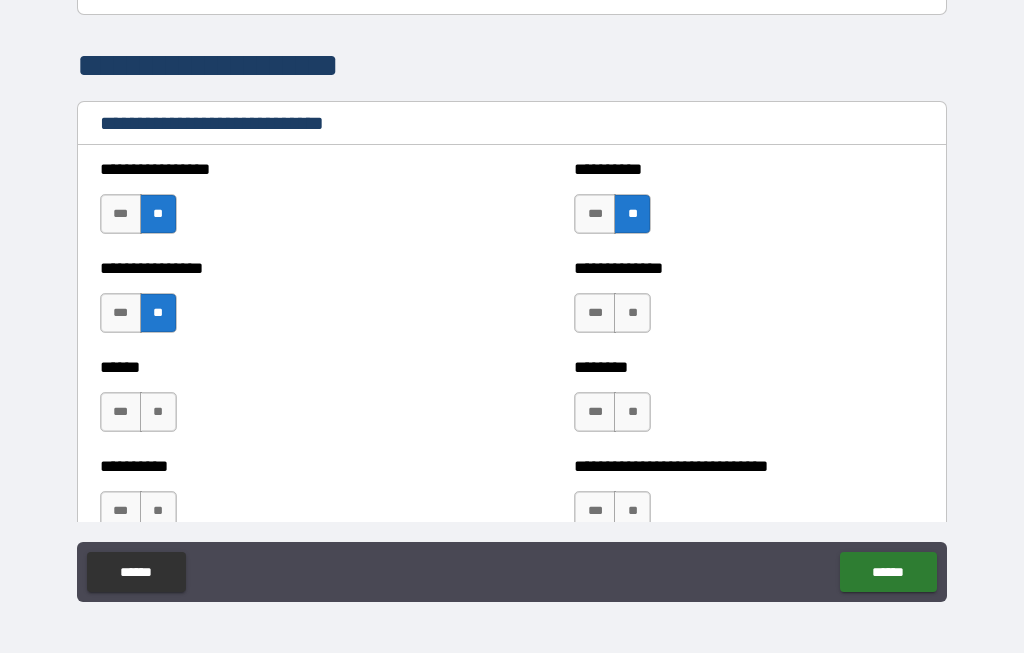 click on "**" at bounding box center (632, 314) 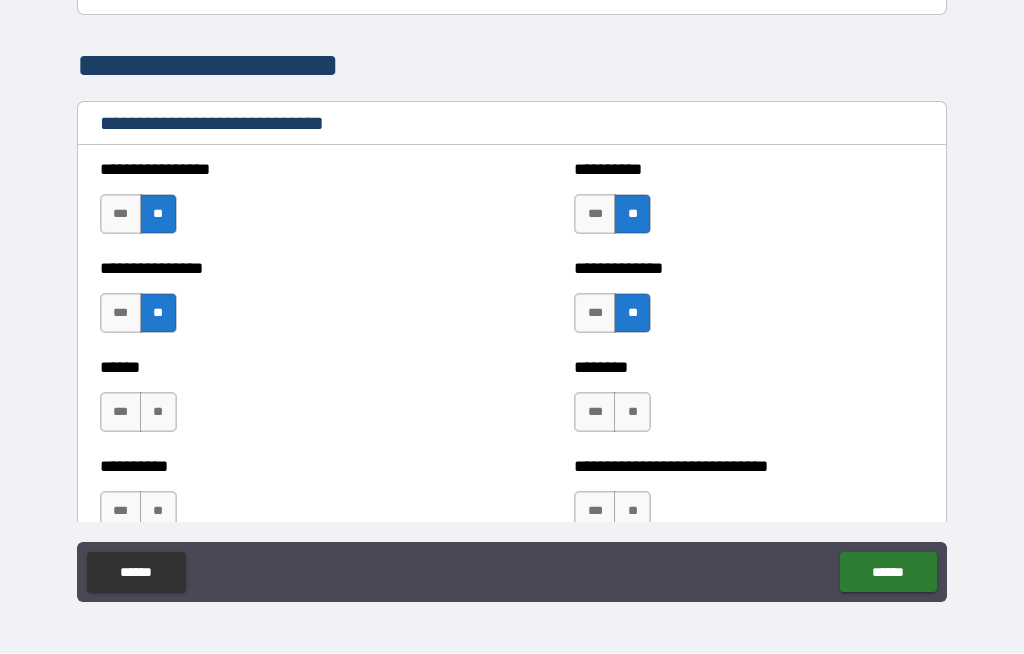 click on "**" at bounding box center (632, 413) 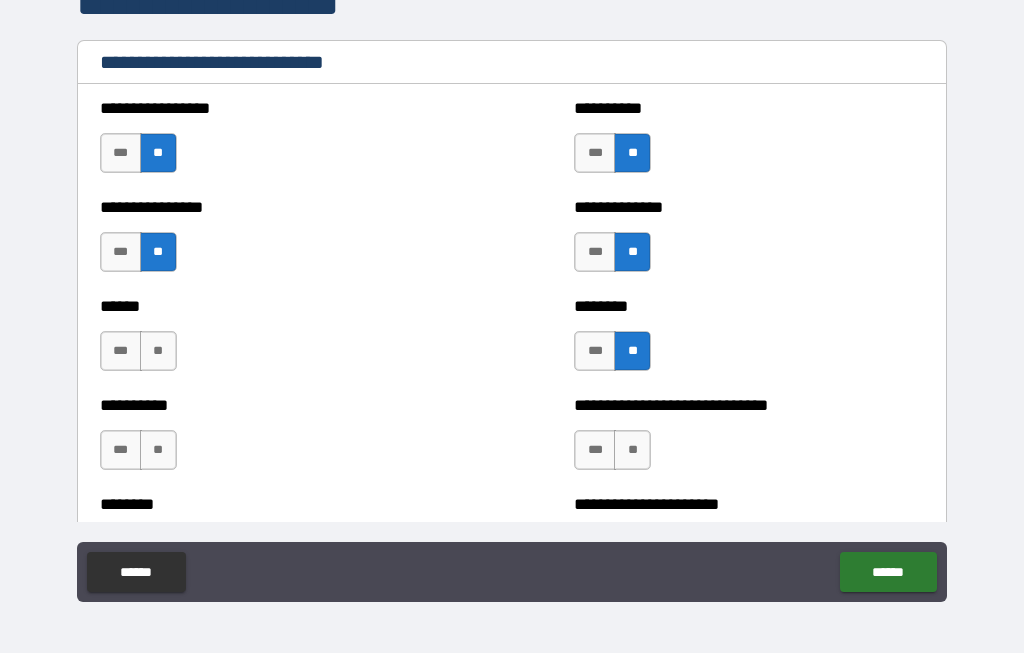 scroll, scrollTop: 6674, scrollLeft: 0, axis: vertical 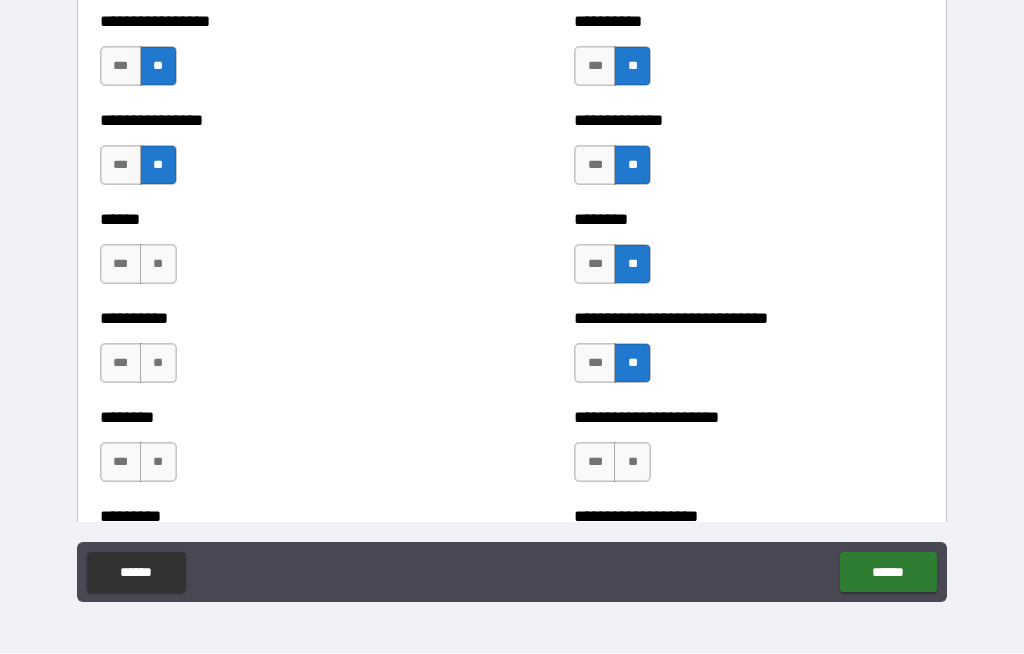 click on "**" at bounding box center [158, 364] 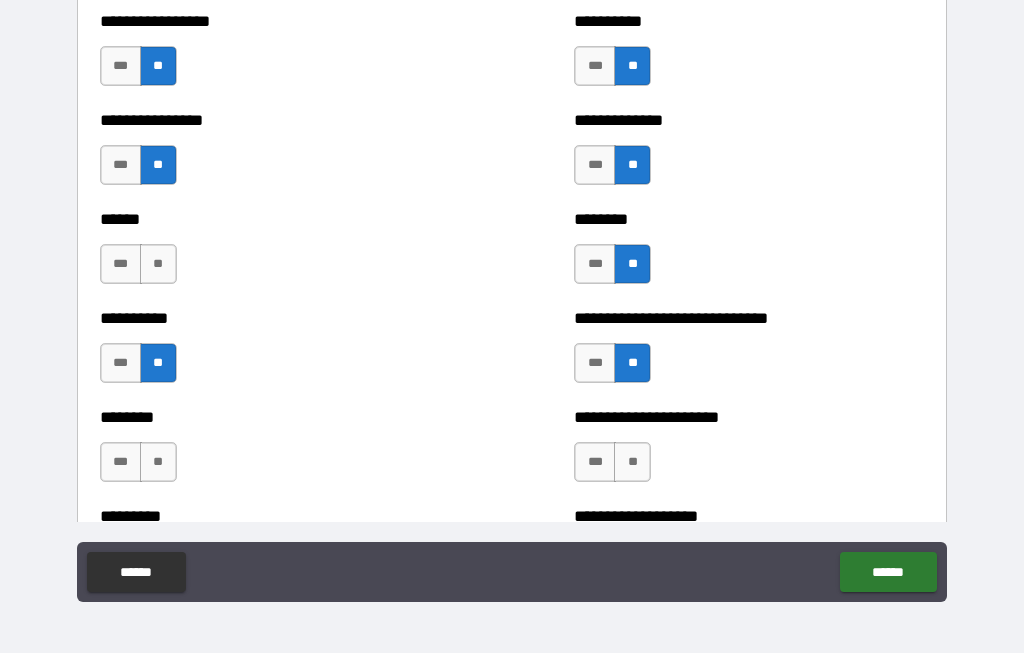 click on "**" at bounding box center (158, 265) 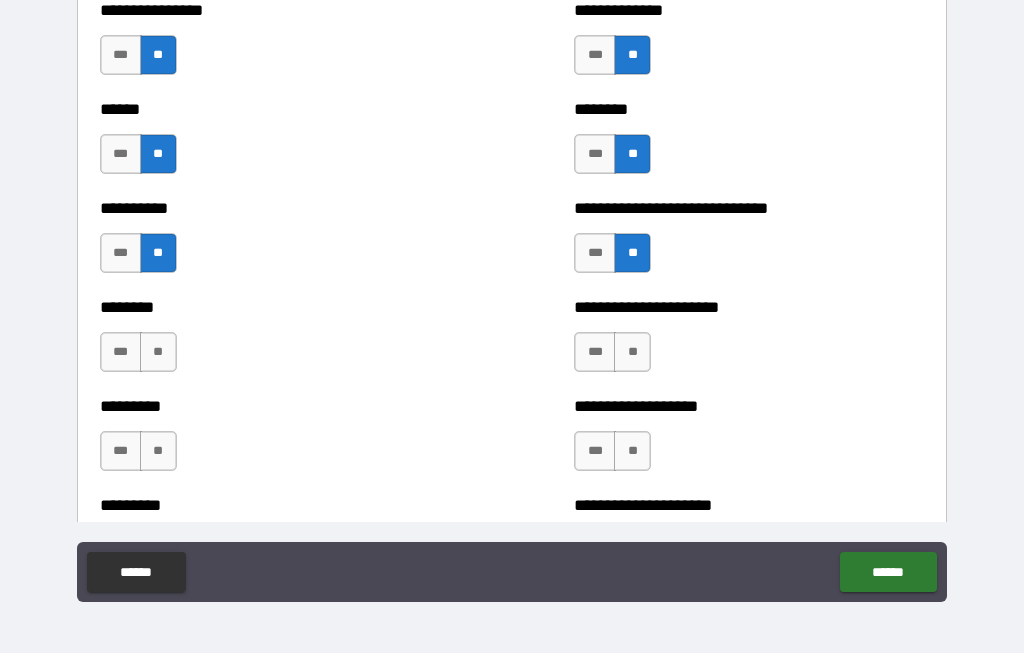 scroll, scrollTop: 6882, scrollLeft: 0, axis: vertical 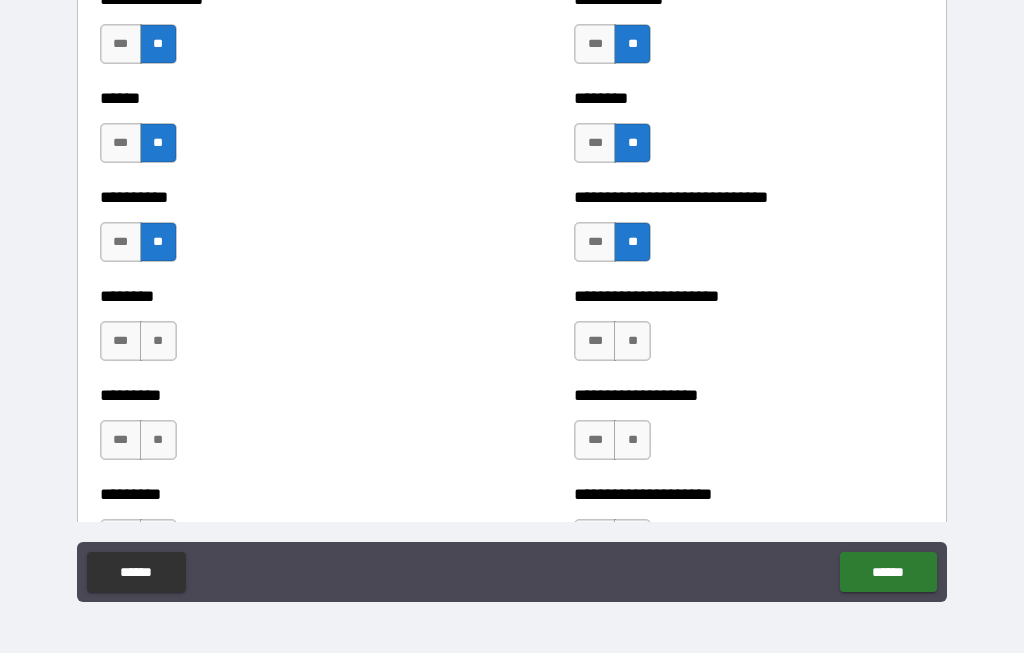 click on "**" at bounding box center [158, 342] 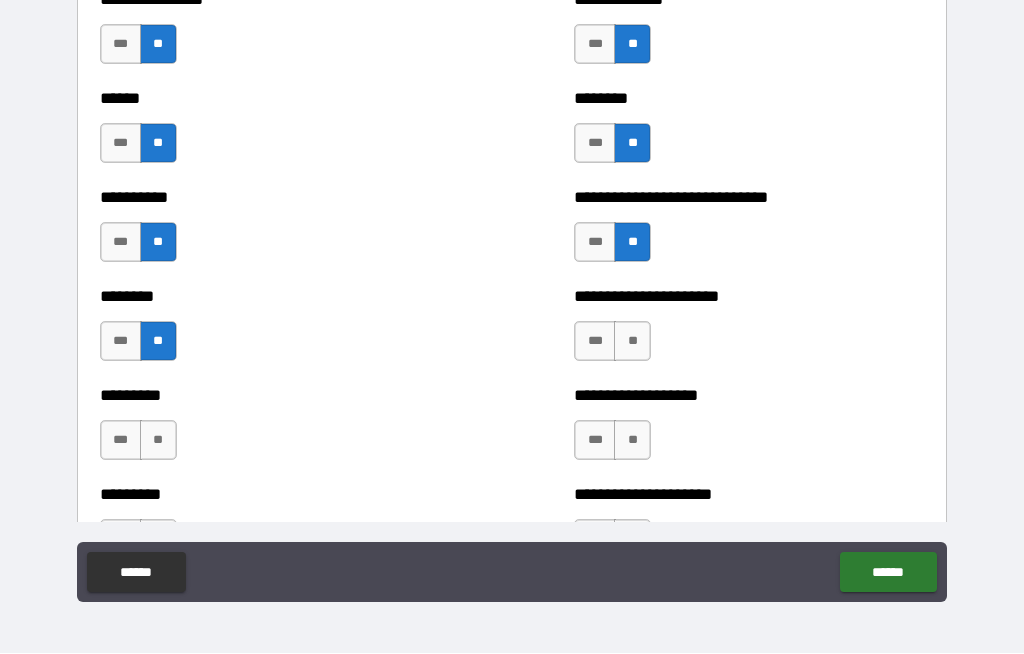 click on "**" at bounding box center (158, 441) 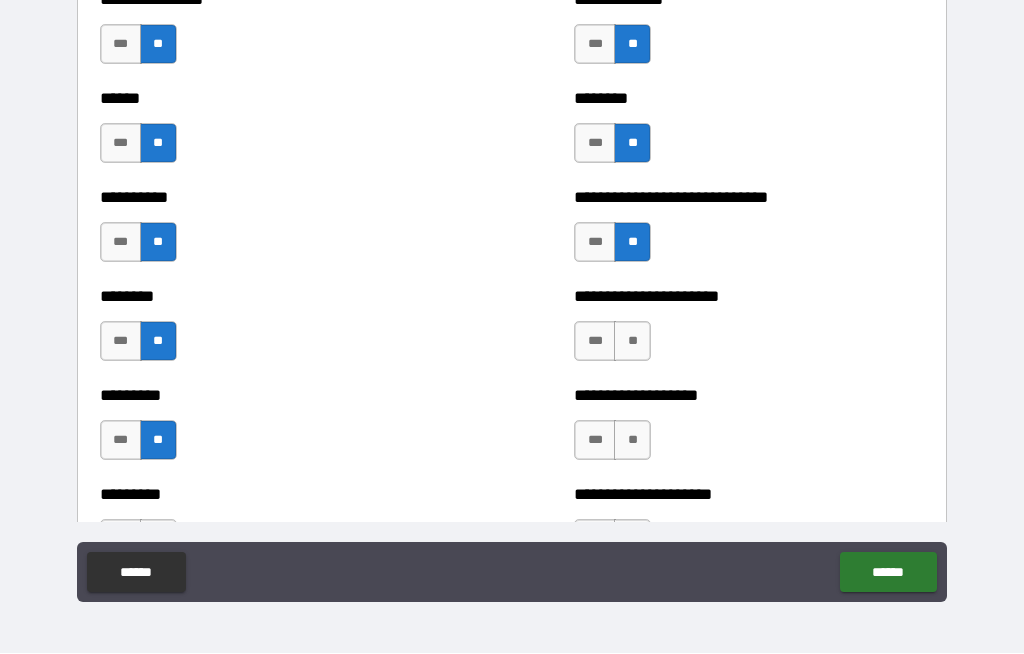 click on "***" at bounding box center (595, 342) 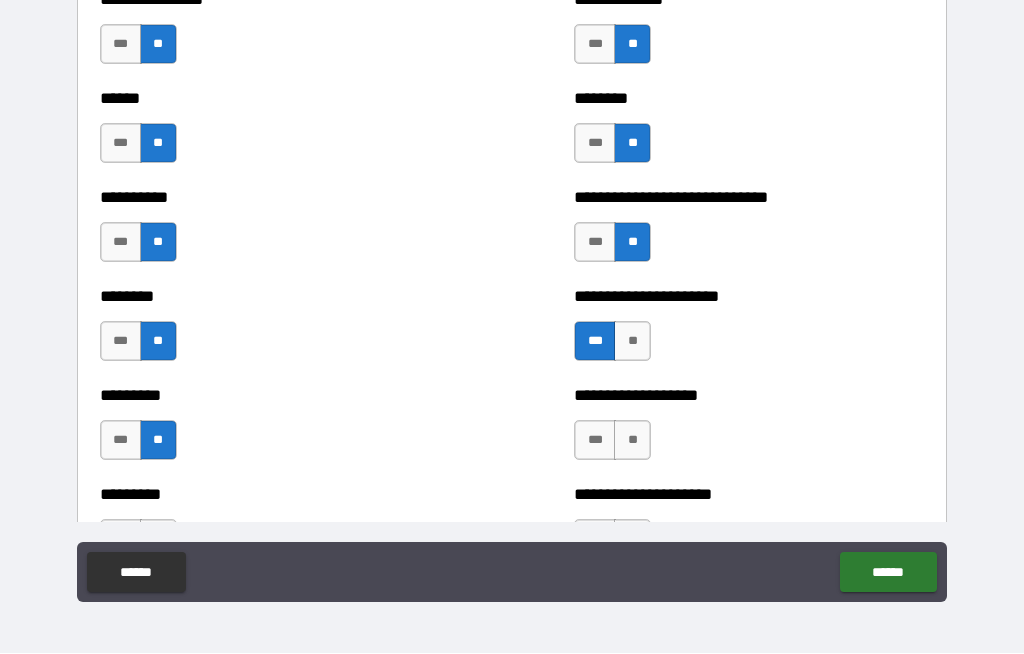 click on "**" at bounding box center [632, 441] 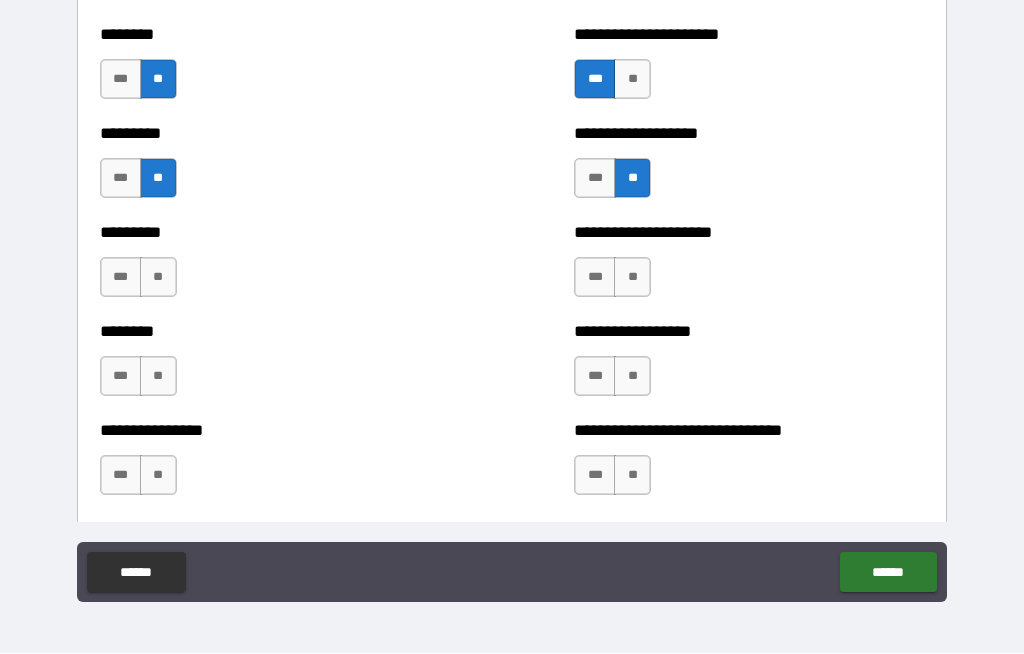 scroll, scrollTop: 7150, scrollLeft: 0, axis: vertical 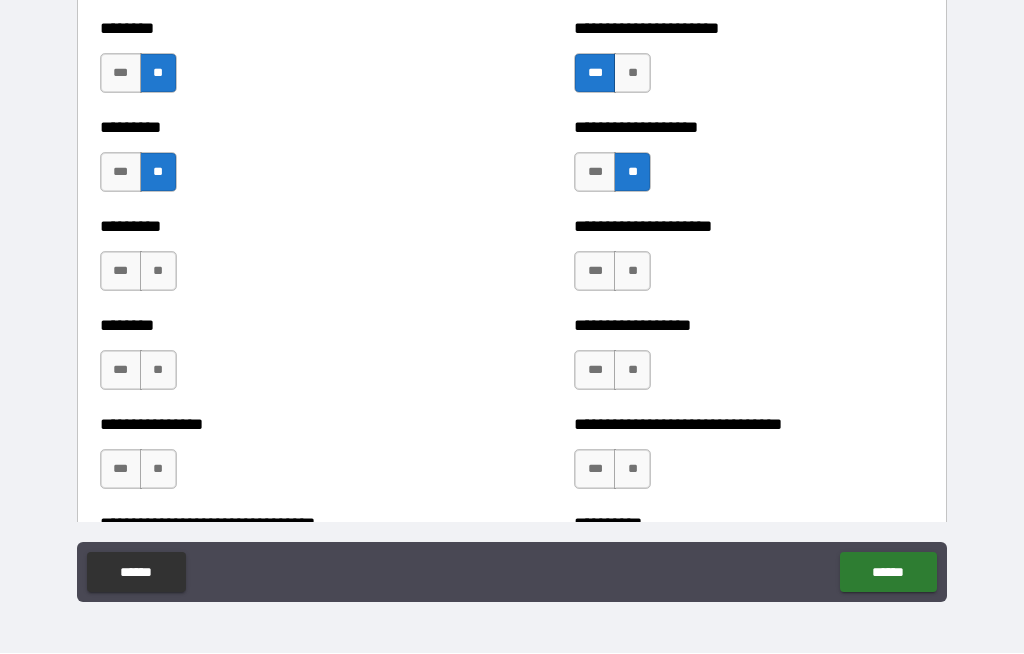 click on "**" at bounding box center (632, 371) 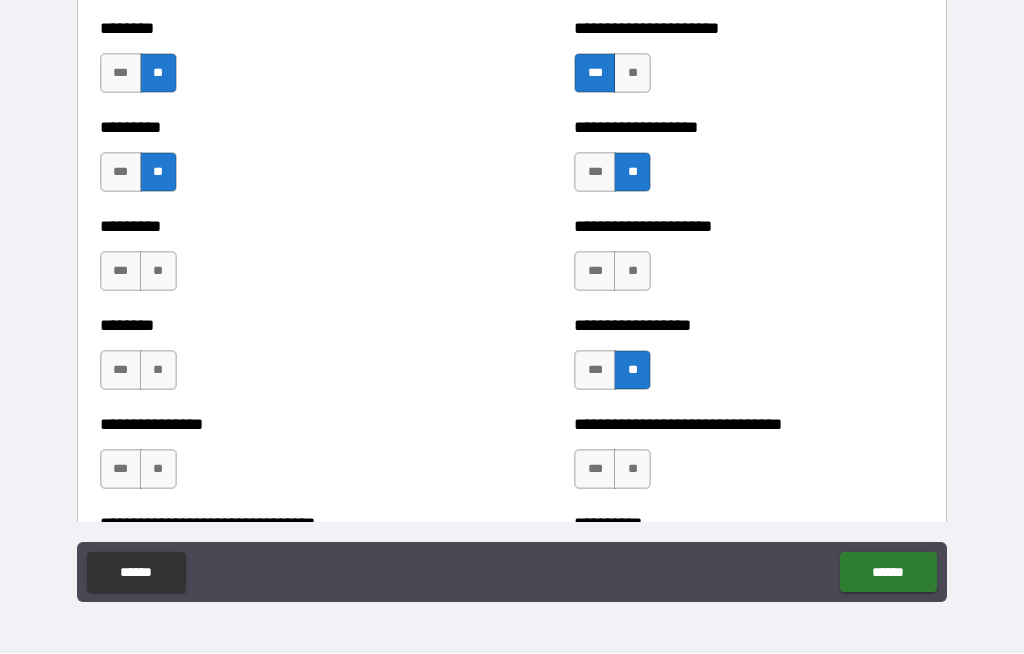 click on "**" at bounding box center (632, 272) 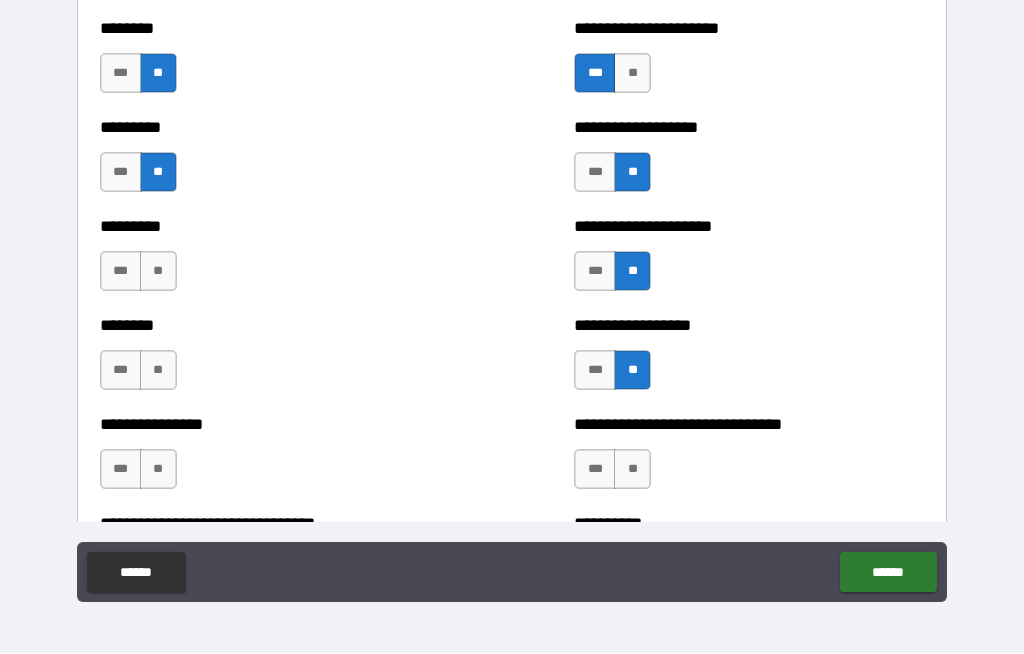 click on "**" at bounding box center [158, 272] 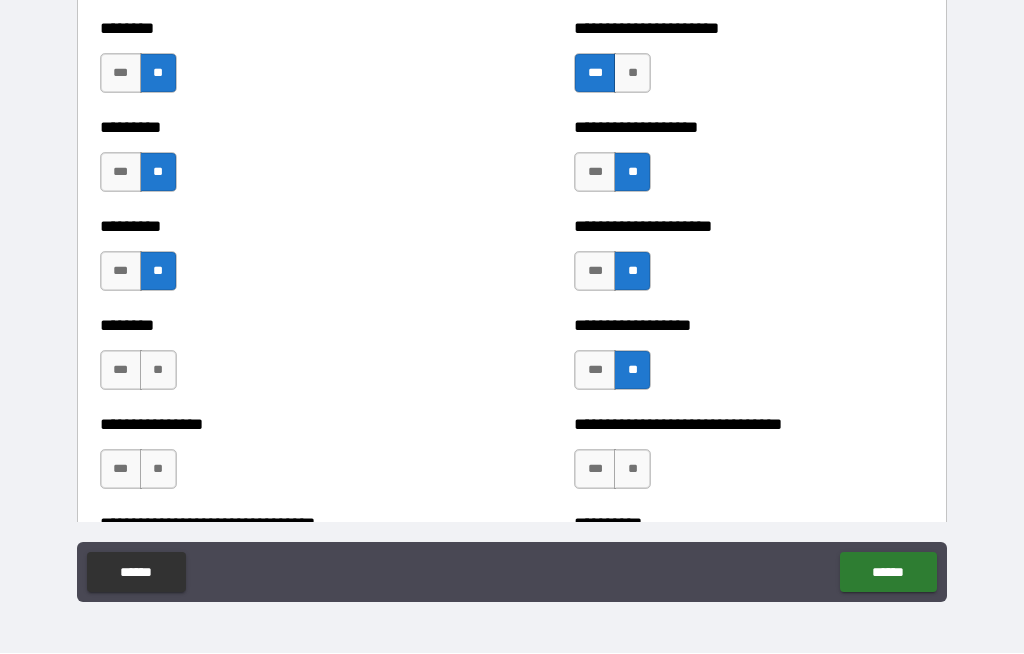 click on "**" at bounding box center [158, 371] 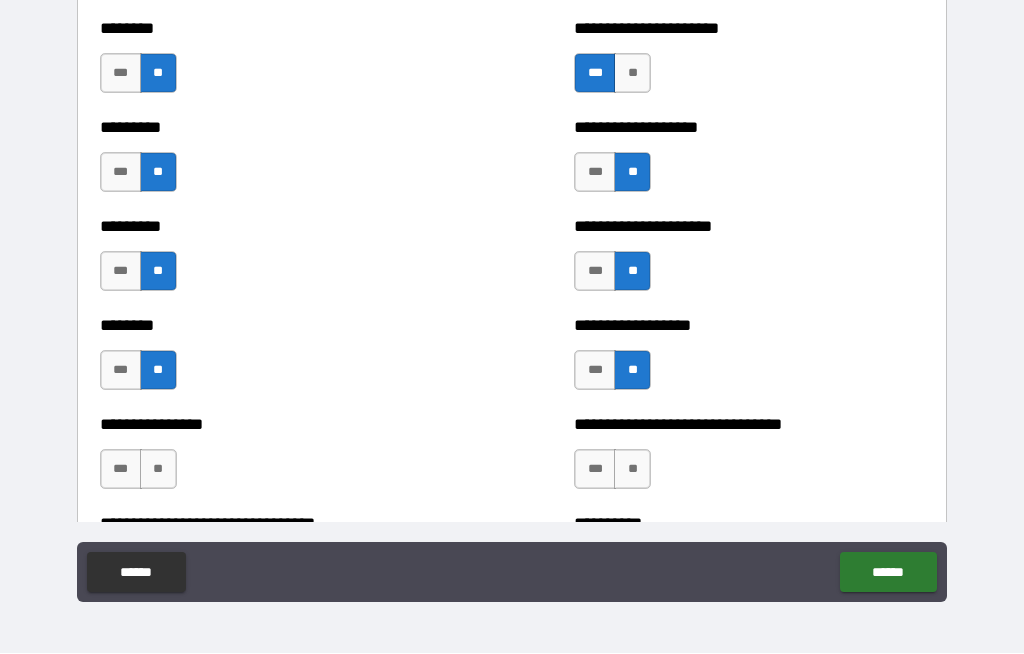 click on "**" at bounding box center [158, 470] 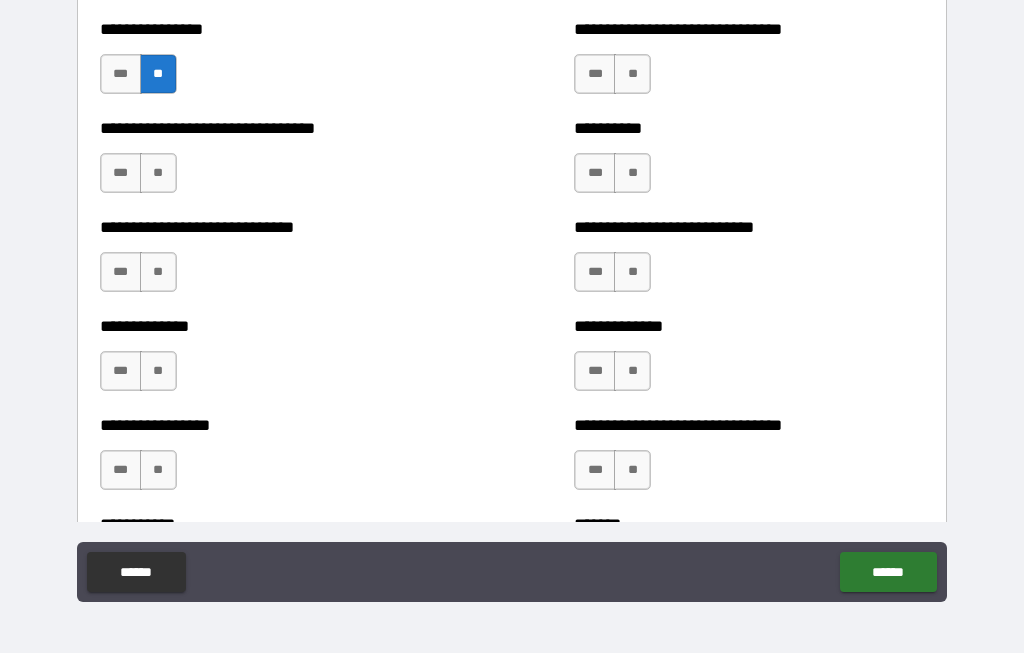scroll, scrollTop: 7551, scrollLeft: 0, axis: vertical 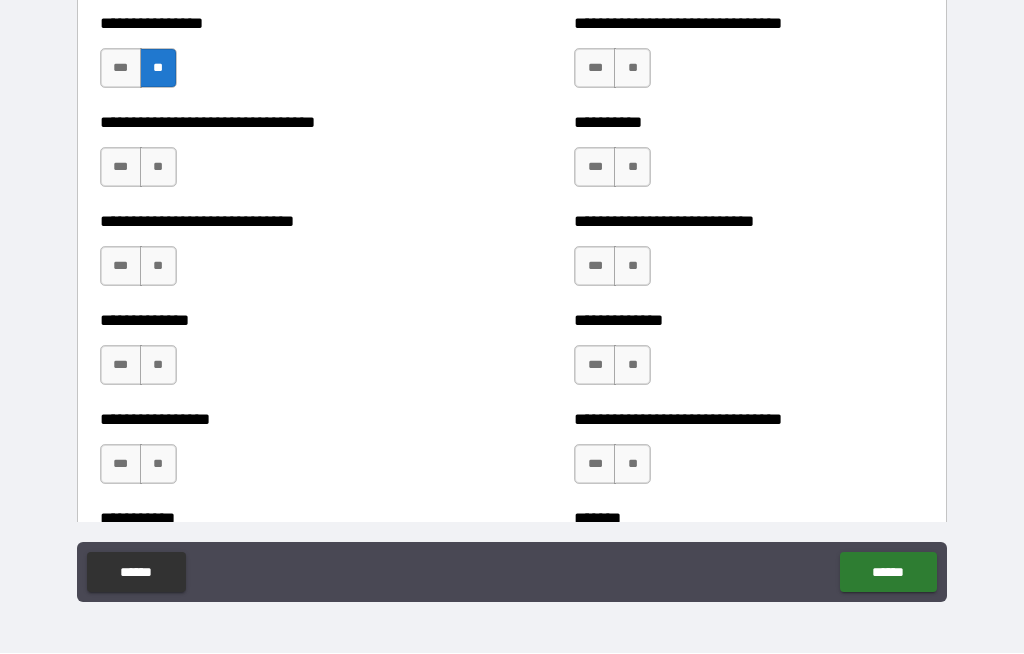 click on "**" at bounding box center [158, 168] 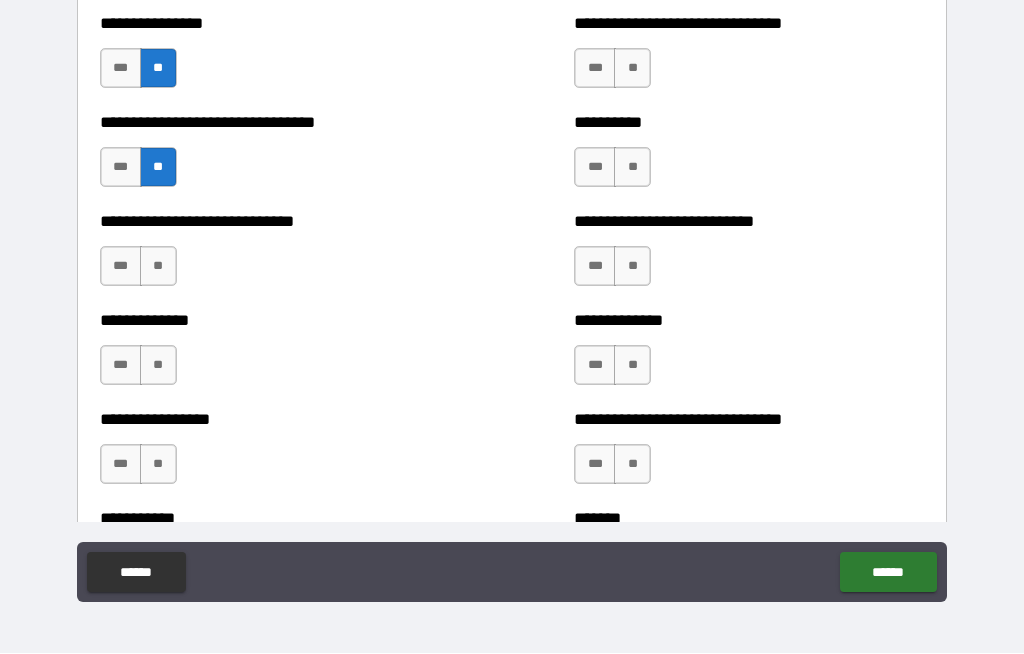 click on "**" at bounding box center [158, 267] 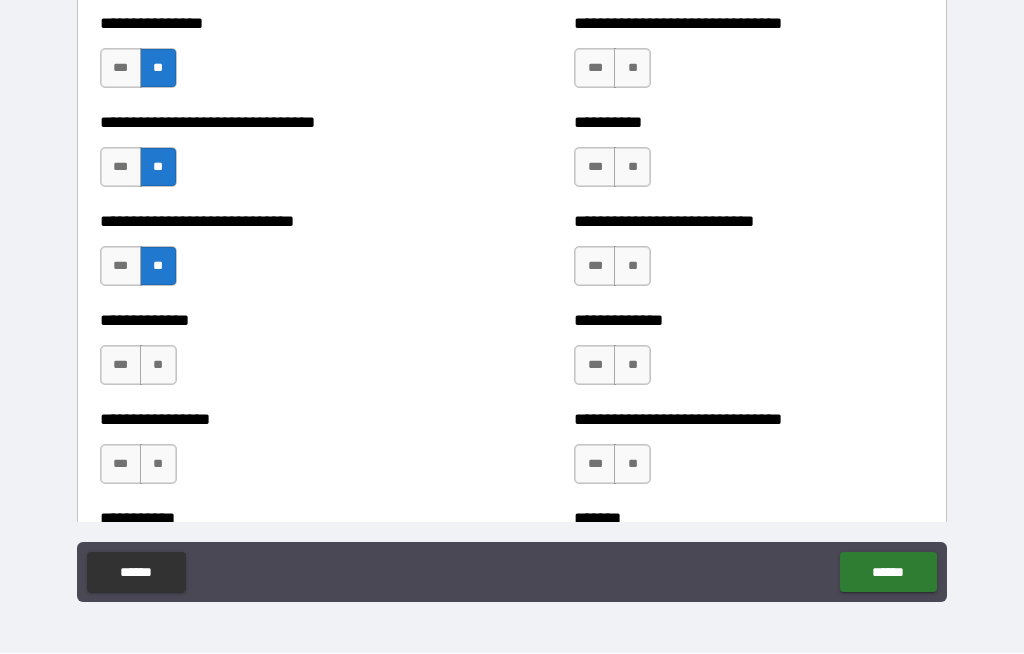 click on "**" at bounding box center (158, 366) 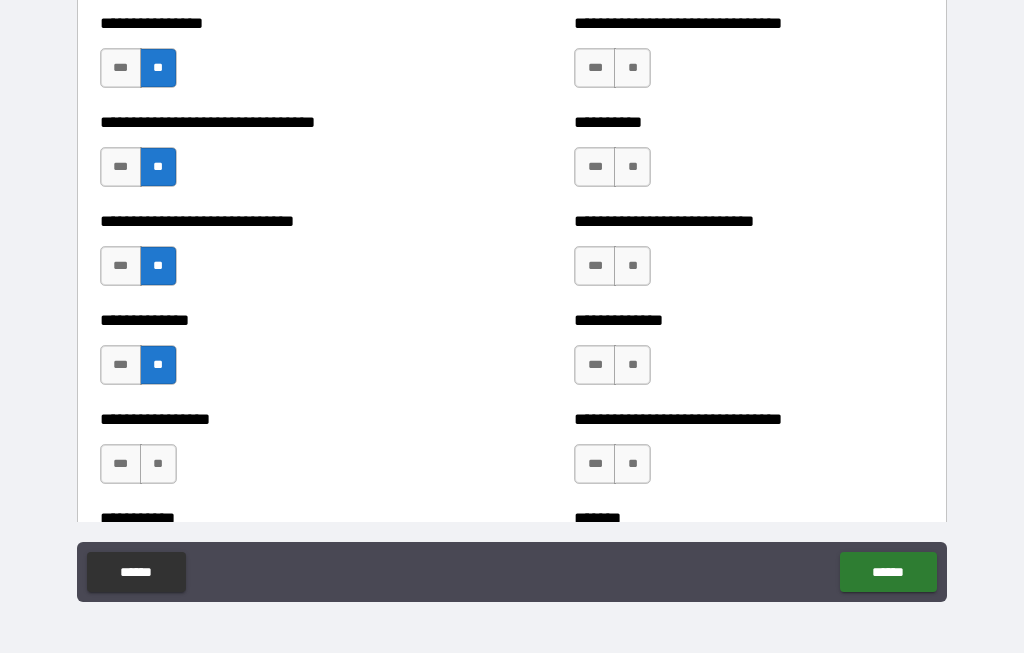 click on "***" at bounding box center [121, 465] 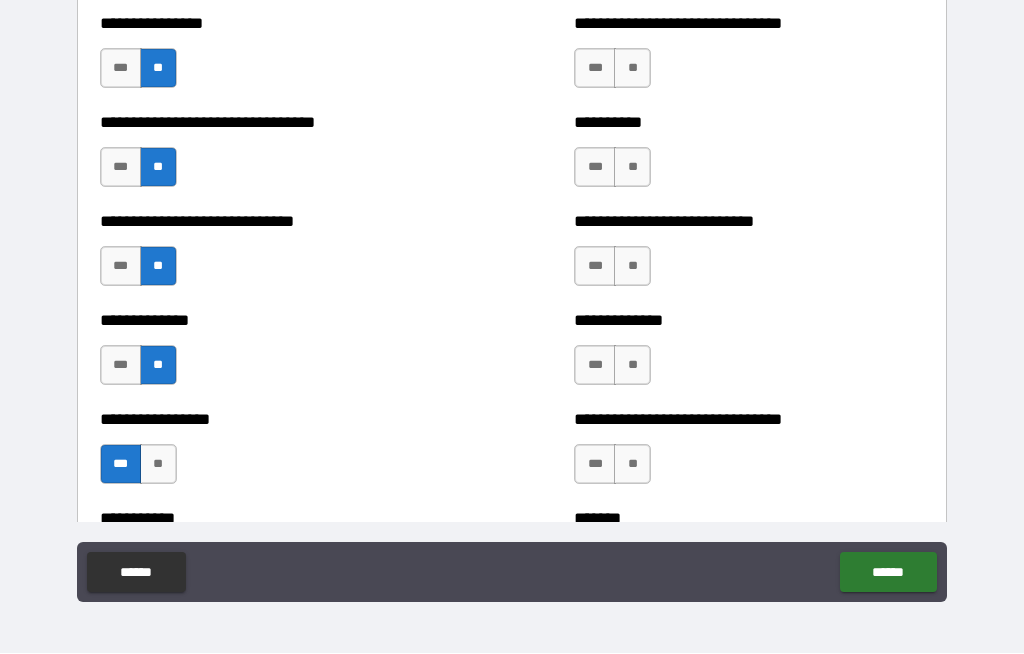 click on "**" at bounding box center (632, 168) 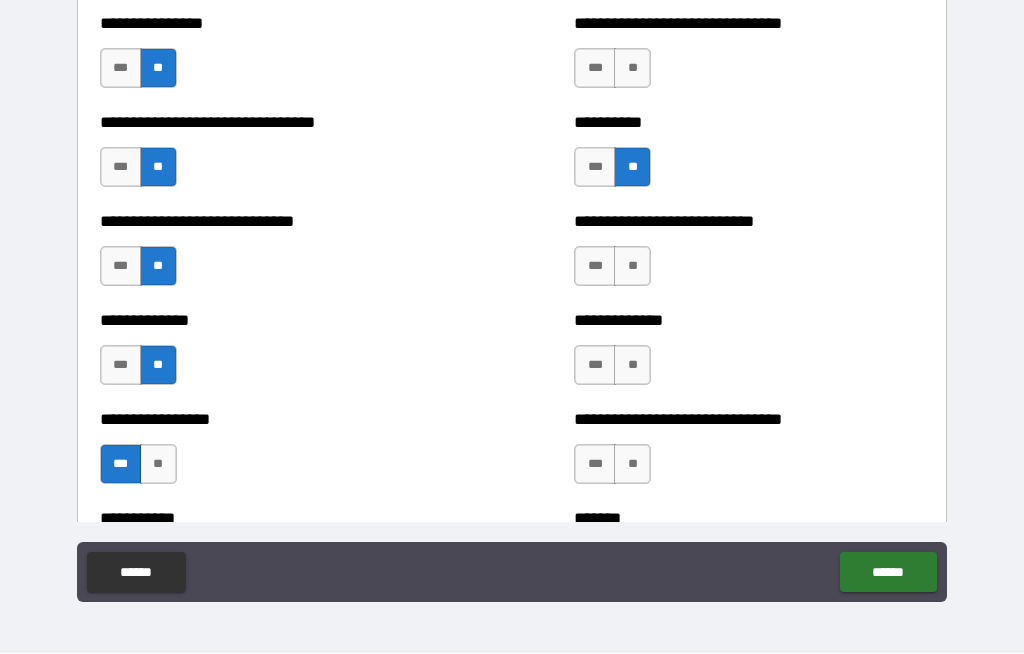 click on "**" at bounding box center (632, 69) 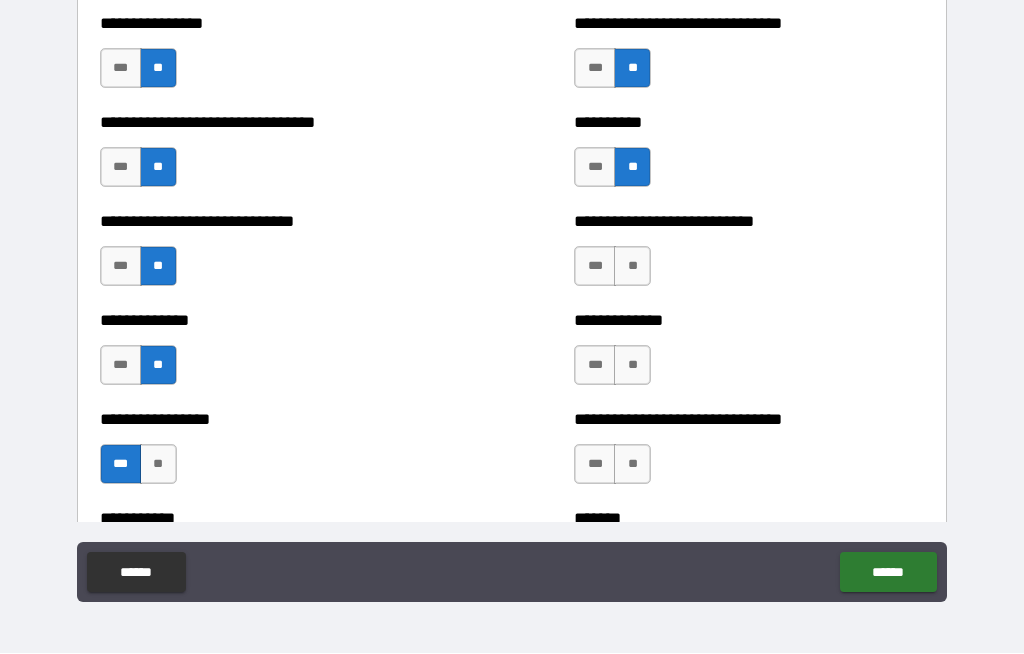 click on "**" at bounding box center (632, 267) 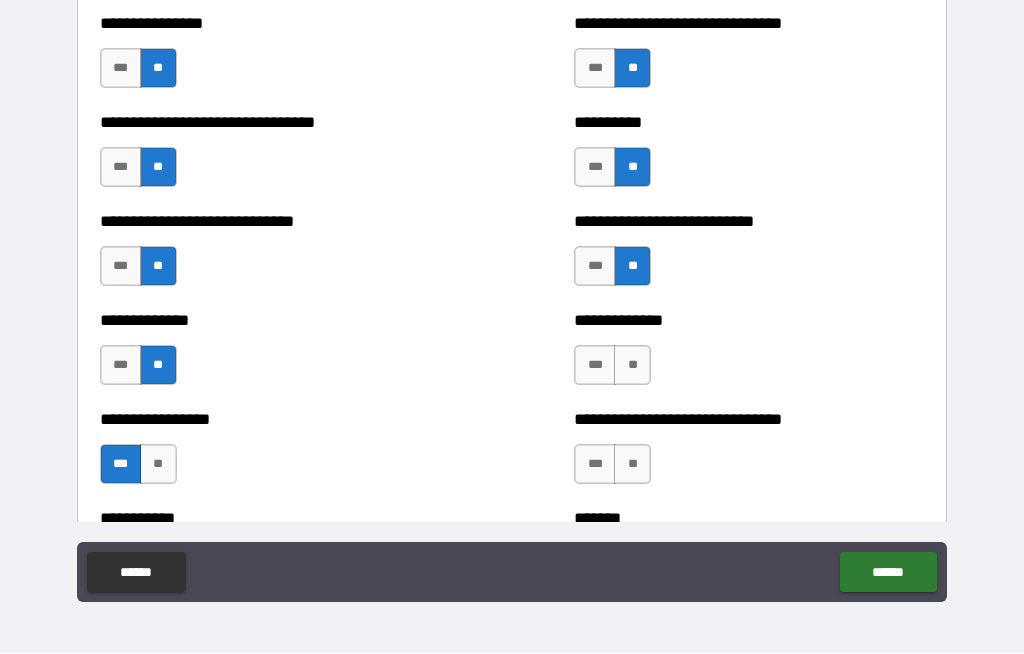 click on "**" at bounding box center [632, 366] 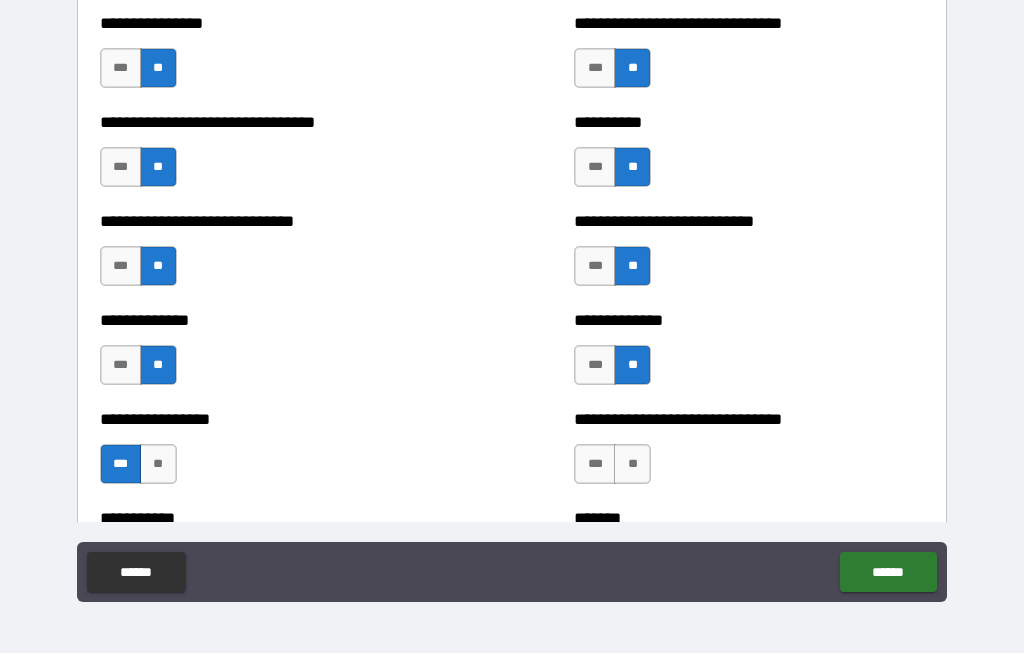 click on "**" at bounding box center [632, 465] 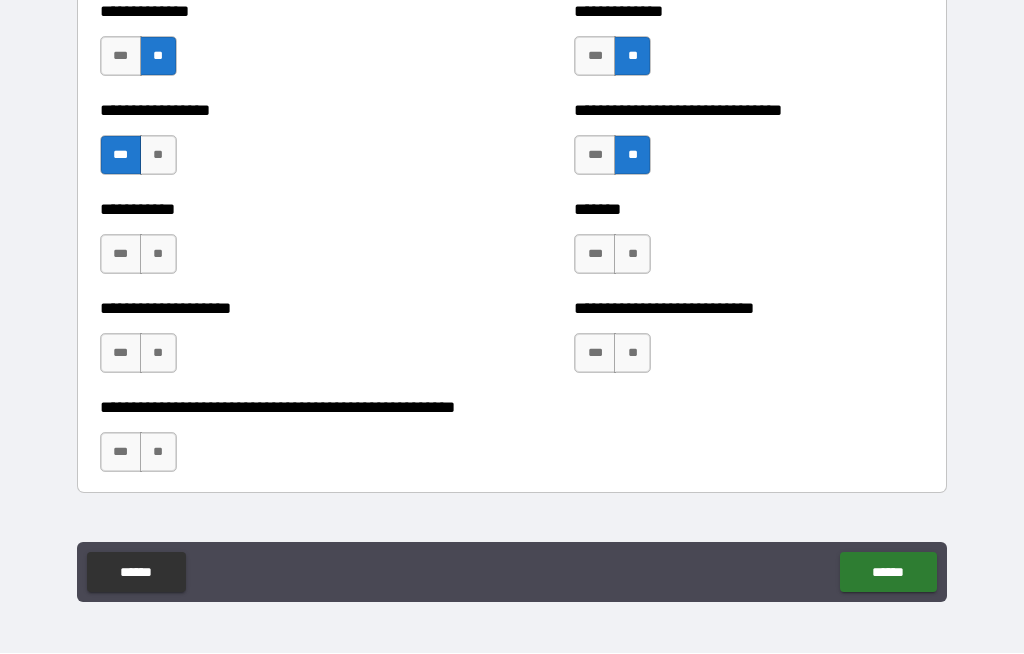 scroll, scrollTop: 7885, scrollLeft: 0, axis: vertical 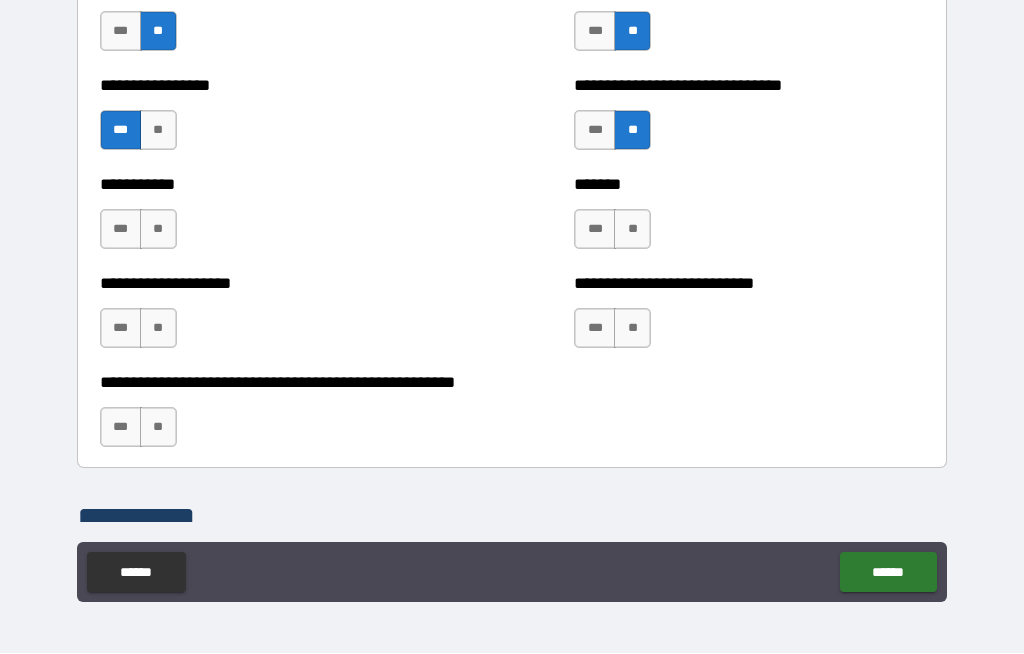 click on "**" at bounding box center [632, 230] 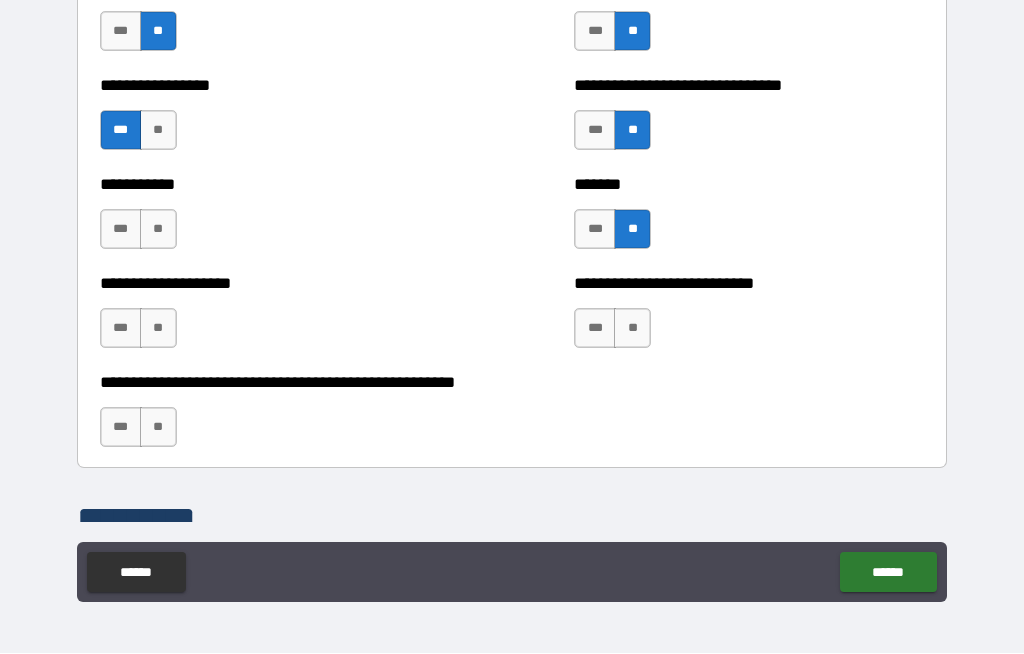 click on "**" at bounding box center (632, 329) 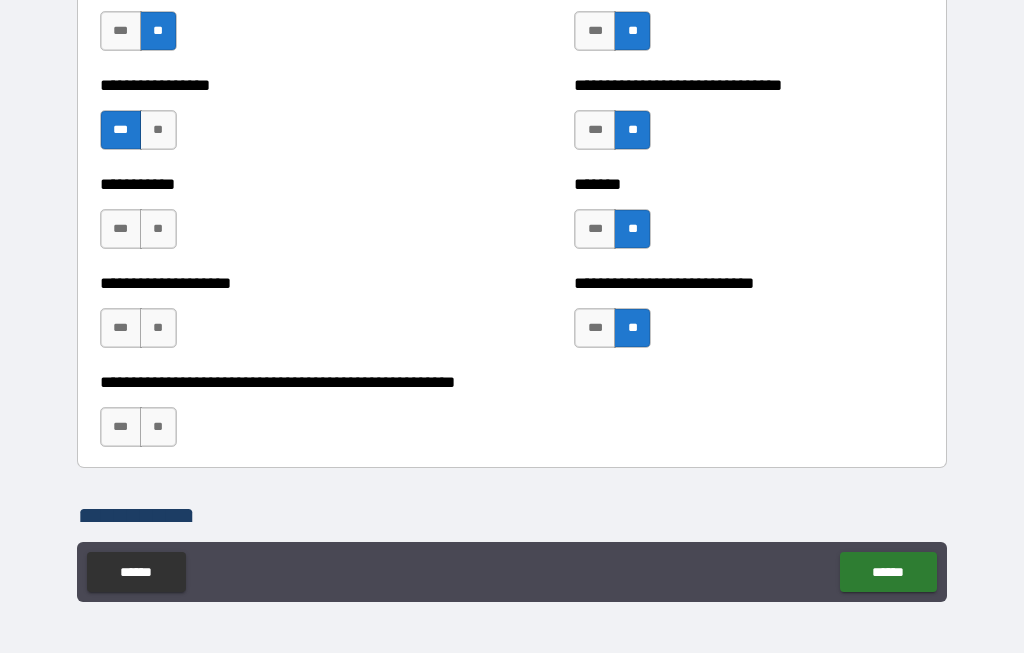 click on "**" at bounding box center [632, 329] 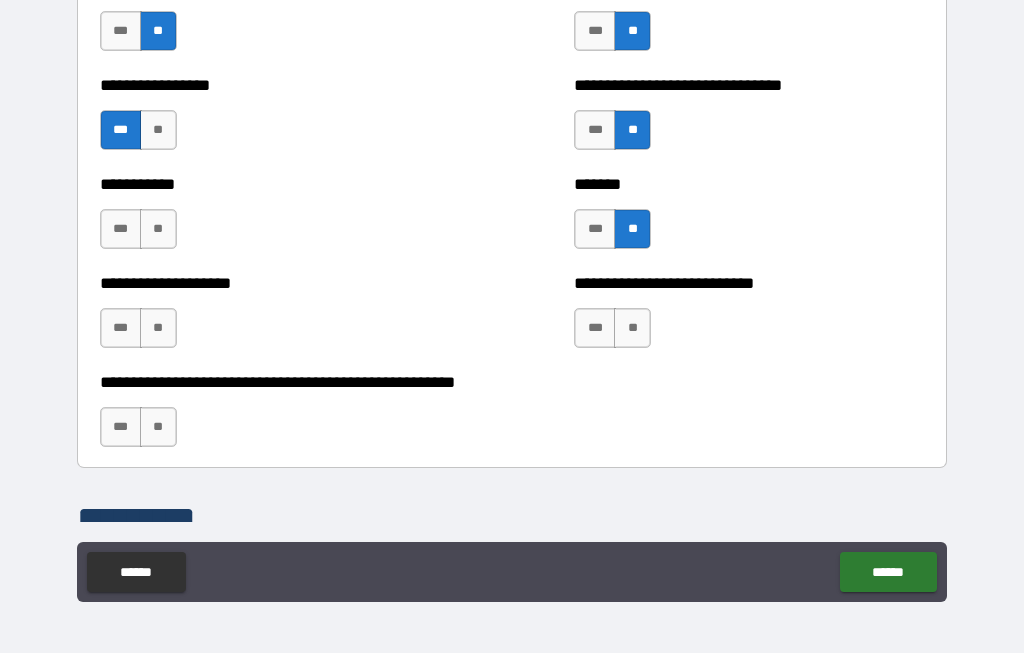 click on "**" at bounding box center [158, 230] 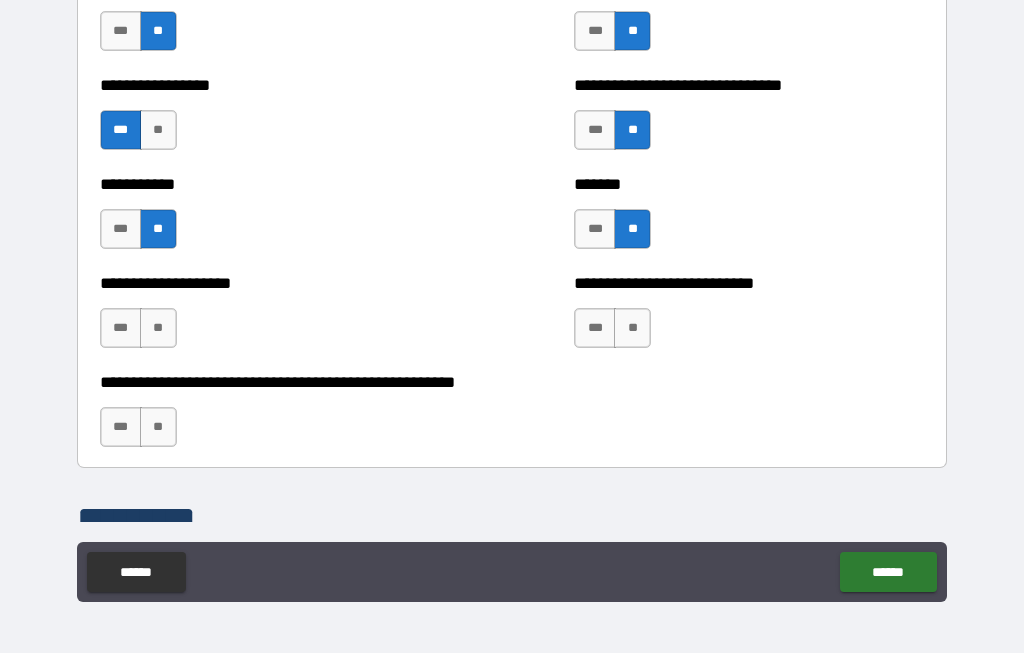 click on "**" at bounding box center [158, 329] 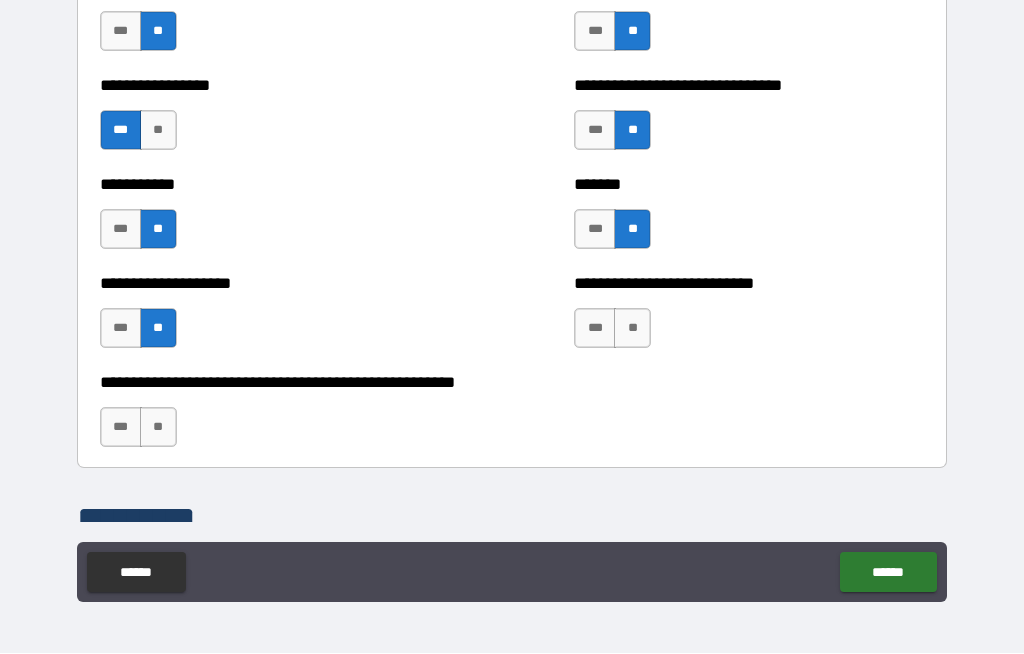click on "***" at bounding box center (121, 428) 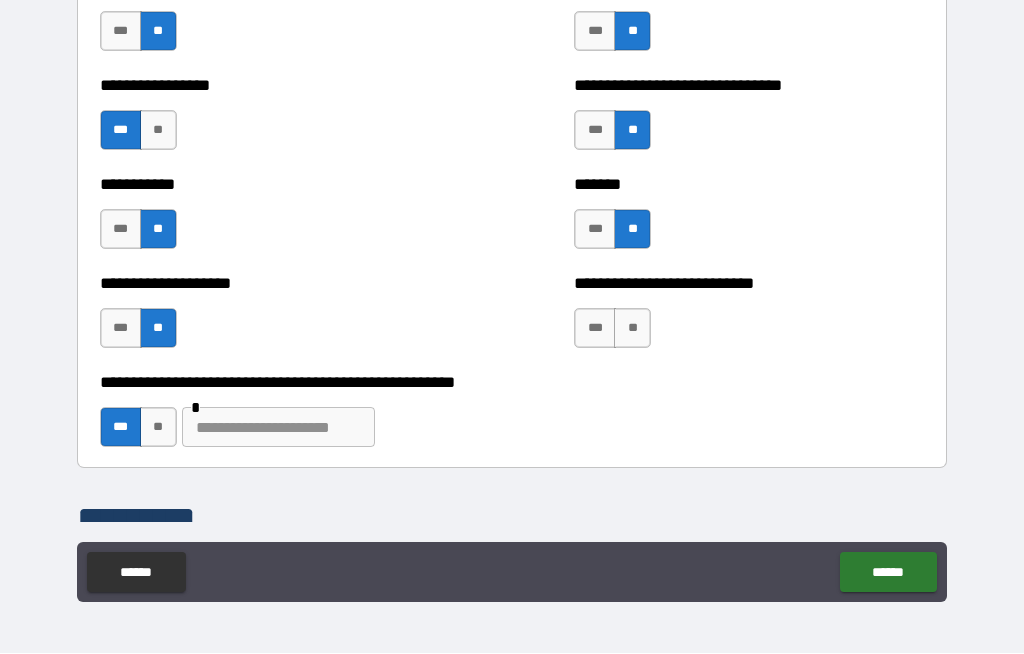 click at bounding box center (278, 428) 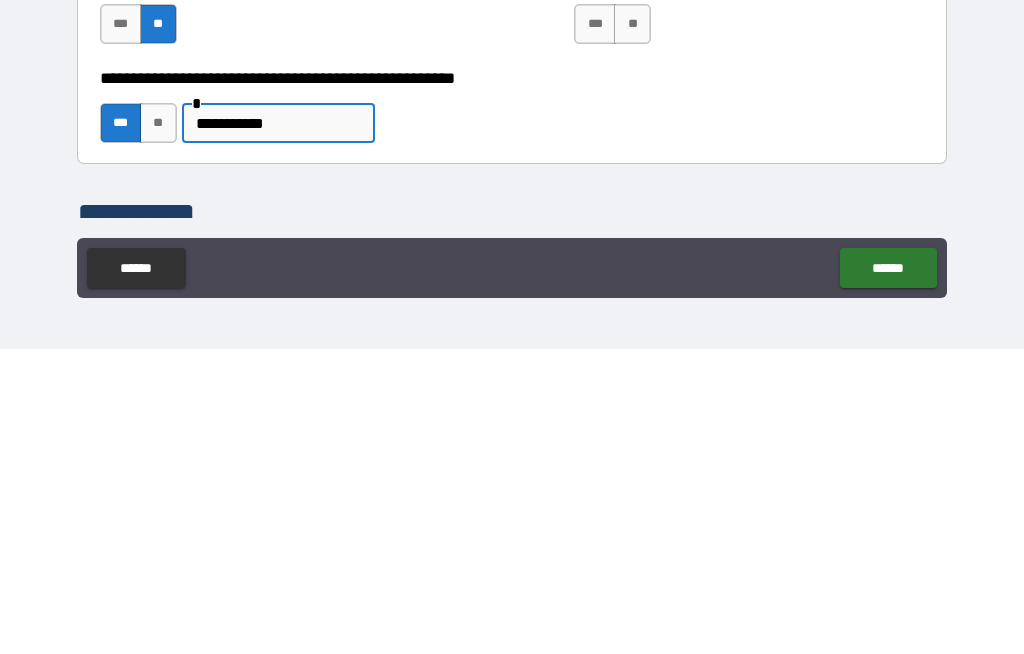 type on "**********" 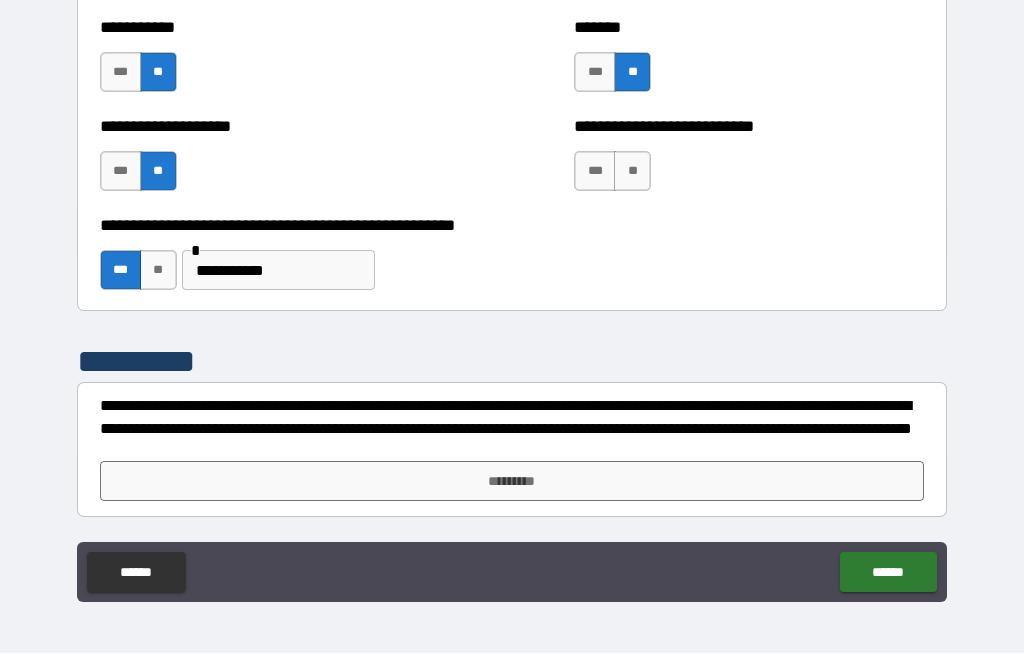 click on "*********" at bounding box center (512, 482) 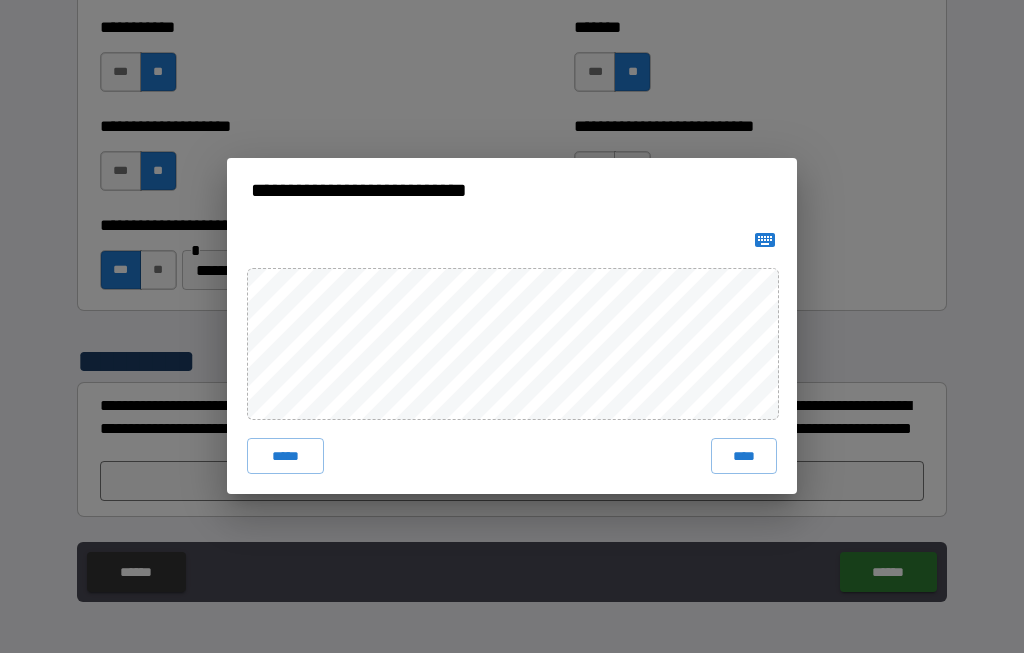 click on "*****" at bounding box center (285, 457) 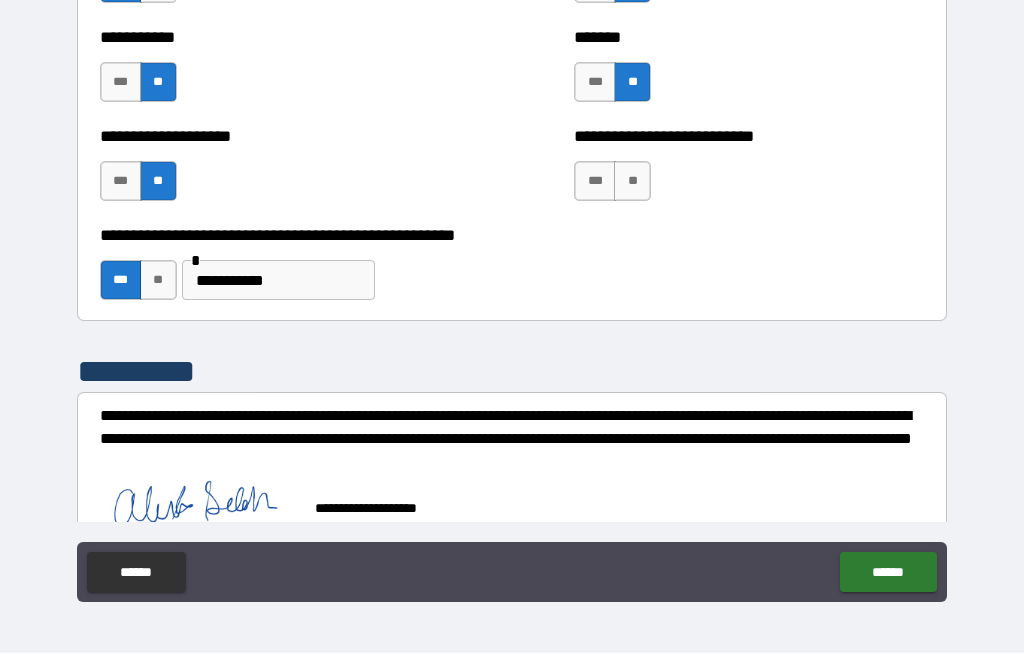 scroll, scrollTop: 8053, scrollLeft: 0, axis: vertical 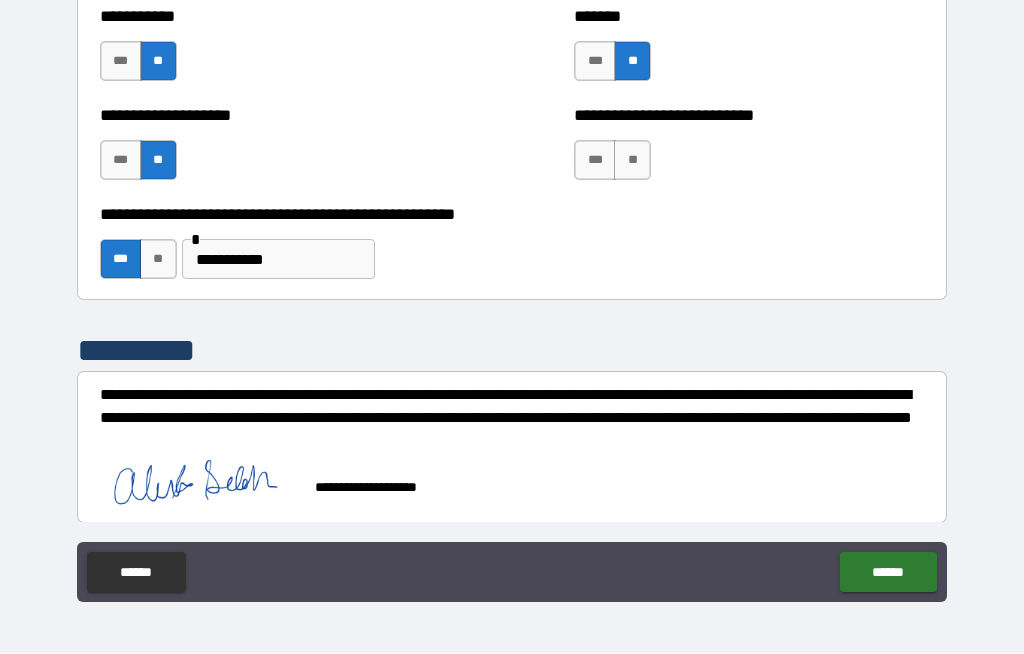 click on "******" at bounding box center [888, 573] 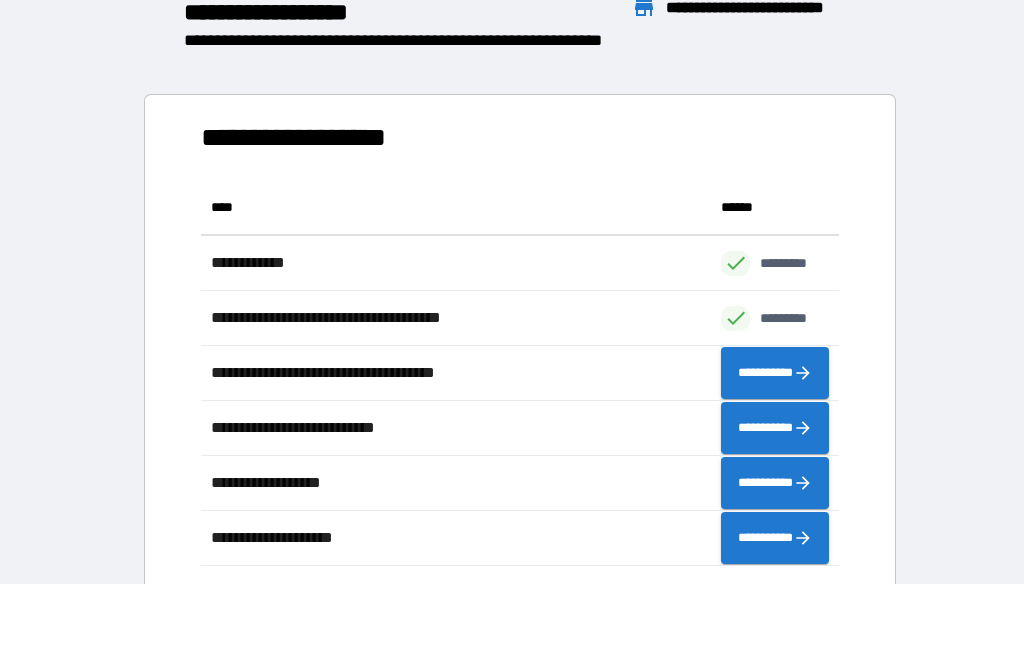 scroll, scrollTop: 1, scrollLeft: 1, axis: both 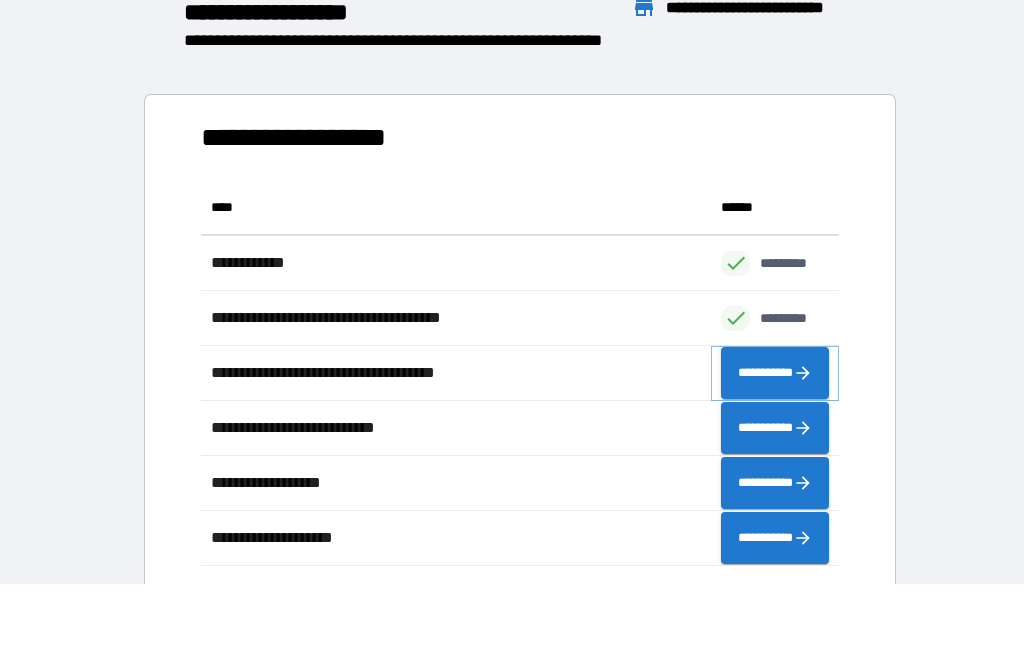 click 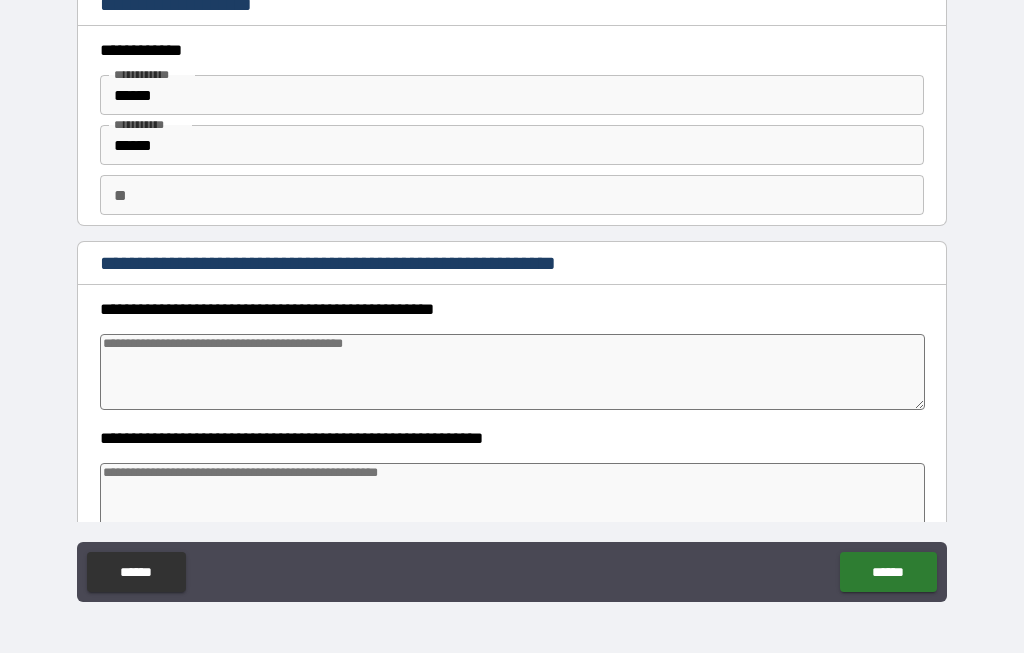 type on "*" 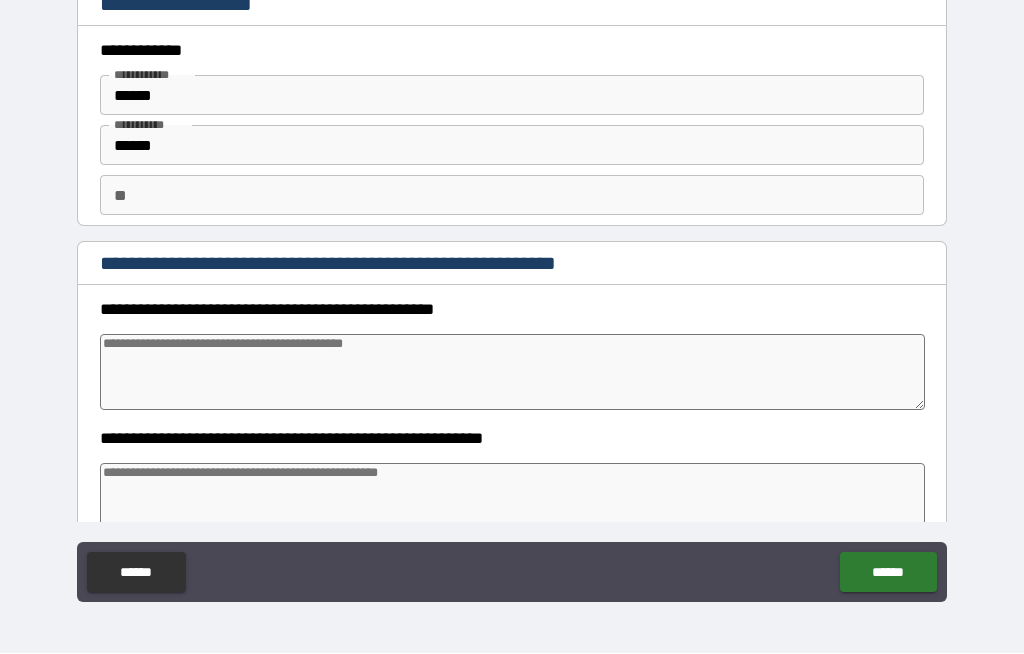 type on "*" 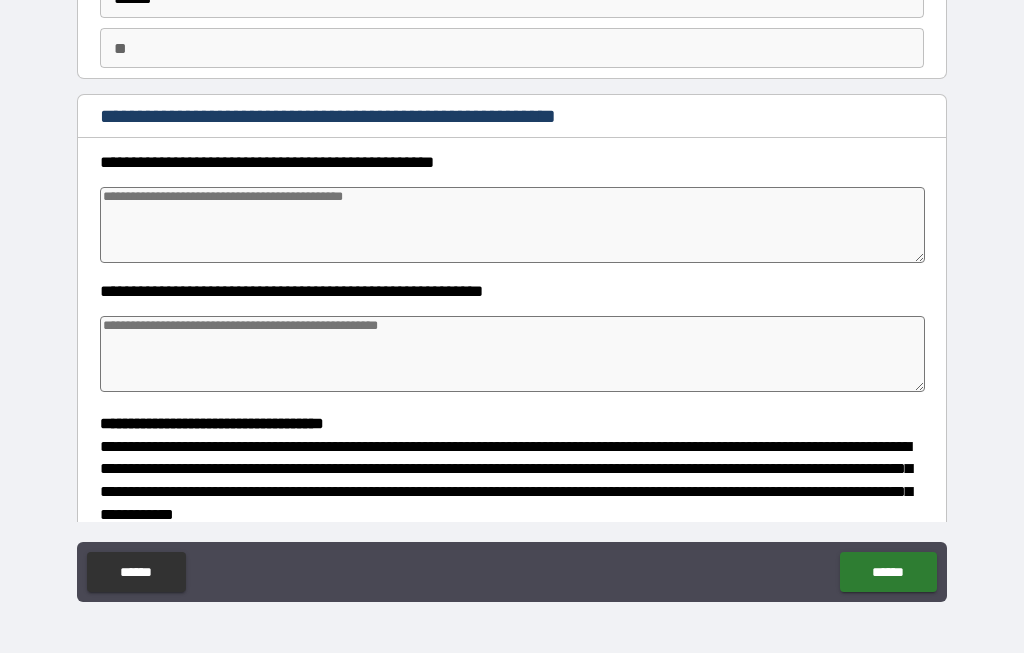 scroll, scrollTop: 147, scrollLeft: 0, axis: vertical 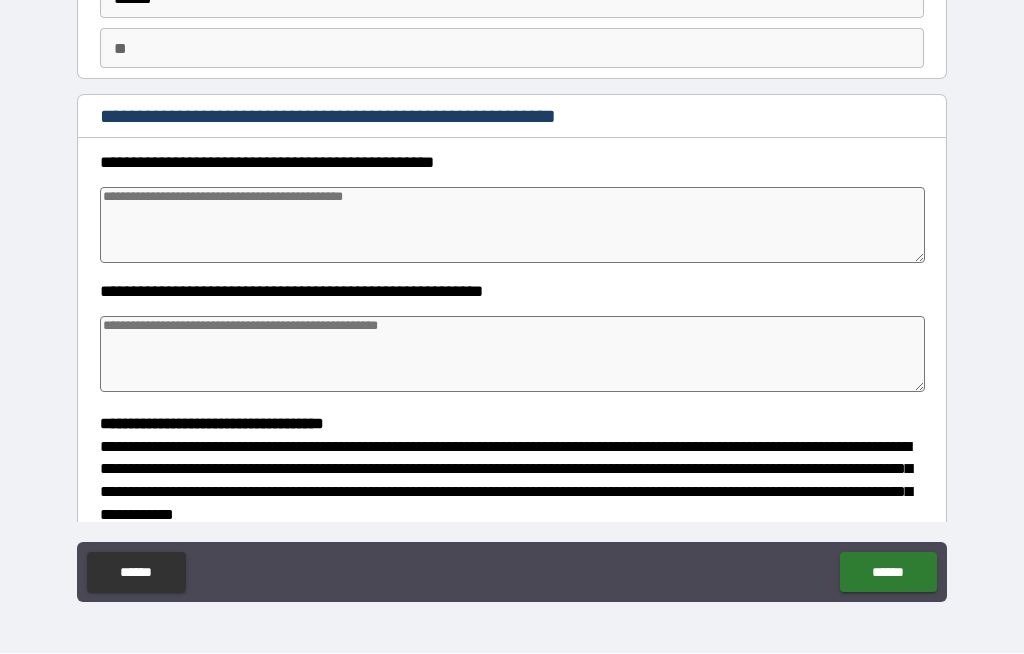 click at bounding box center (513, 226) 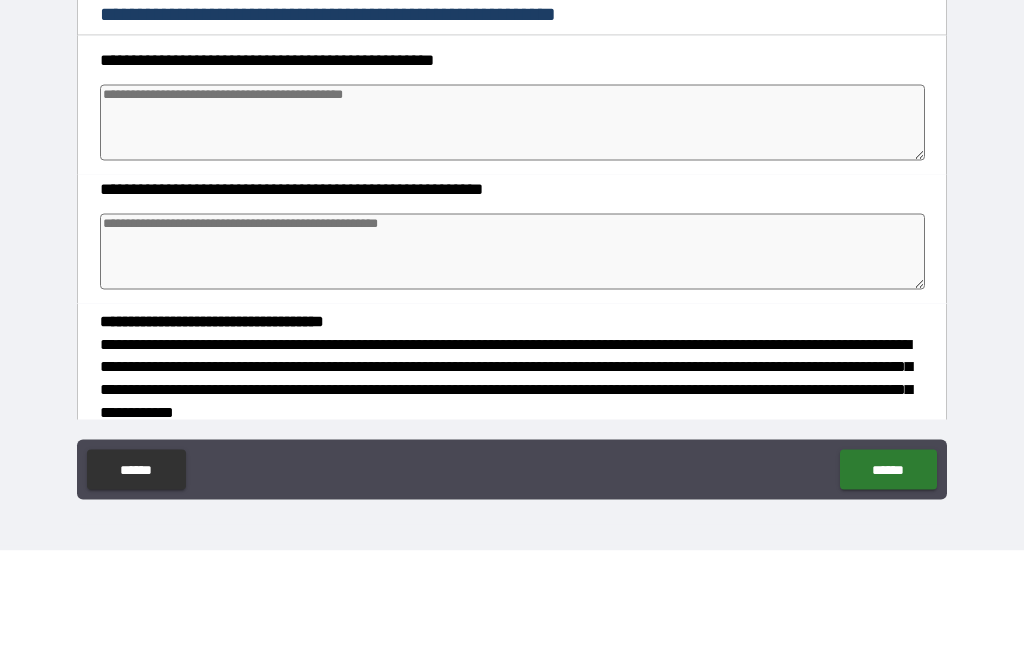 type on "*" 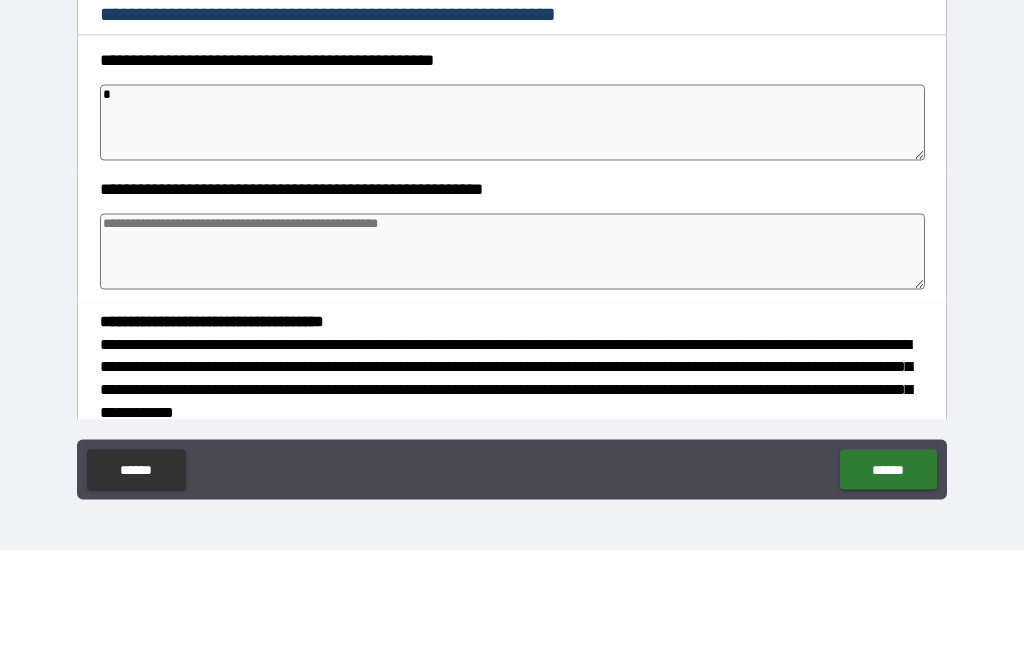type on "**" 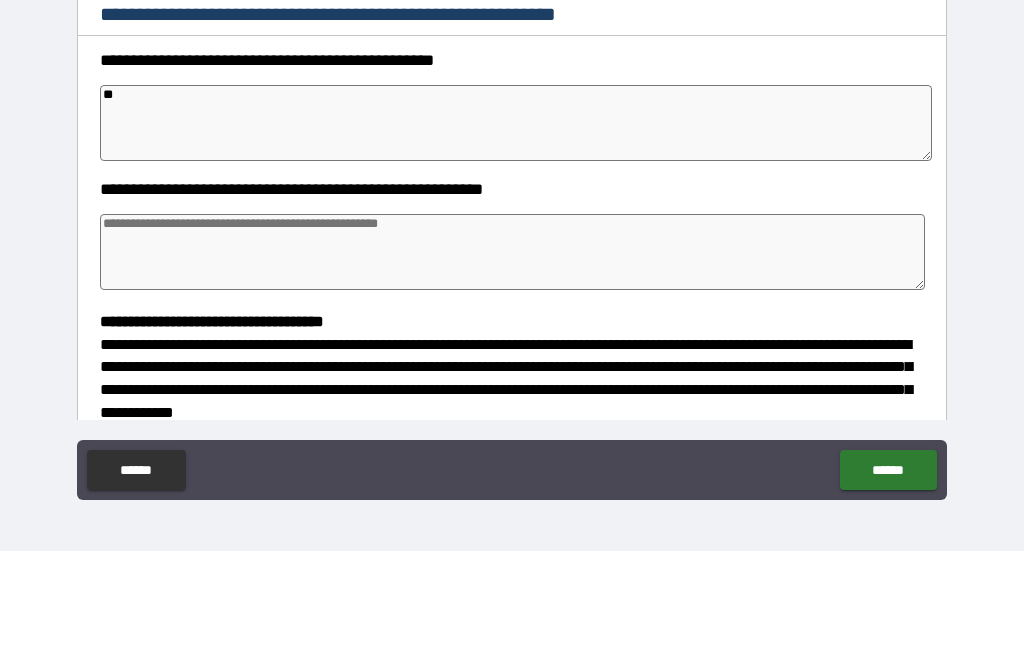 type on "***" 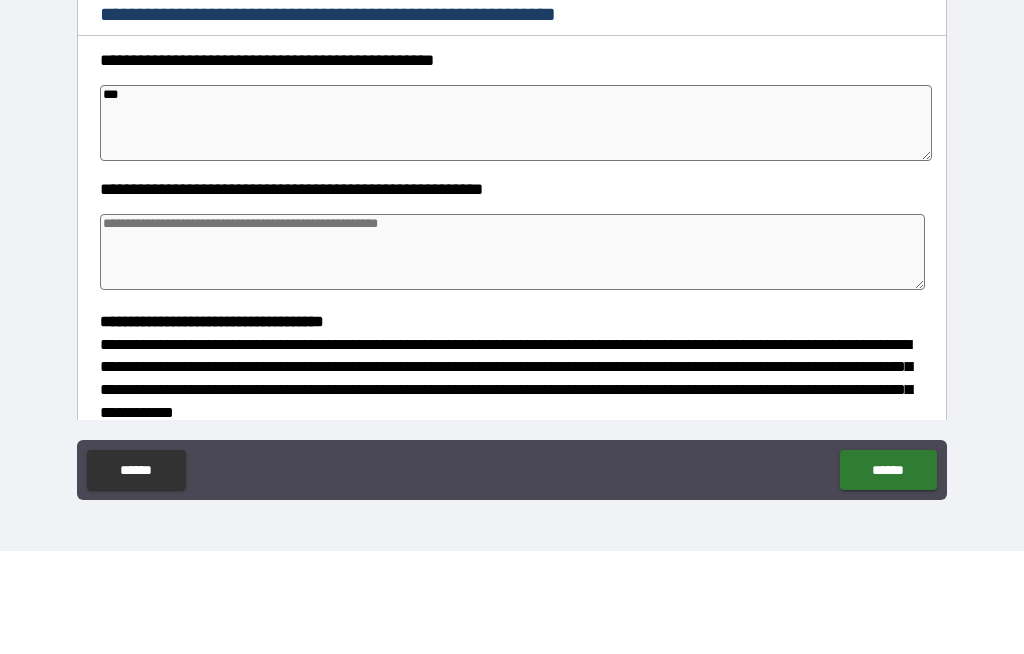 type on "*" 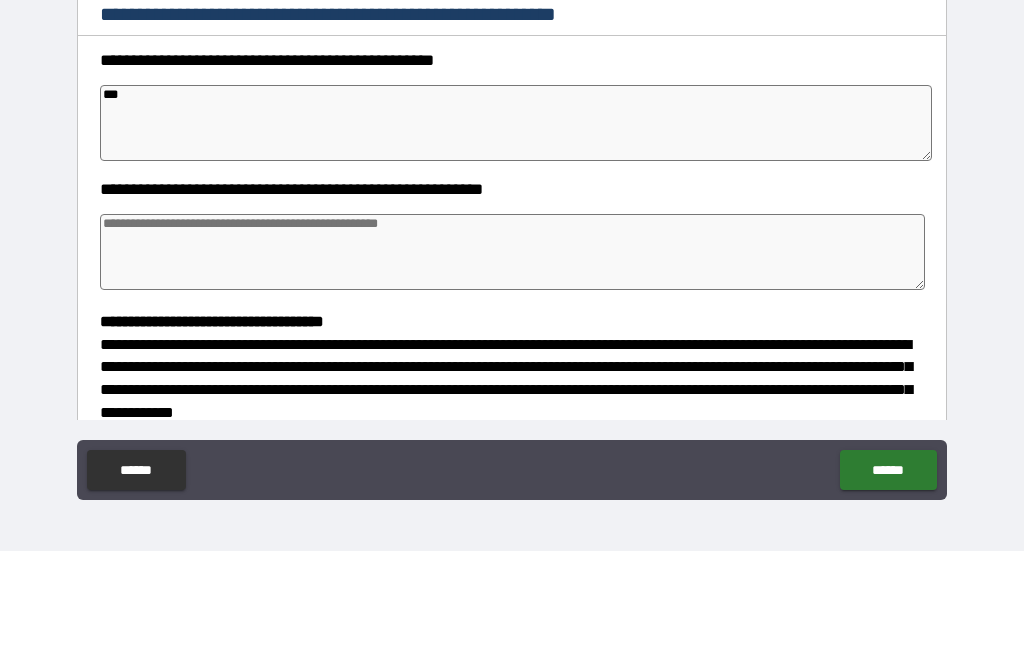 type on "****" 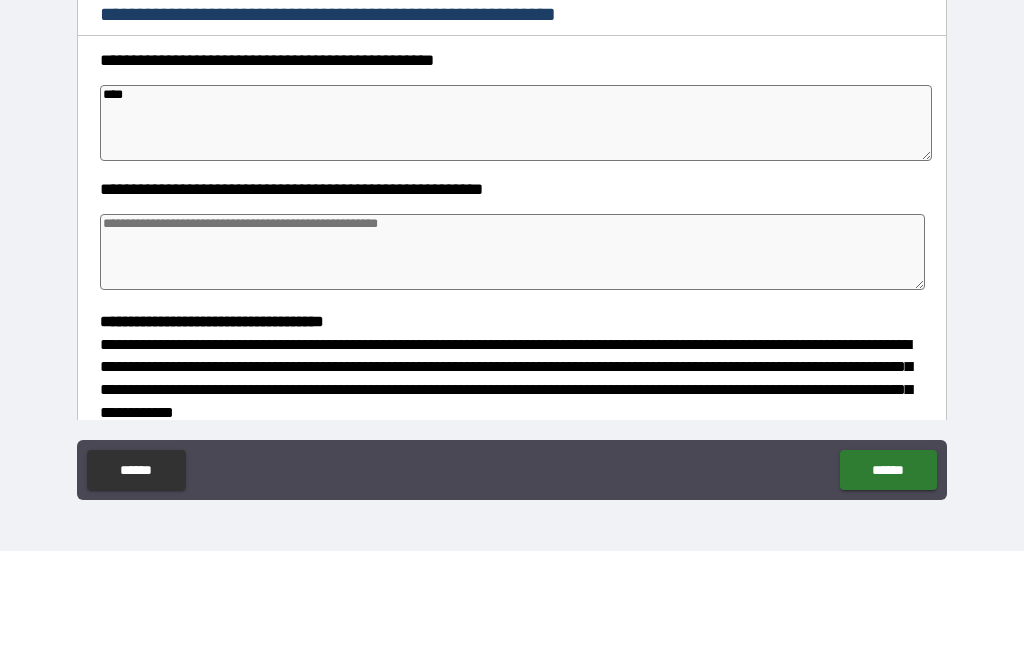type on "*" 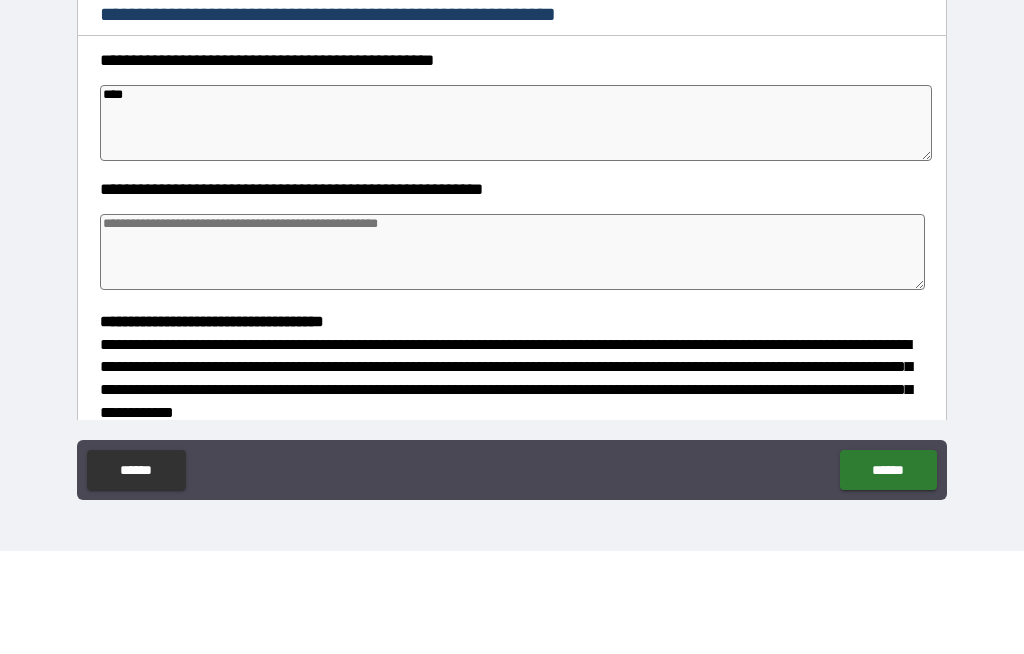 type on "*" 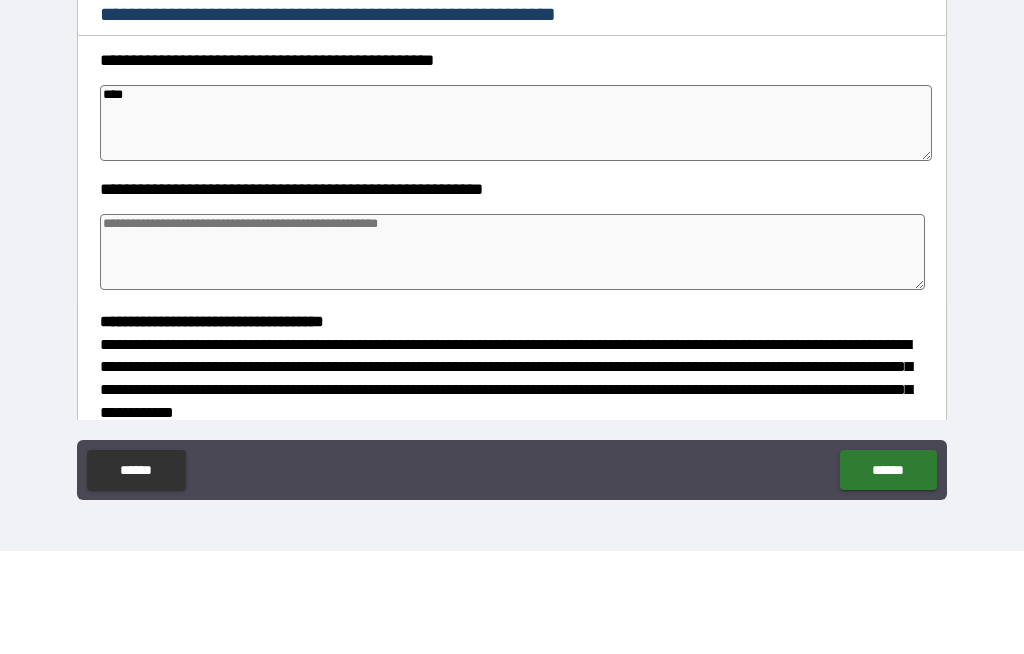 type on "*" 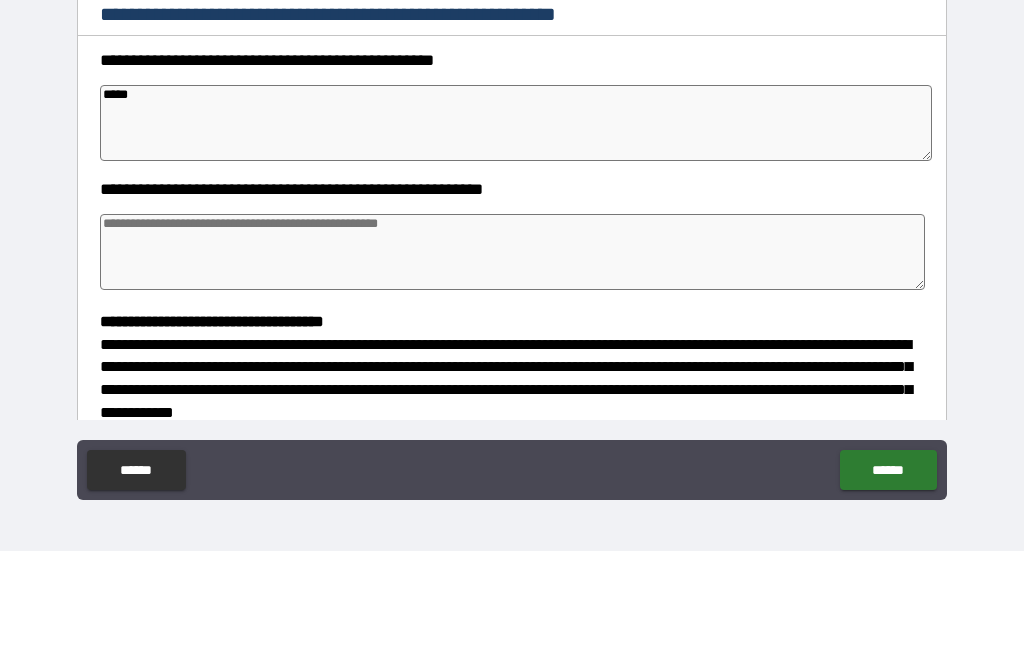 type on "*" 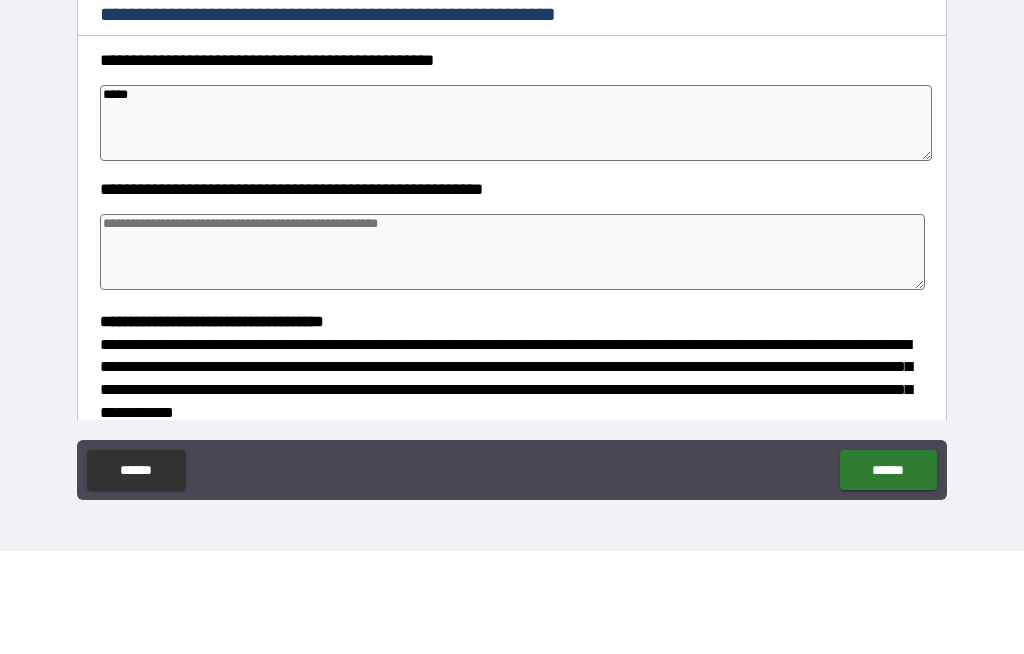 type on "*" 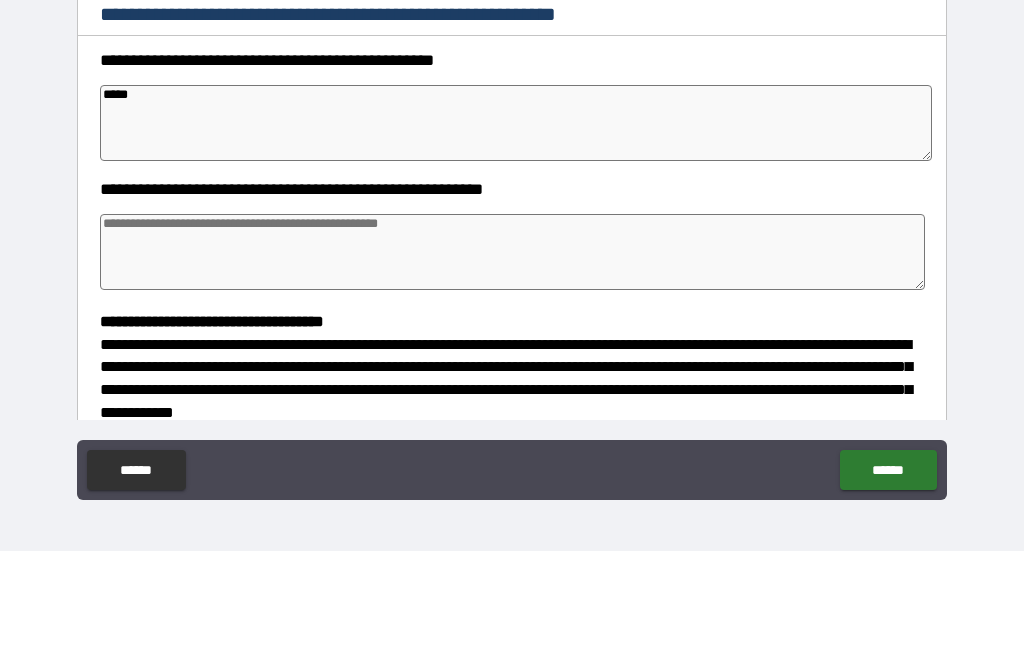 type on "*" 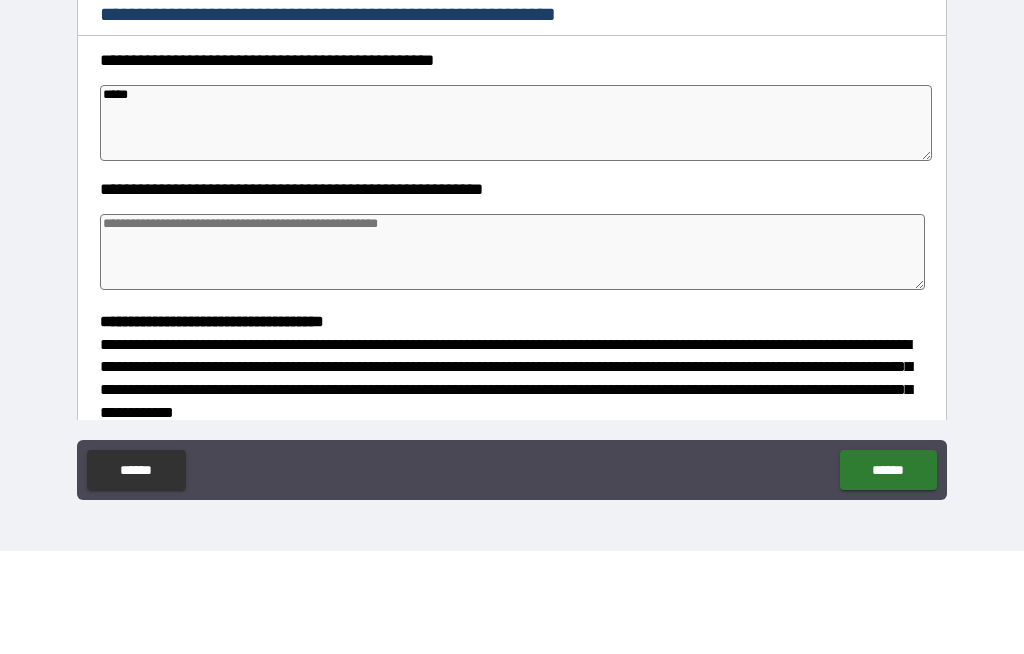 type on "*****" 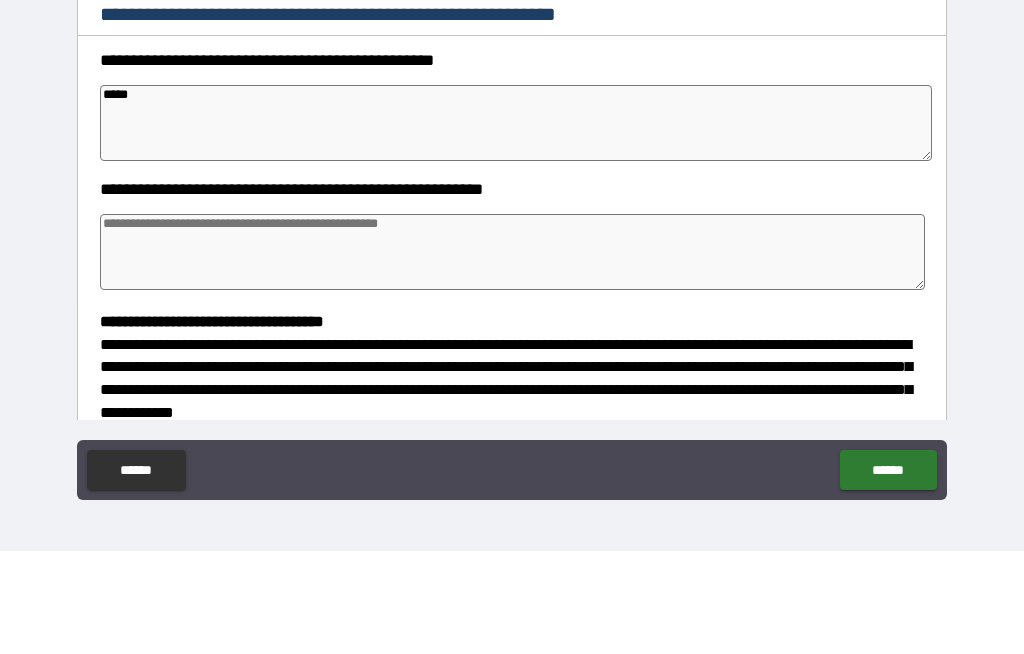 type on "*" 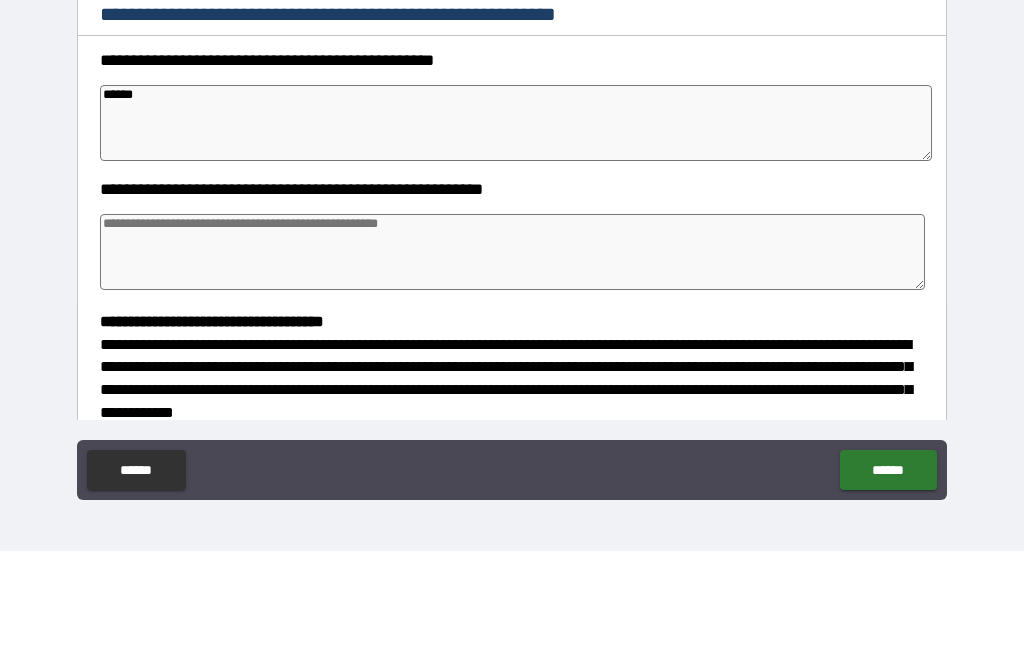 type on "*" 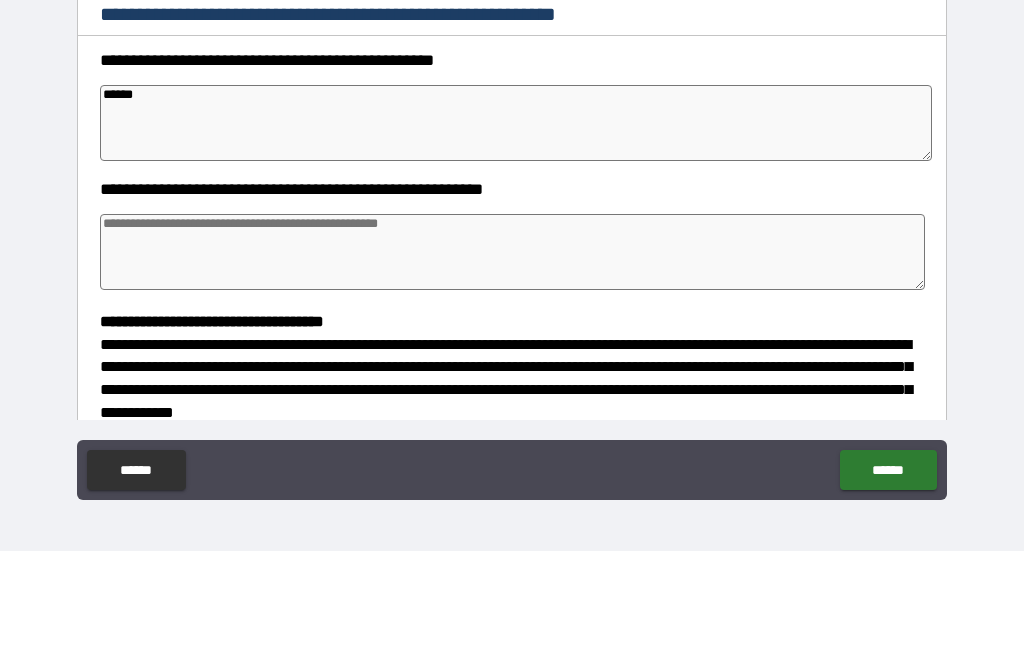 type on "*" 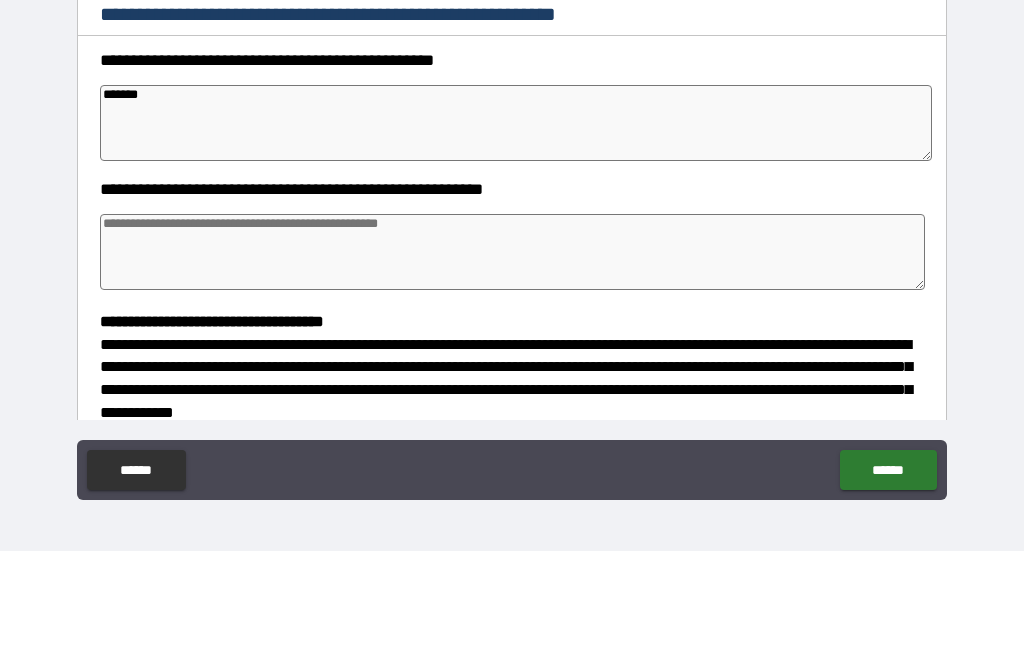 type on "*" 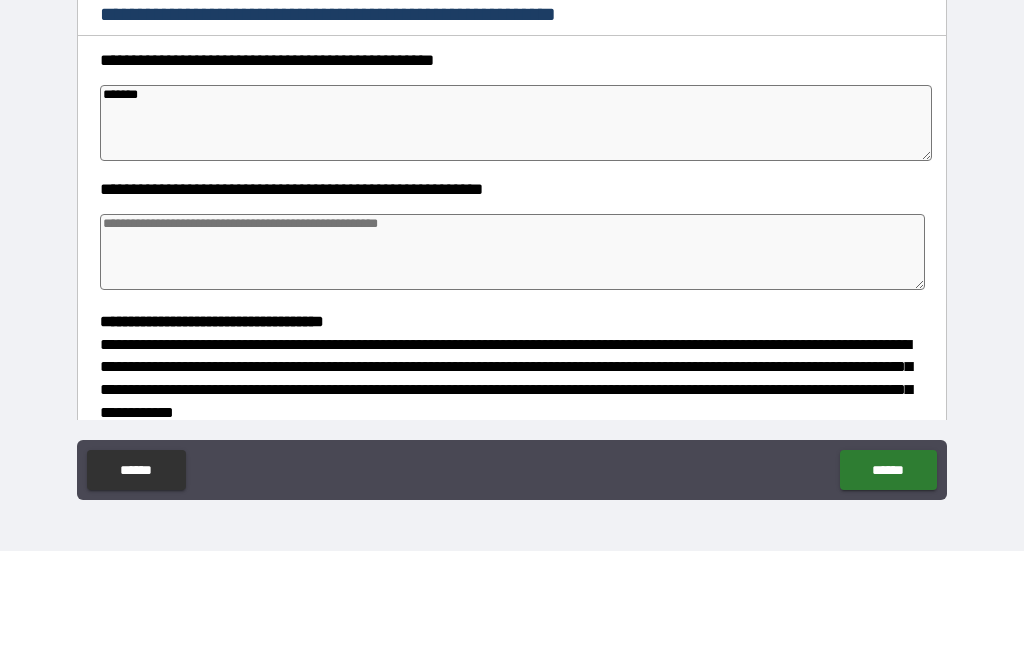 type on "*" 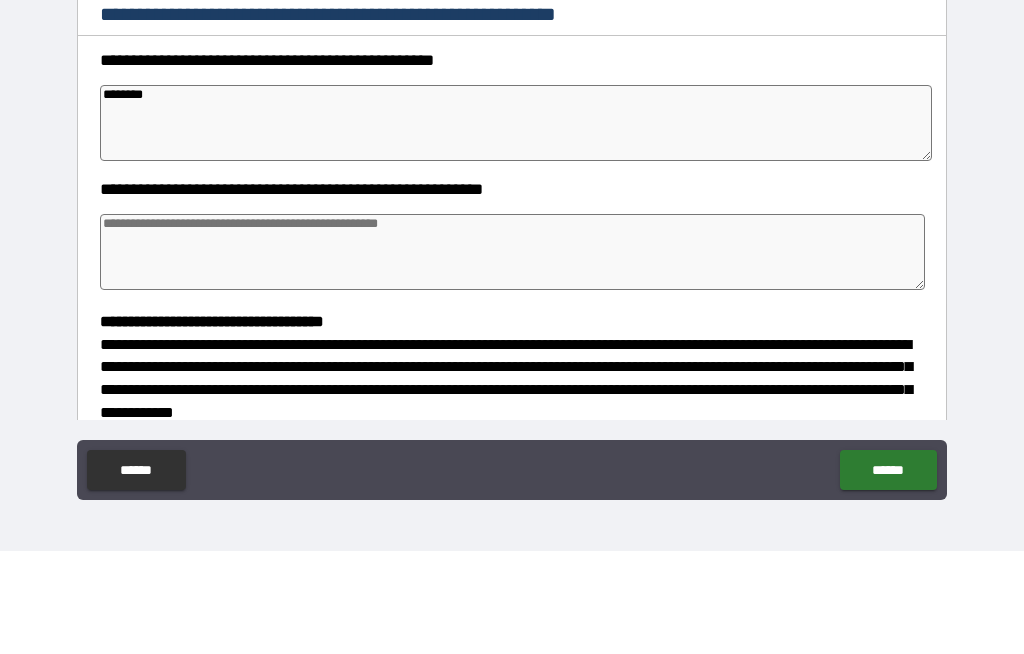type on "*" 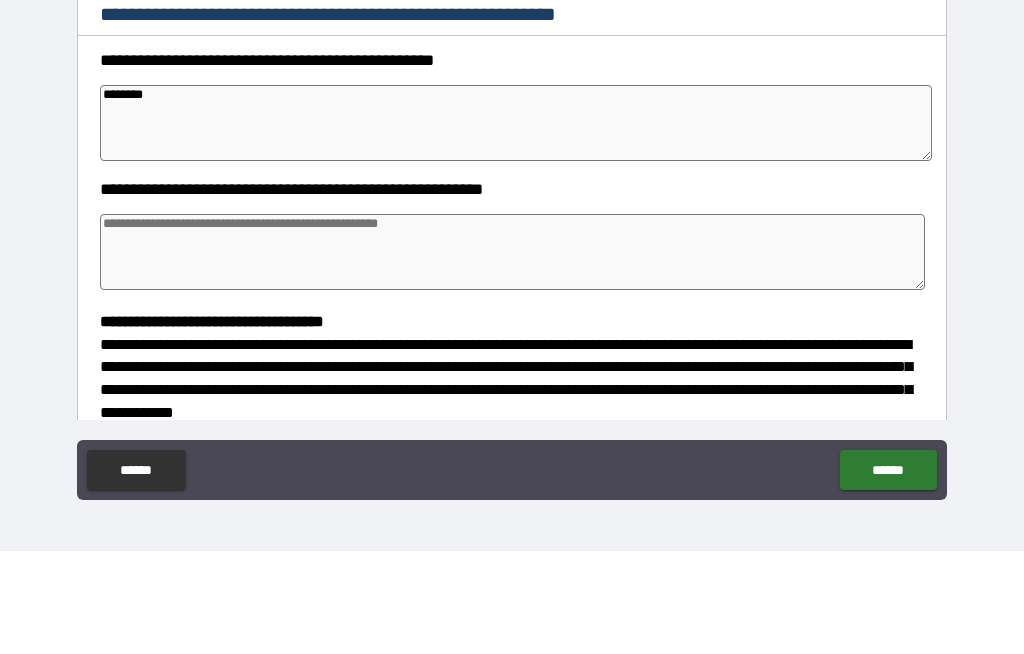 type on "*" 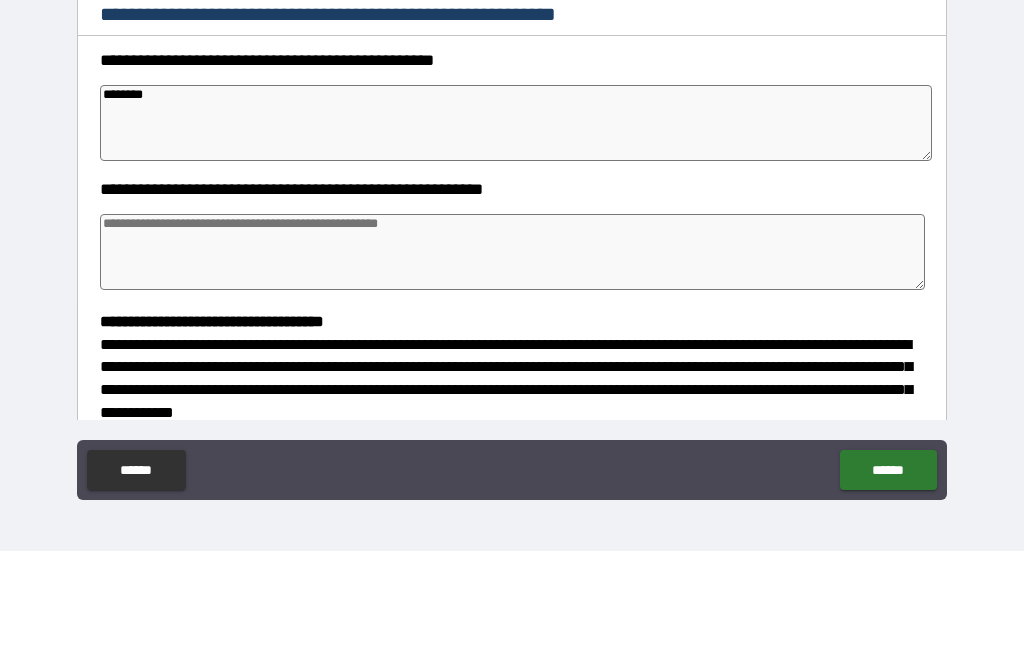 type on "*********" 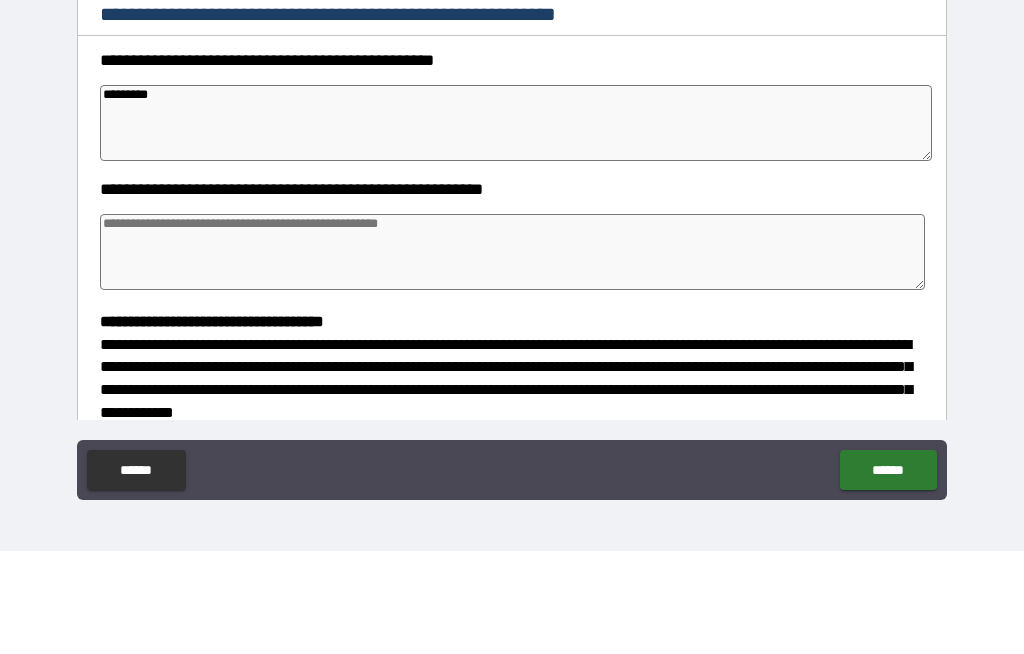 type on "**********" 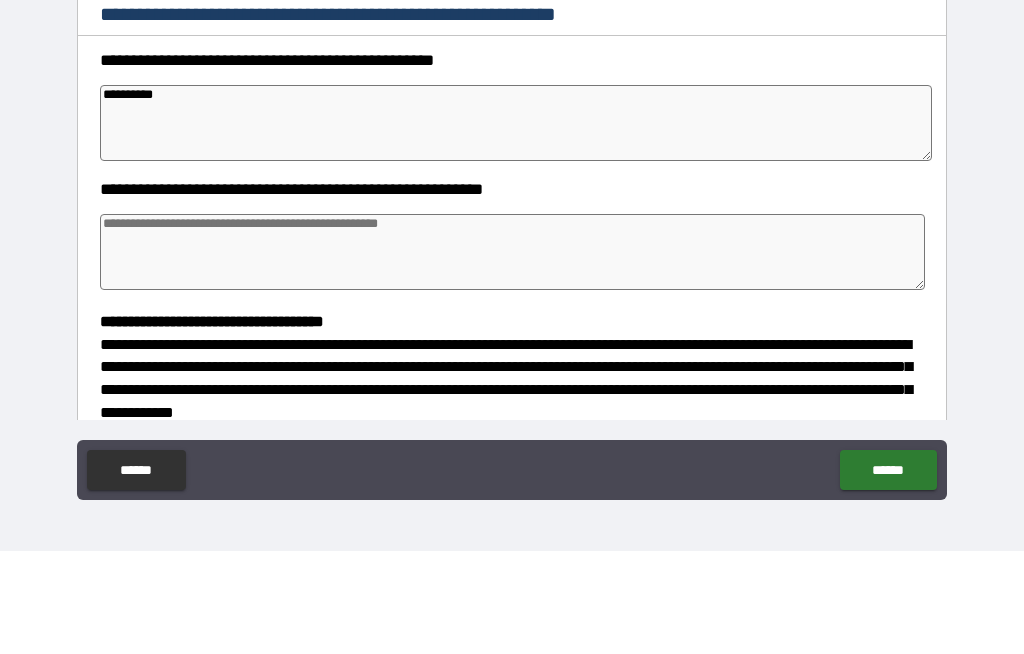 type on "*" 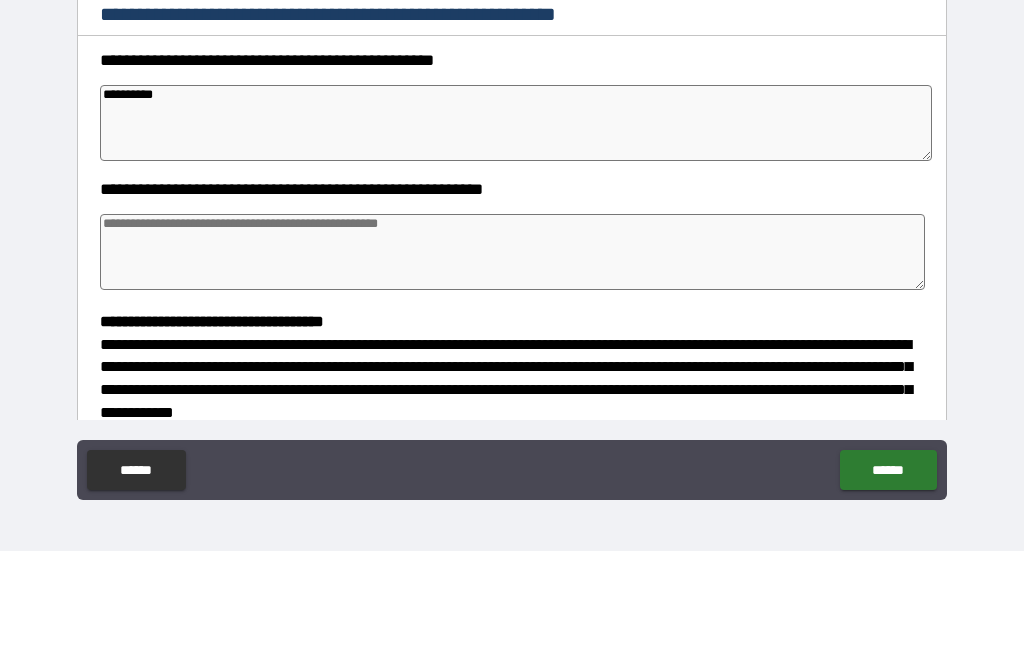 type on "*" 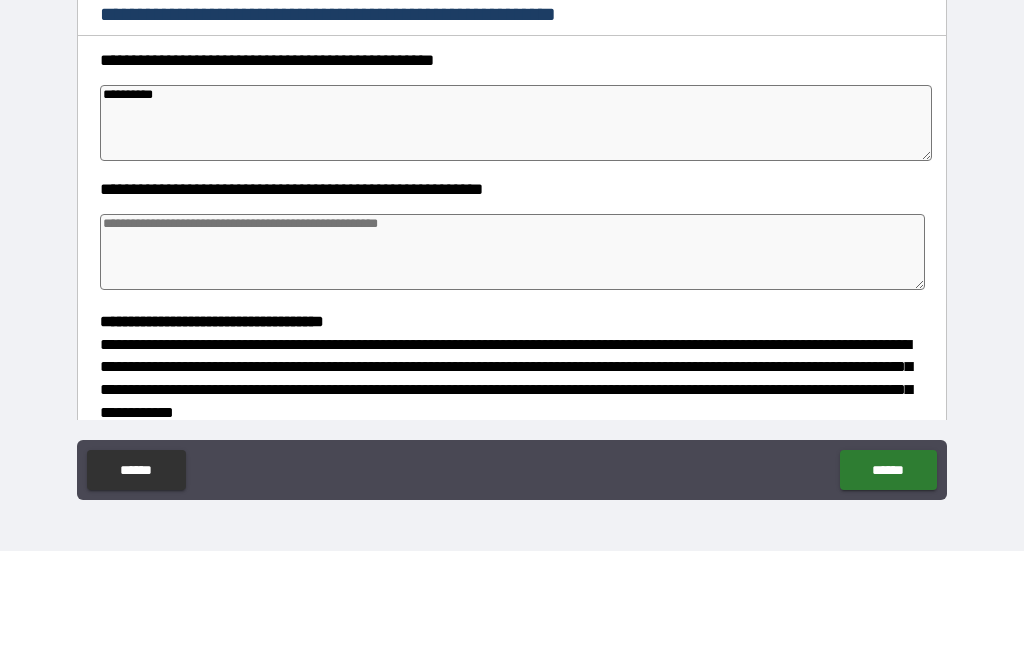 type on "*" 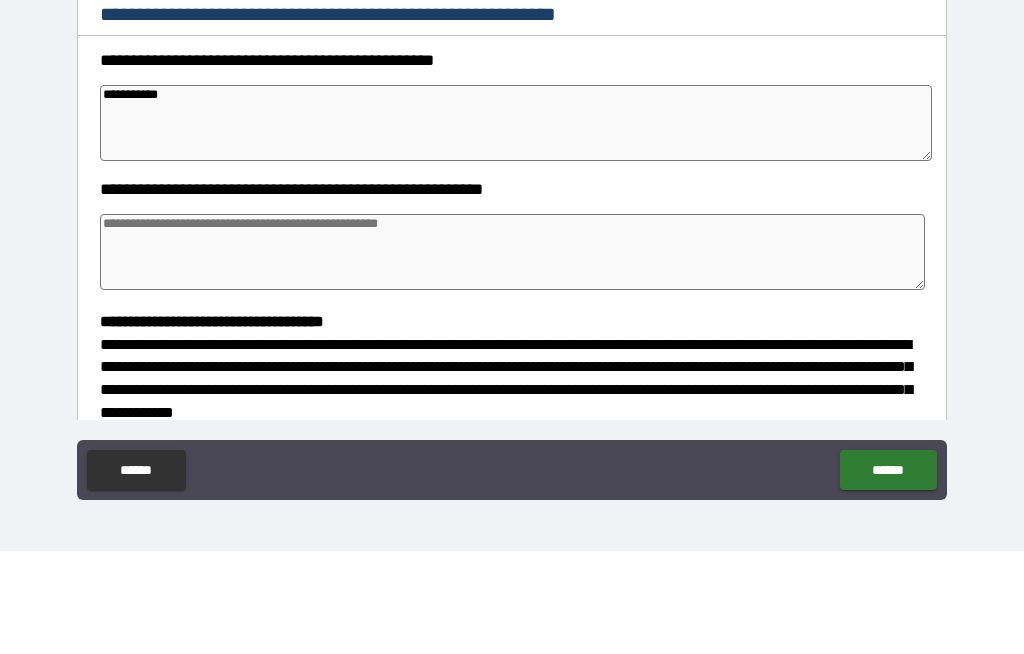 type on "*" 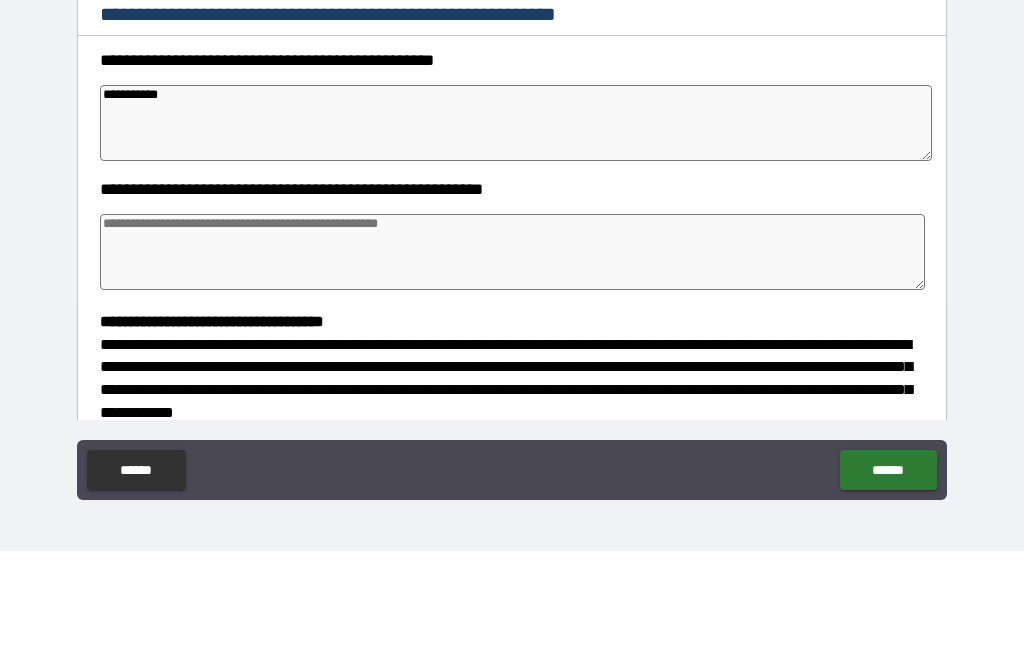 type on "*" 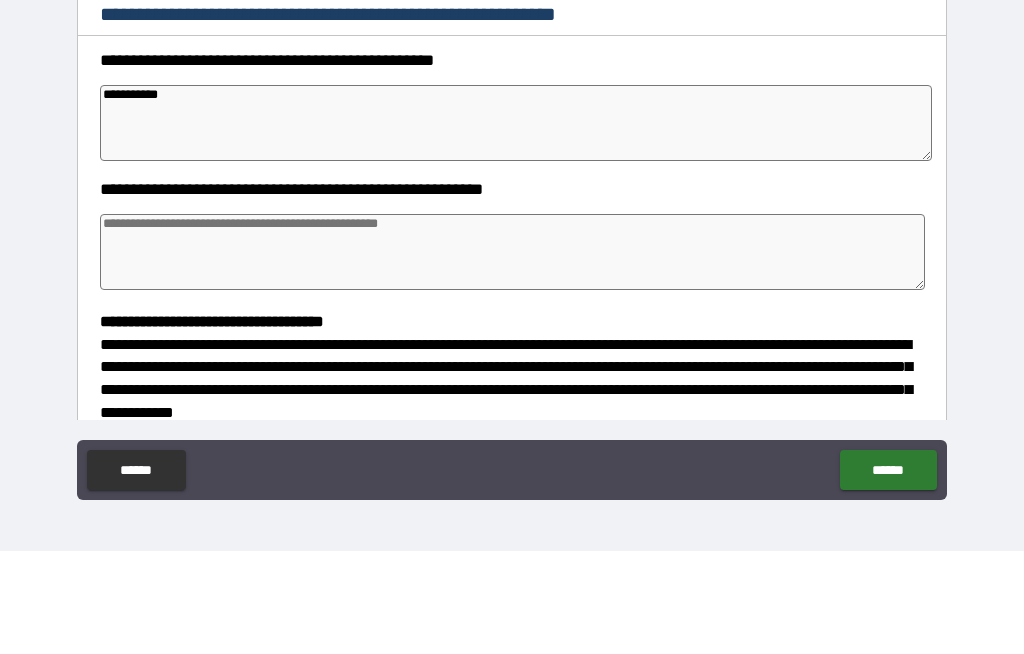 type on "**********" 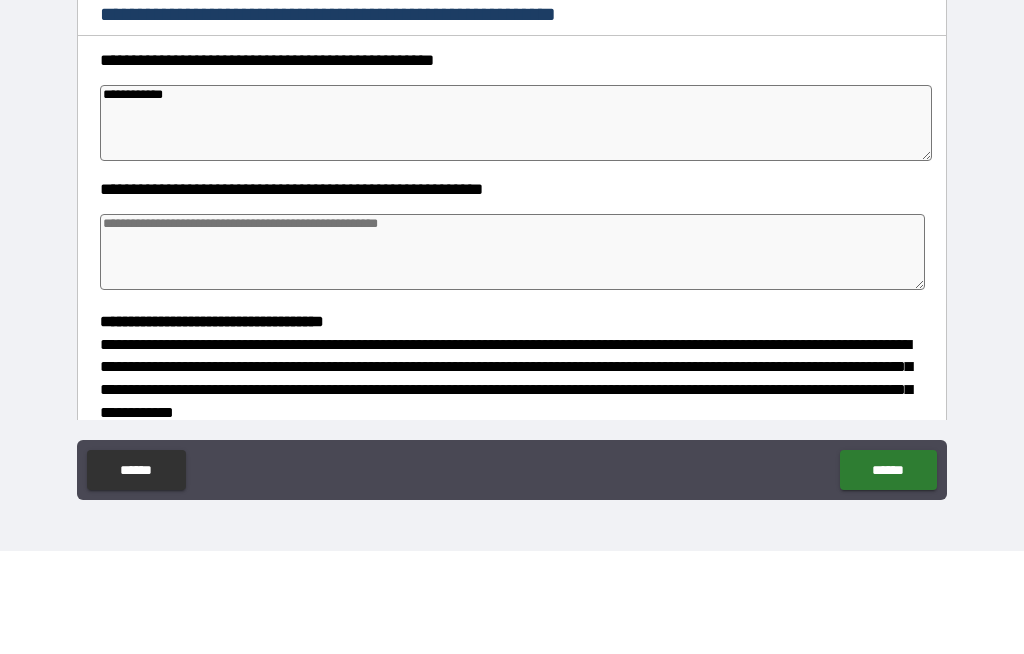 type on "*" 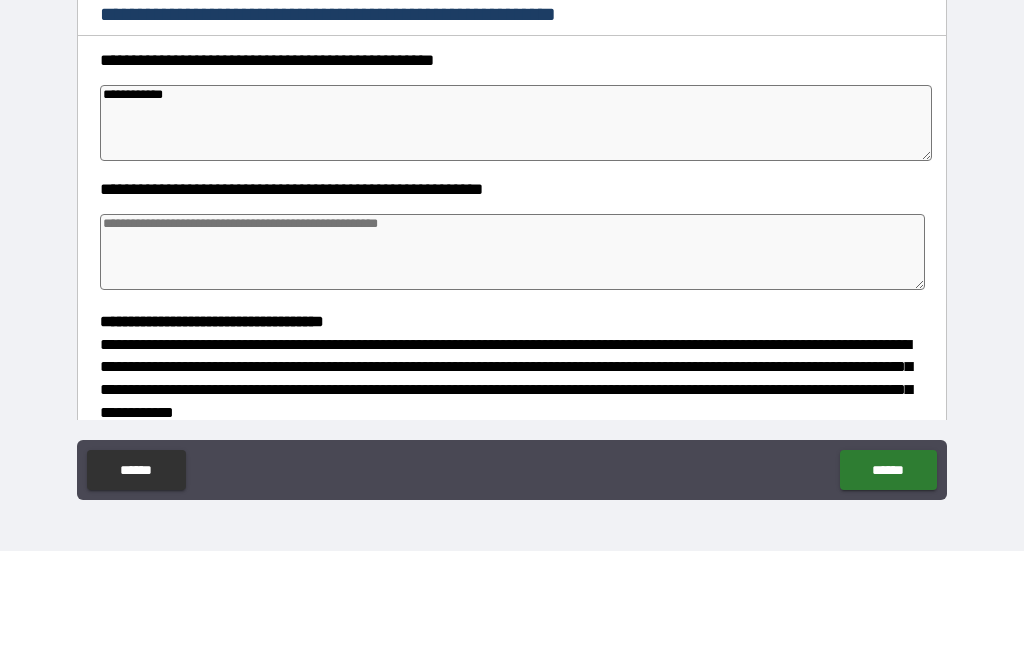 type on "*" 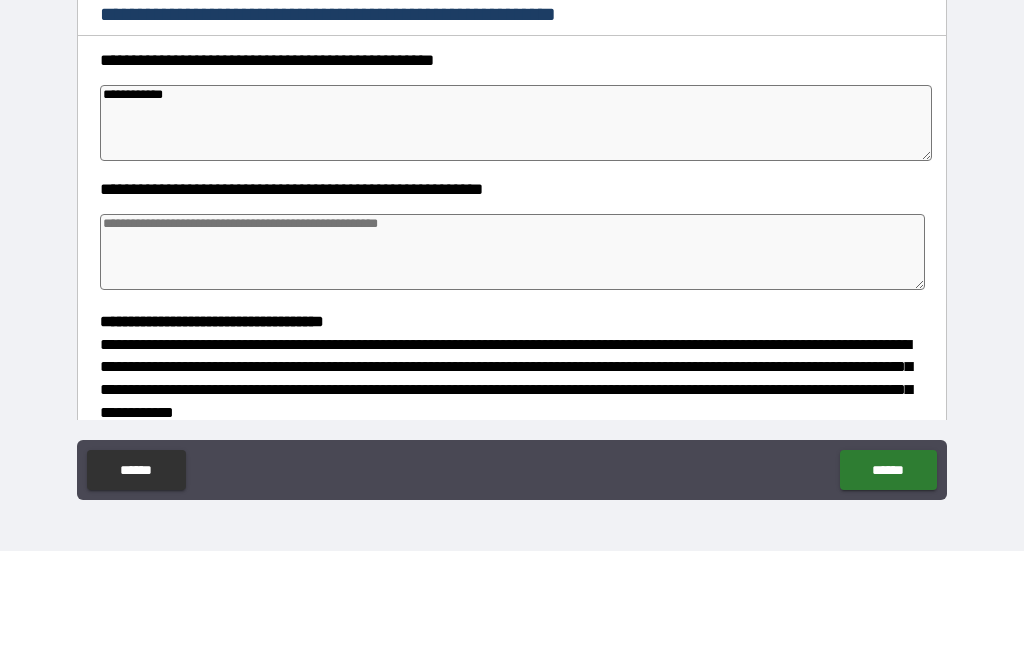 type on "*" 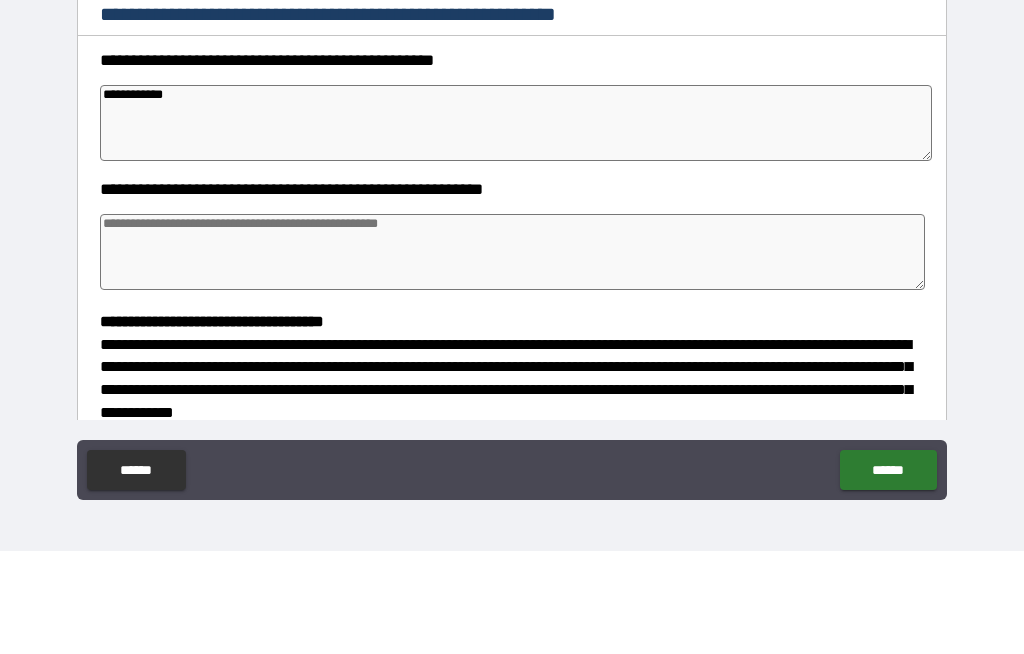 type on "**********" 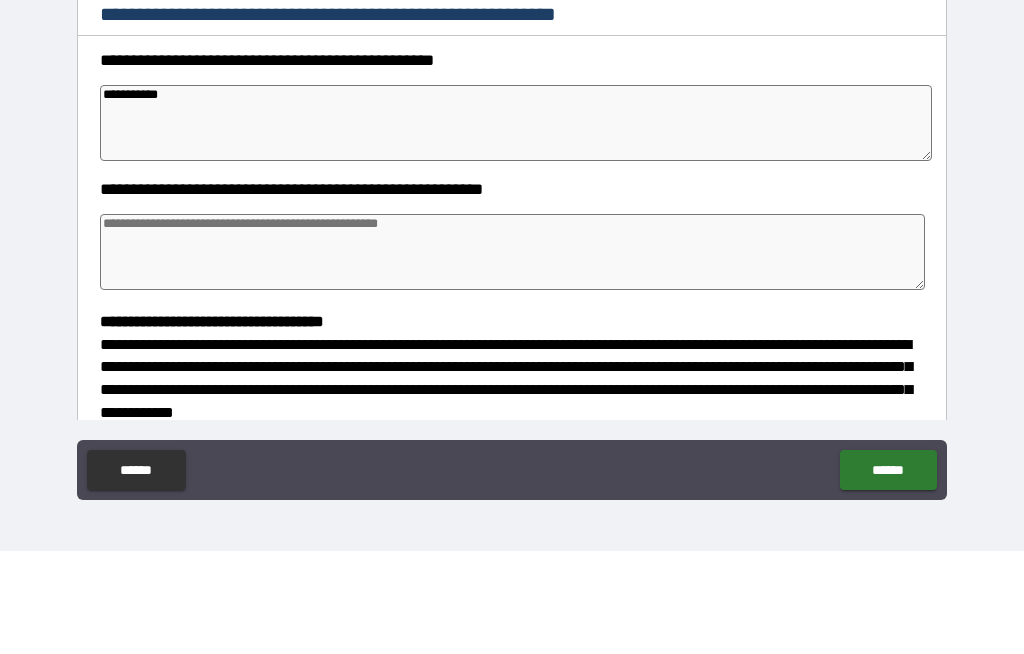 type on "*" 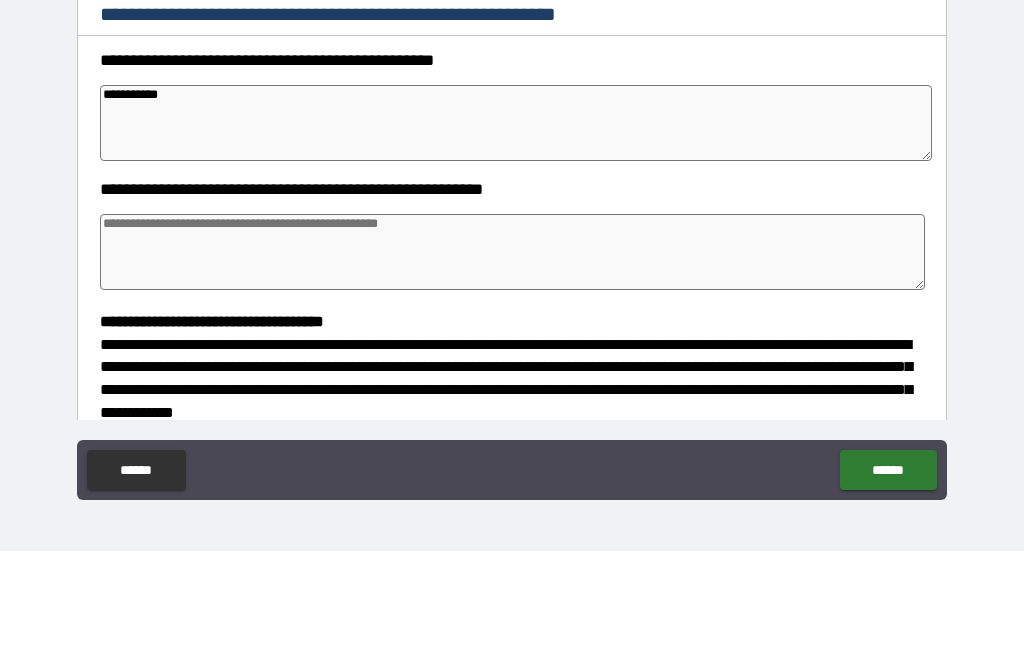 type on "*" 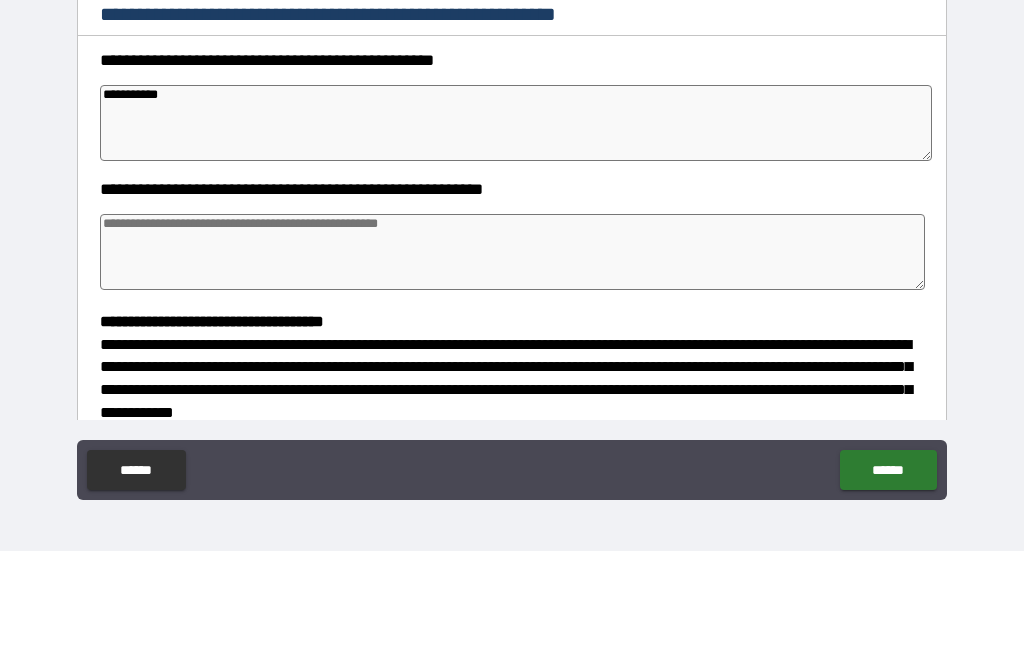 type on "**********" 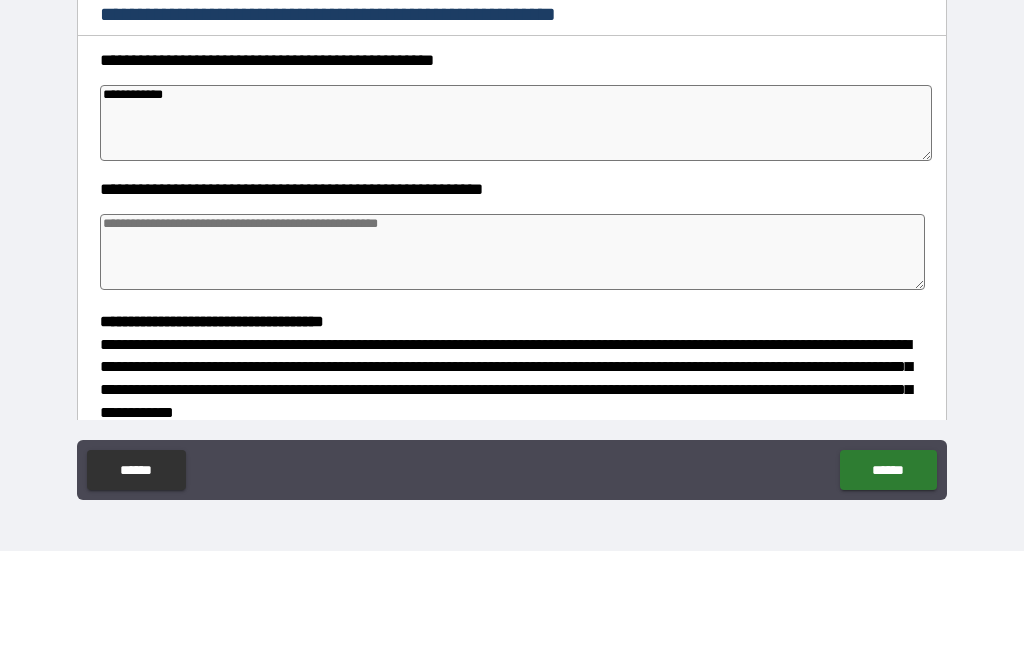 type on "*" 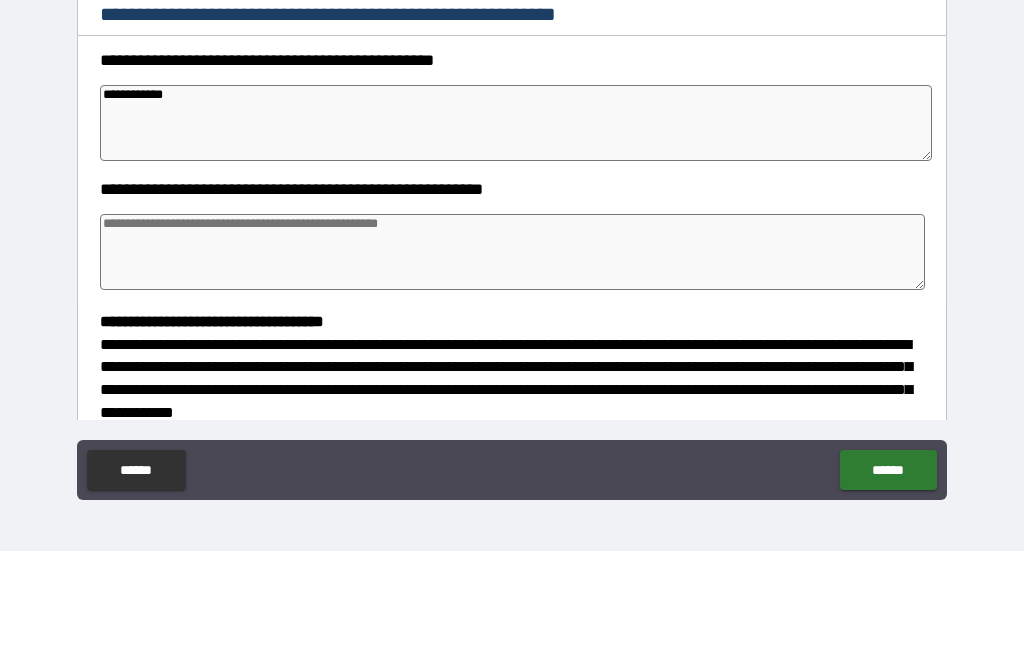 type on "*" 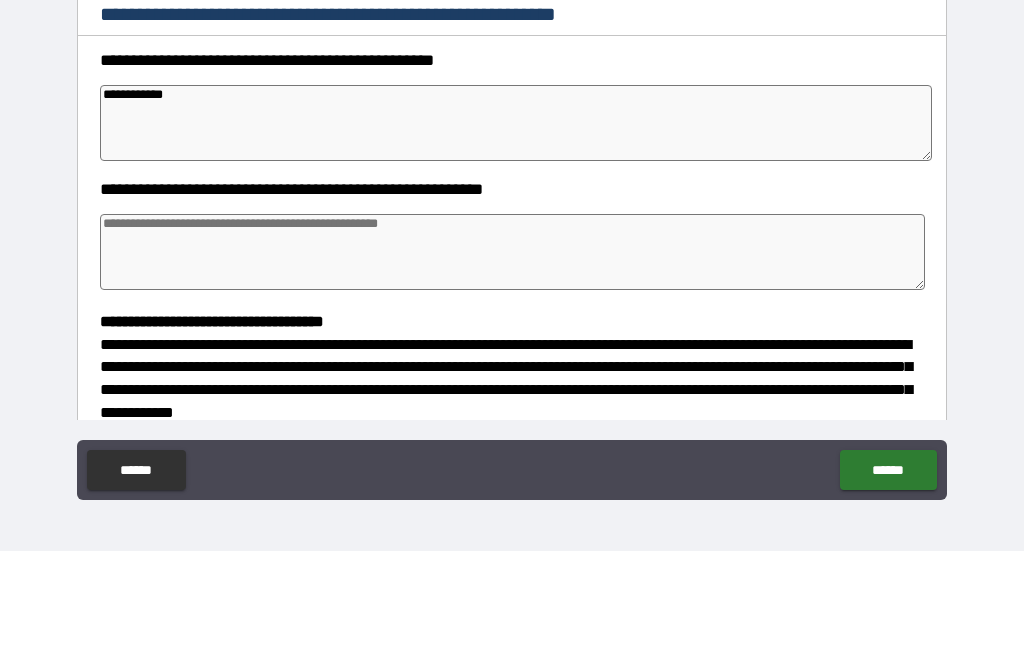 type on "*" 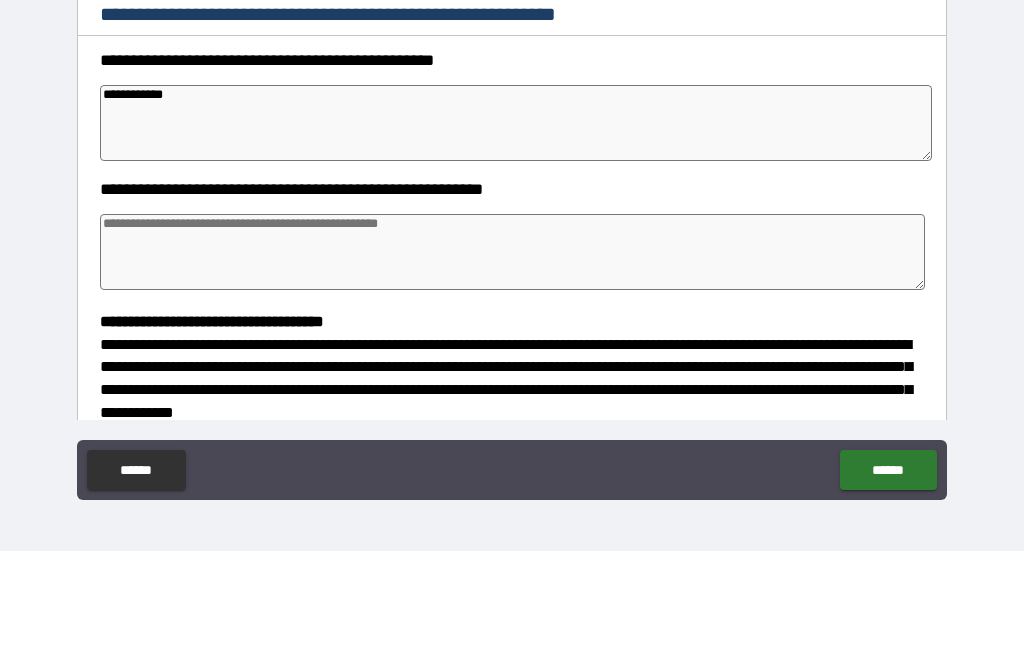 type on "**********" 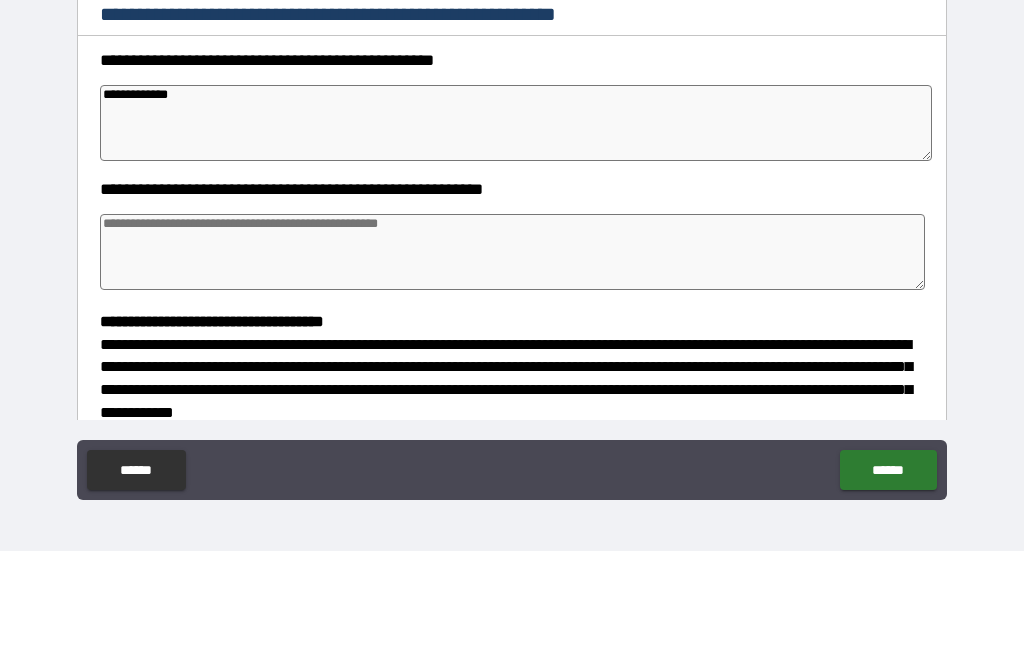 type on "*" 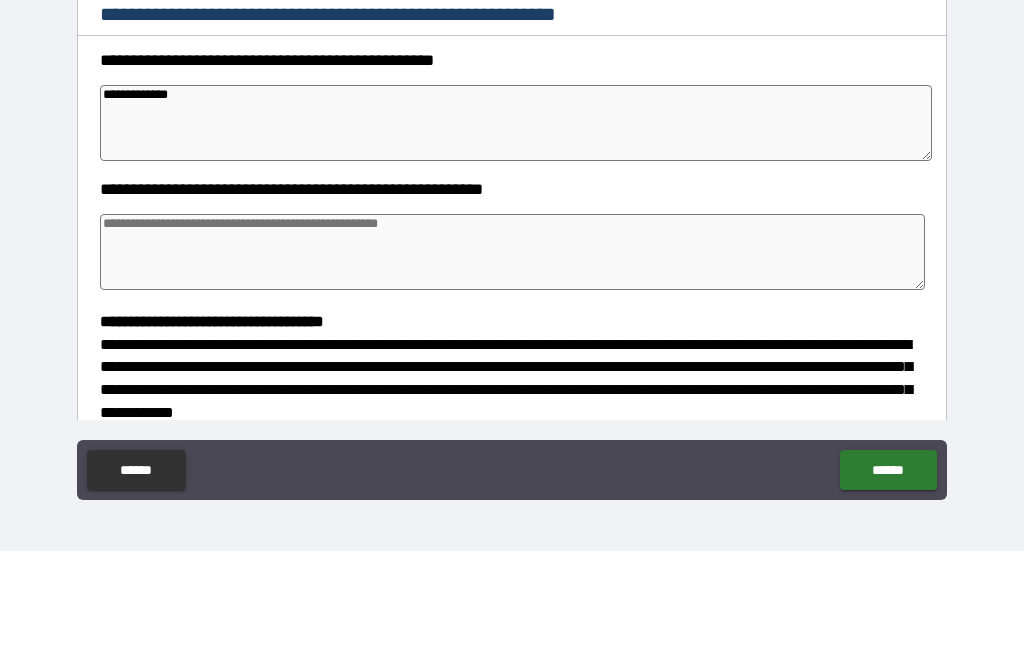 type on "*" 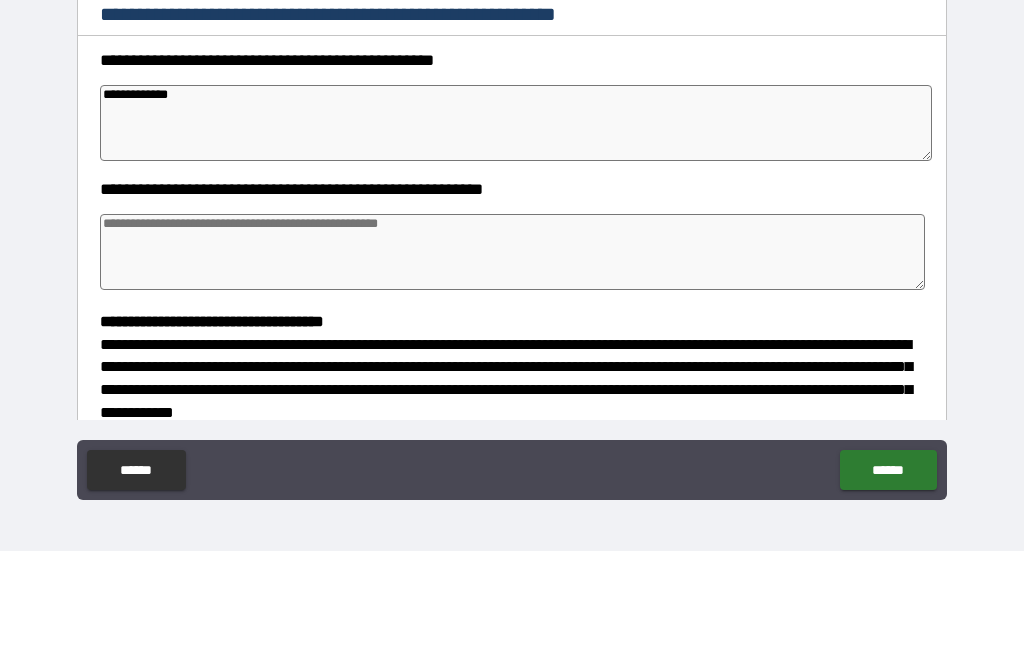 type on "*" 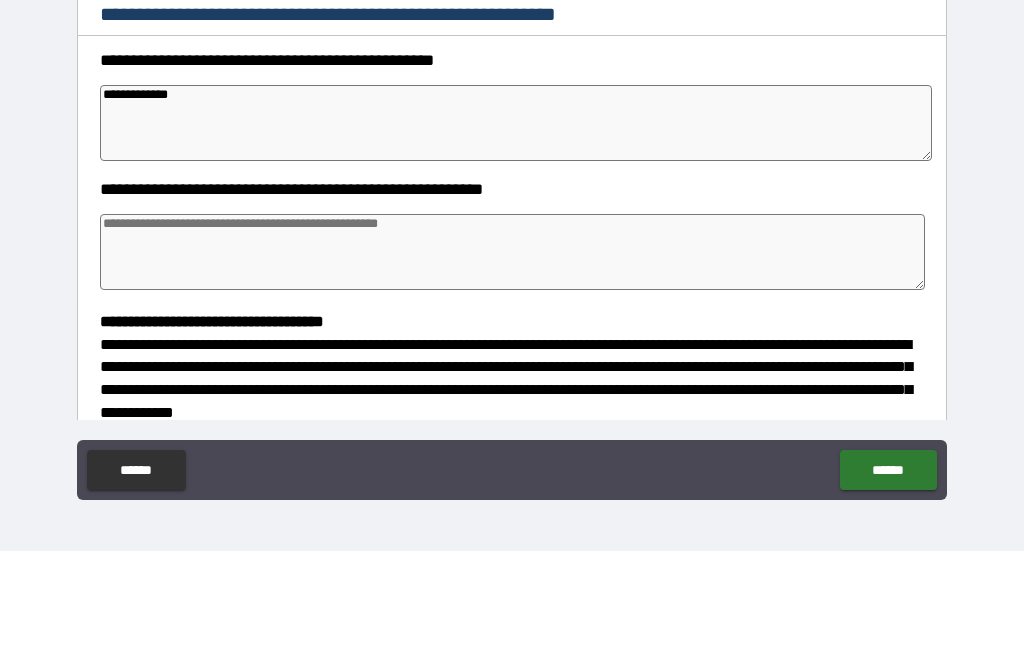 type on "**********" 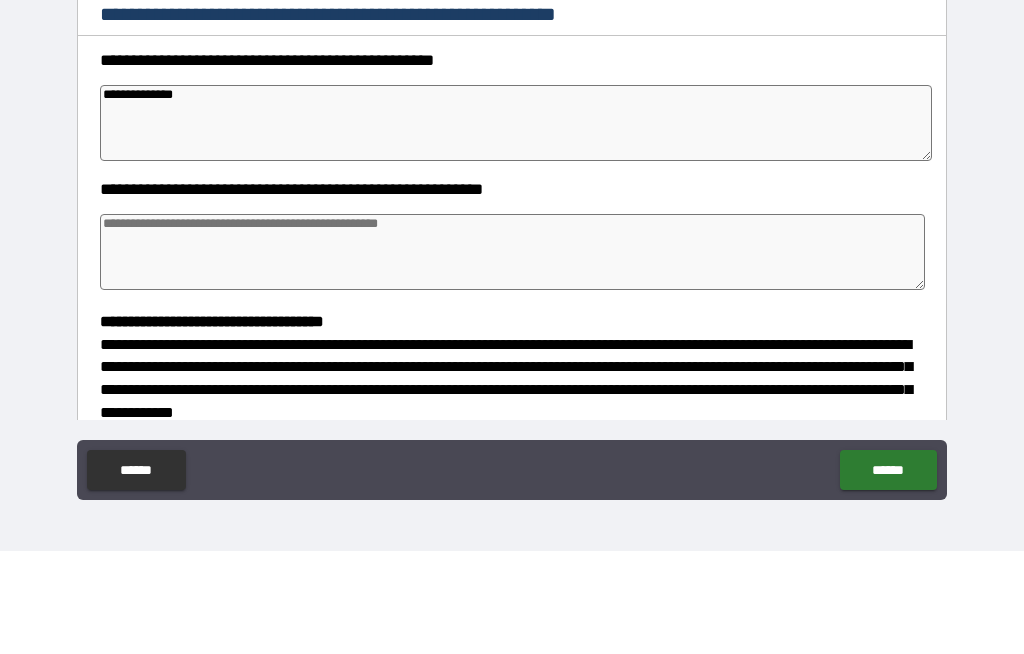 type on "*" 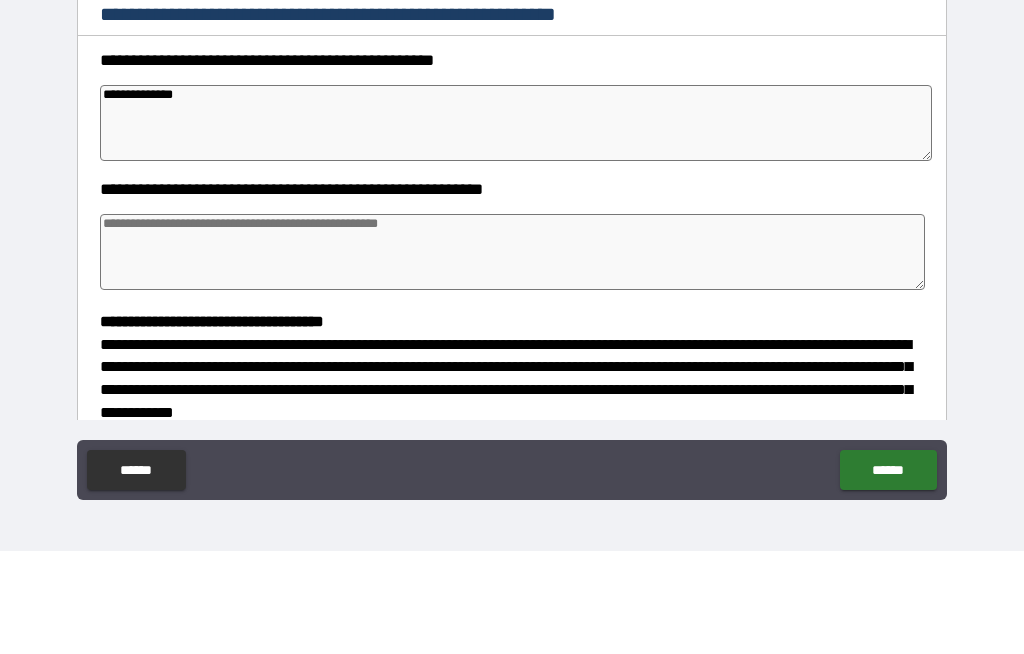 type on "*" 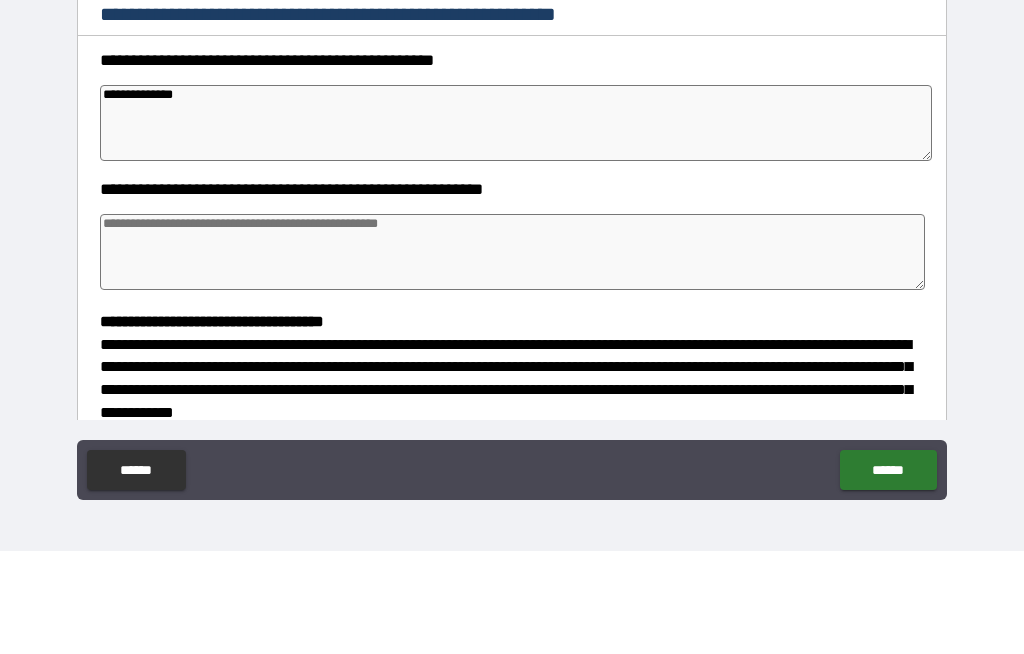 type on "*" 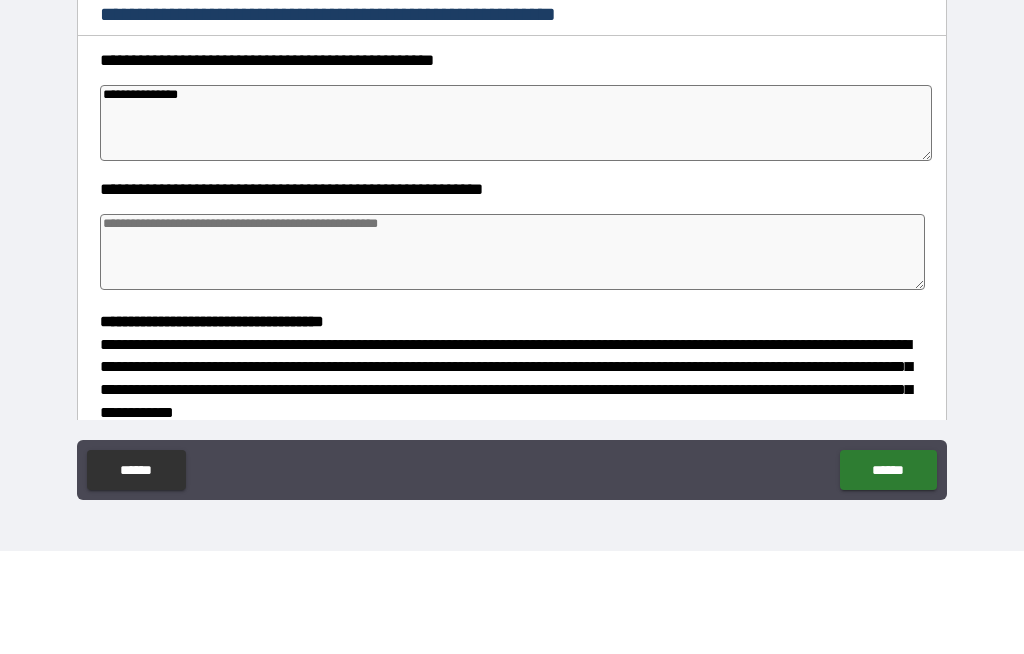 type on "*" 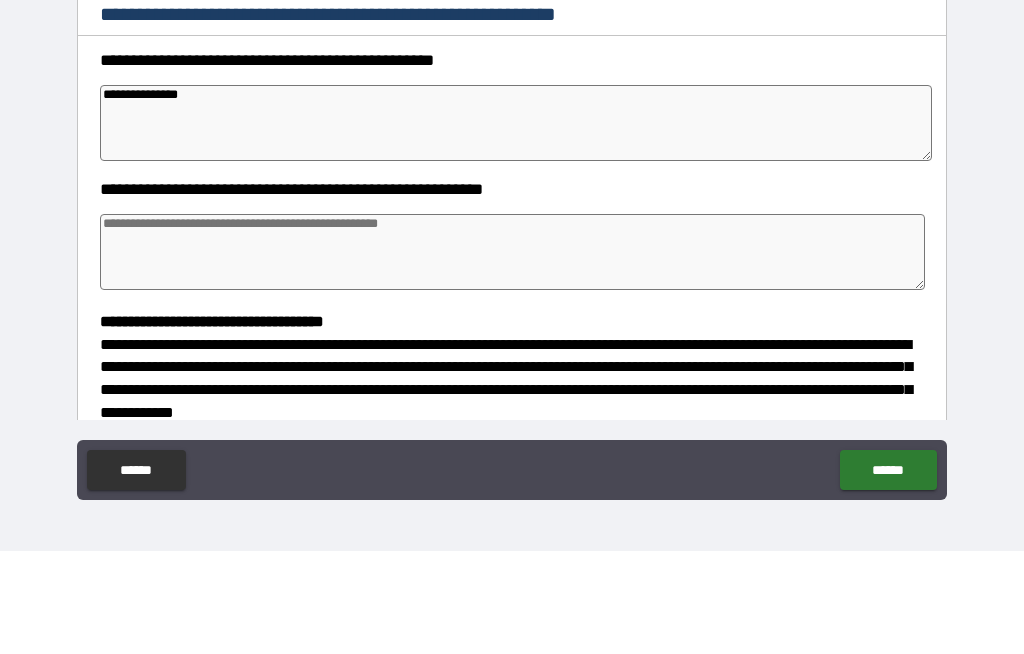 type on "*" 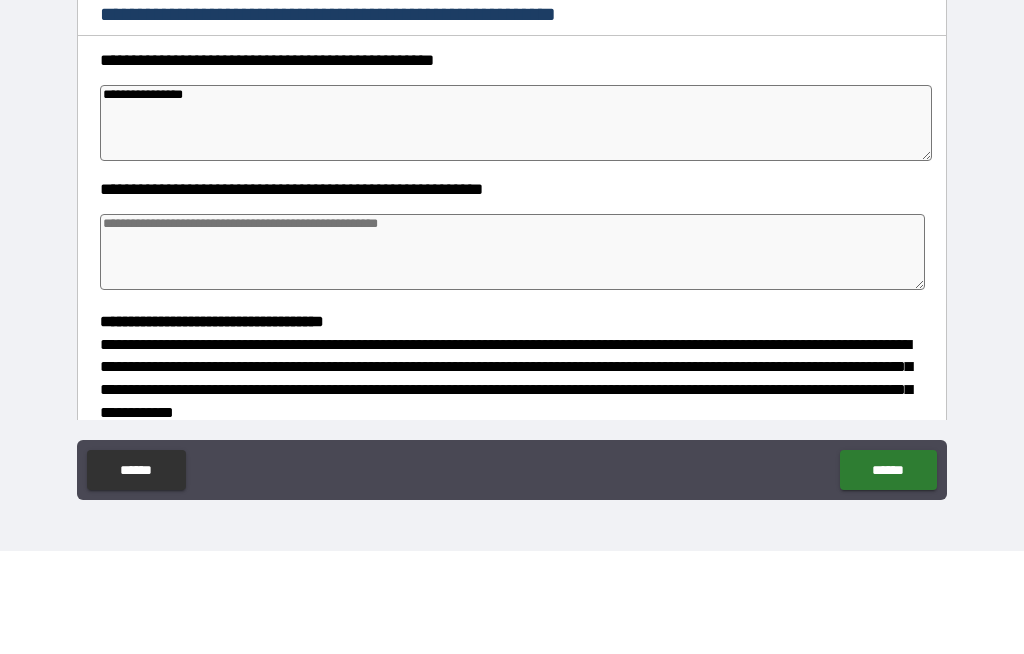type on "*" 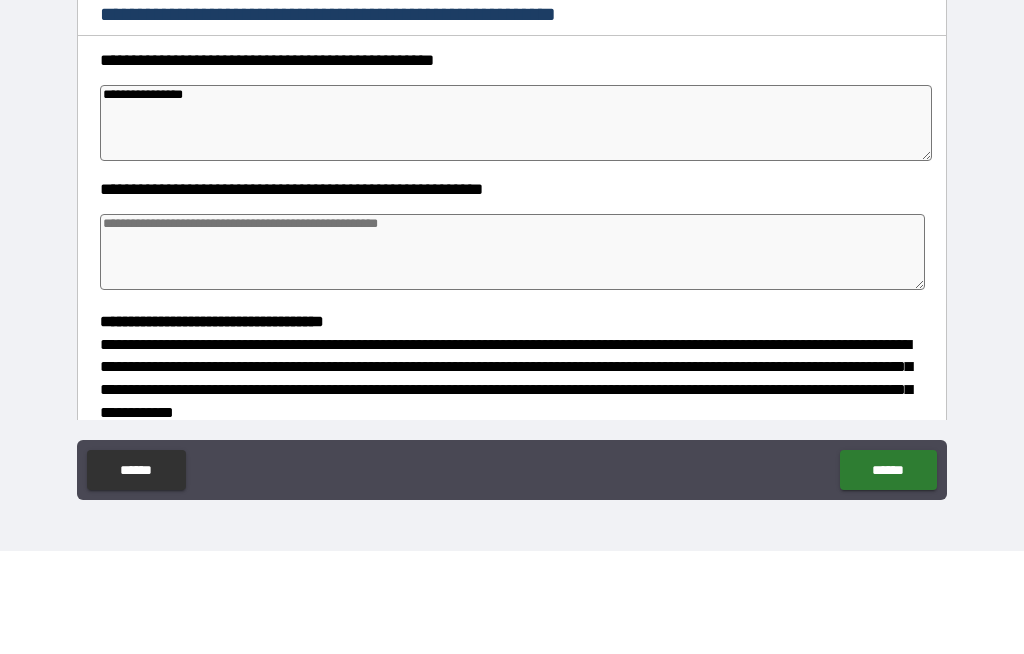 type on "*" 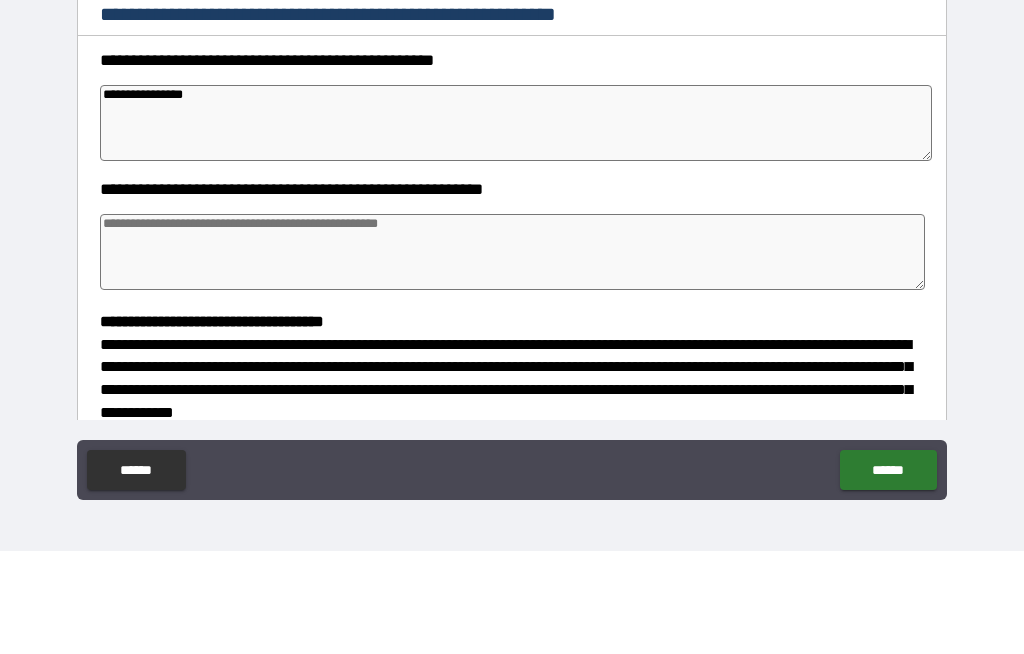 type on "*" 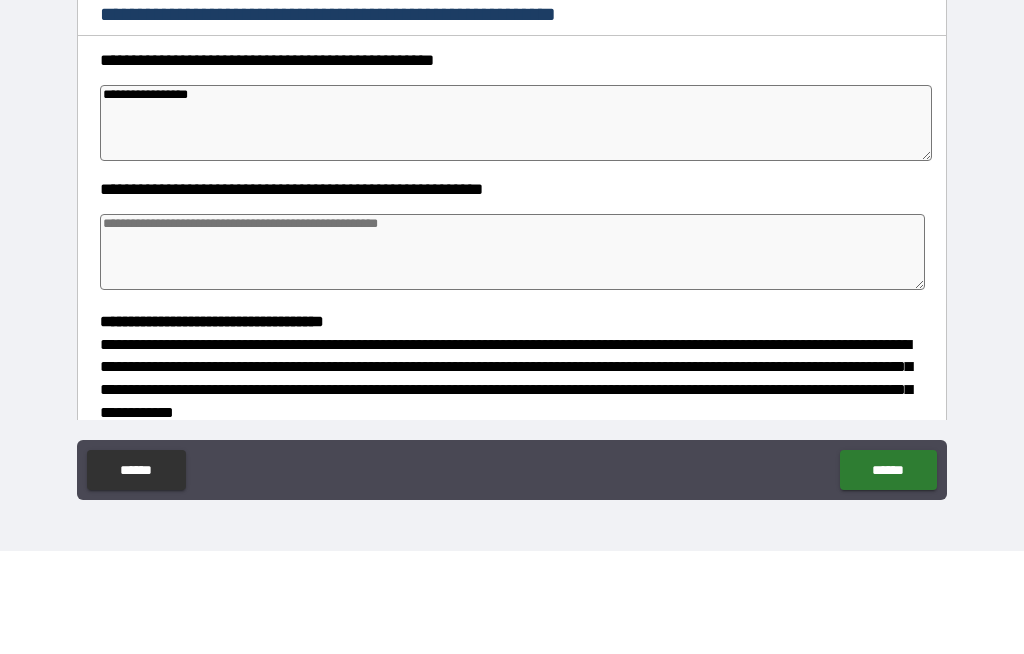 type on "*" 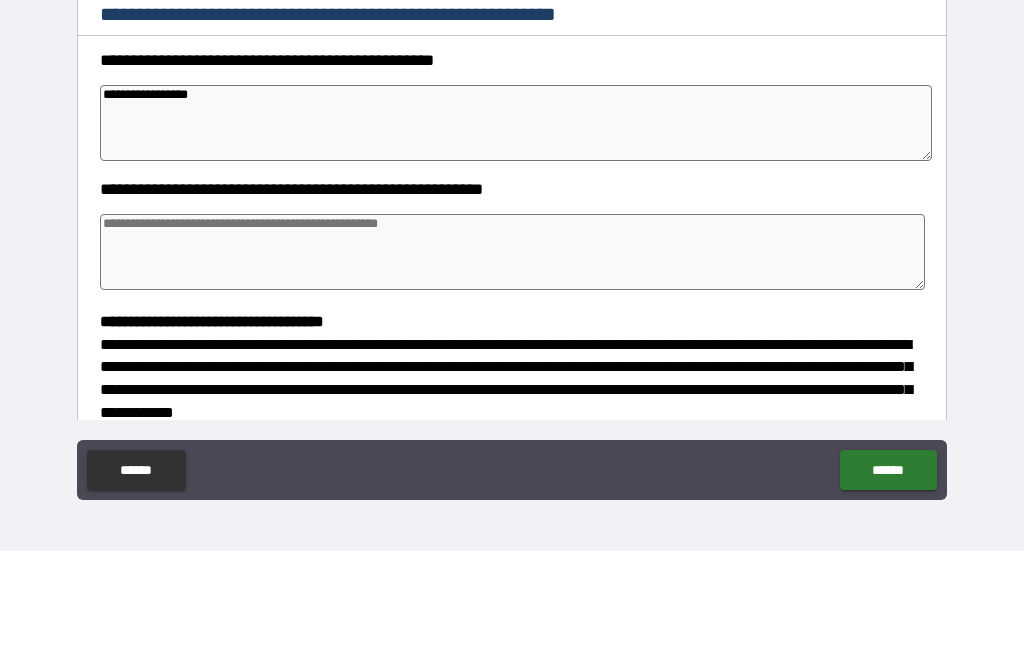 type on "*" 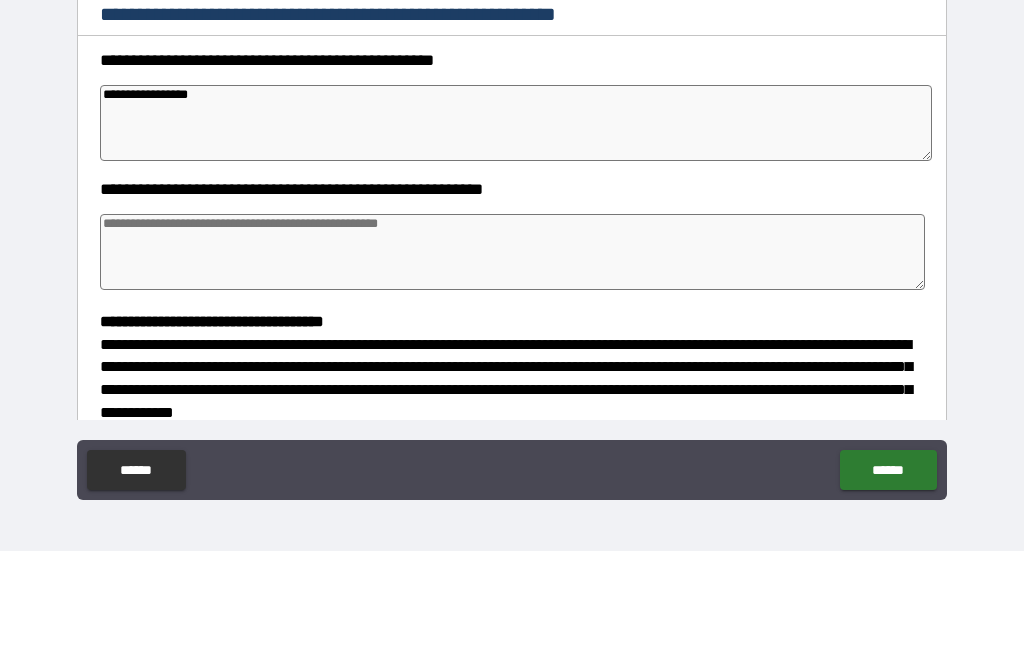 type on "**********" 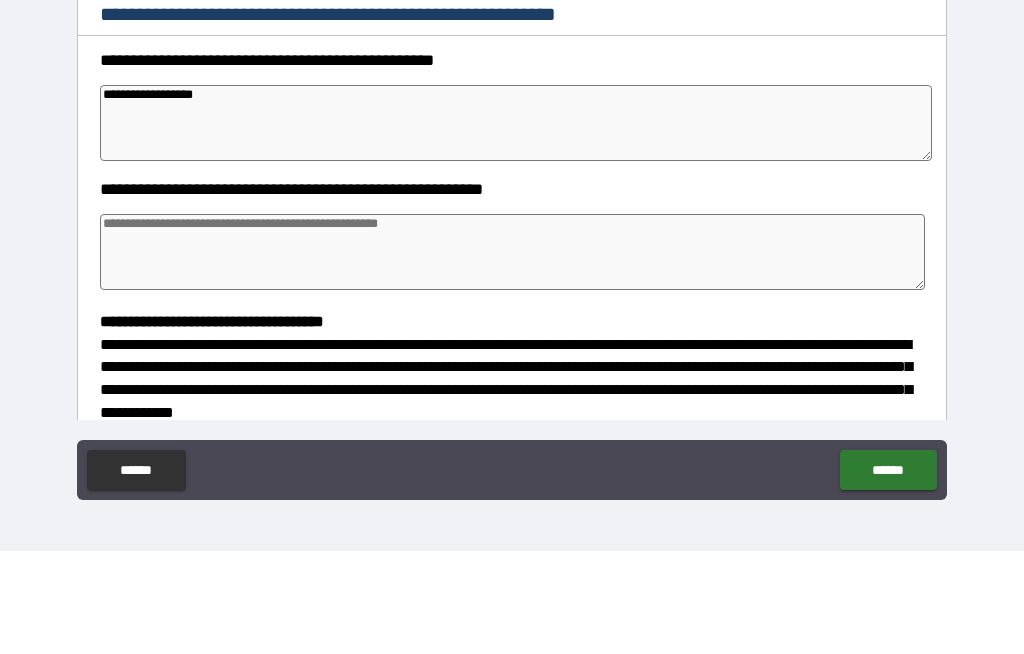 type on "*" 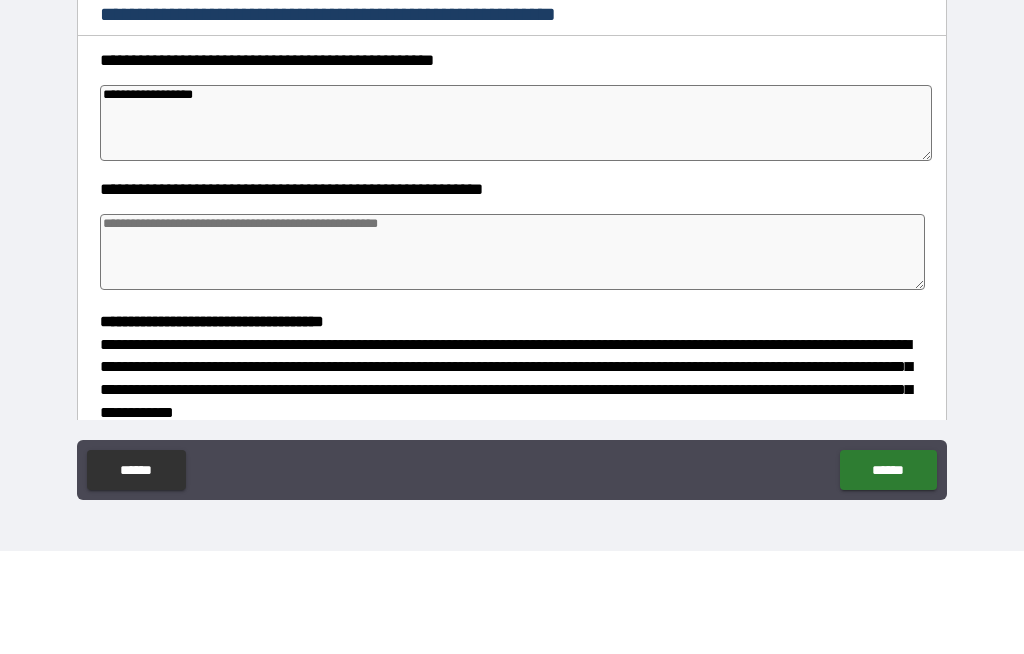 type on "**********" 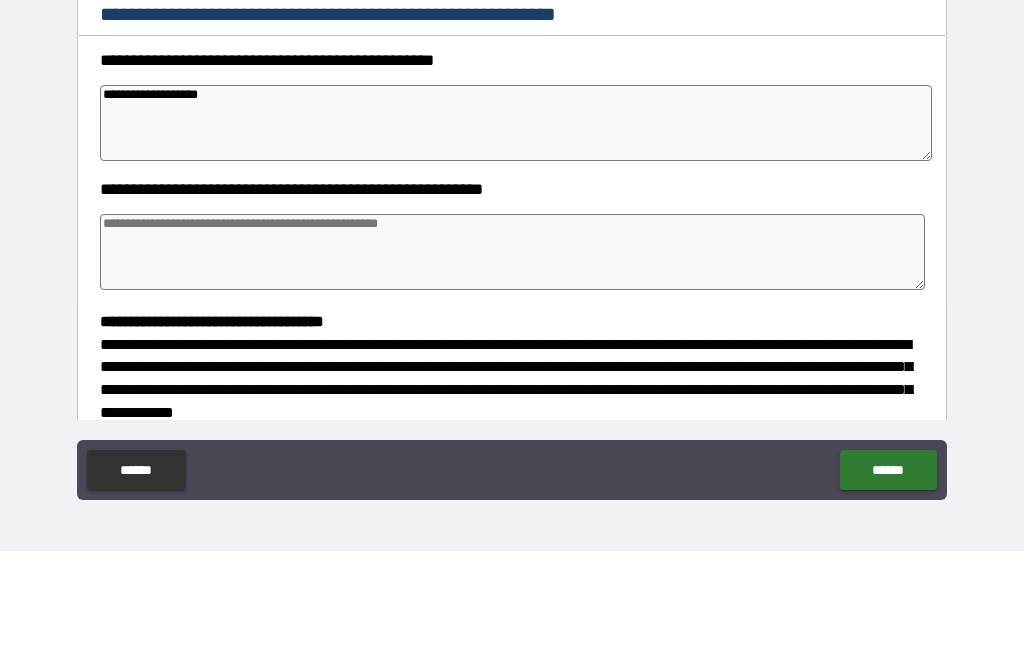 type on "*" 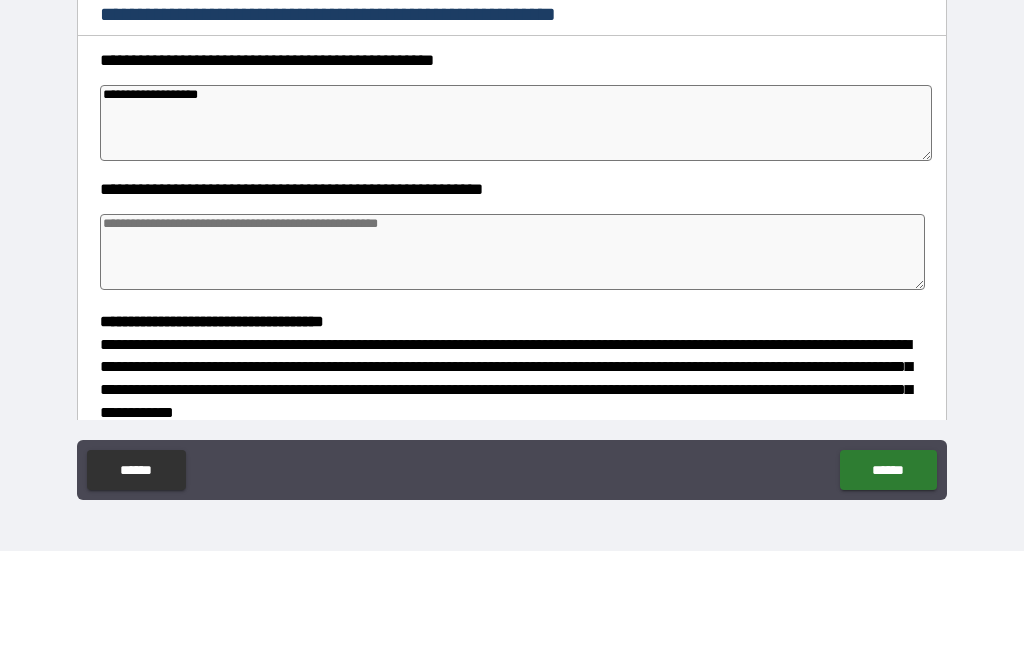 type on "*" 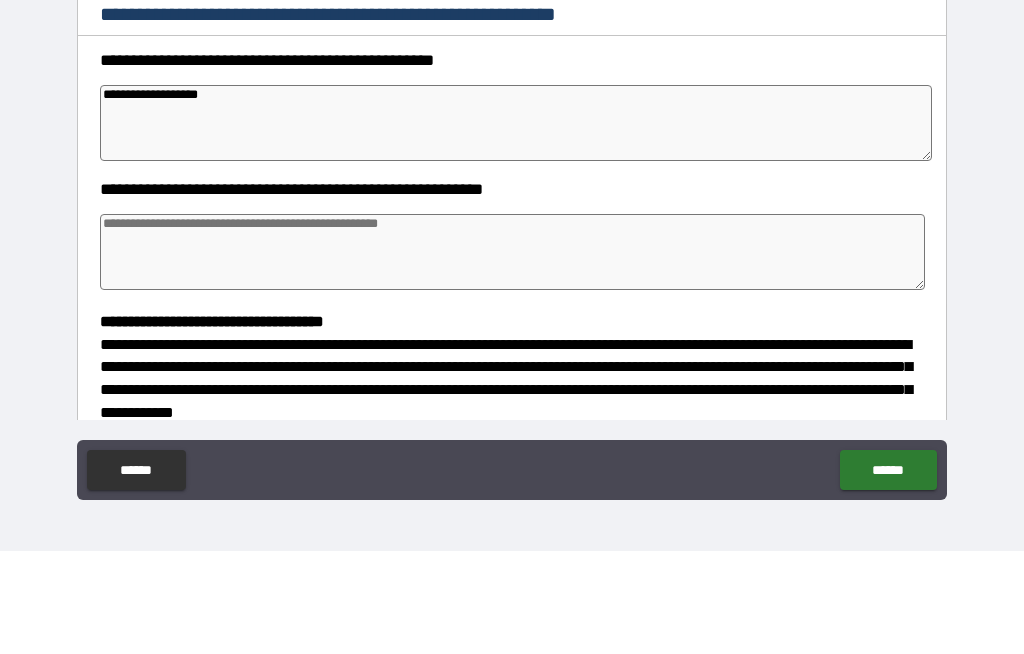 type on "*" 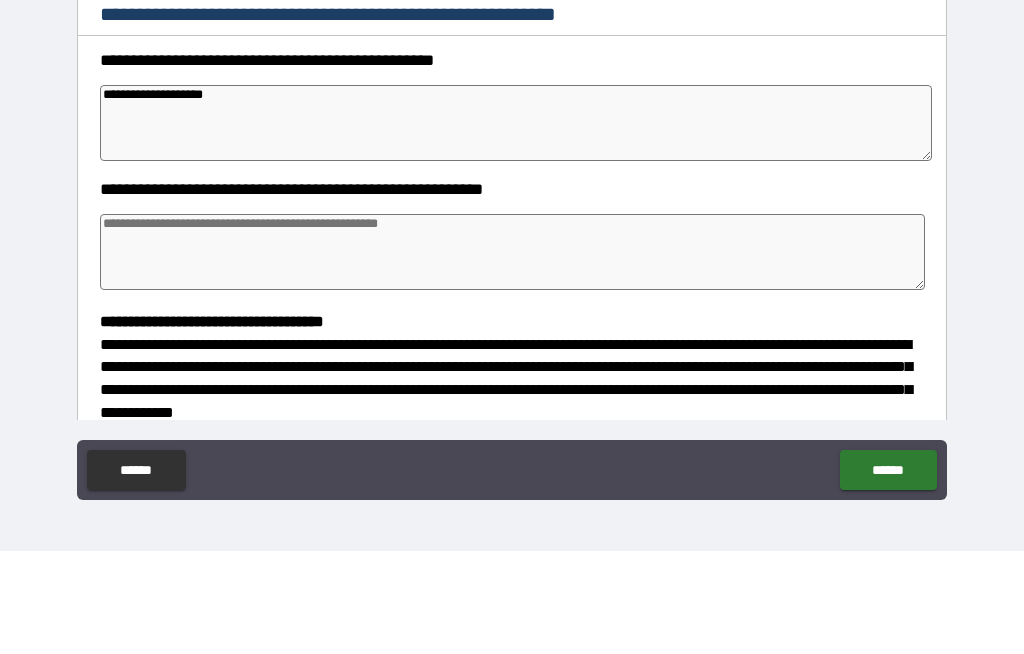 type on "*" 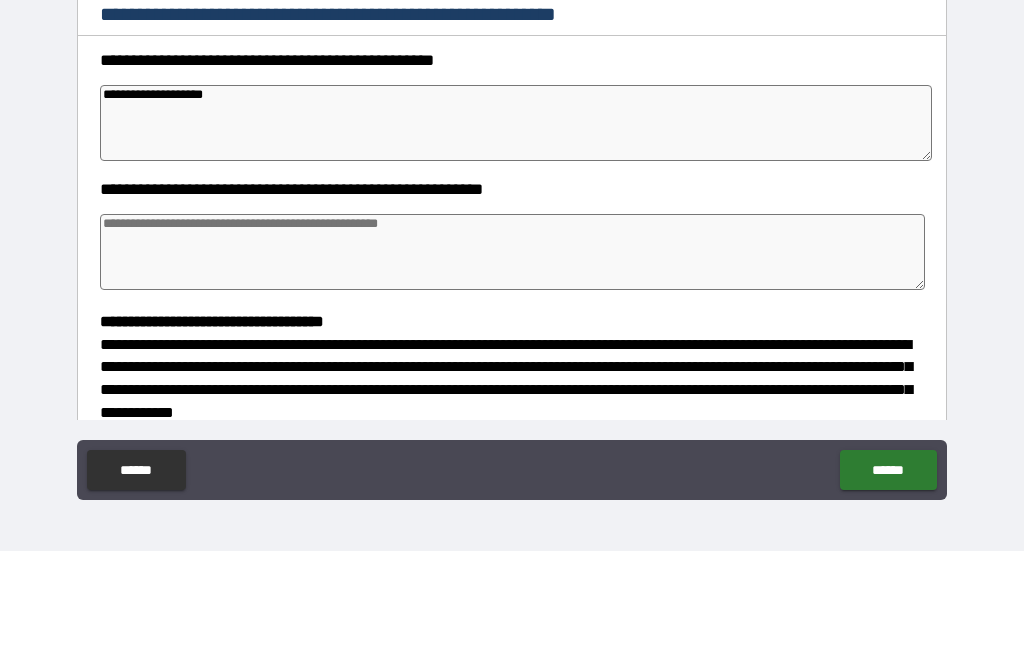 type on "*" 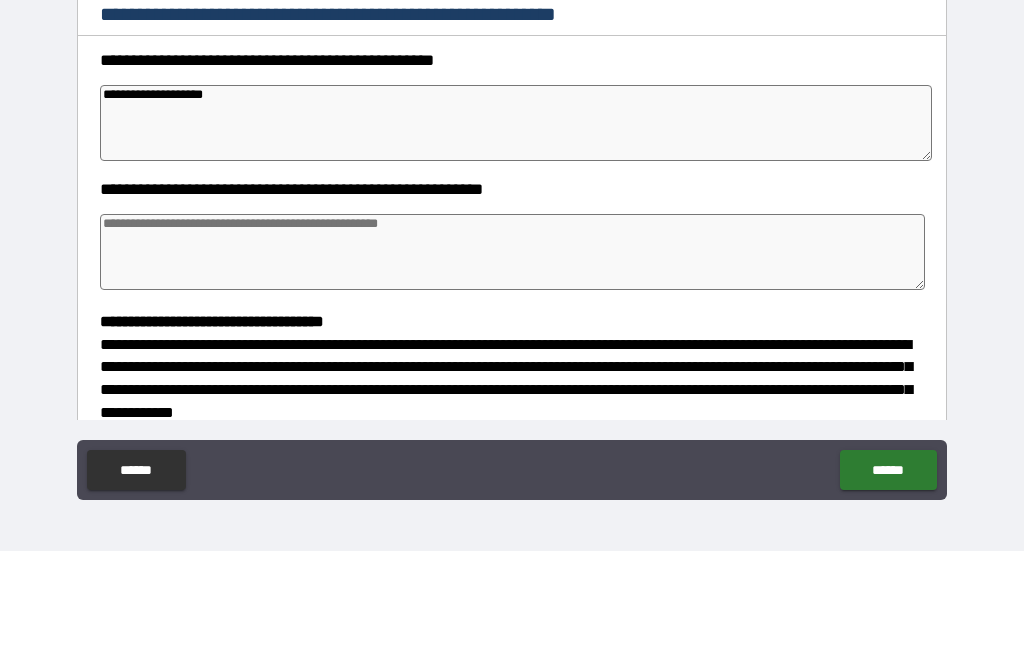 type on "*" 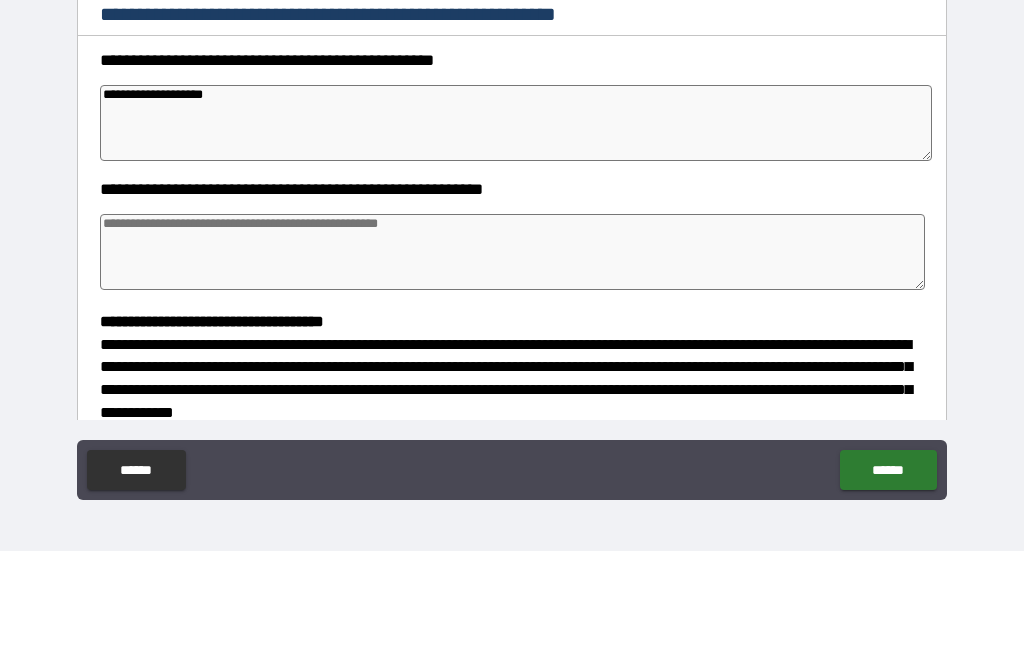 type on "**********" 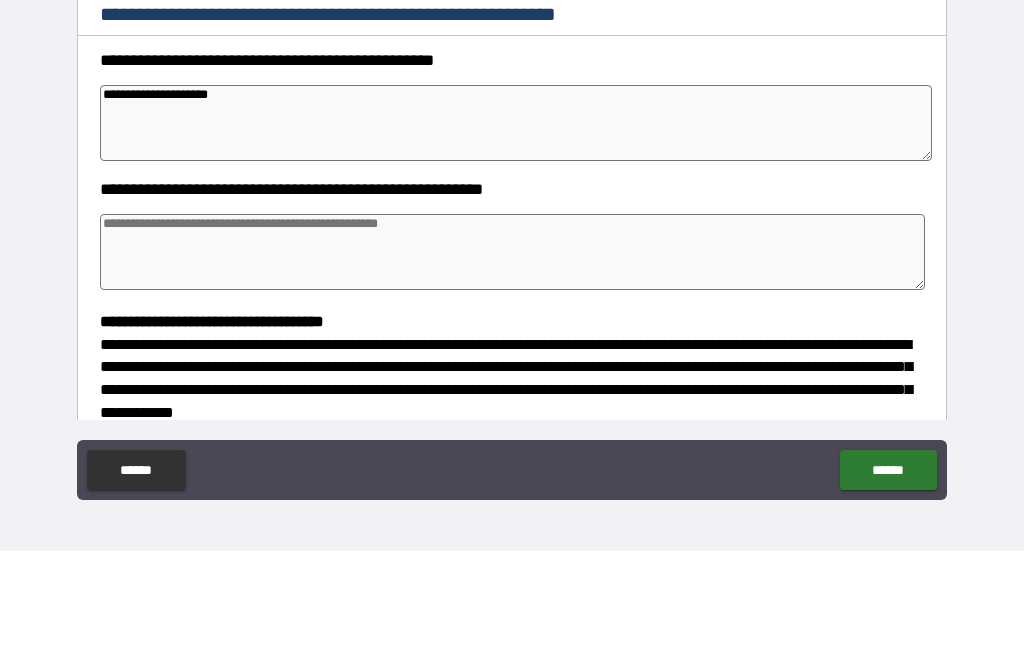 type on "*" 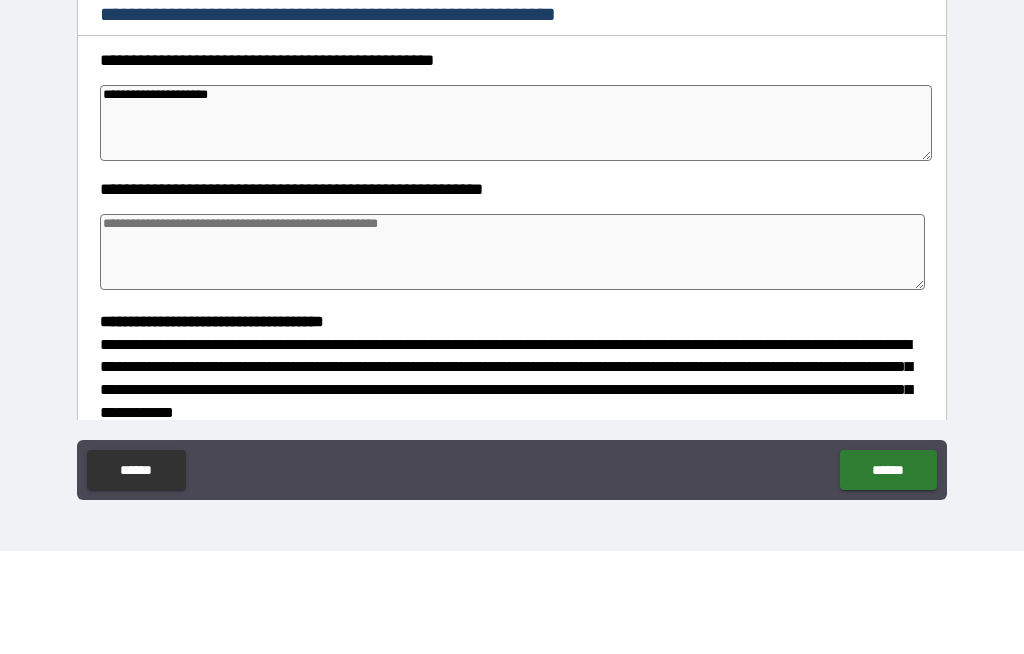 type on "*" 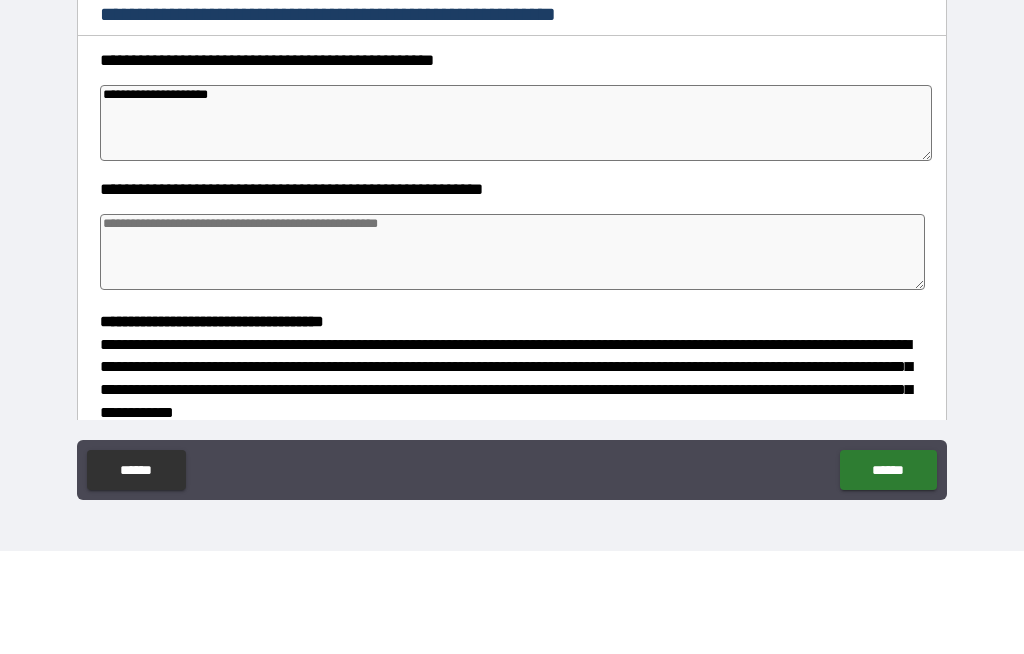 type on "*" 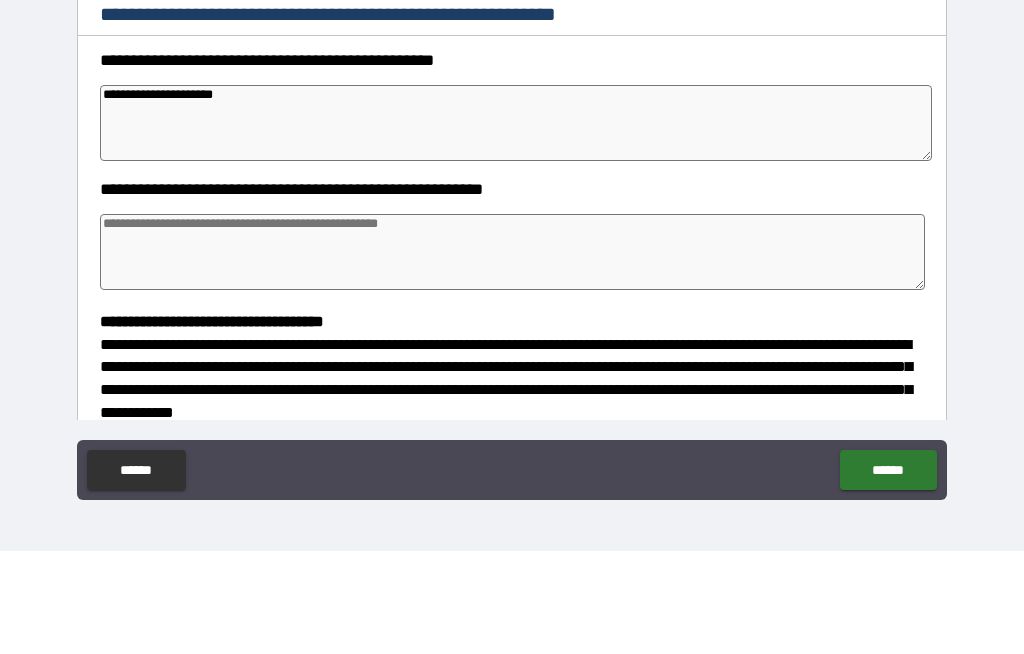 type on "*" 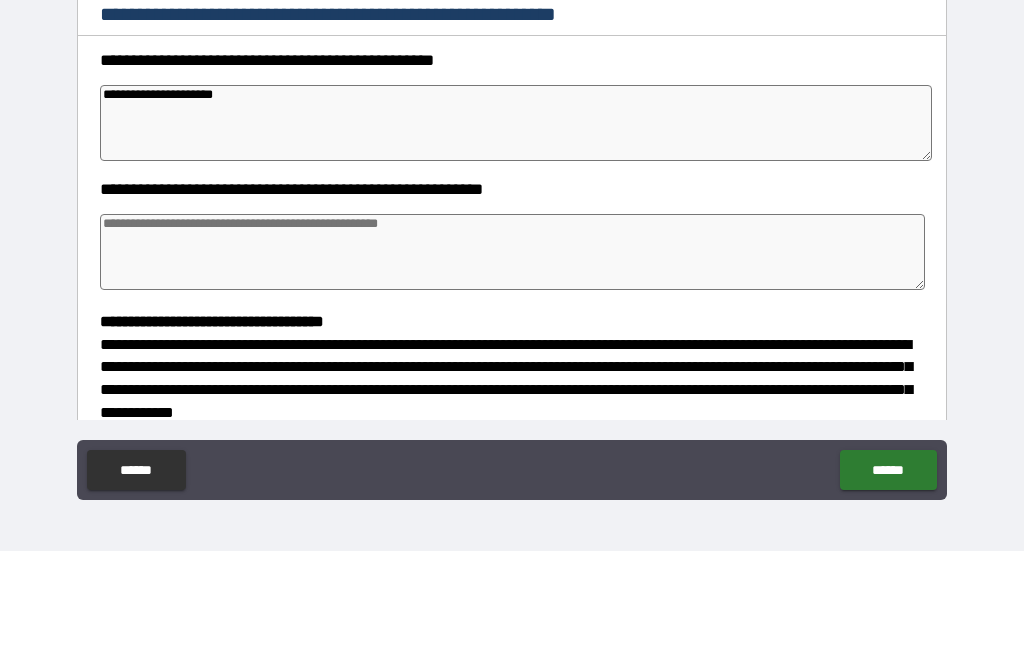 type on "*" 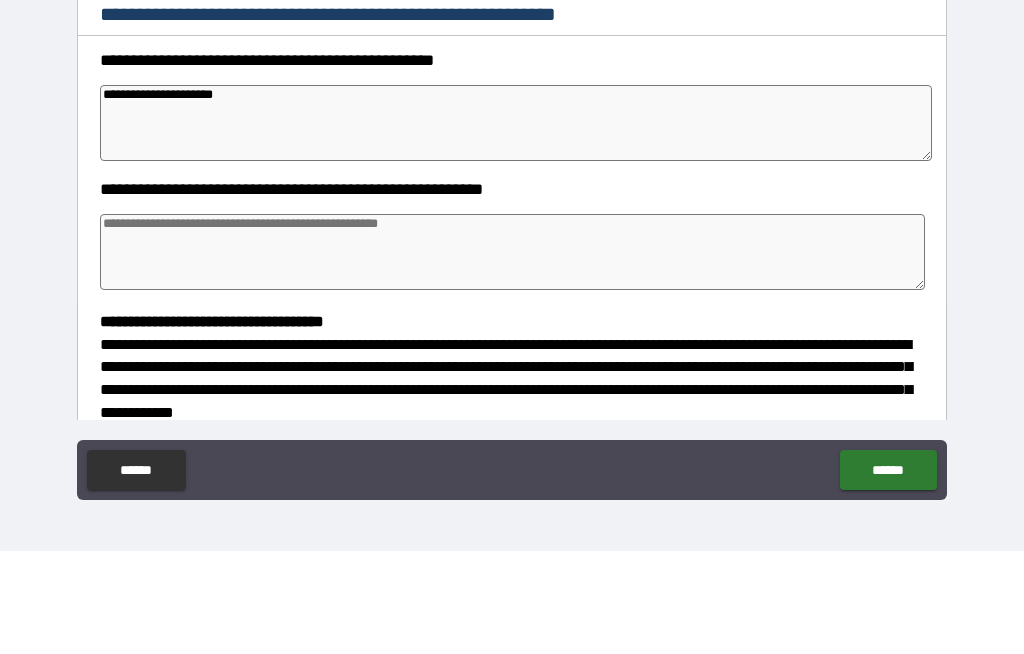 type on "*" 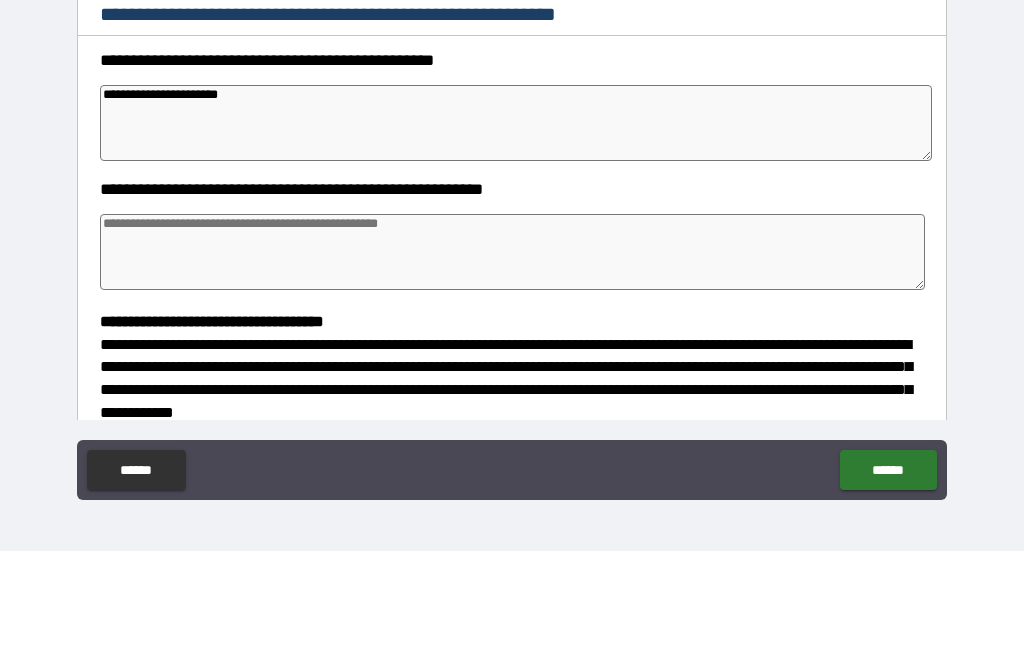 type on "*" 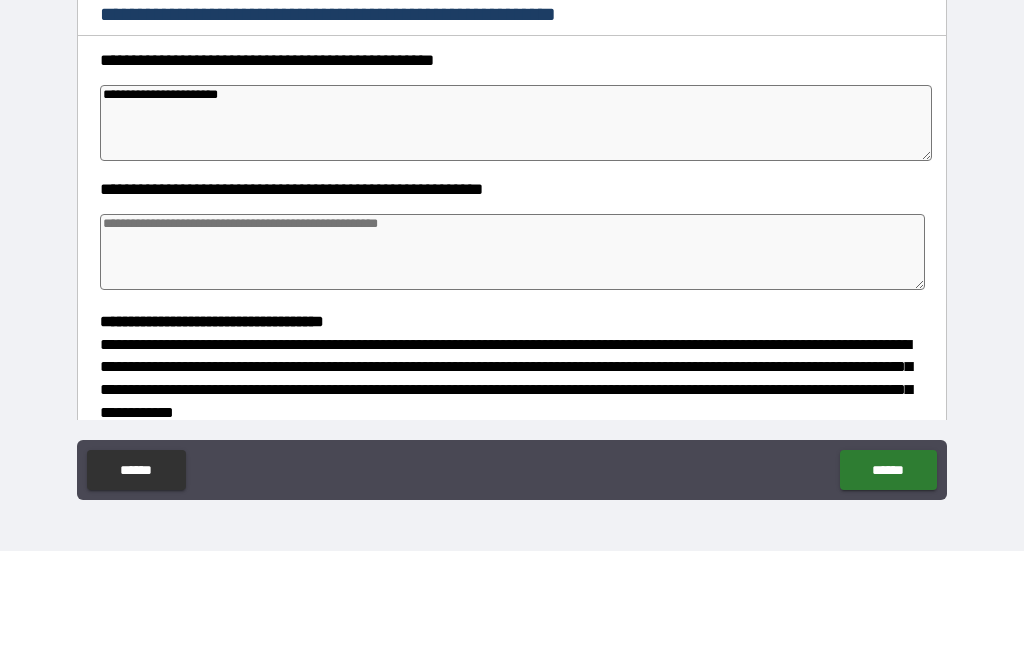 type on "*" 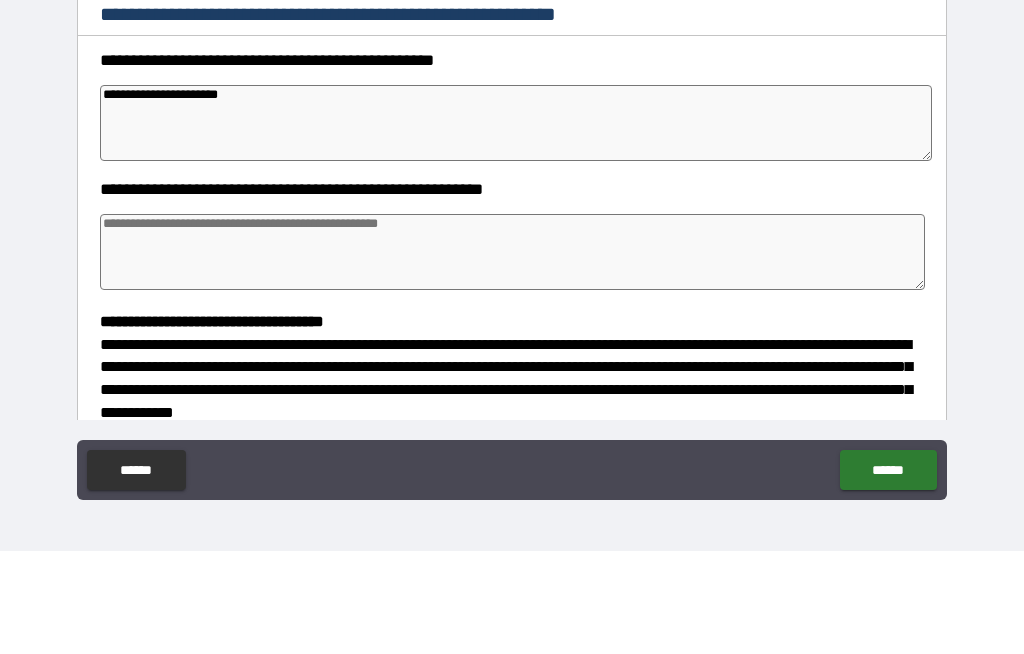 type on "*" 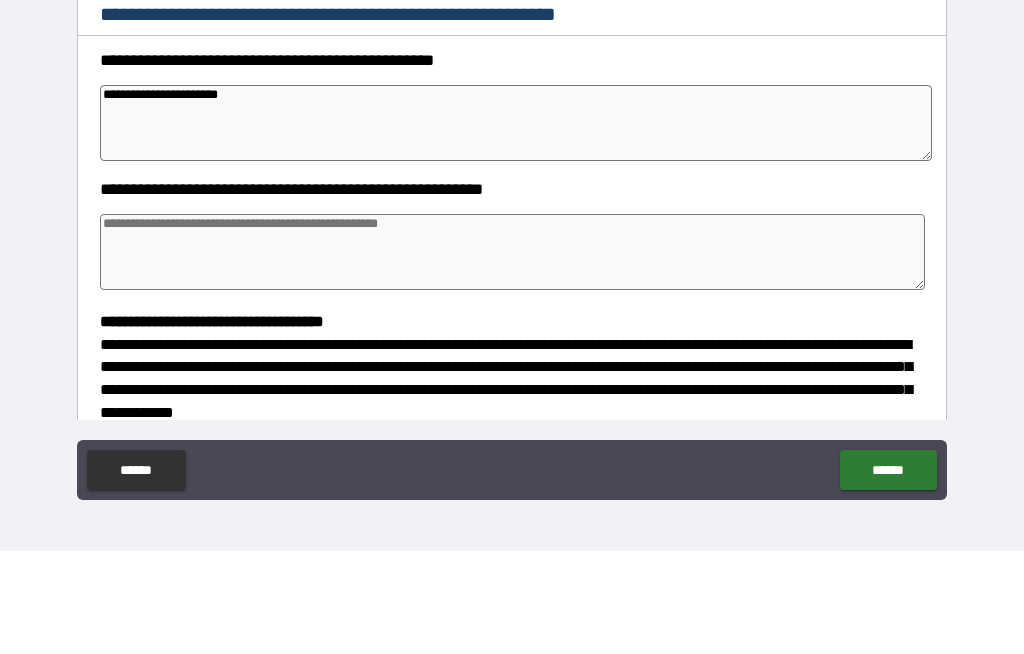 type on "**********" 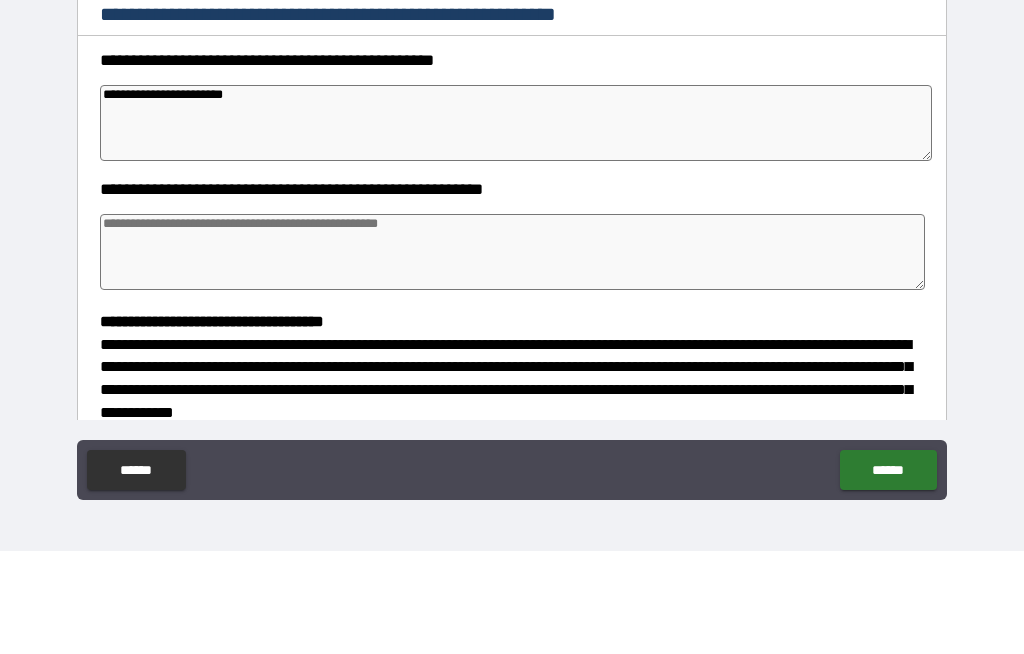 type on "*" 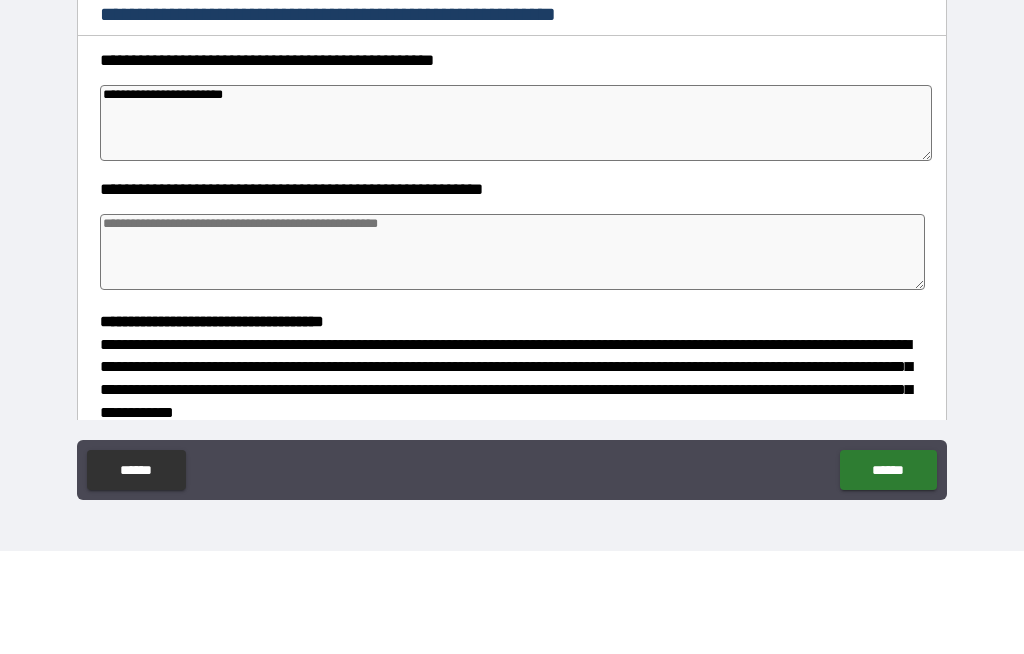 type on "*" 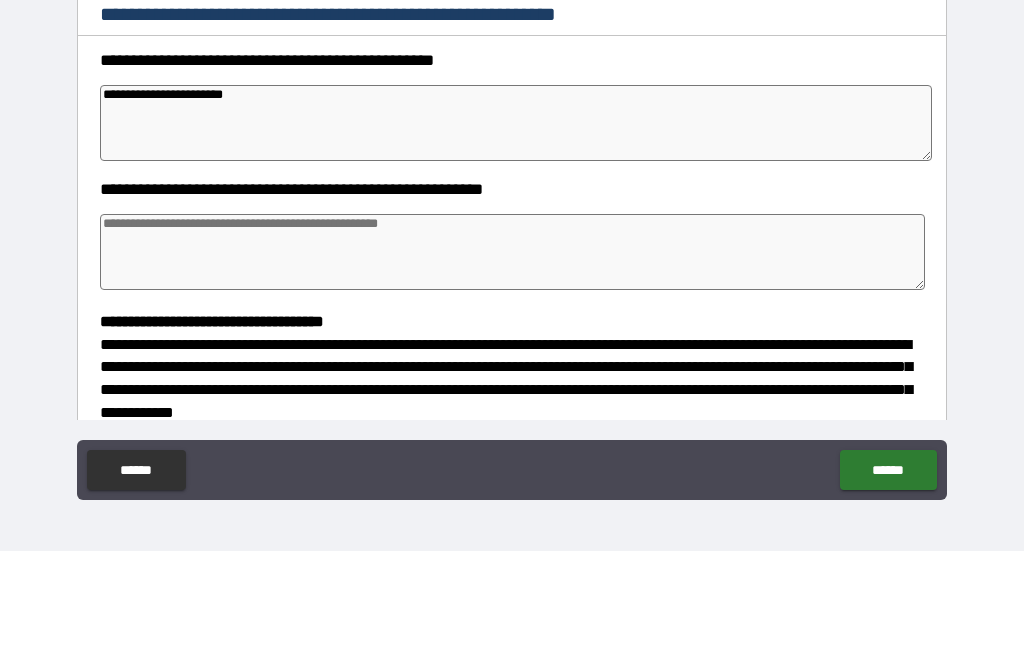 type on "*" 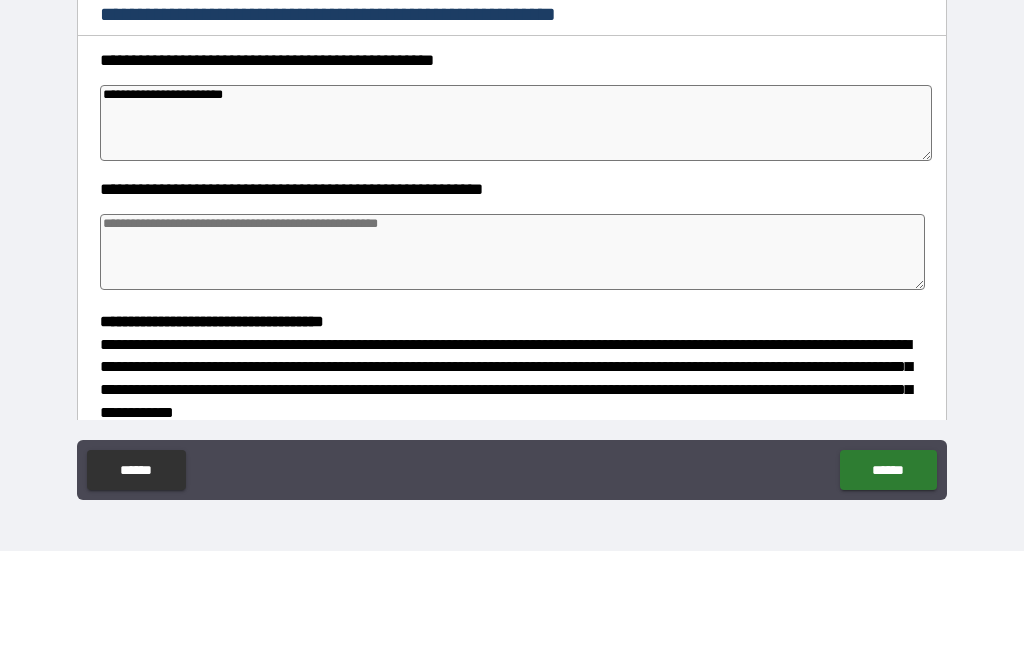 type on "**********" 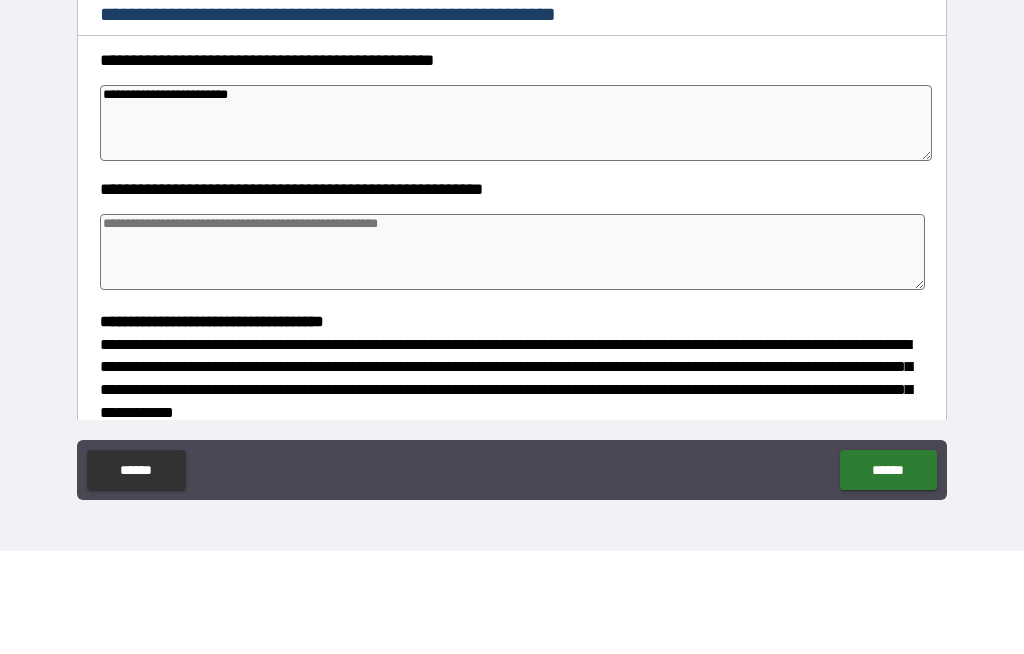 type on "*" 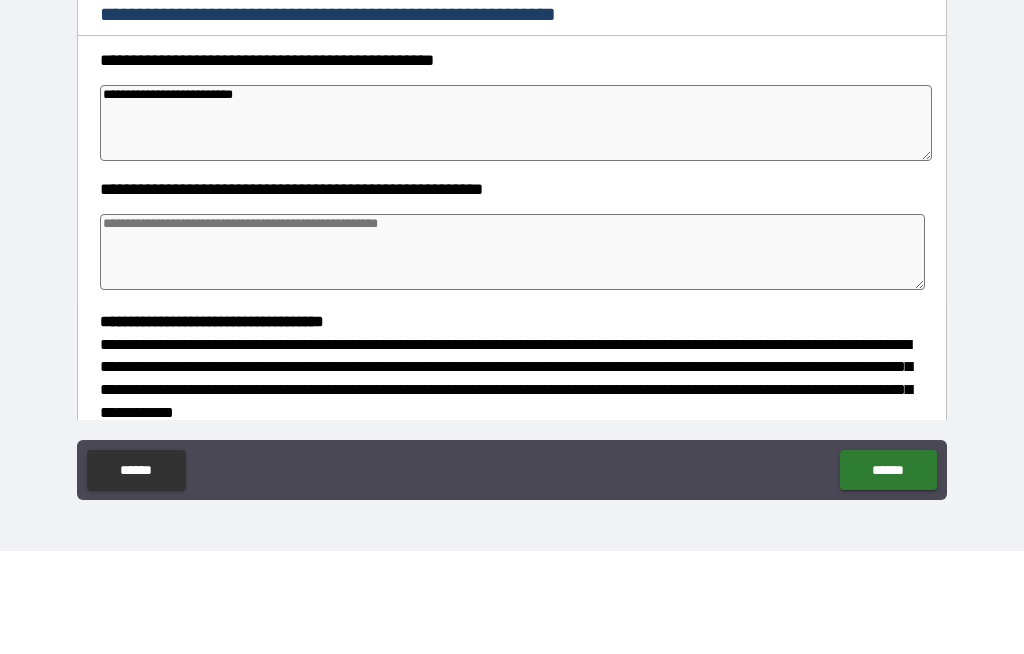 type on "*" 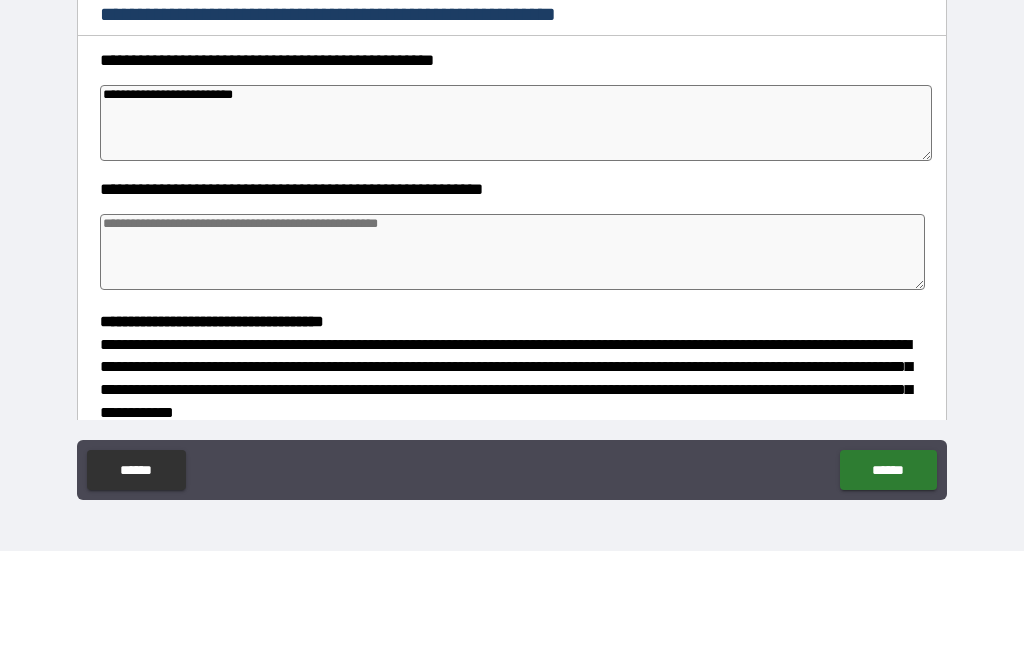 type on "*" 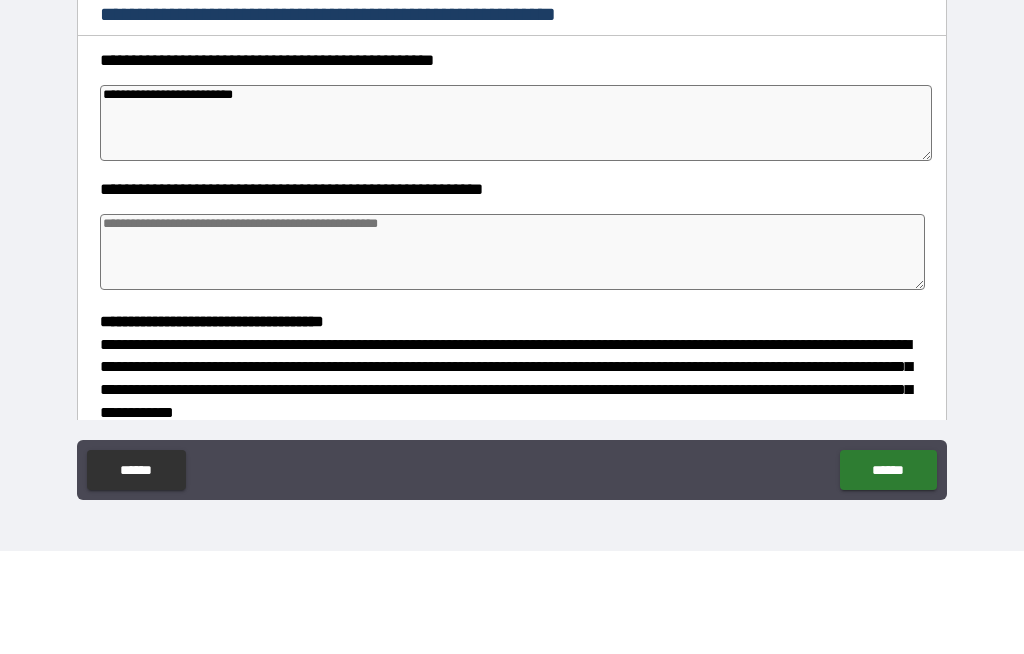 type on "*" 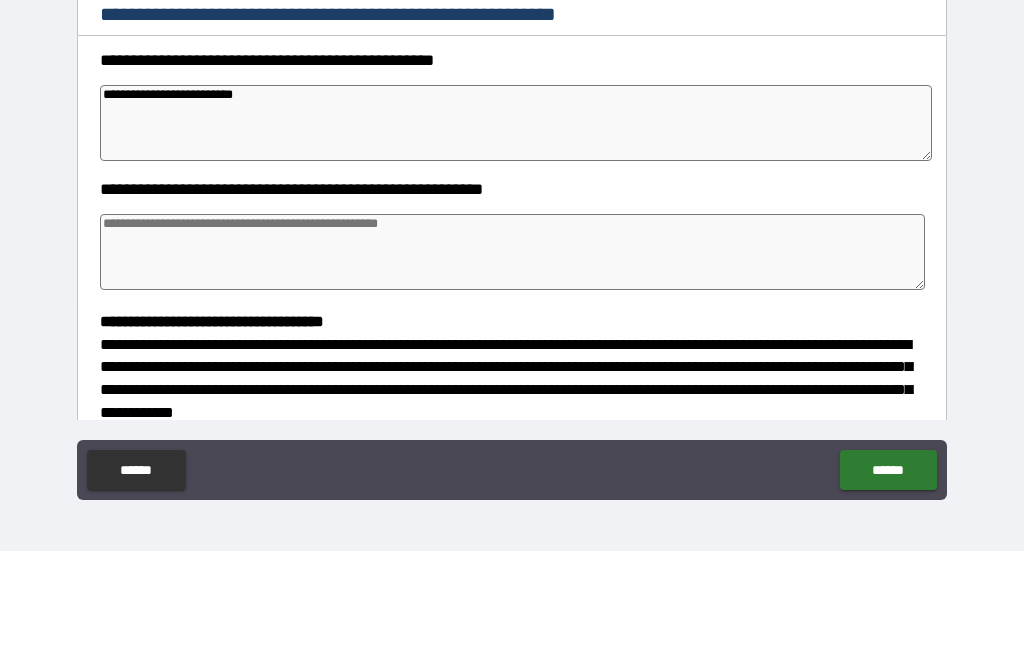 type on "*" 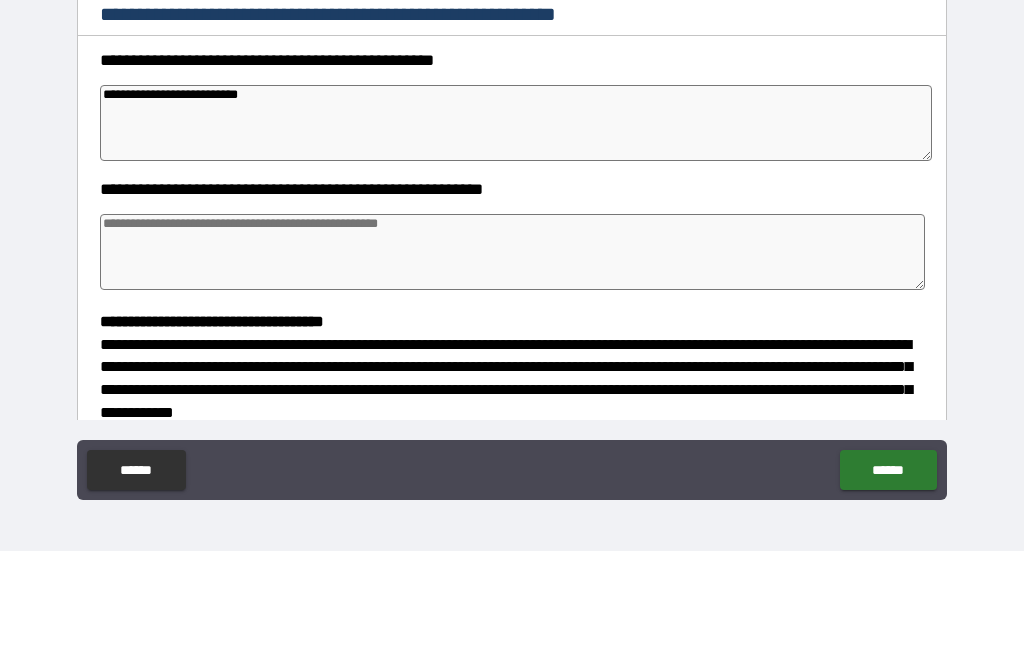 type on "*" 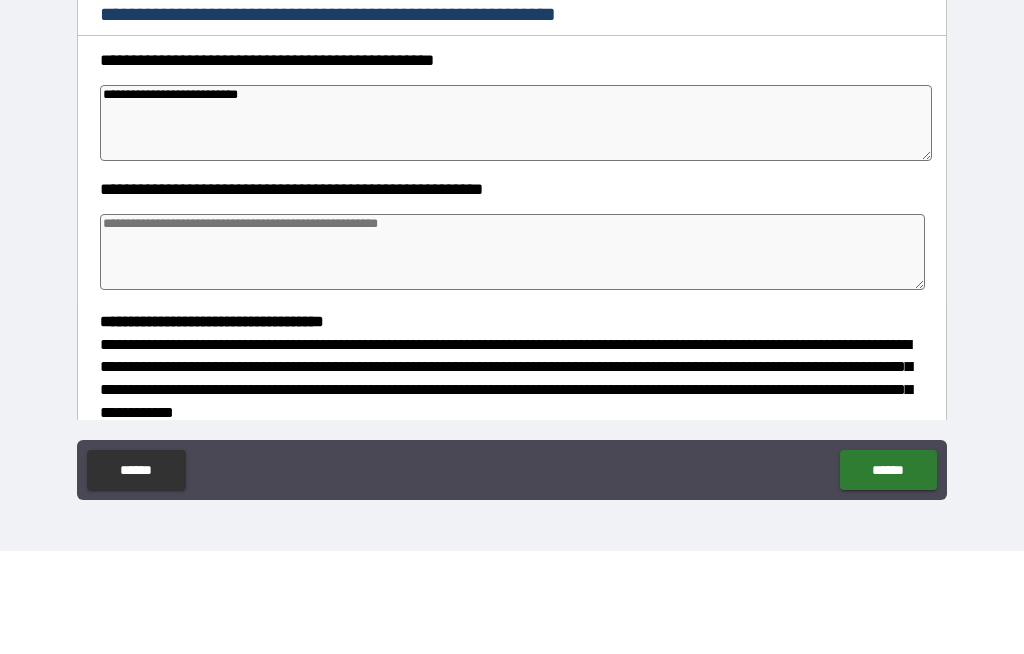 type on "*" 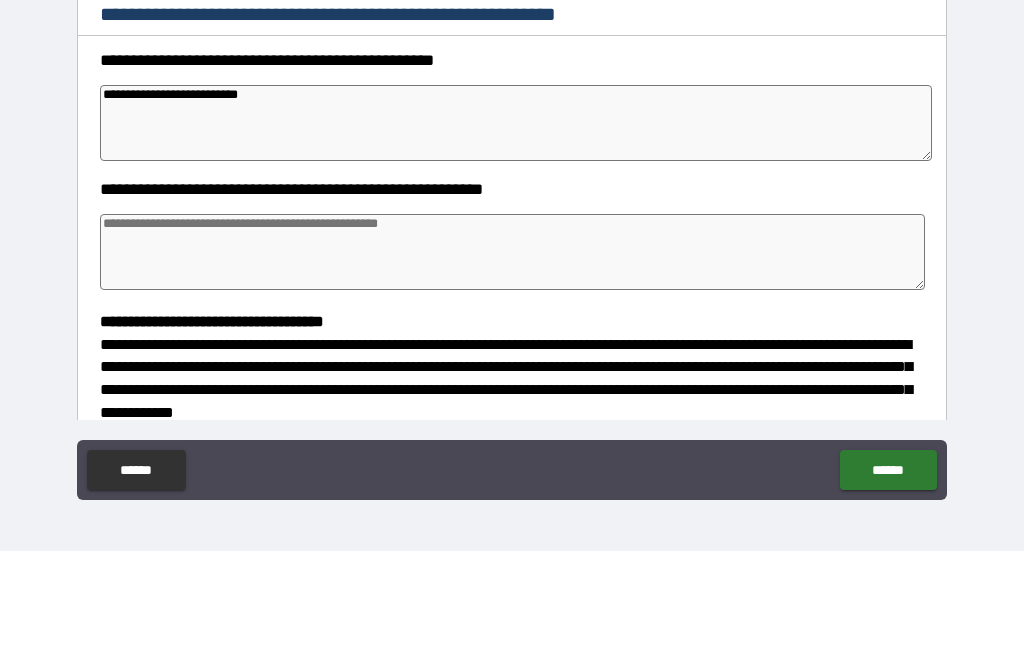 type on "*" 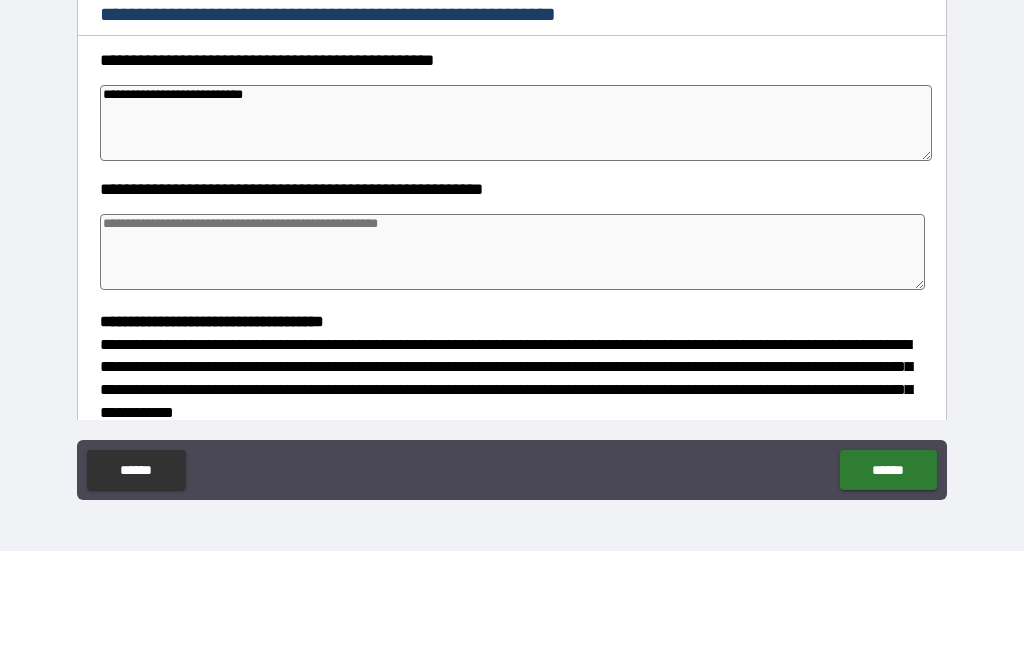 type on "*" 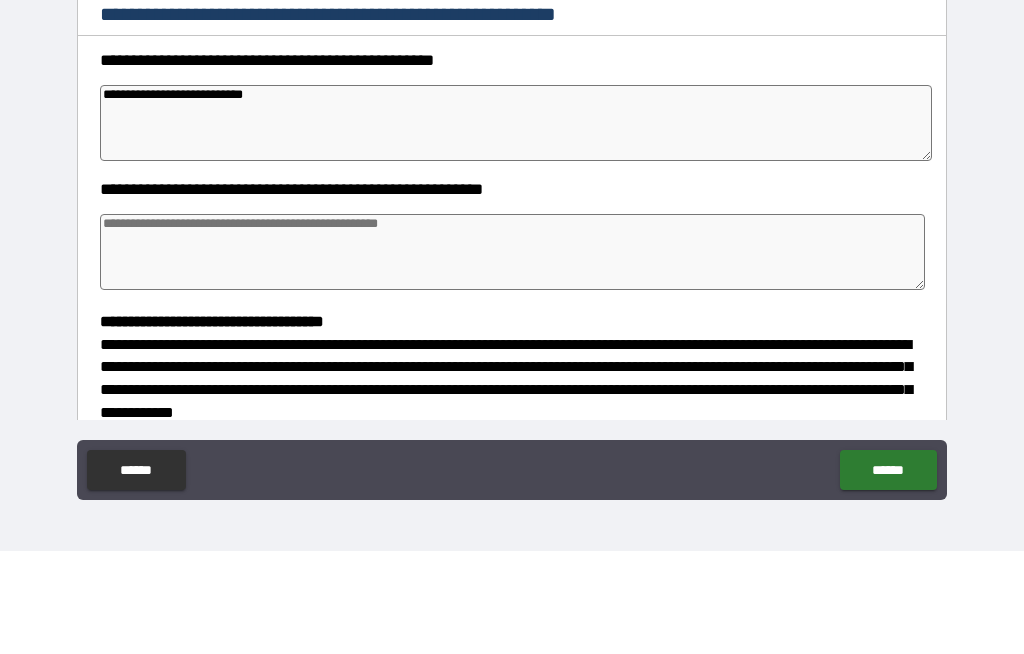 type on "*" 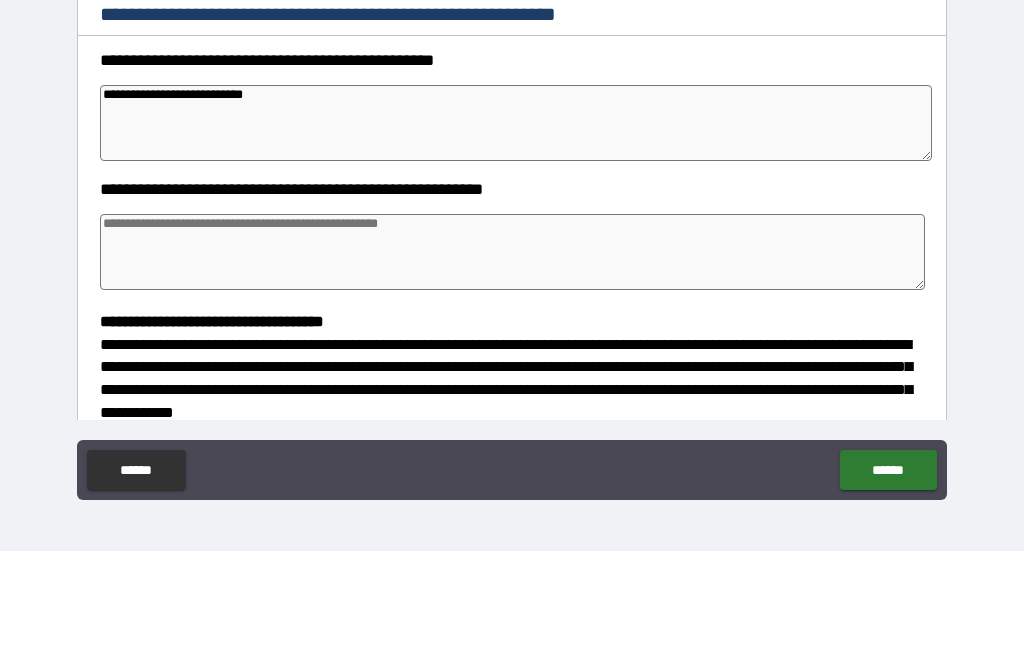 type on "*" 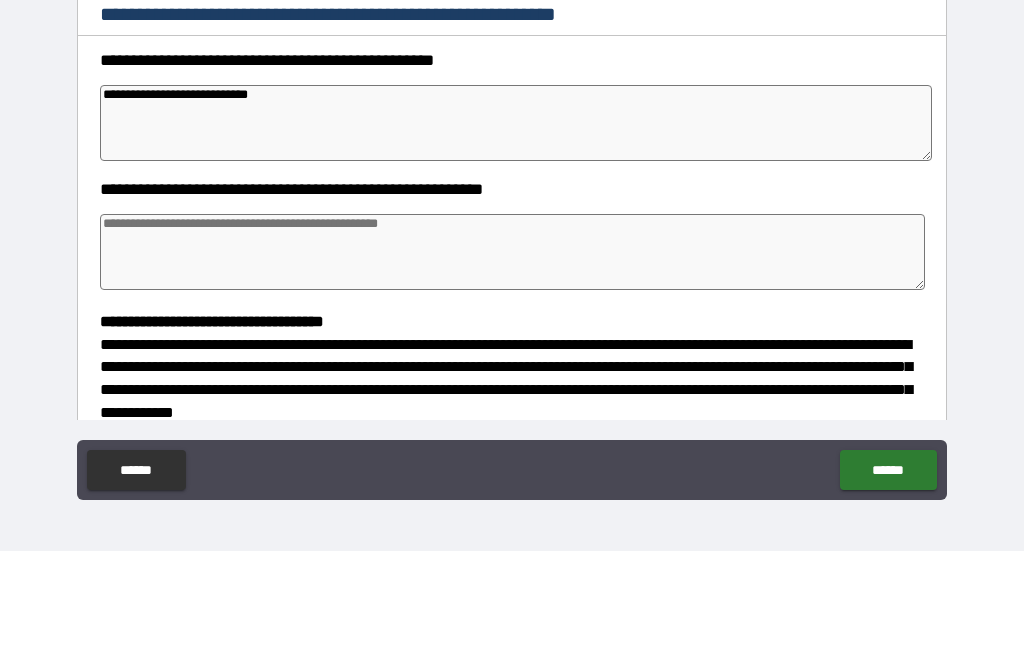 type on "*" 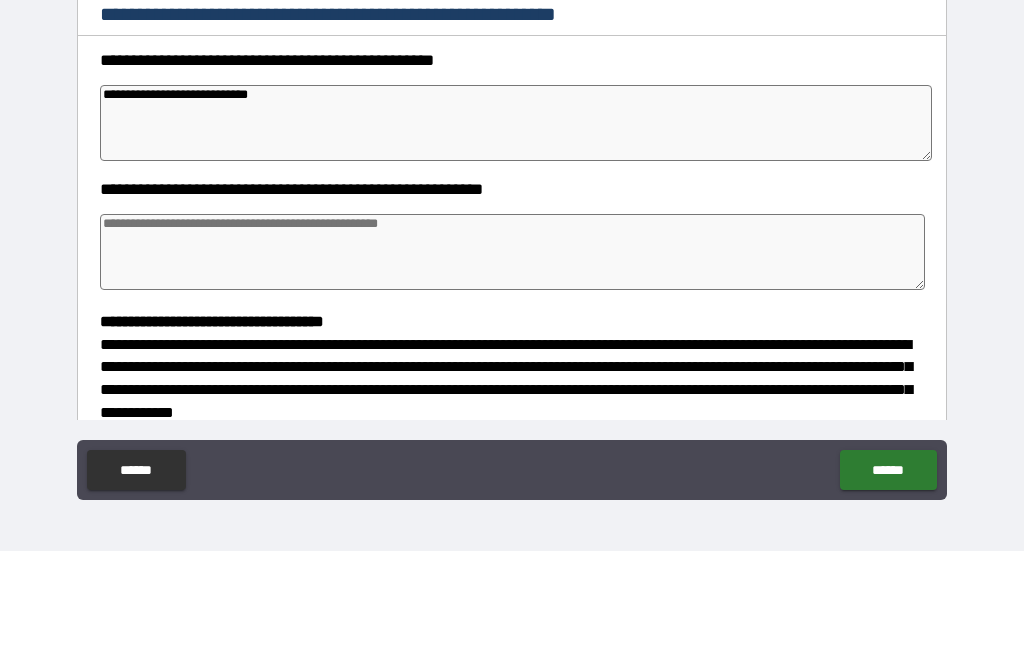 type on "*" 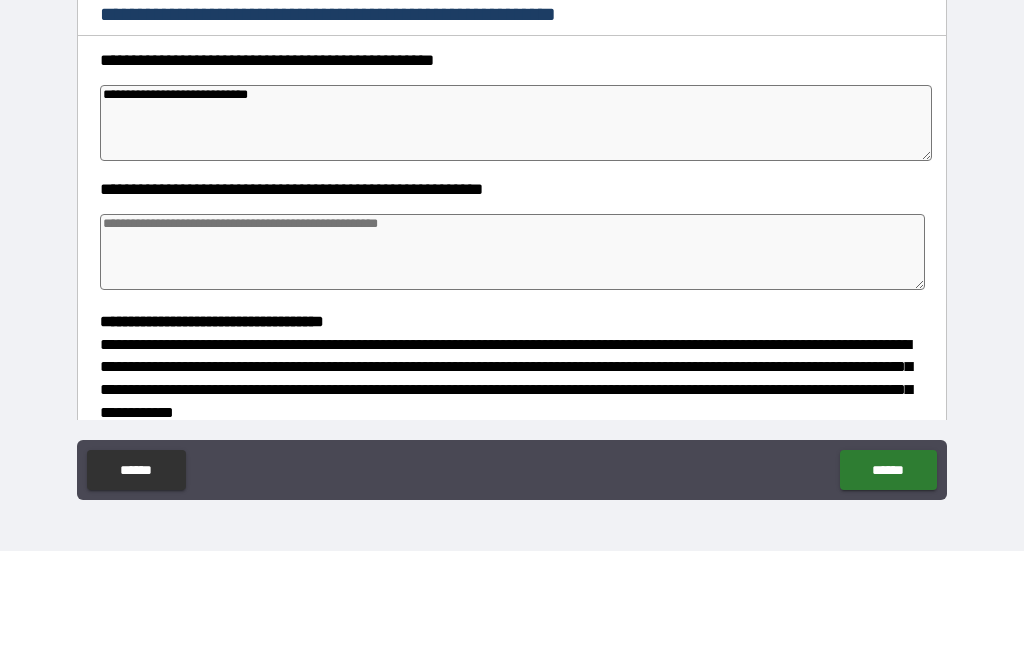 type on "*" 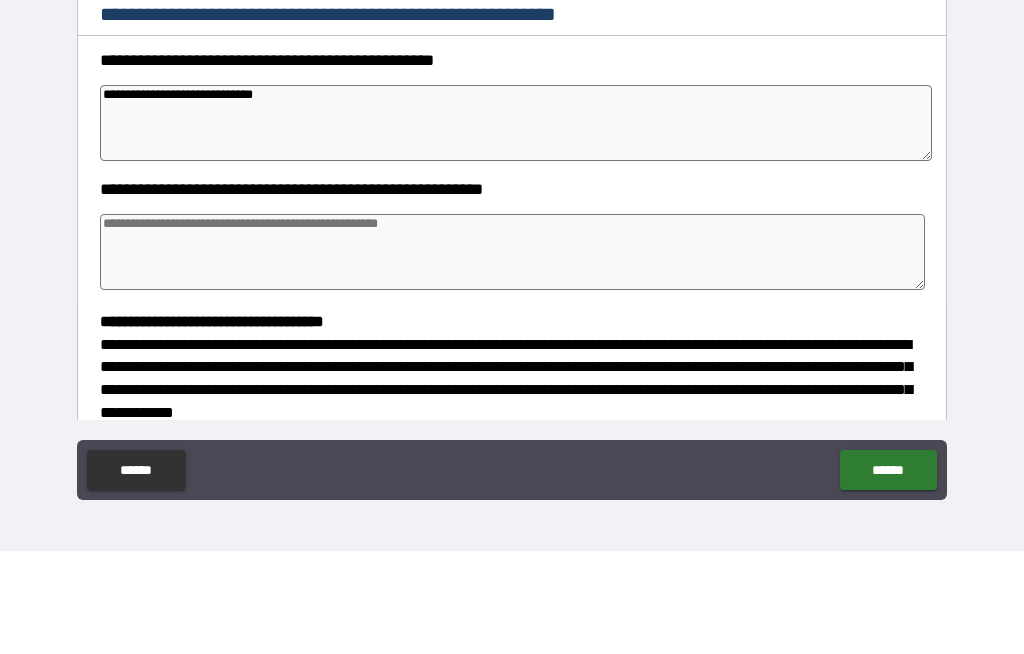 type on "*" 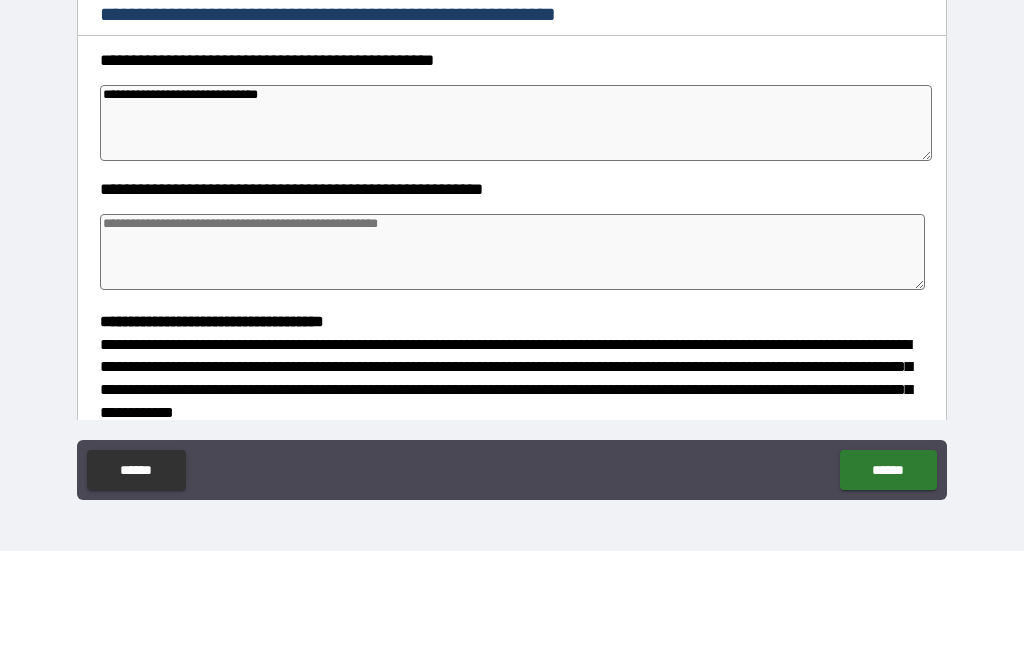 type on "*" 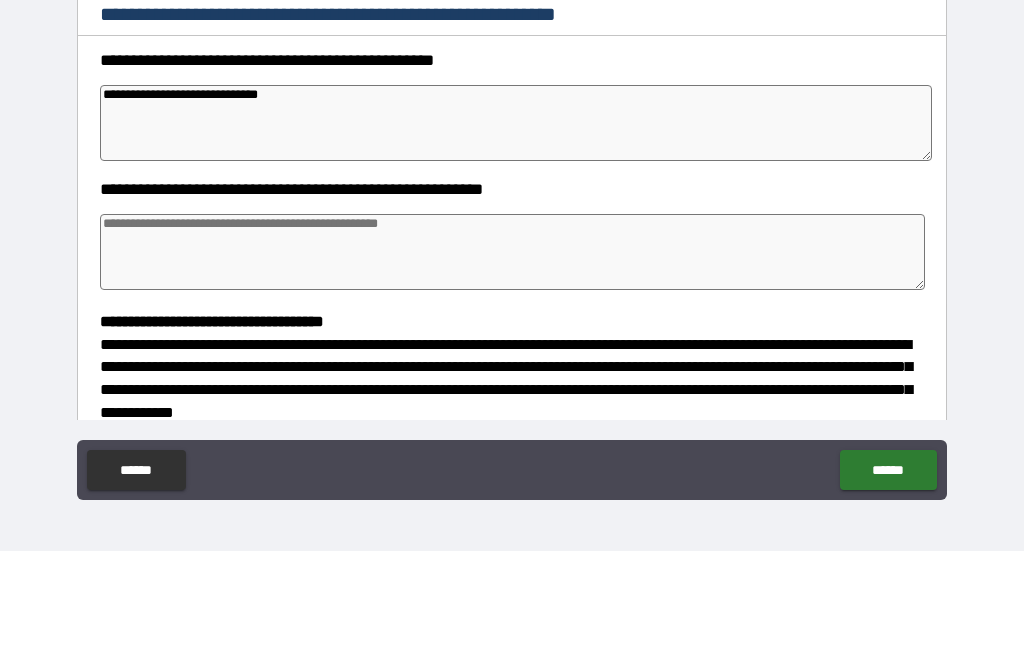 type on "*" 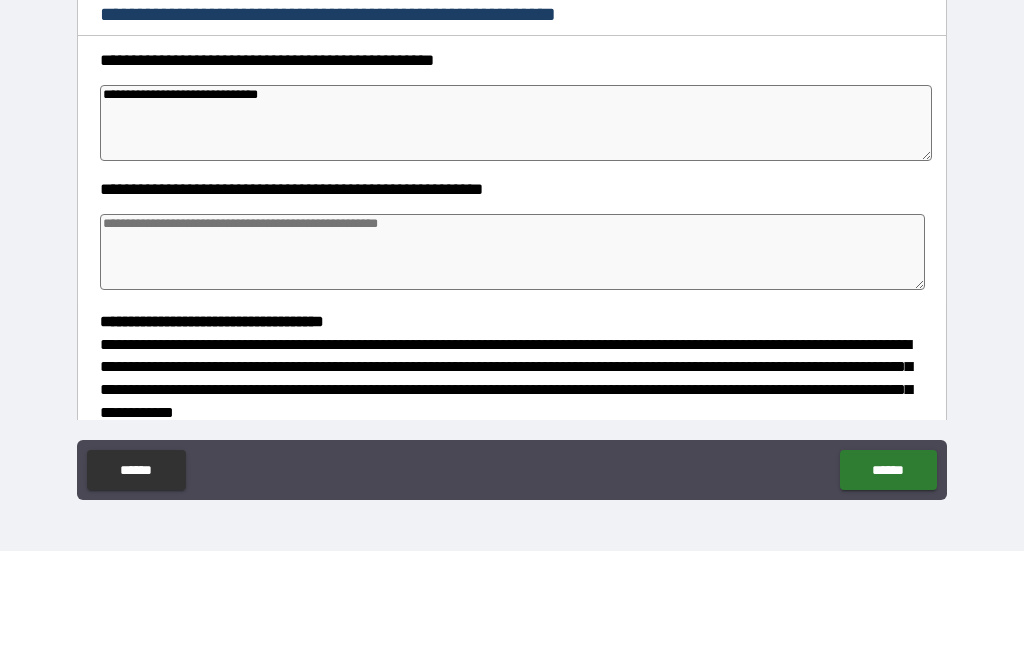 type on "*" 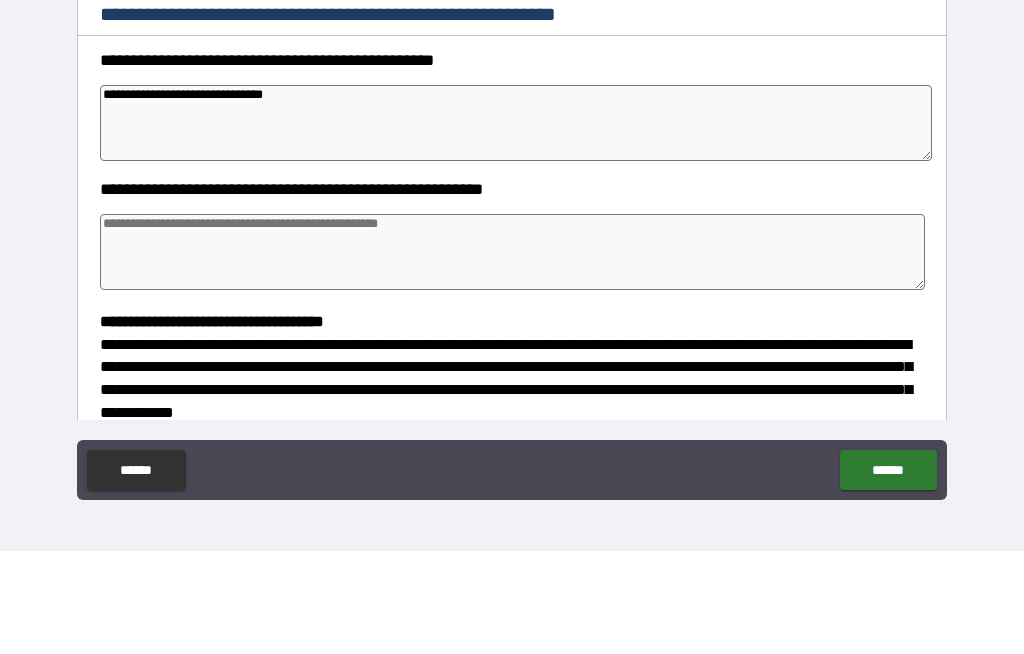 type on "*" 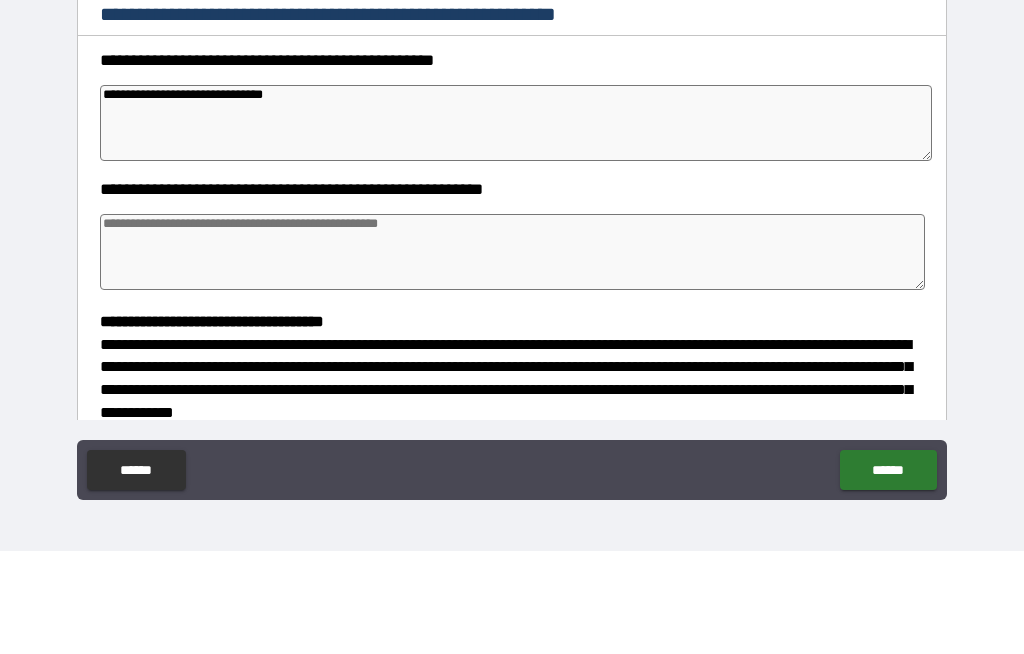 type on "*" 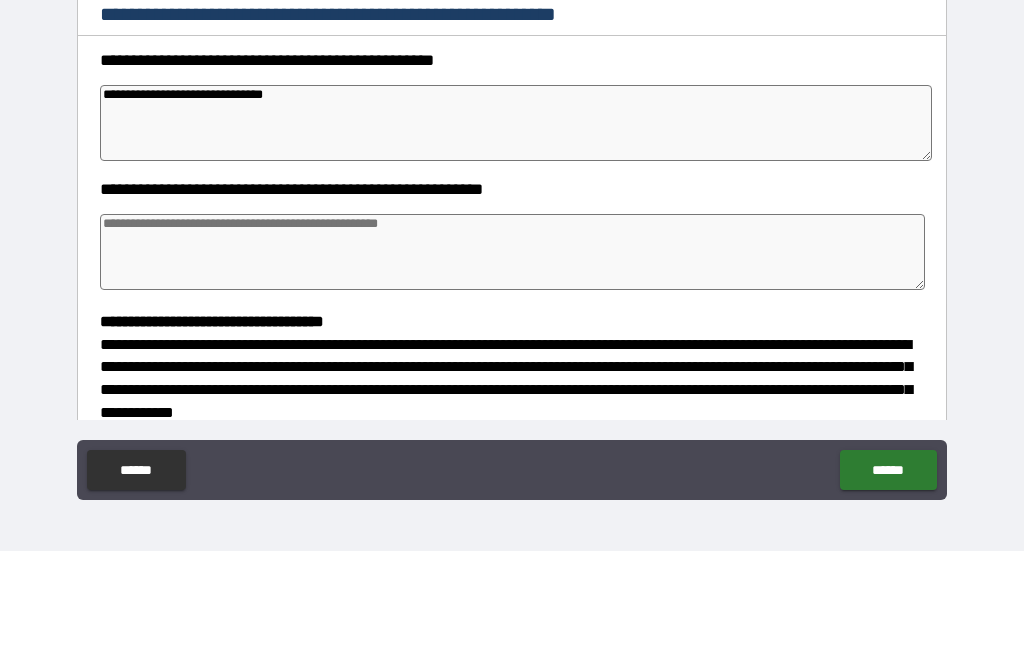 type on "*" 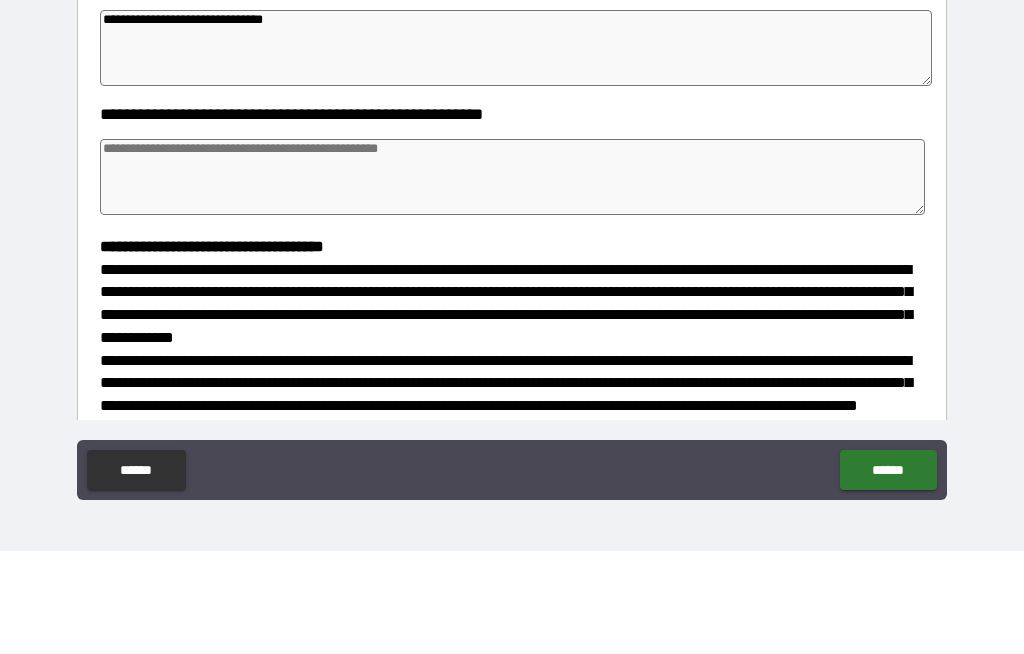 scroll, scrollTop: 223, scrollLeft: 0, axis: vertical 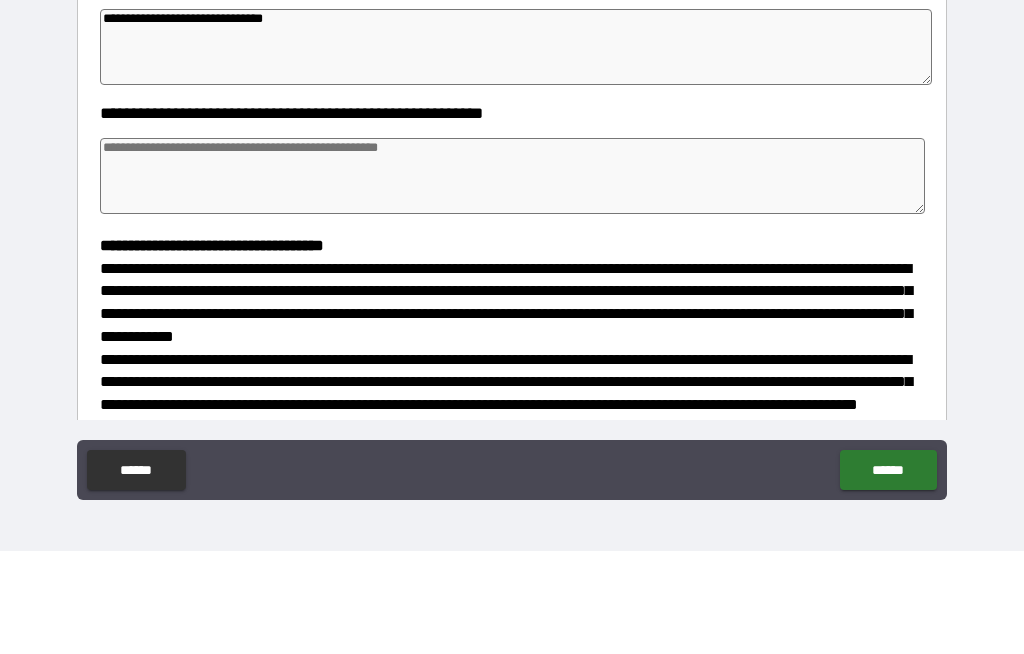 type on "**********" 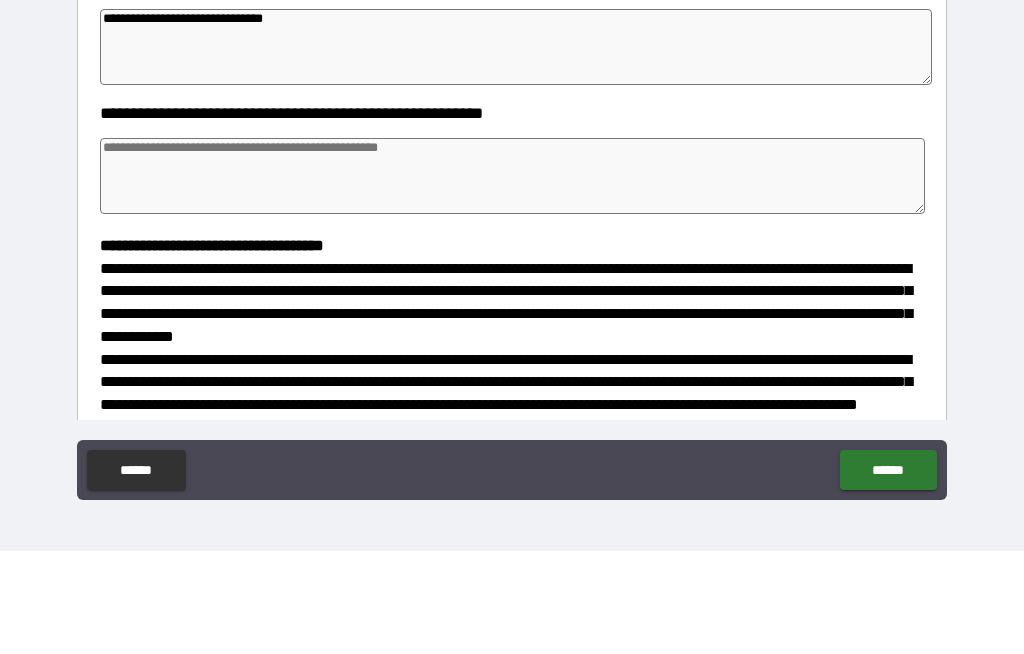 type on "*" 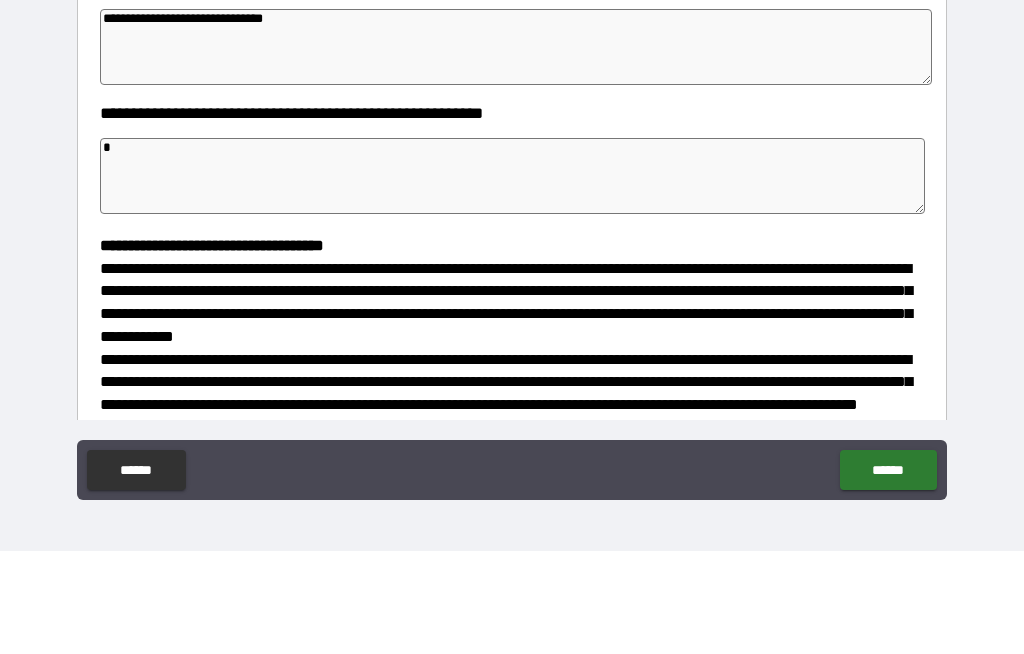 type on "*" 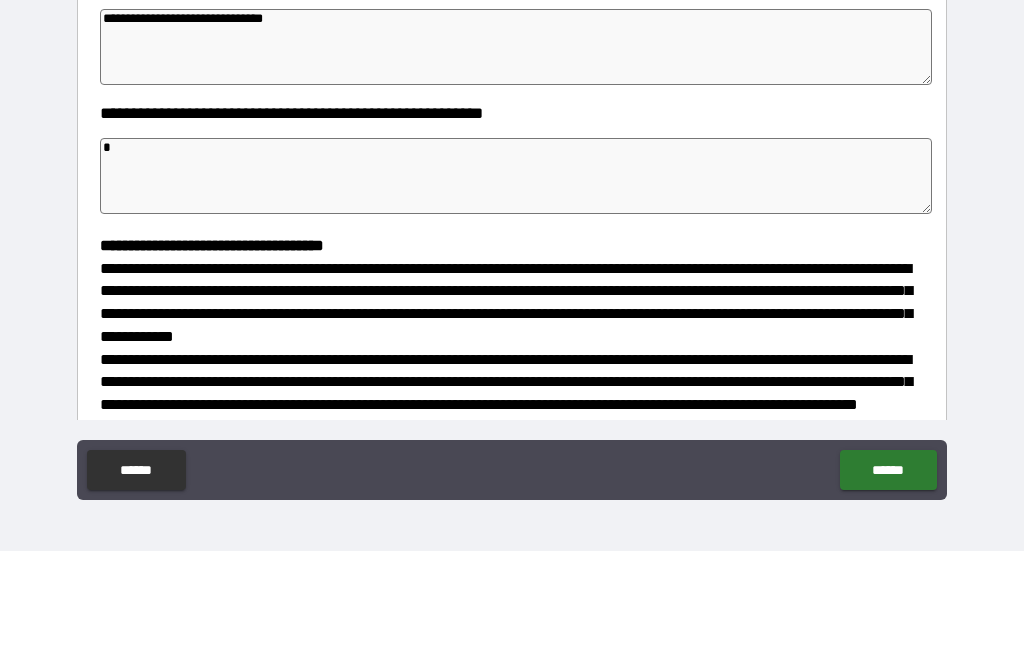 type on "*" 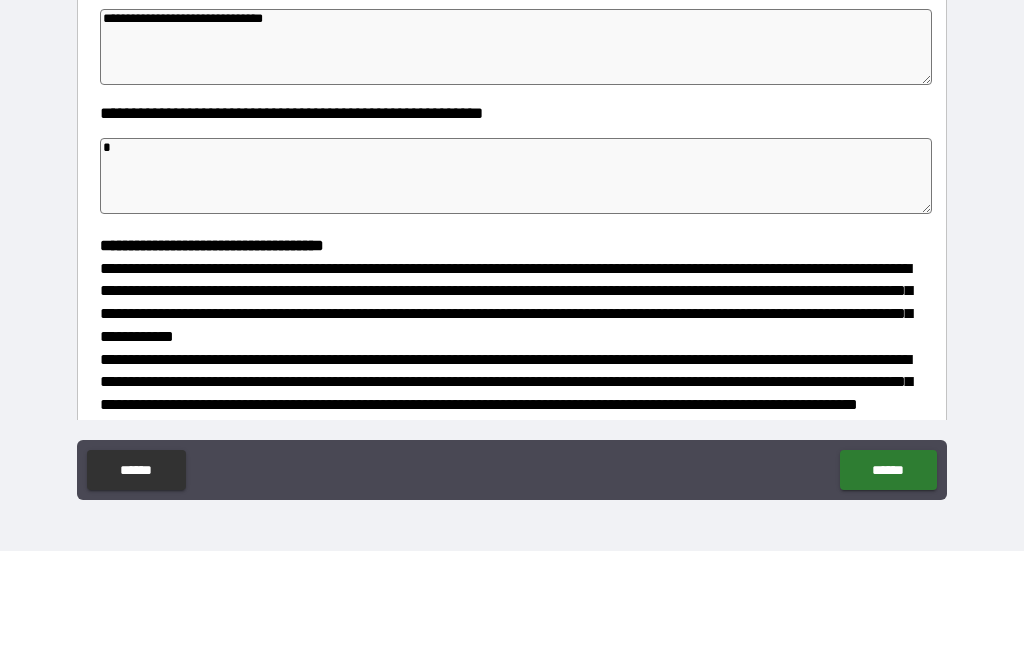 type on "**" 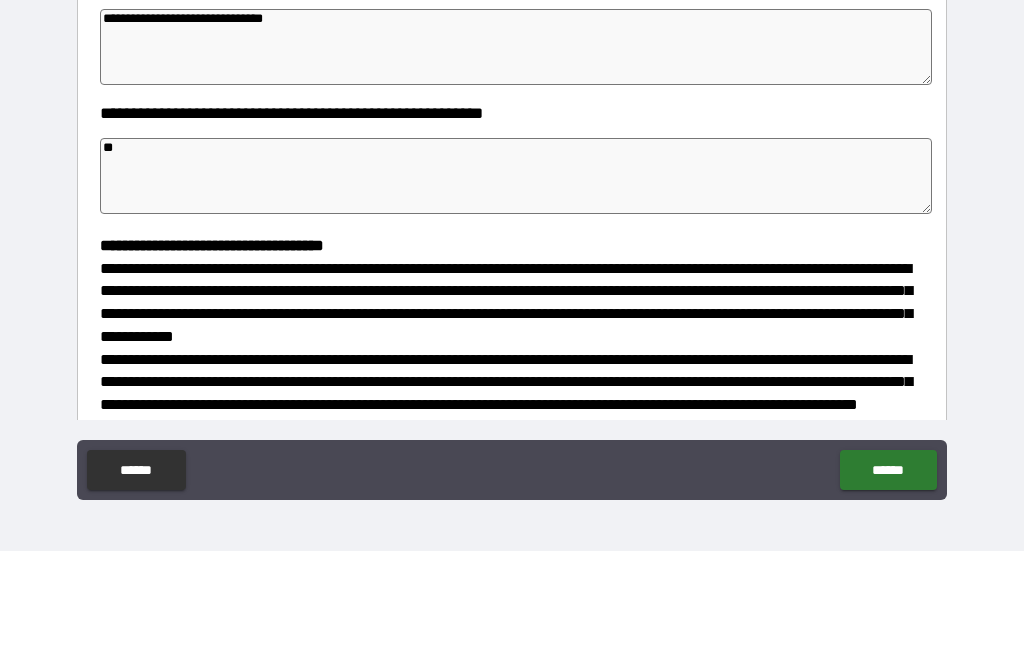type on "***" 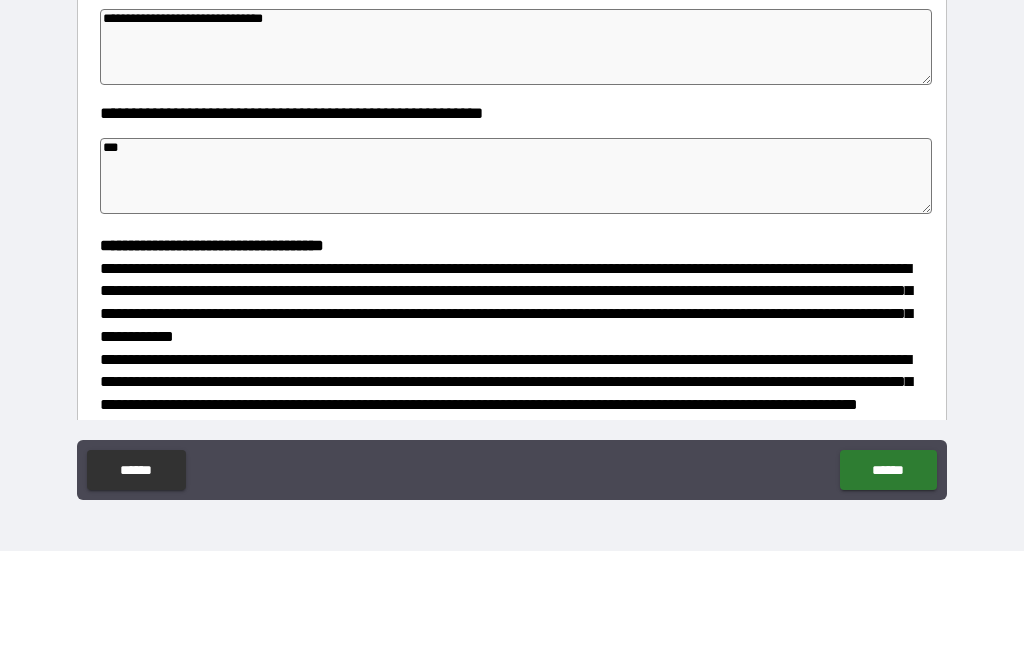 type on "*" 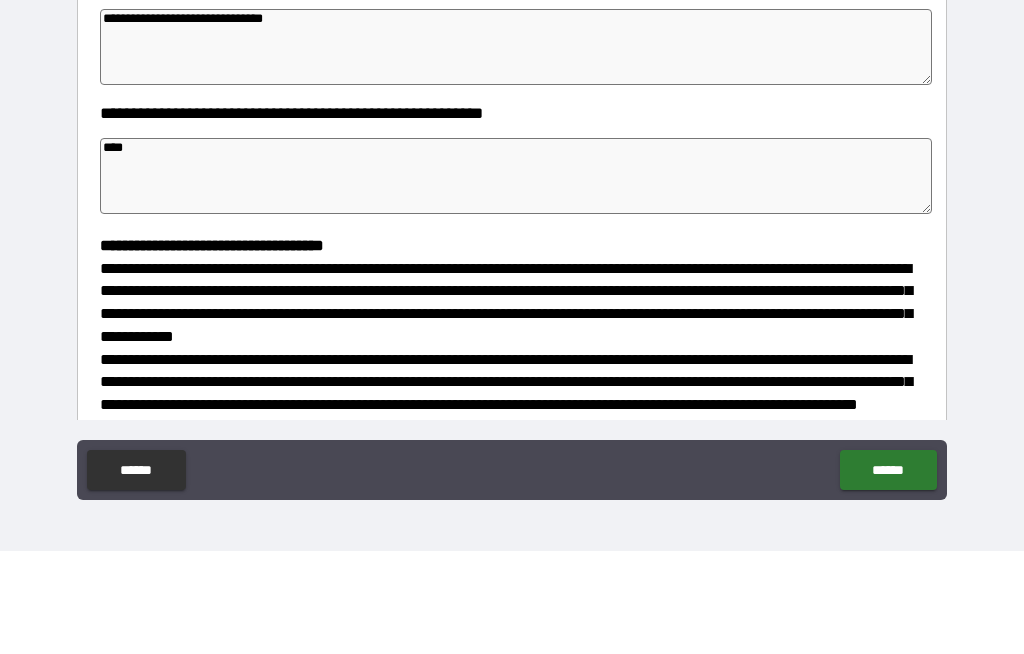 type on "*" 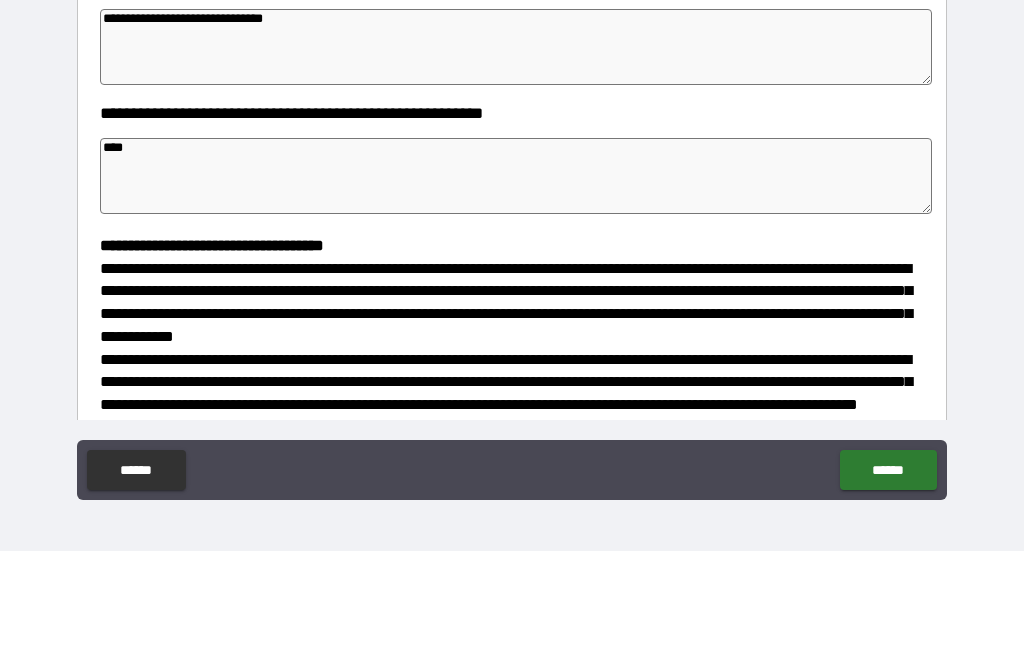 type on "*" 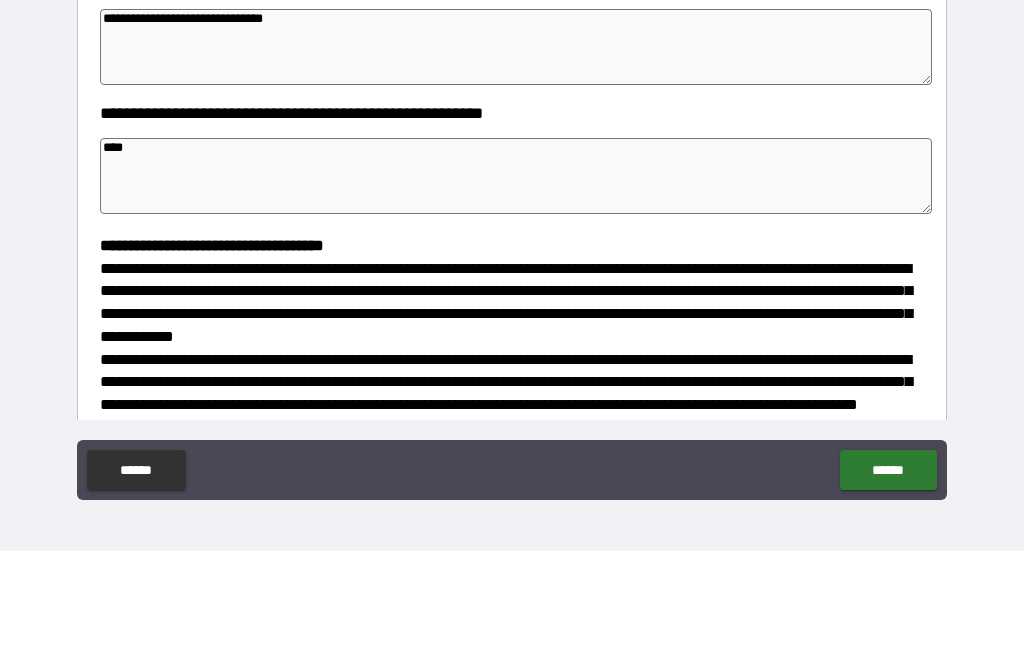 type on "*****" 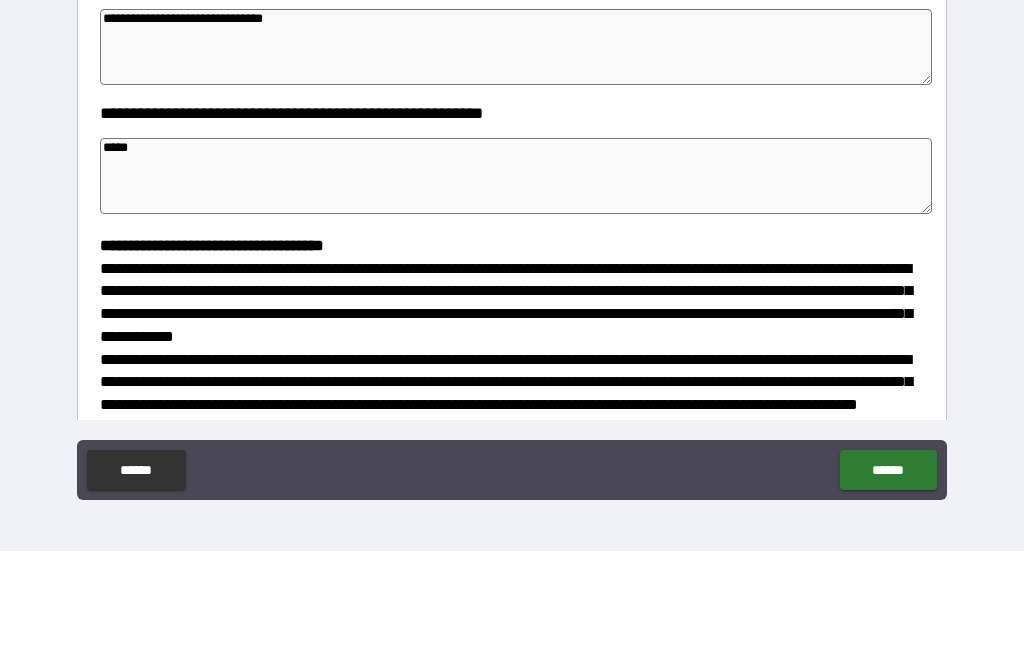 type on "*" 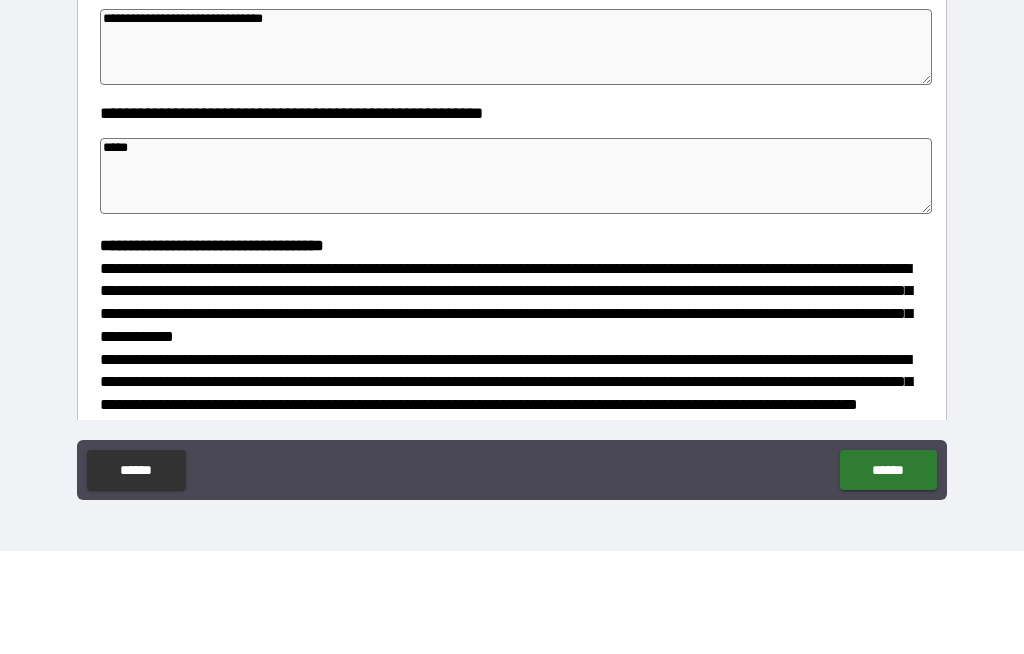 type on "*" 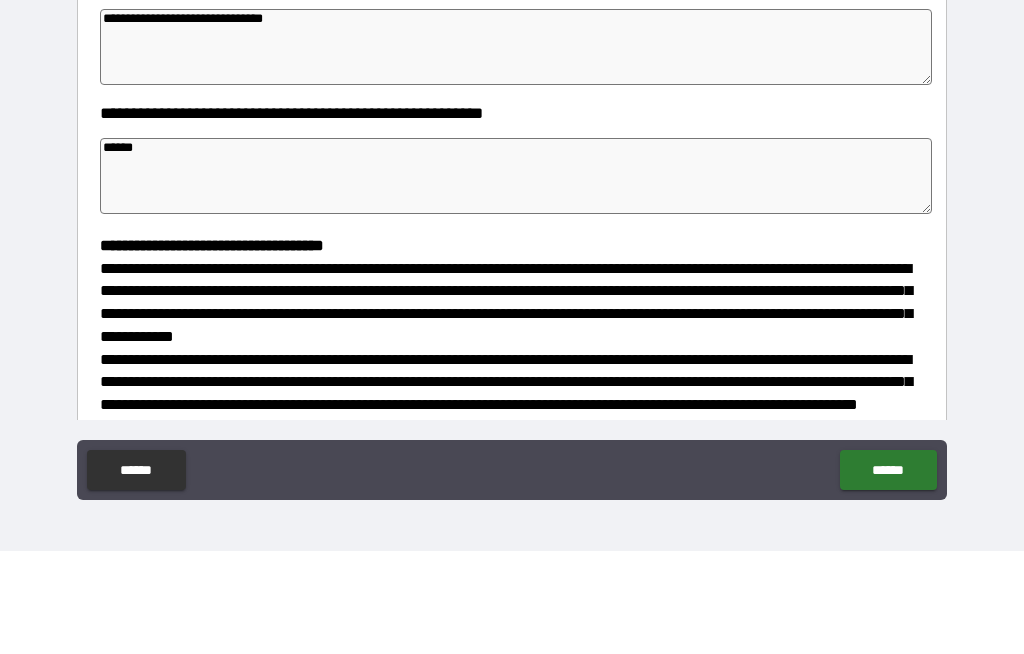 type on "*" 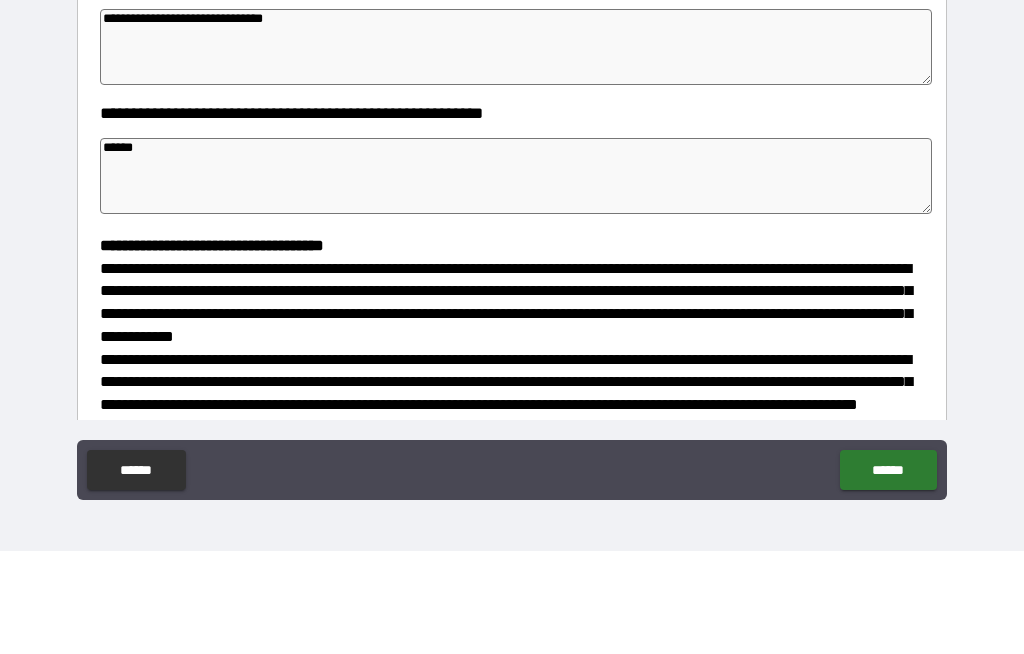 type on "*" 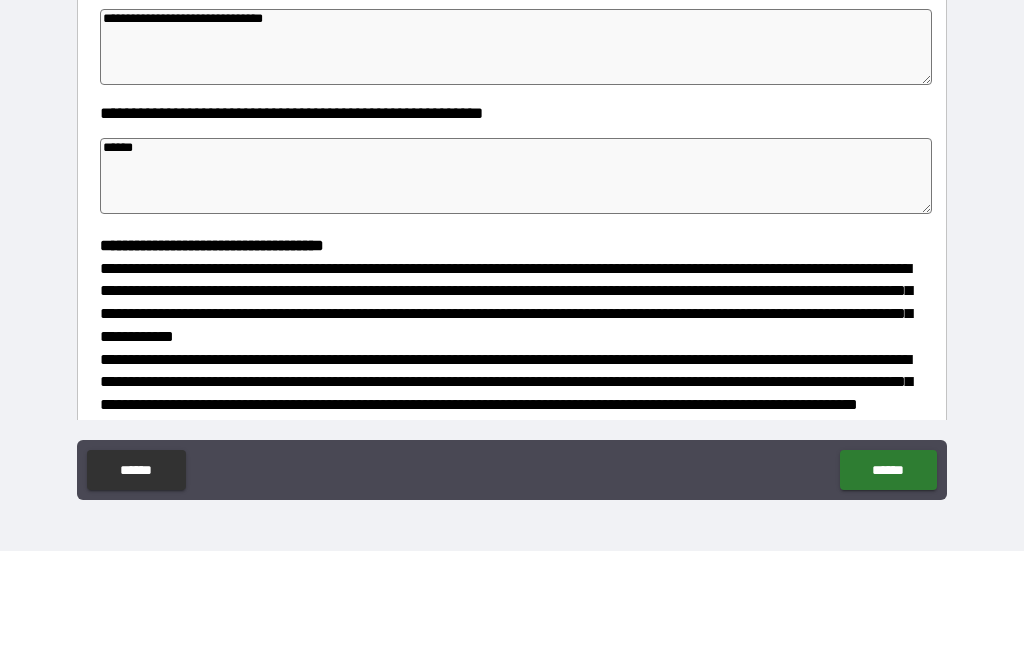 type on "*" 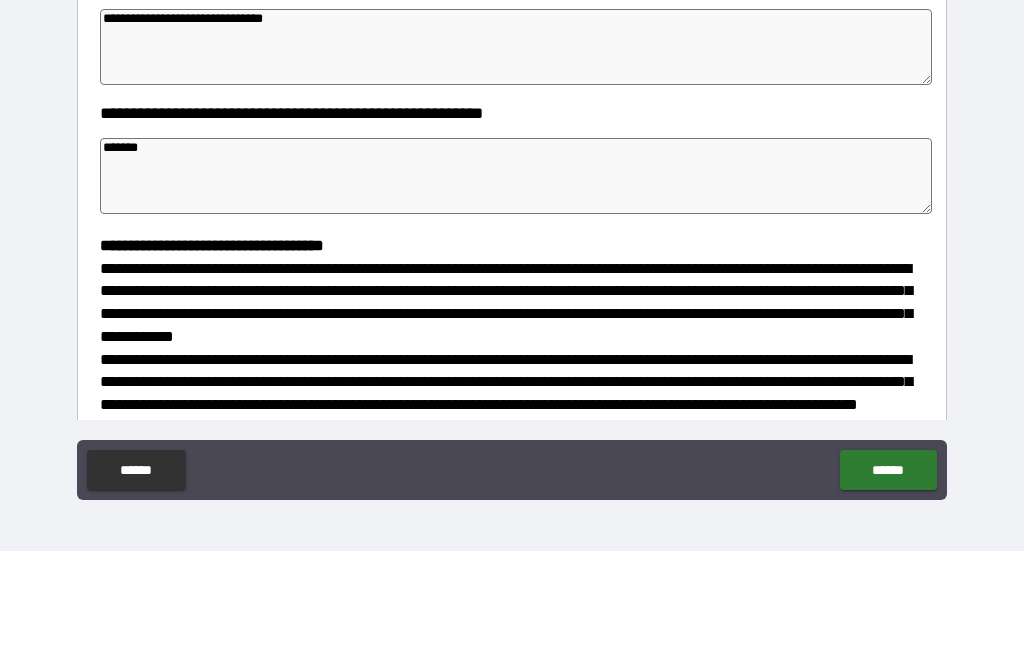 type on "*" 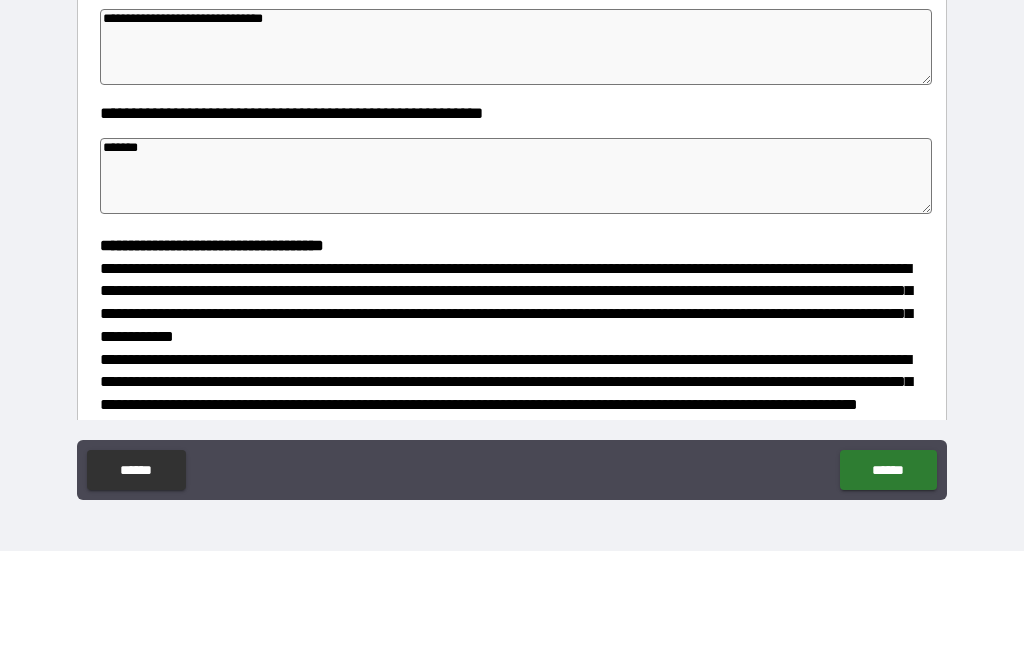 type on "*" 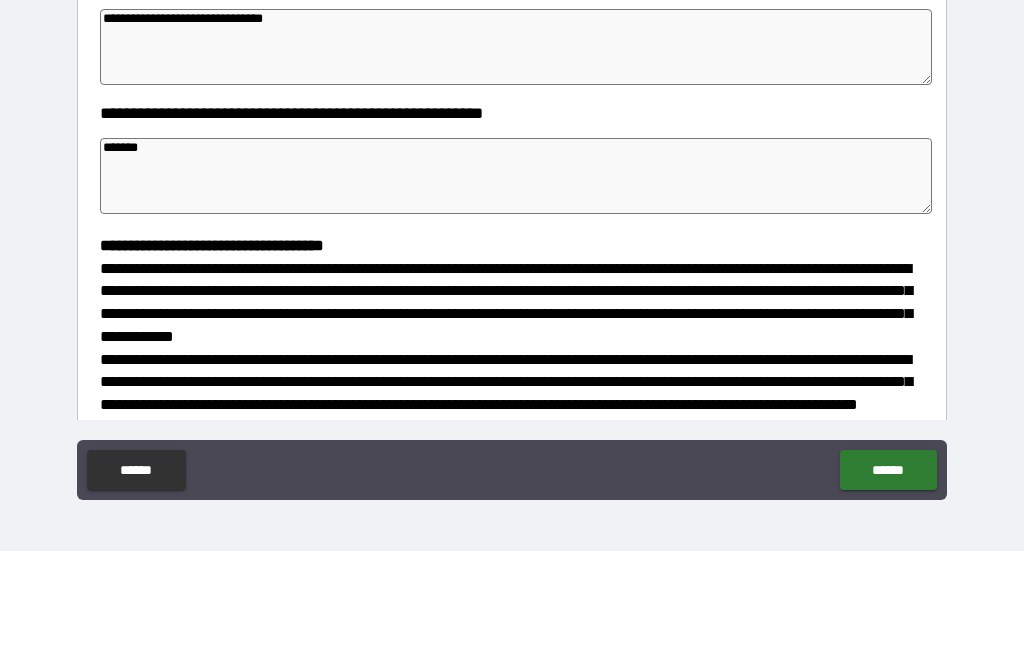 type on "*" 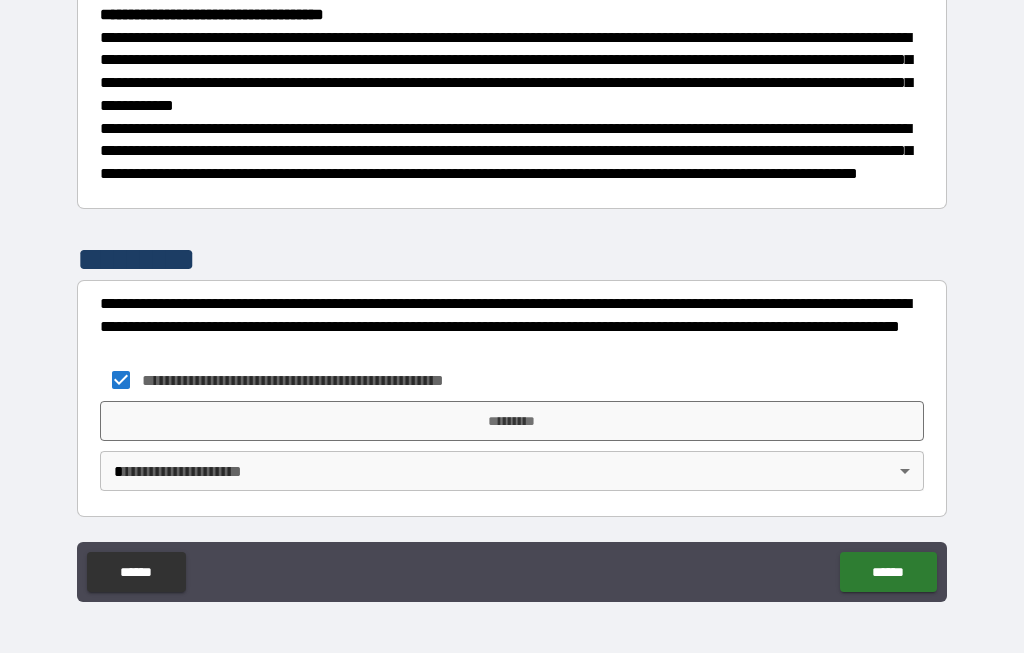 scroll, scrollTop: 572, scrollLeft: 0, axis: vertical 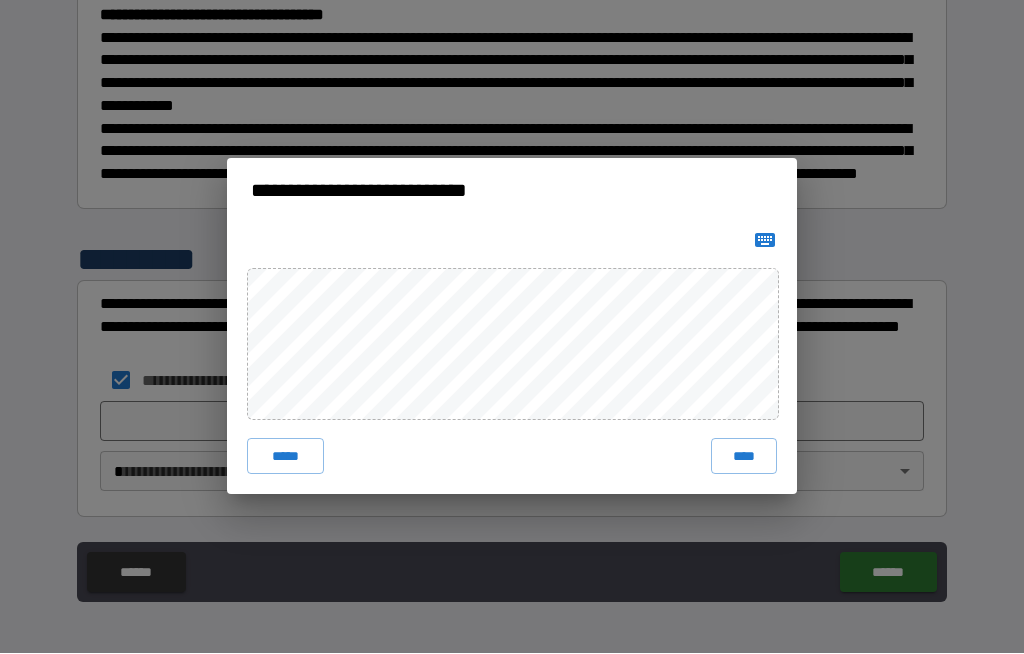 click on "****" at bounding box center [744, 457] 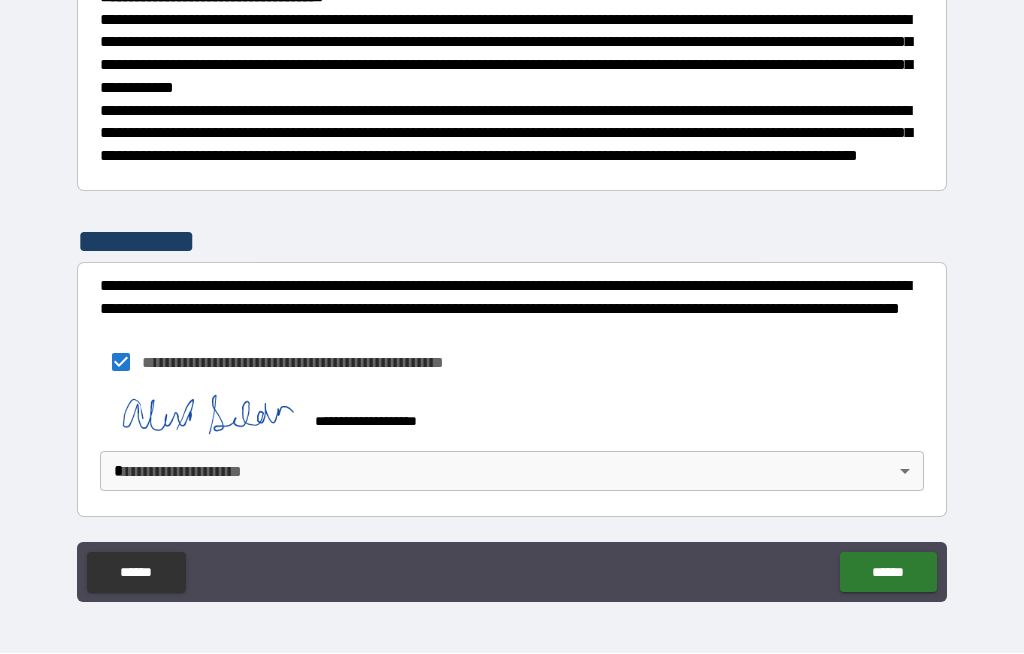 scroll, scrollTop: 589, scrollLeft: 0, axis: vertical 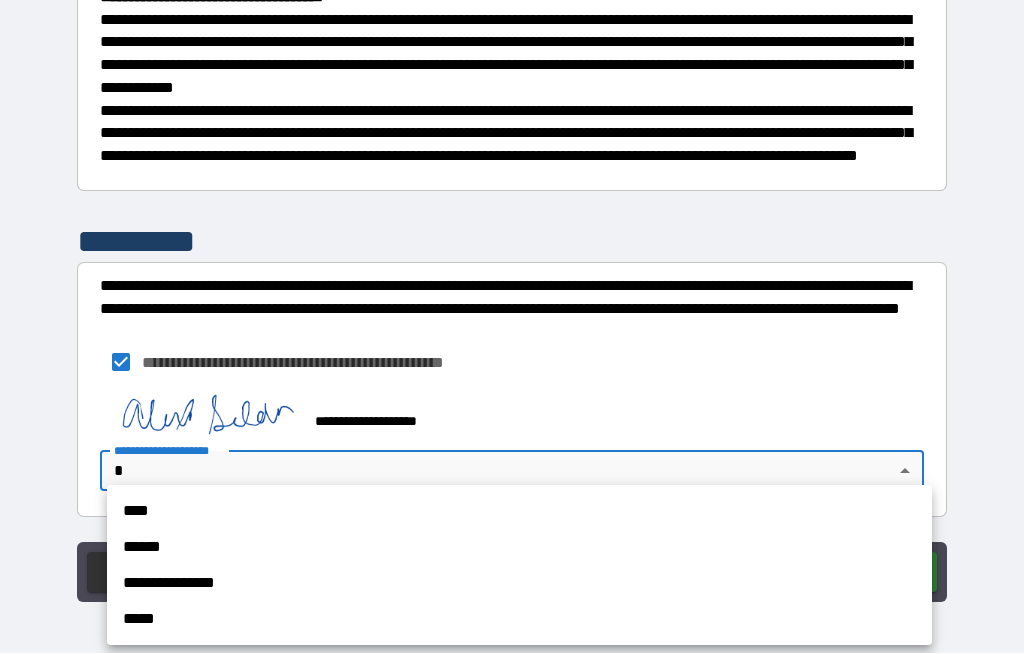 click on "****" at bounding box center [519, 512] 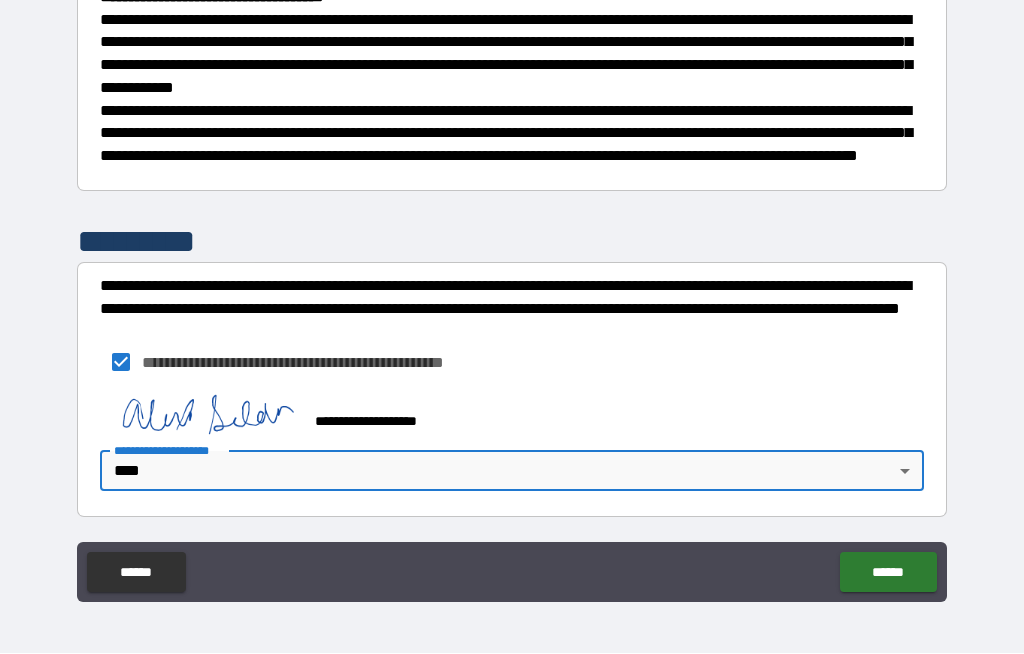 click on "******" at bounding box center (888, 573) 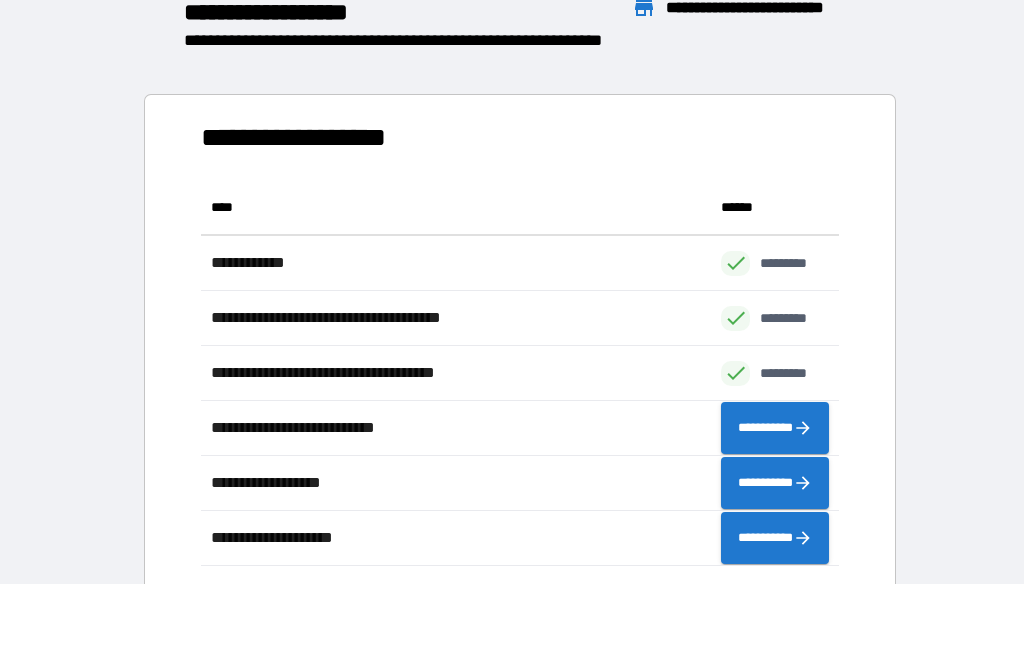 scroll, scrollTop: 1, scrollLeft: 1, axis: both 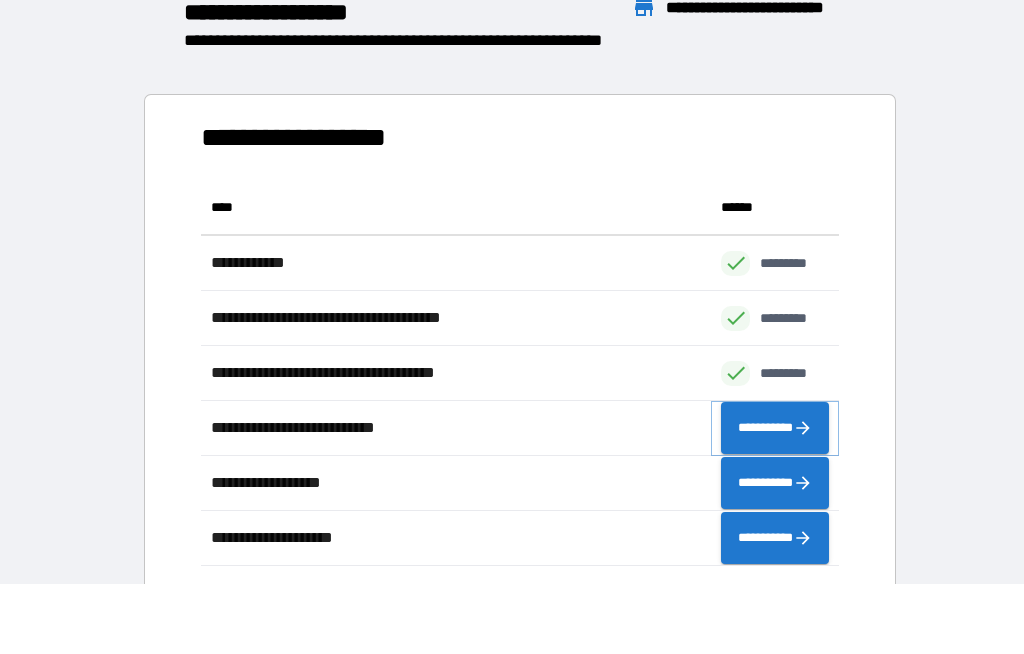 click 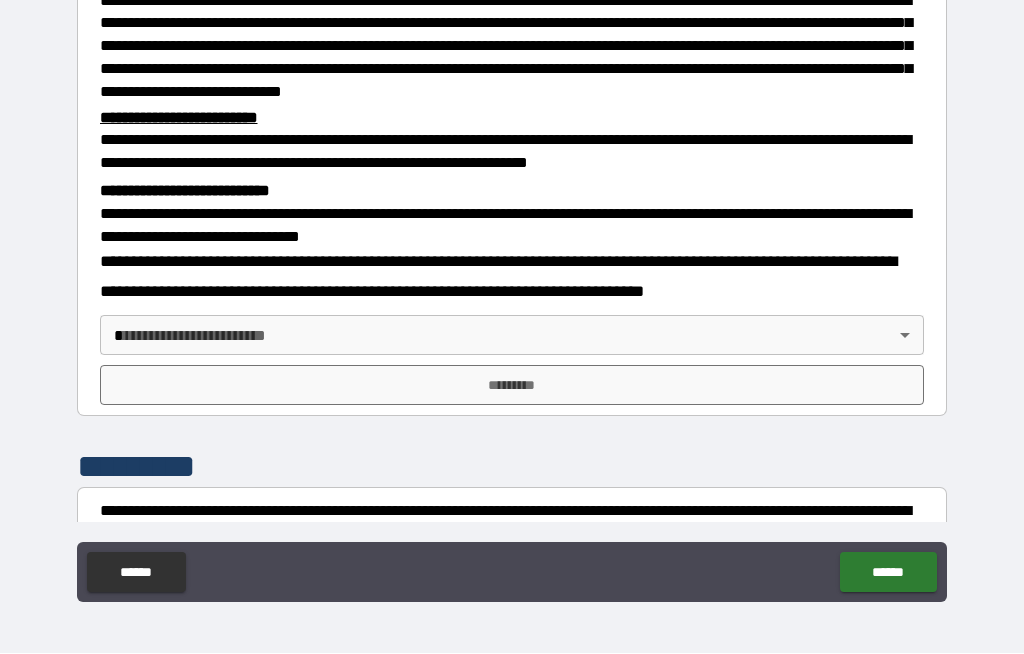 scroll, scrollTop: 478, scrollLeft: 0, axis: vertical 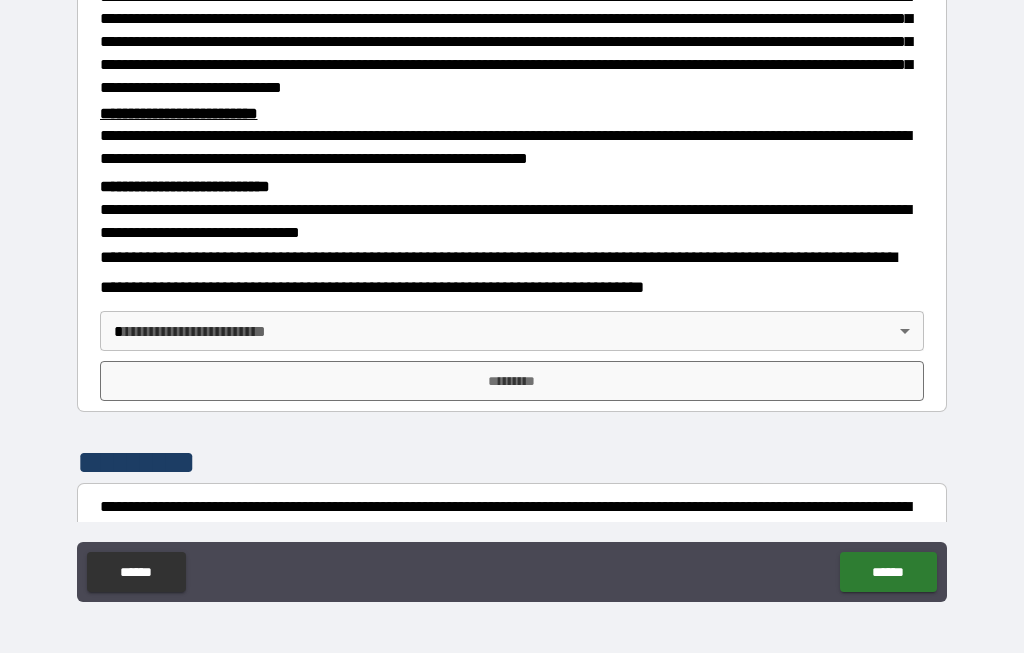 click on "**********" at bounding box center [512, 292] 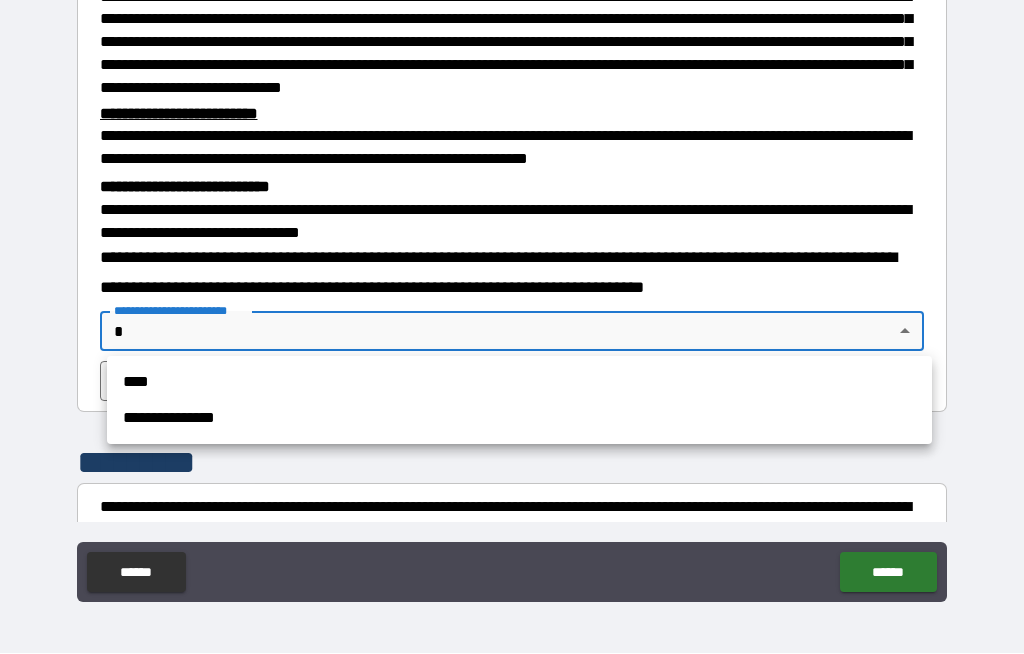 click on "****" at bounding box center (519, 383) 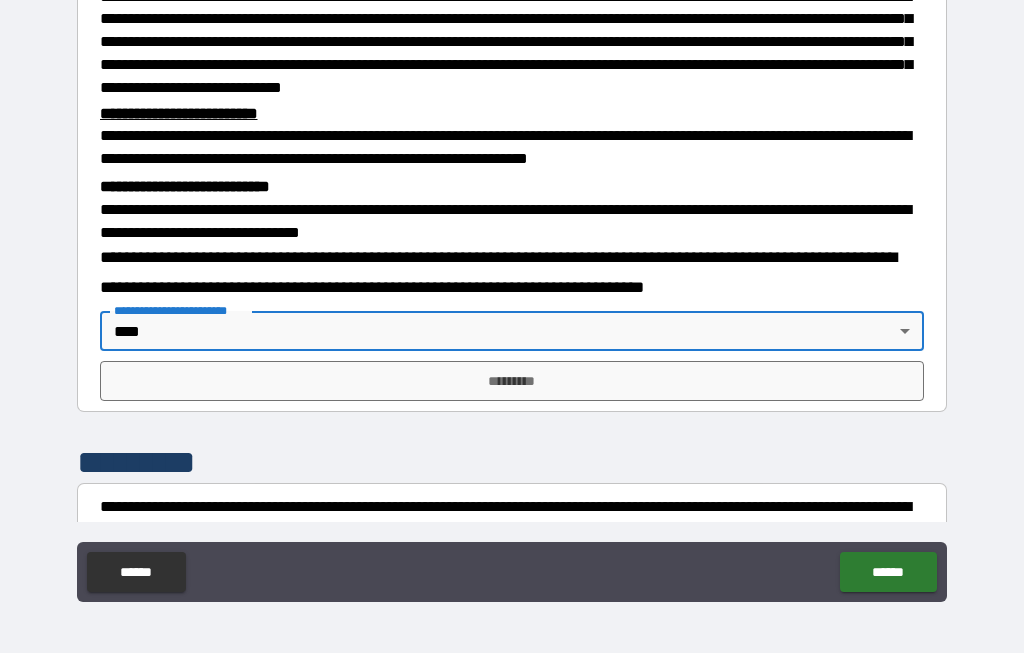 click on "*********" at bounding box center [512, 382] 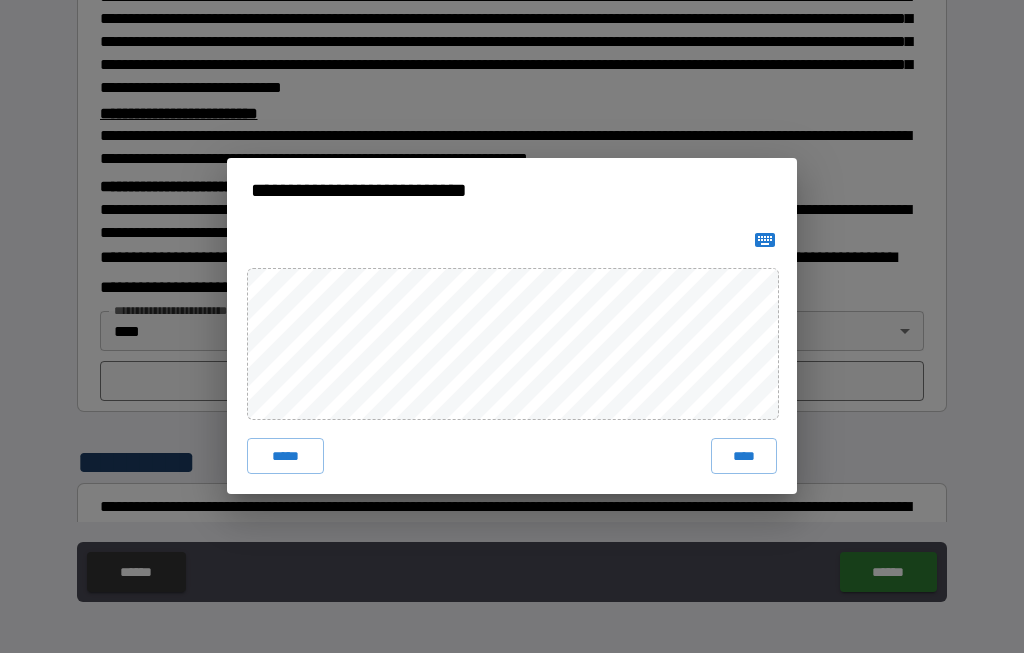 click on "****" at bounding box center (744, 457) 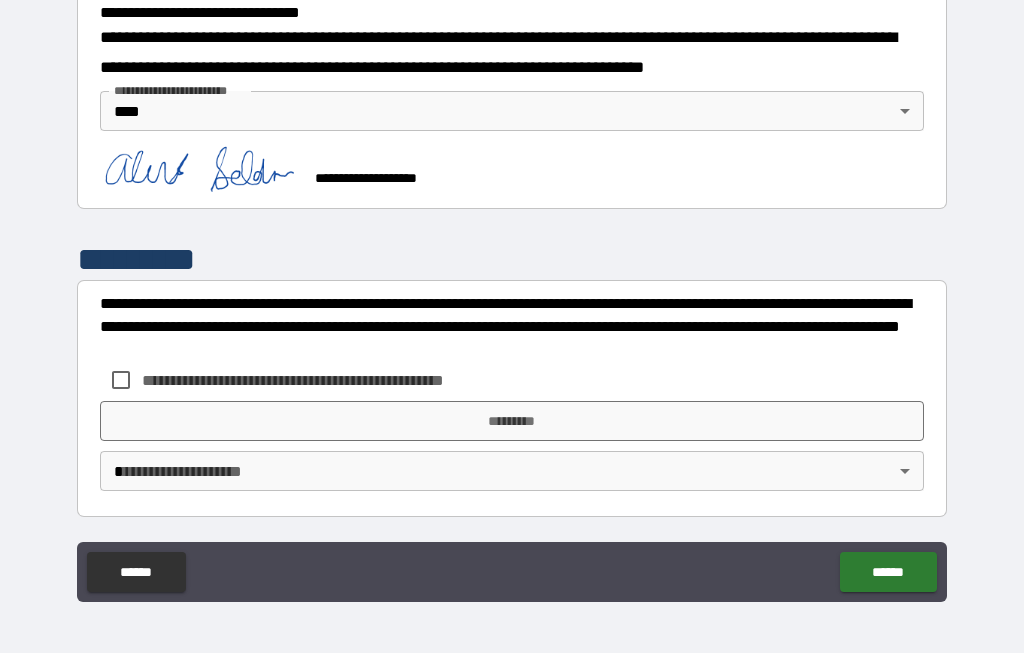 scroll, scrollTop: 696, scrollLeft: 0, axis: vertical 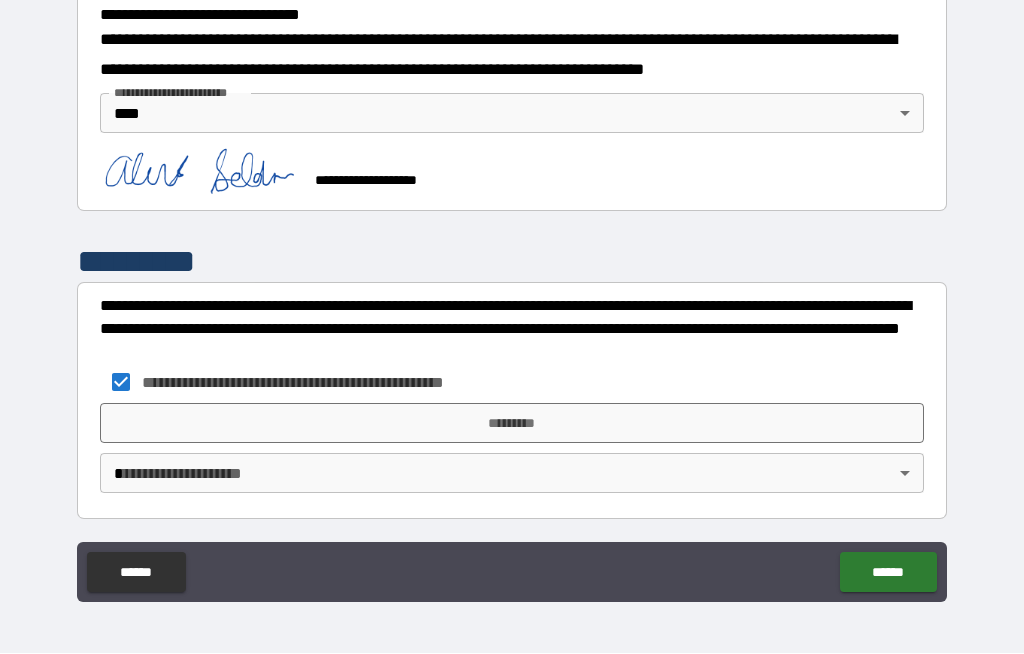 click on "*********" at bounding box center [512, 424] 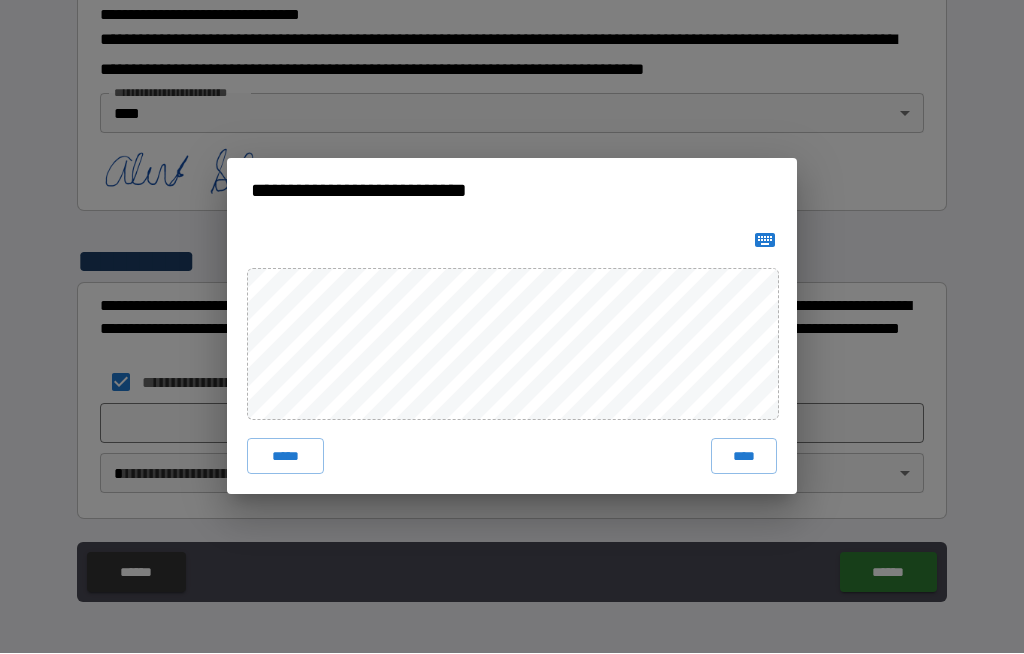 click on "****" at bounding box center (744, 457) 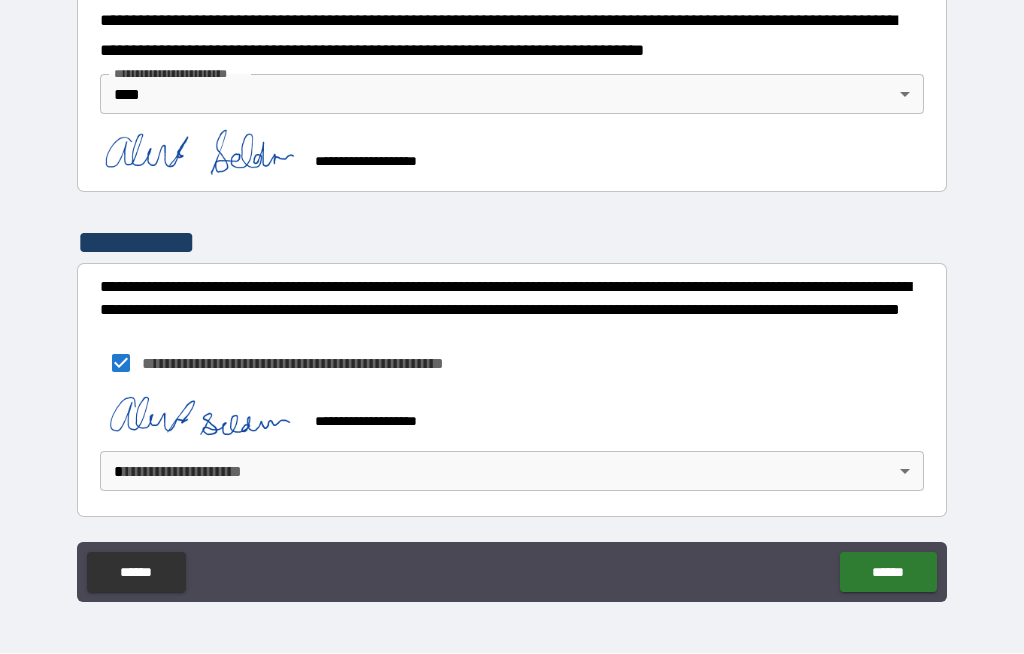 click on "******" at bounding box center (888, 573) 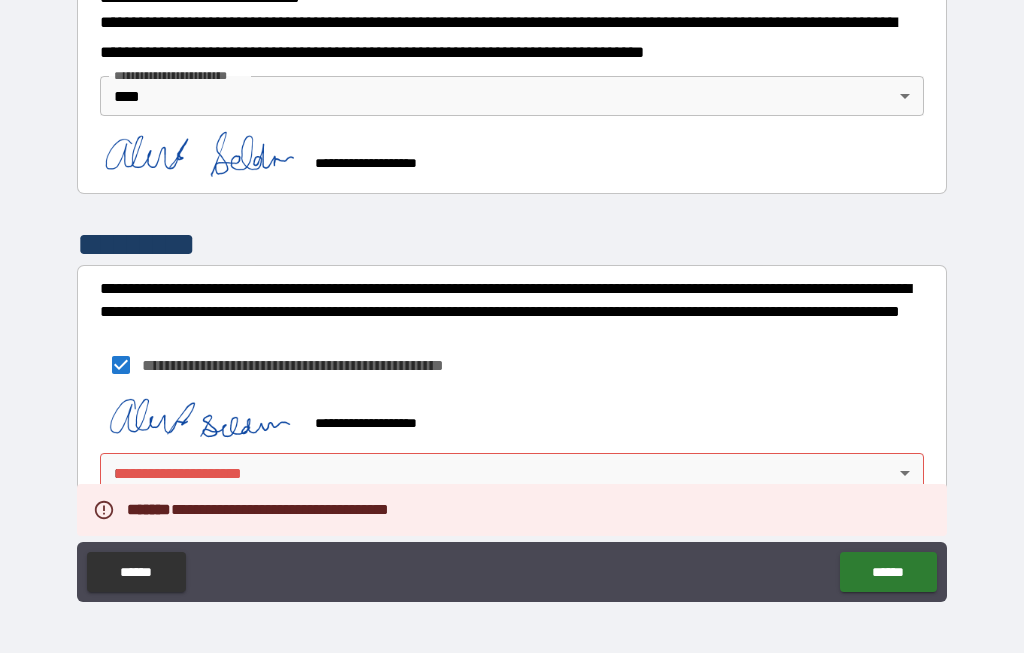 scroll, scrollTop: 713, scrollLeft: 0, axis: vertical 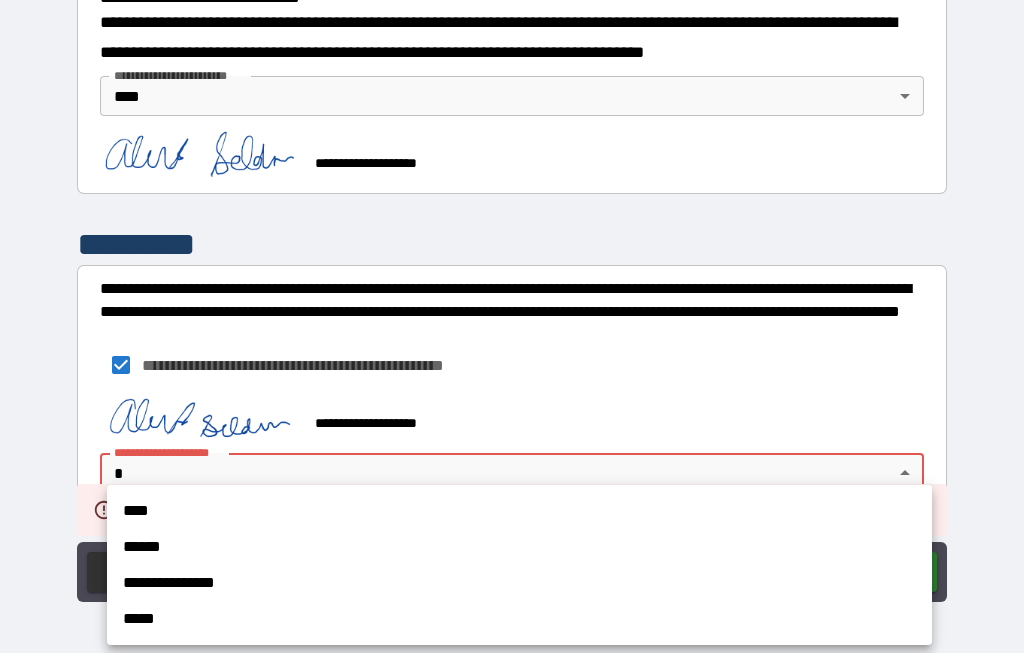 click on "****" at bounding box center (519, 512) 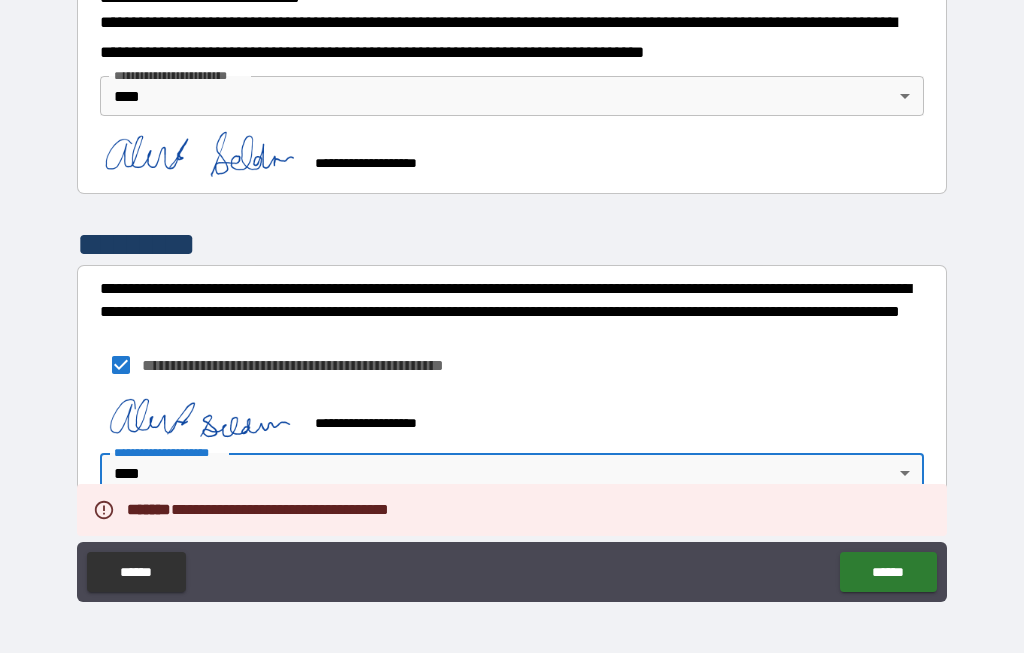 click on "******" at bounding box center (888, 573) 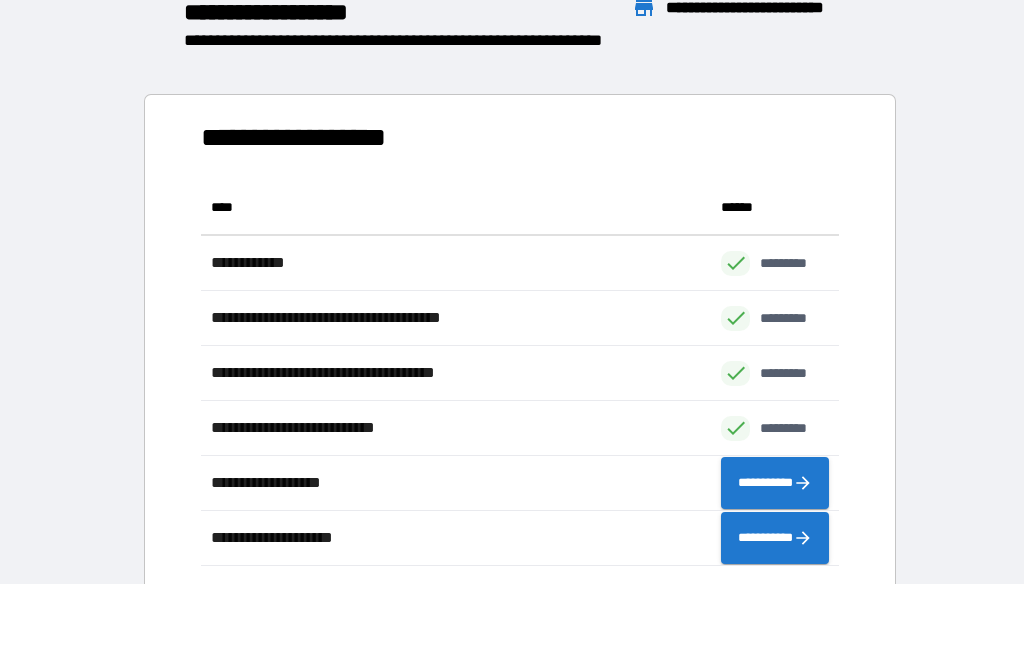 scroll, scrollTop: 1, scrollLeft: 1, axis: both 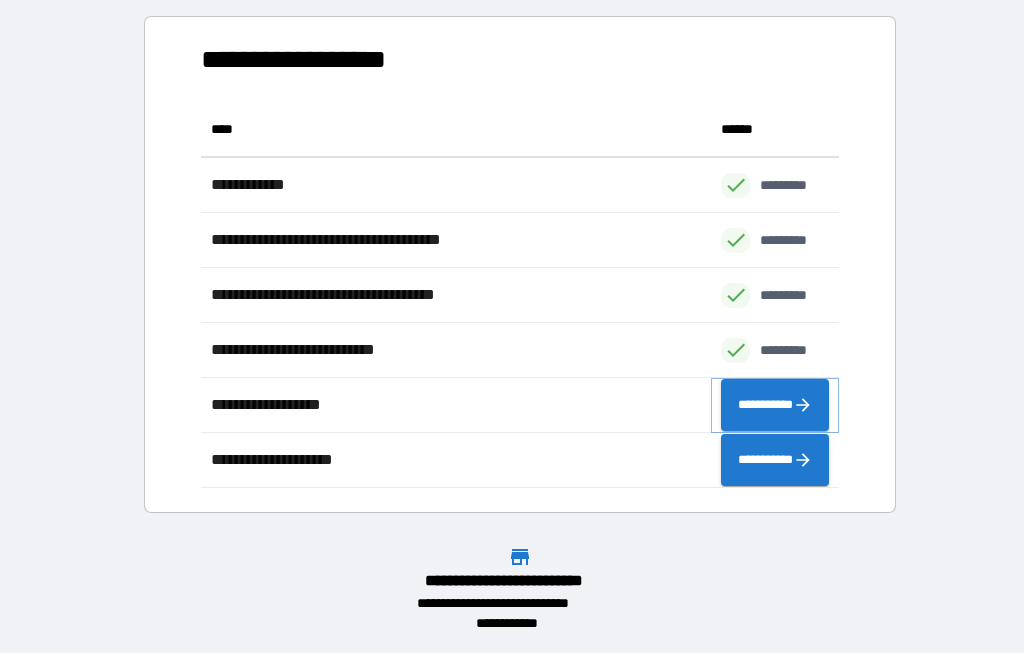 click 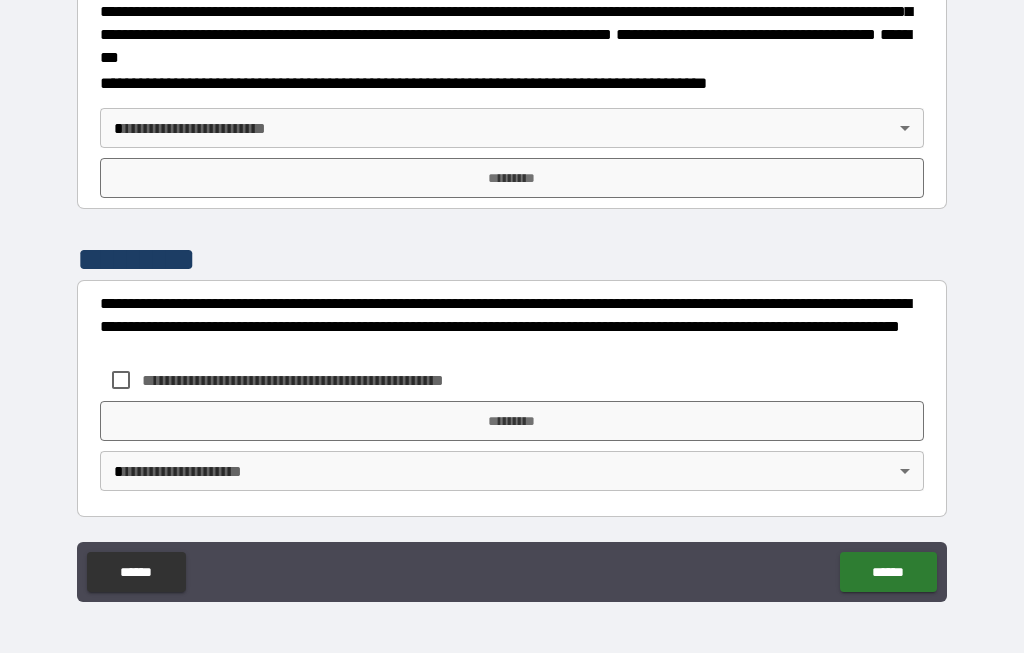 scroll, scrollTop: 2327, scrollLeft: 0, axis: vertical 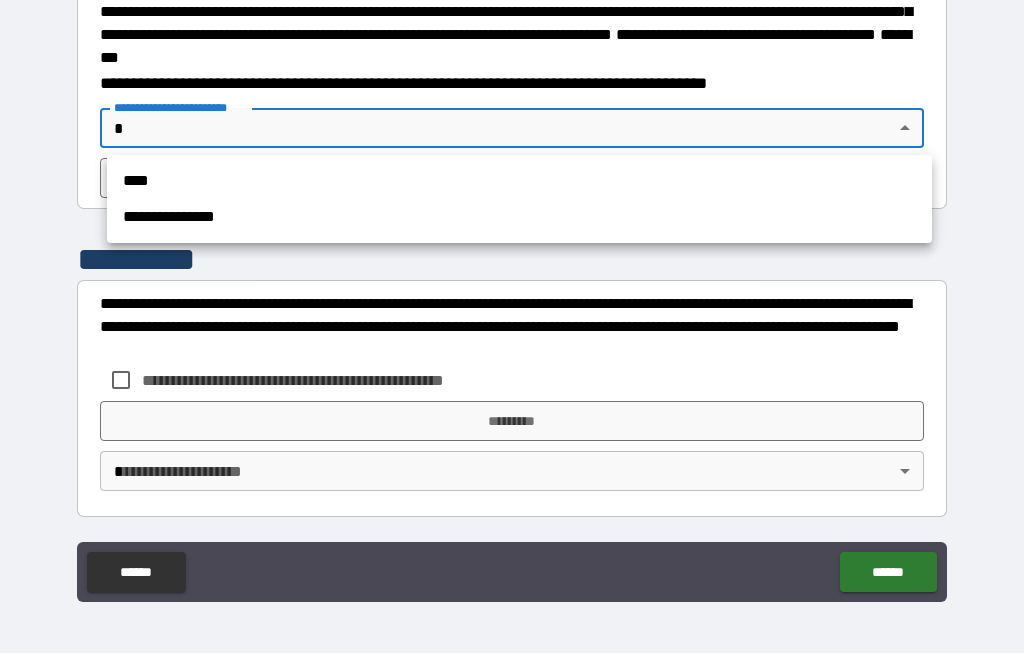 click on "****" at bounding box center (519, 182) 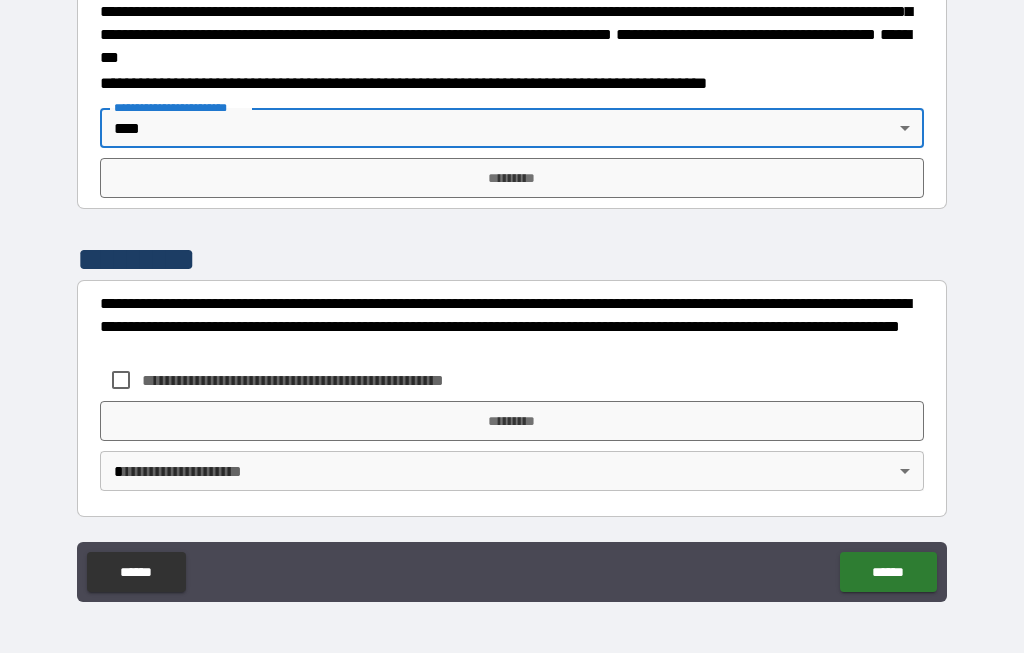 click on "*********" at bounding box center (512, 179) 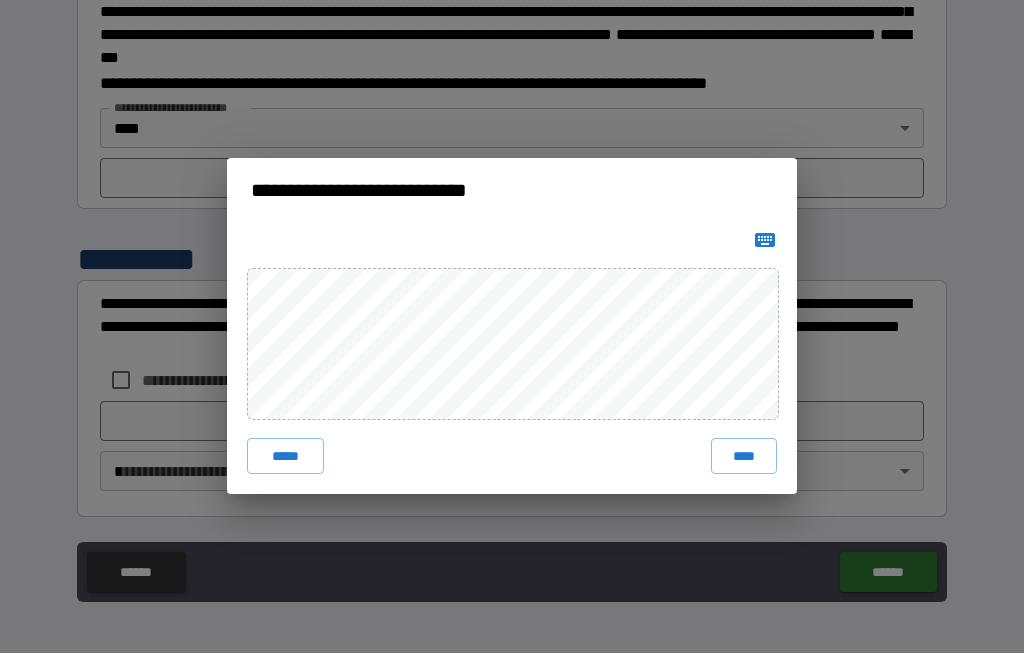 click on "****" at bounding box center (744, 457) 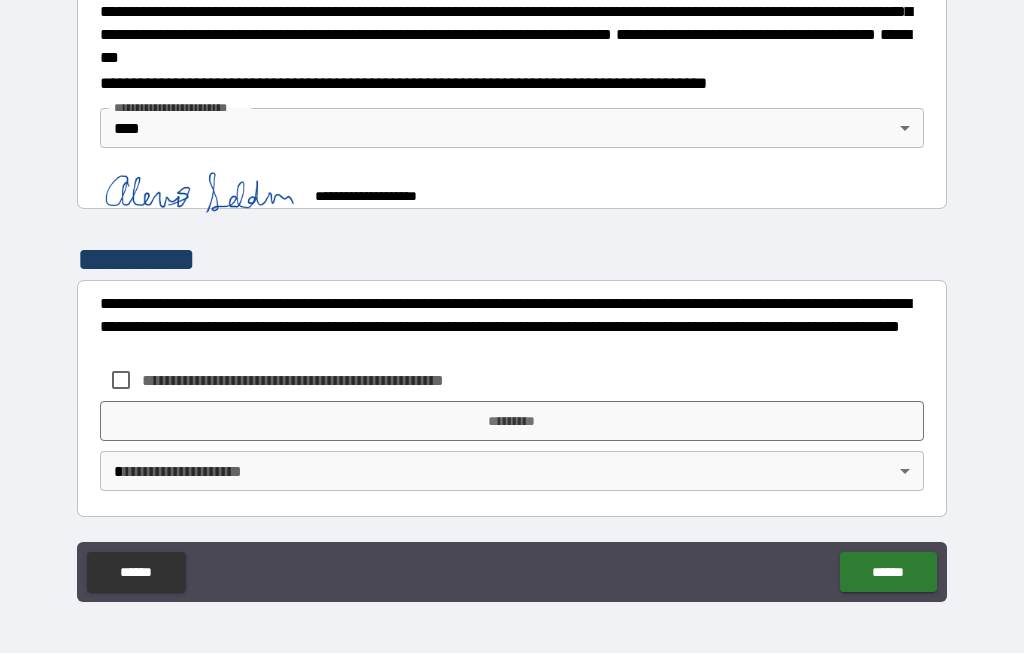 scroll, scrollTop: 2317, scrollLeft: 0, axis: vertical 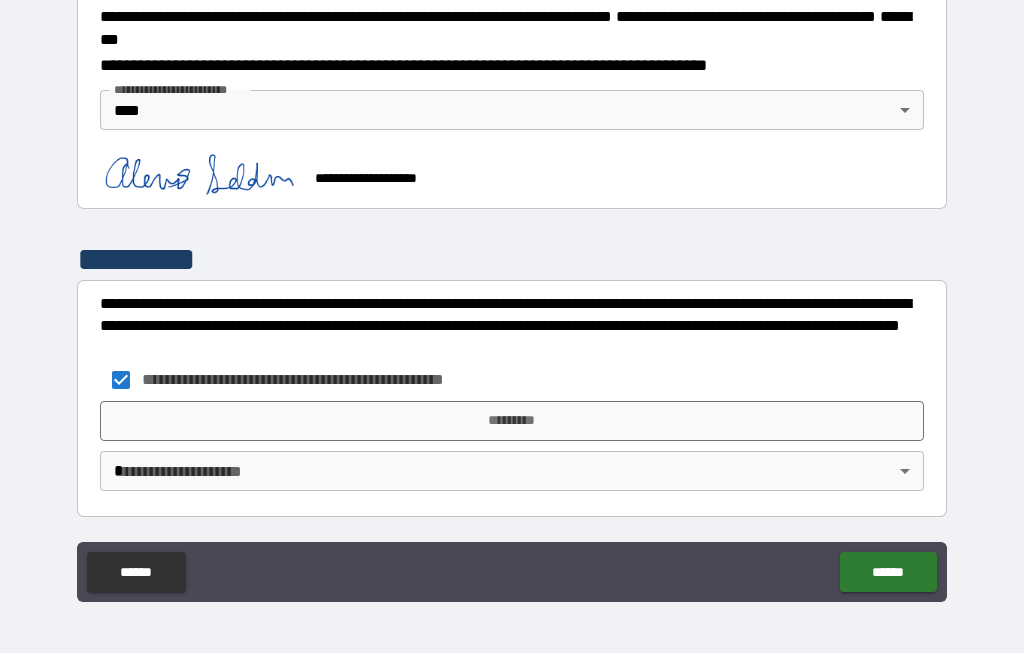 click on "*********" at bounding box center [512, 422] 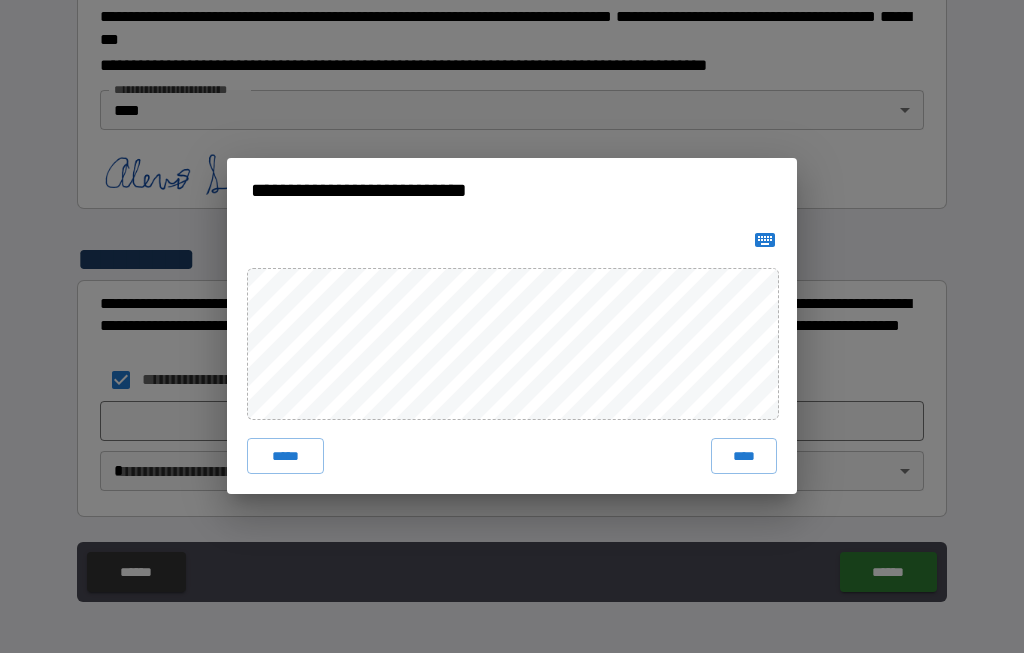 click on "****" at bounding box center [744, 457] 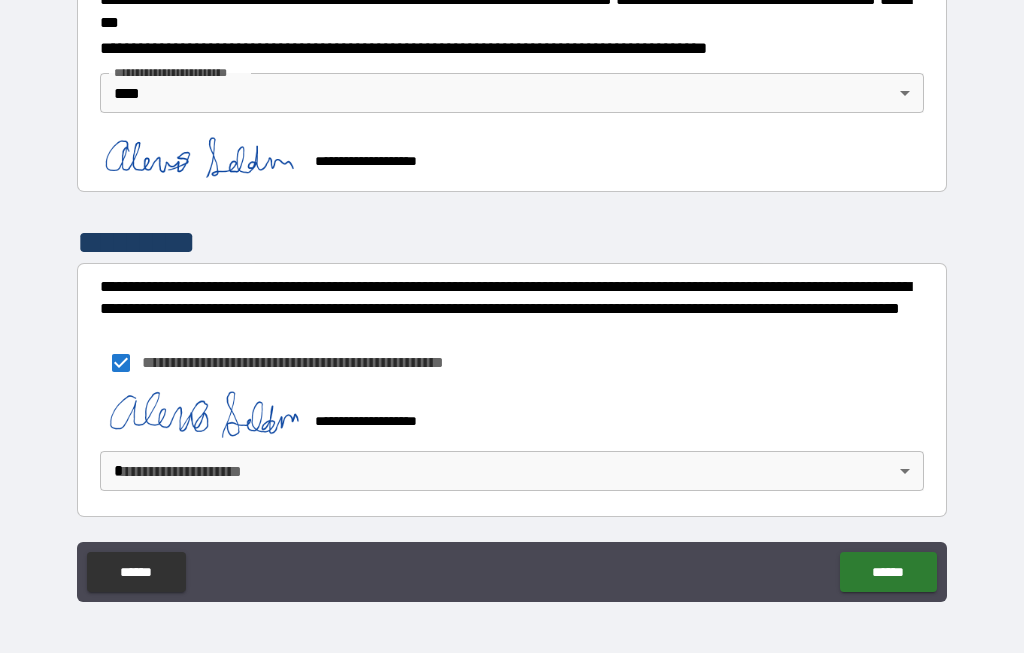 scroll, scrollTop: 2361, scrollLeft: 0, axis: vertical 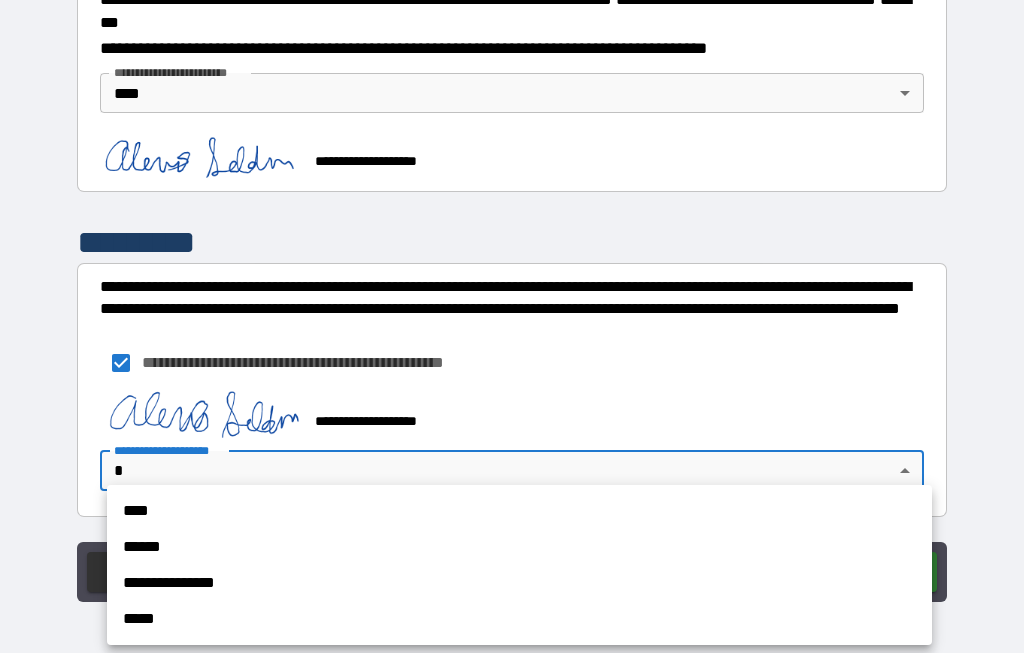 click on "****" at bounding box center (519, 512) 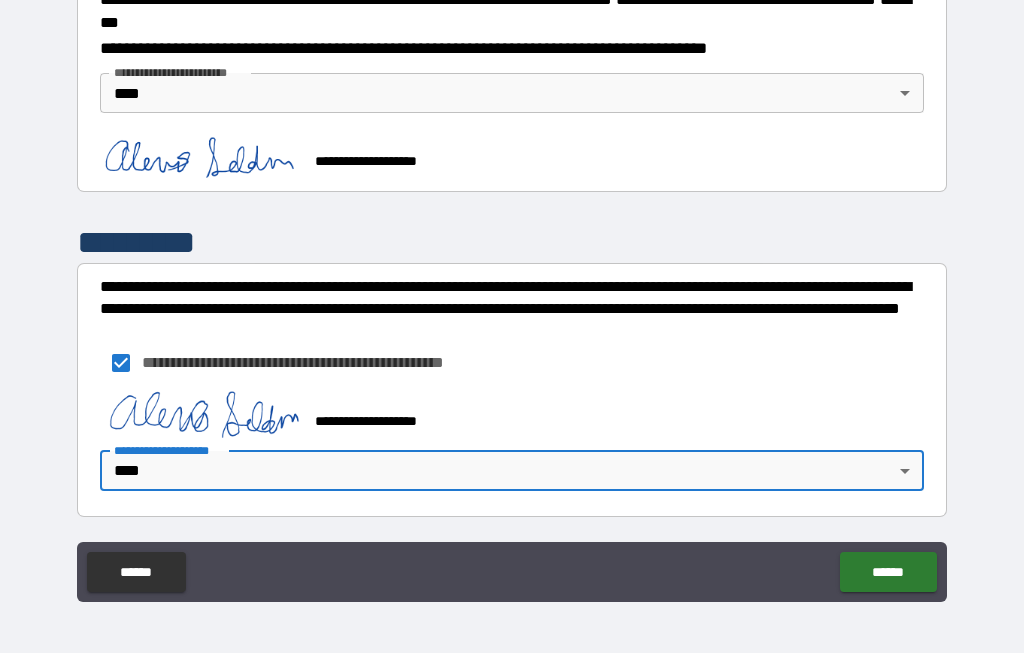 click on "******" at bounding box center (888, 573) 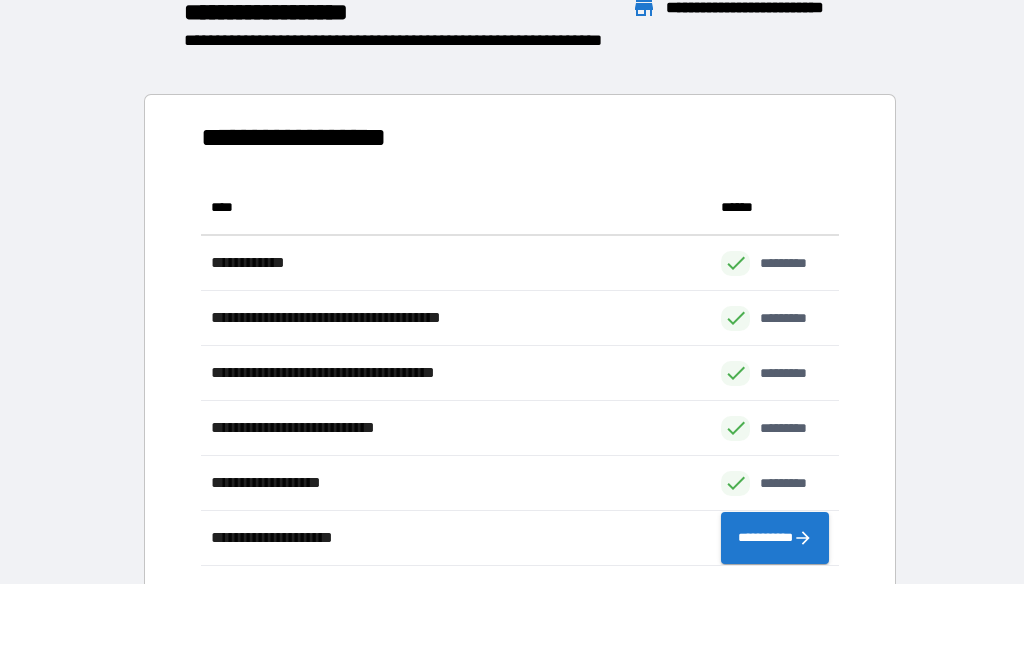 scroll, scrollTop: 1, scrollLeft: 1, axis: both 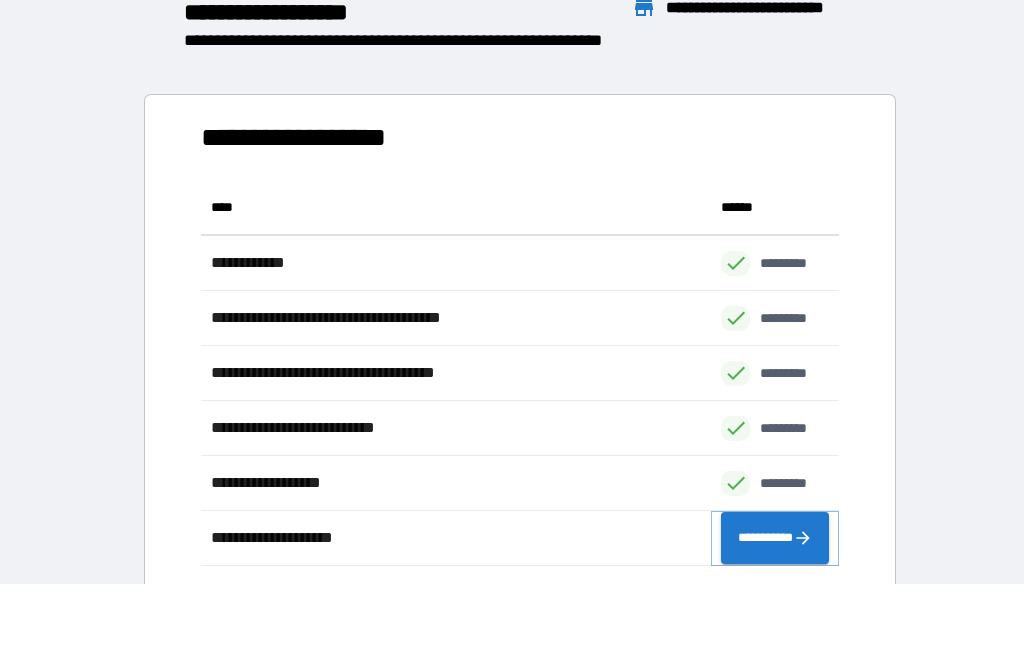 click on "**********" at bounding box center (775, 539) 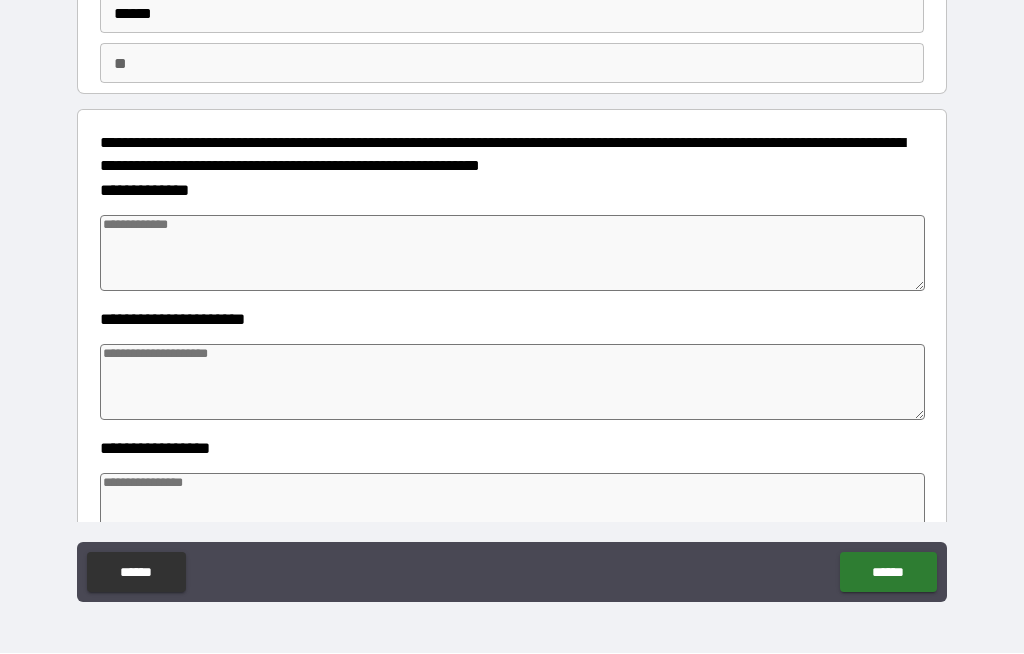 scroll, scrollTop: 134, scrollLeft: 0, axis: vertical 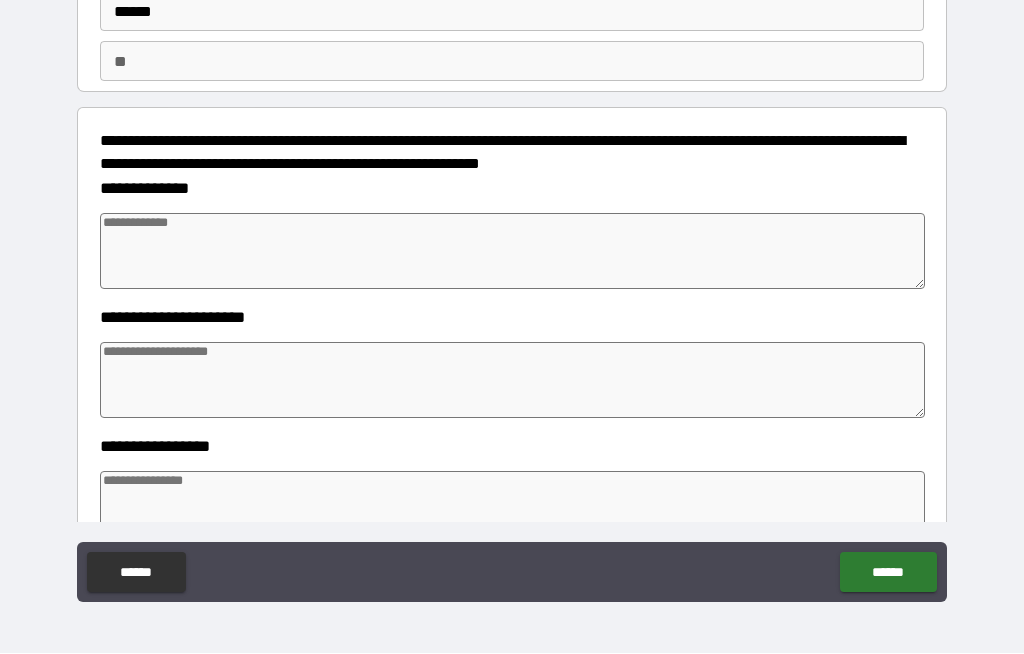 click at bounding box center (513, 252) 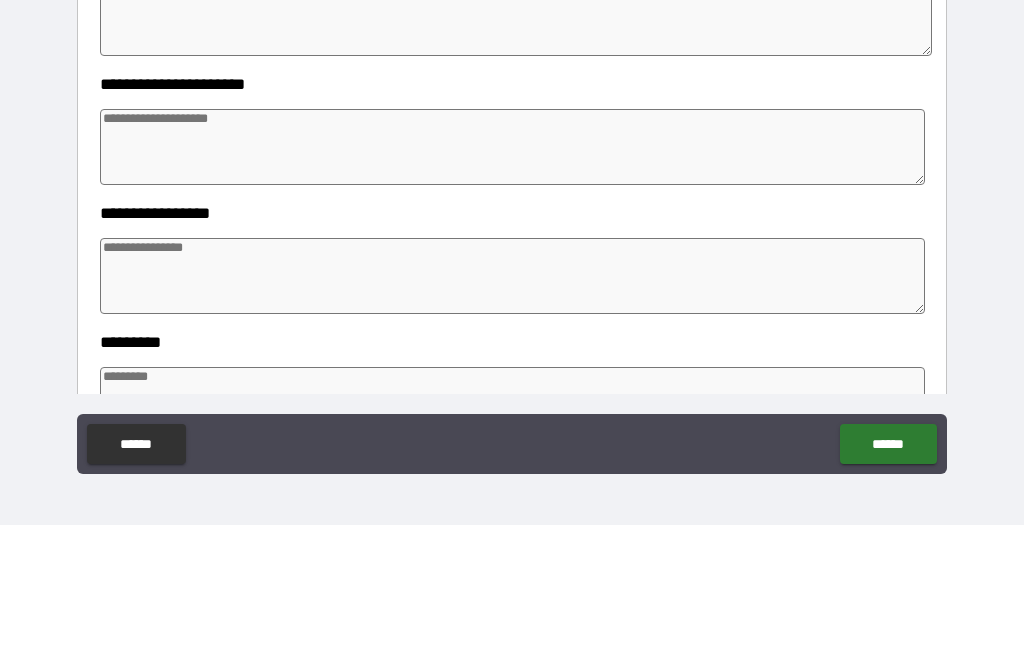 scroll, scrollTop: 238, scrollLeft: 0, axis: vertical 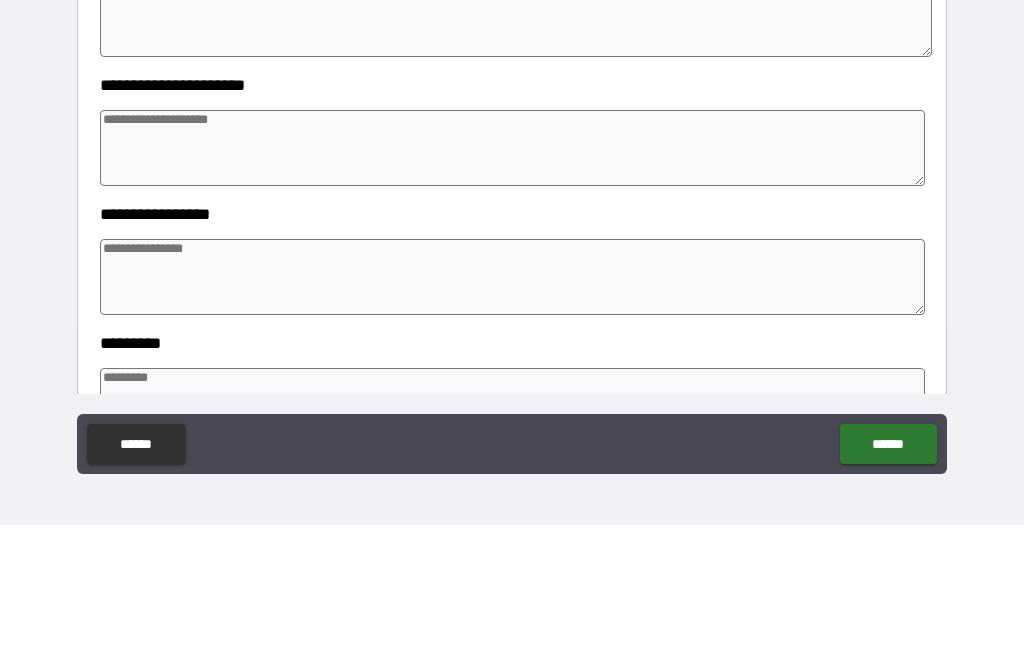 click at bounding box center (513, 277) 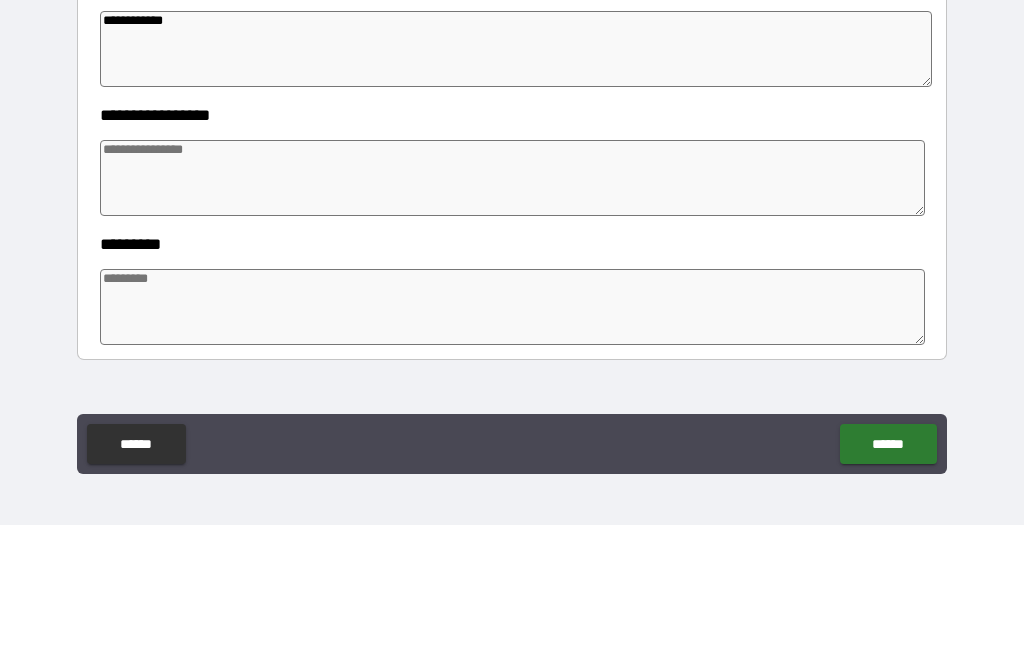 scroll, scrollTop: 339, scrollLeft: 0, axis: vertical 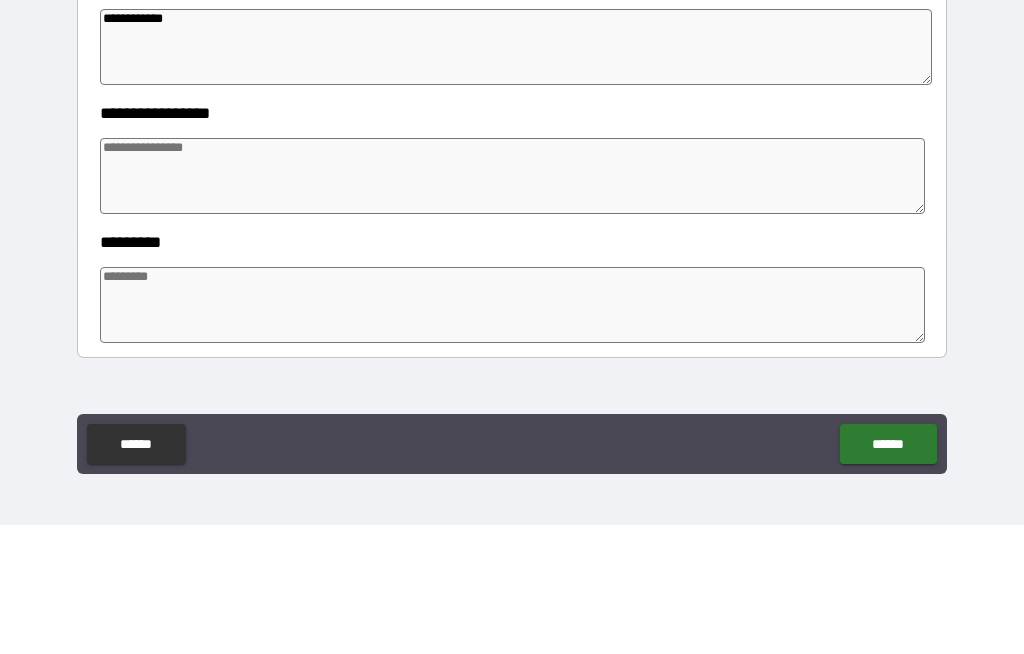 click at bounding box center [513, 305] 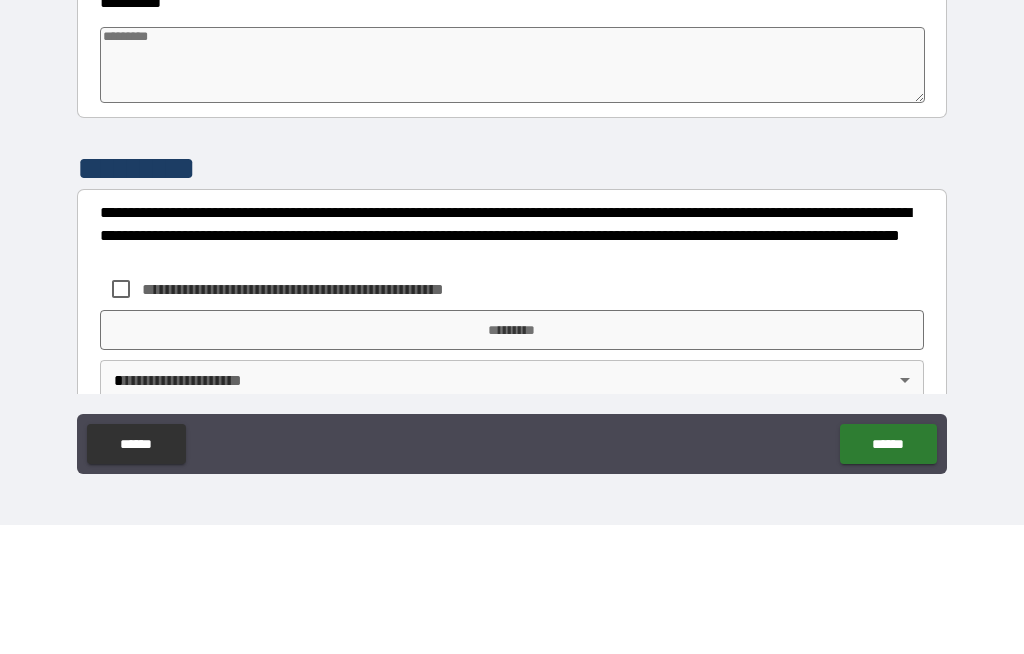 scroll, scrollTop: 594, scrollLeft: 0, axis: vertical 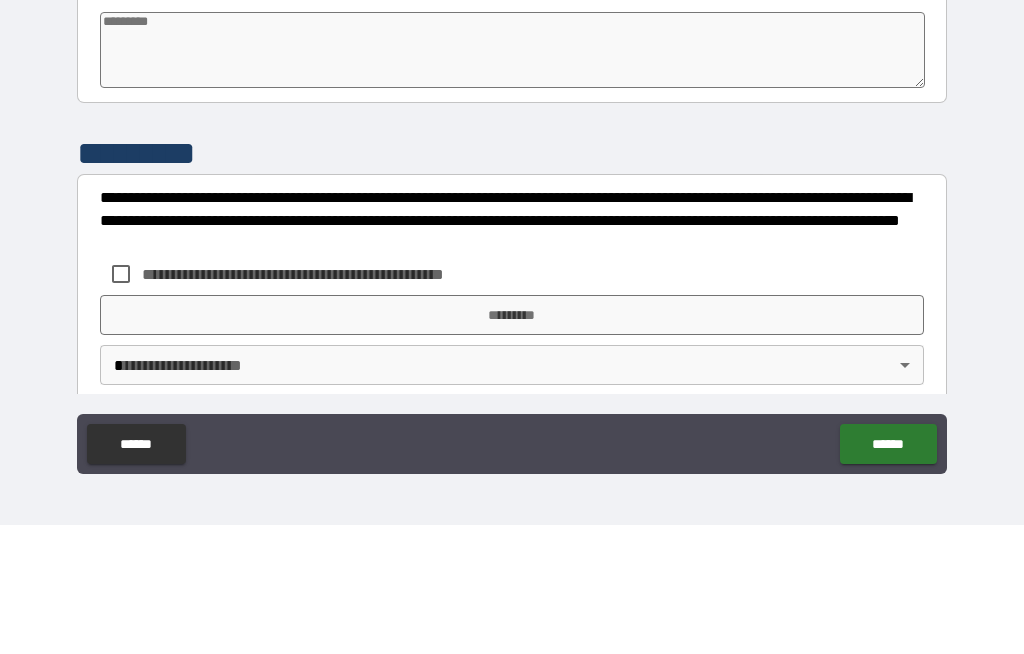 click at bounding box center [513, 179] 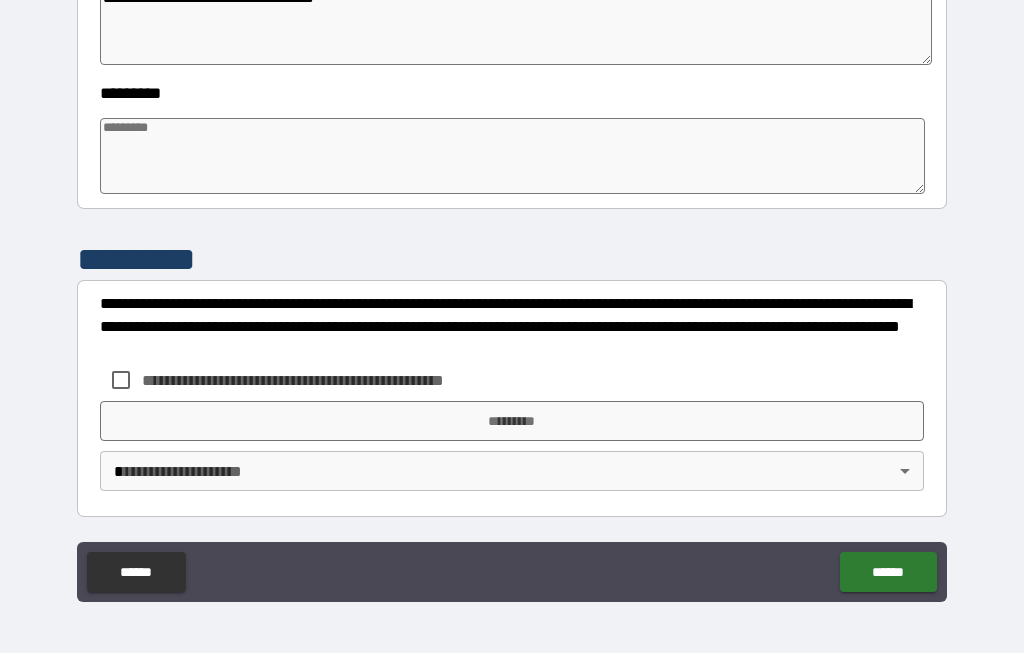 scroll, scrollTop: 616, scrollLeft: 0, axis: vertical 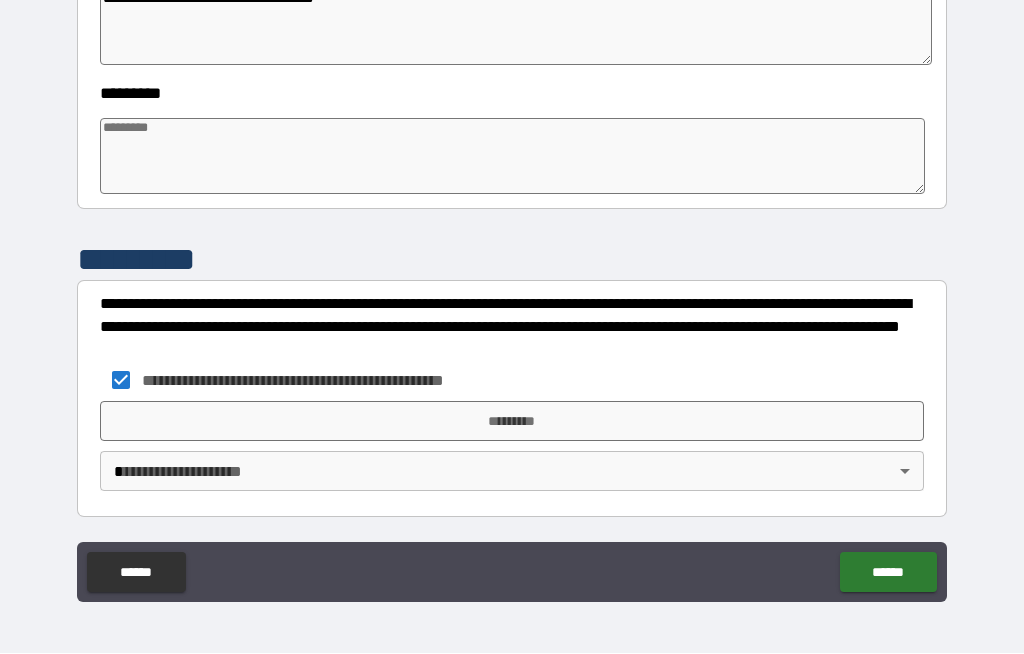 click on "*********" at bounding box center (512, 422) 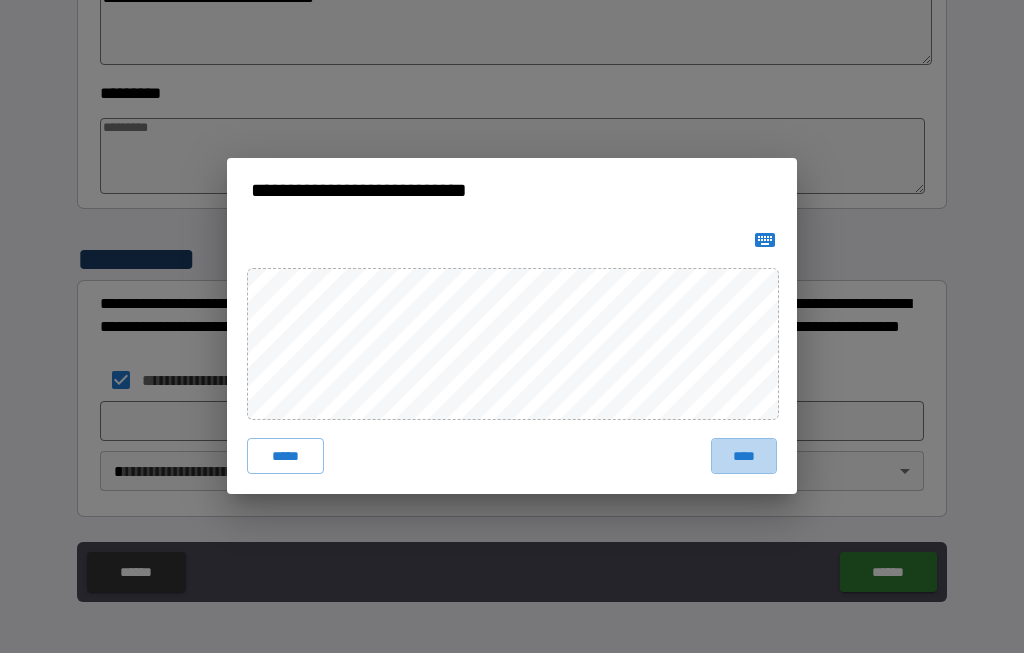 click on "****" at bounding box center [744, 457] 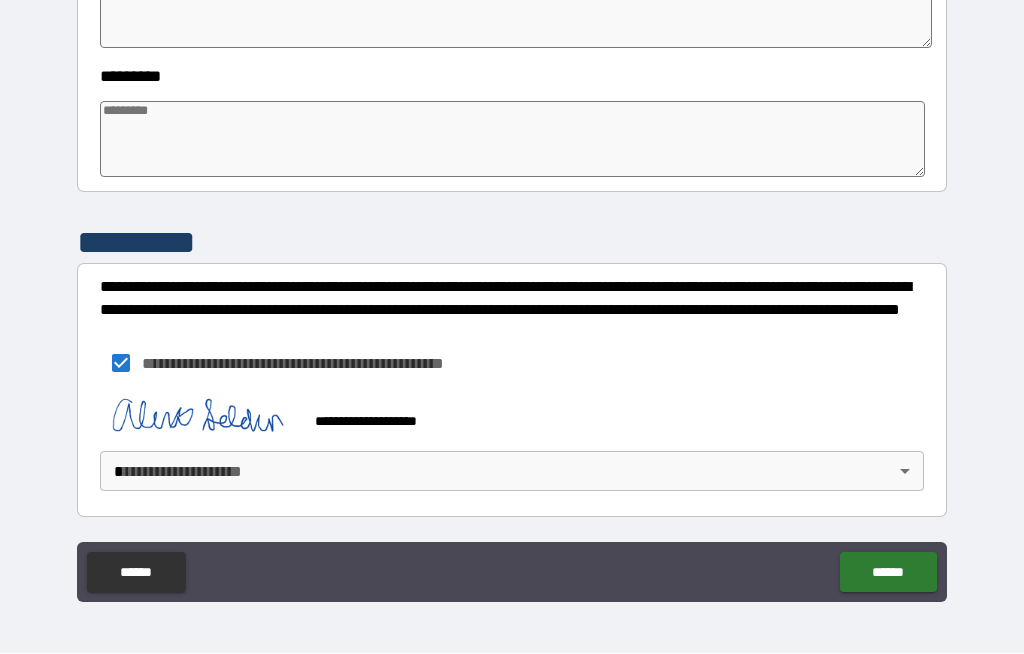 scroll, scrollTop: 633, scrollLeft: 0, axis: vertical 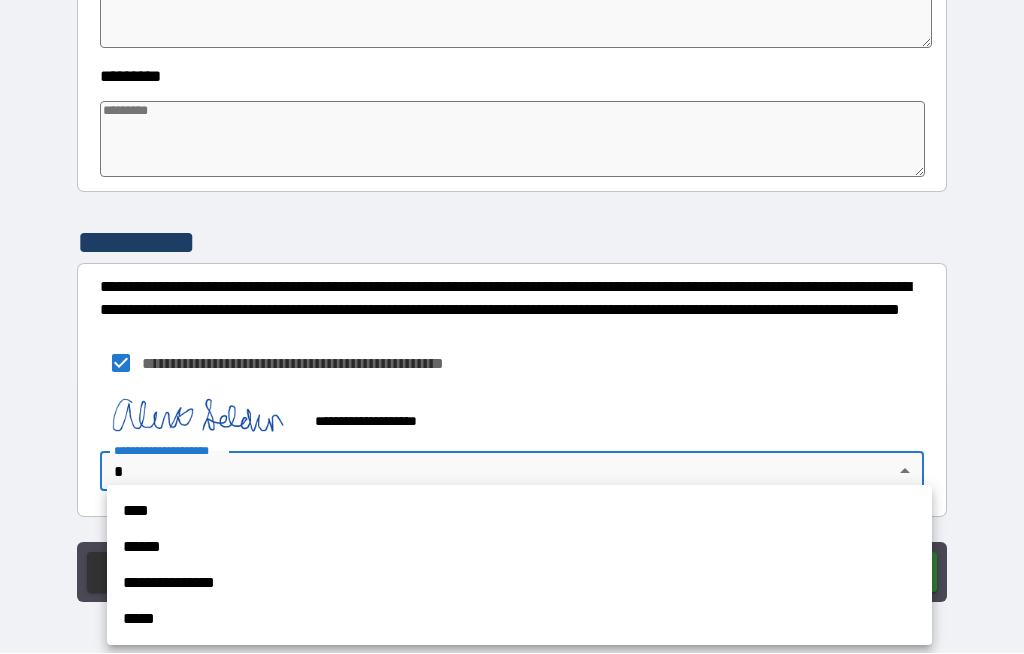 click on "****" at bounding box center (519, 512) 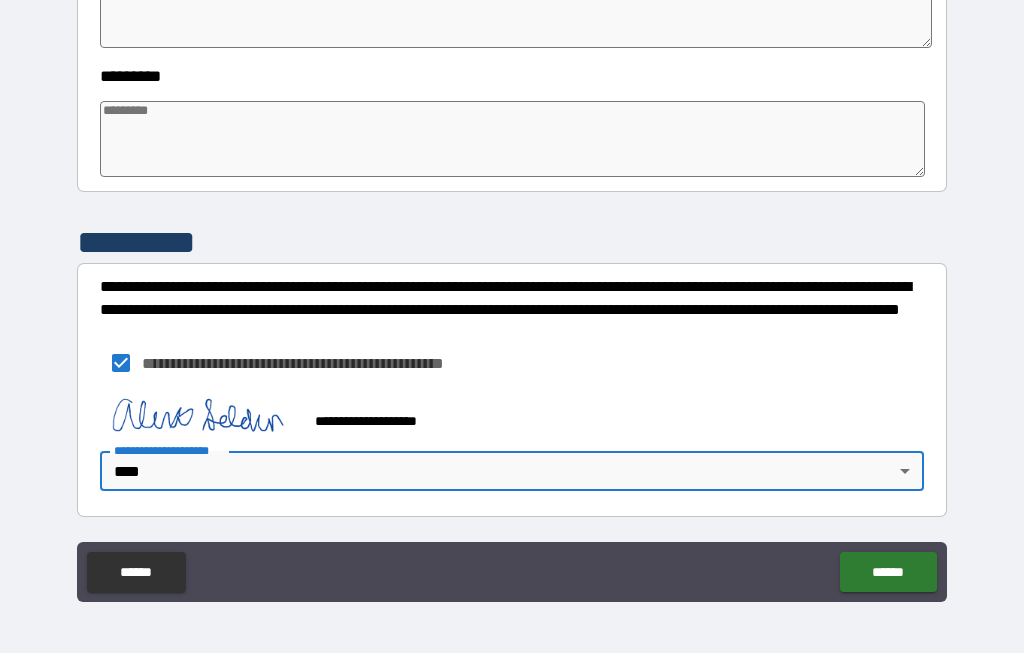 click on "******" at bounding box center [888, 573] 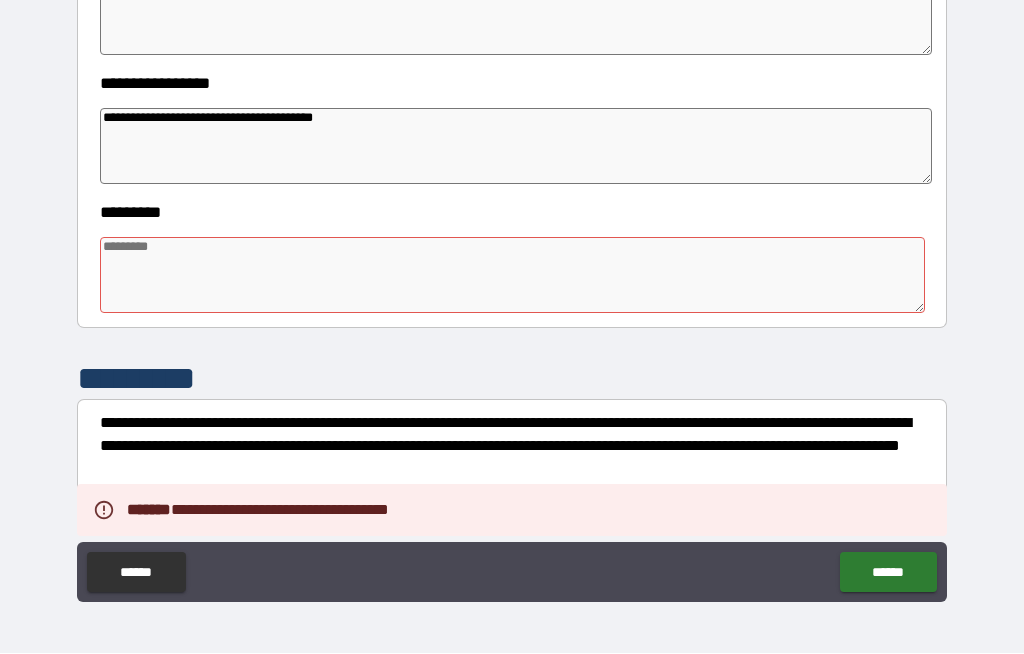 scroll, scrollTop: 496, scrollLeft: 0, axis: vertical 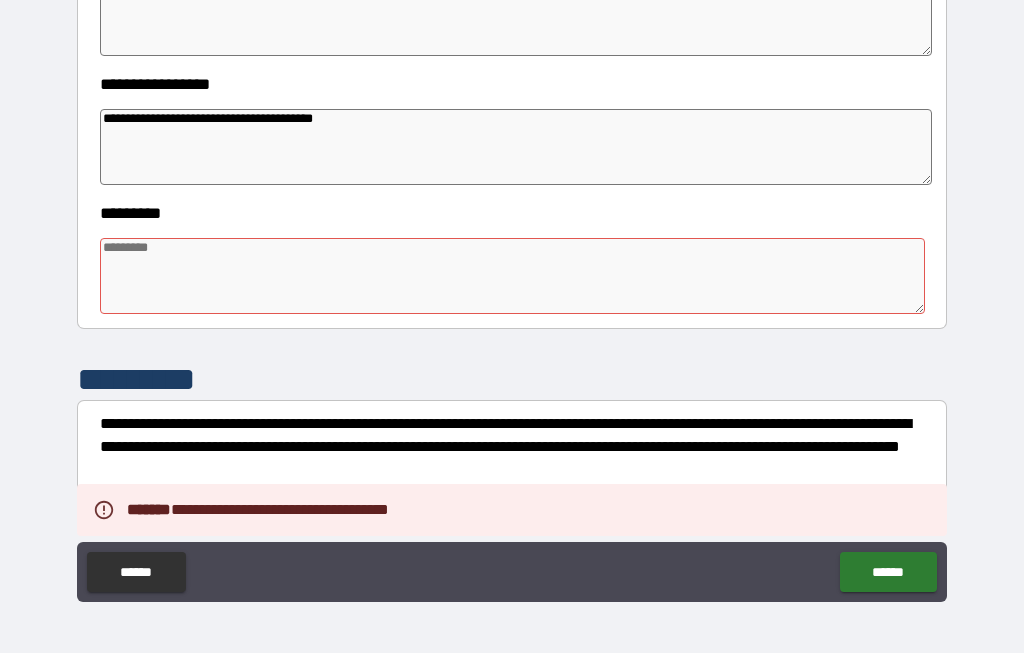 click at bounding box center [513, 277] 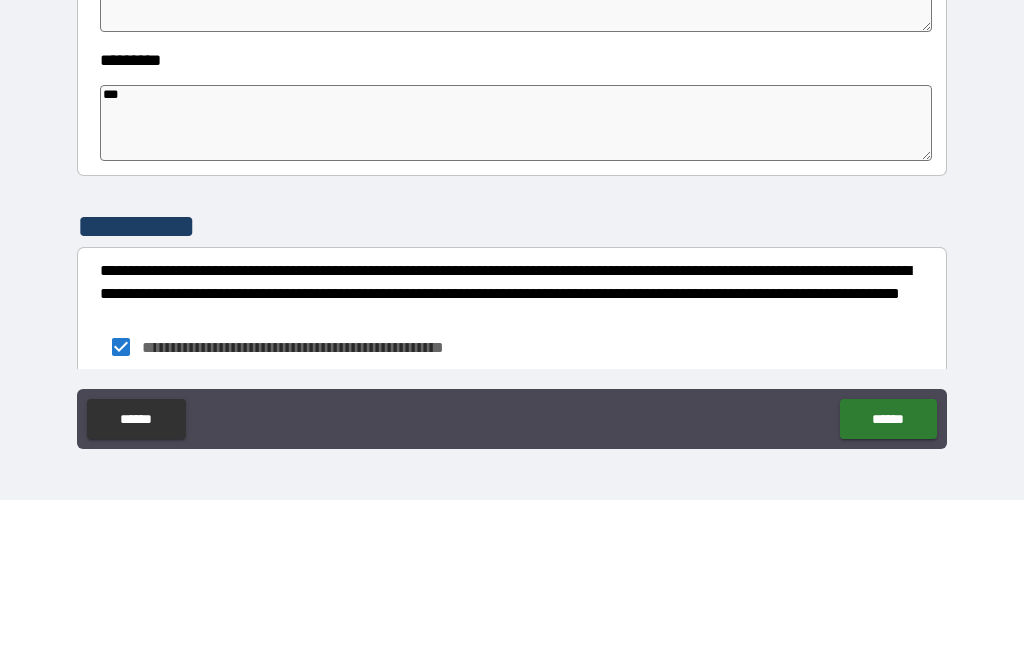click on "[FIRST] [LAST] [STREET] [CITY], [STATE] [ZIP] [COUNTRY] [PHONE] [EMAIL] [SSN] [DLN] [CC] [DOB]" at bounding box center (512, 295) 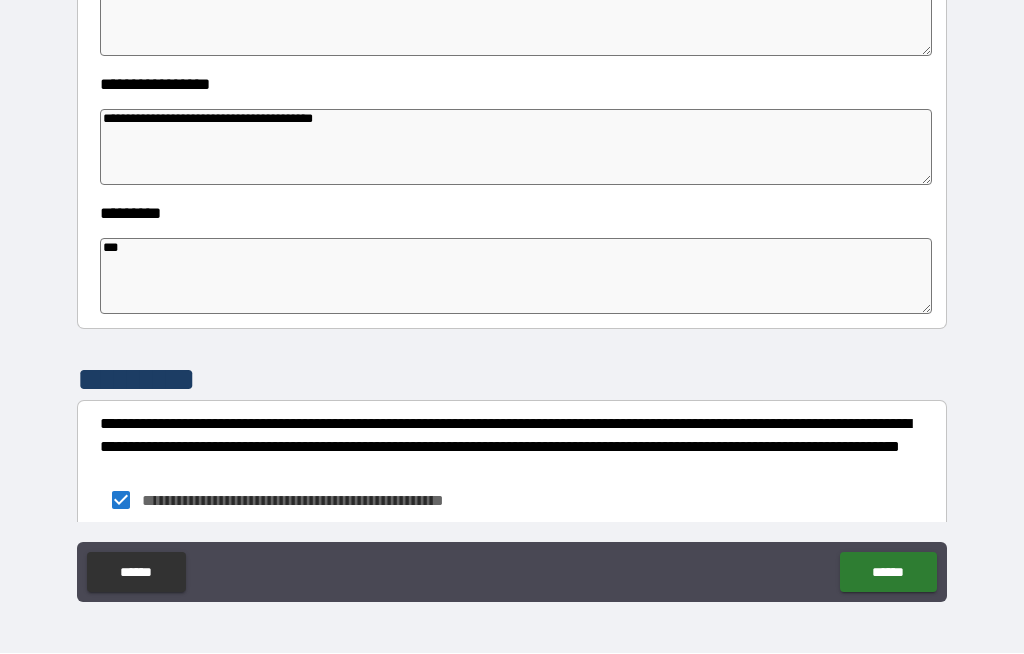 scroll, scrollTop: 555, scrollLeft: 0, axis: vertical 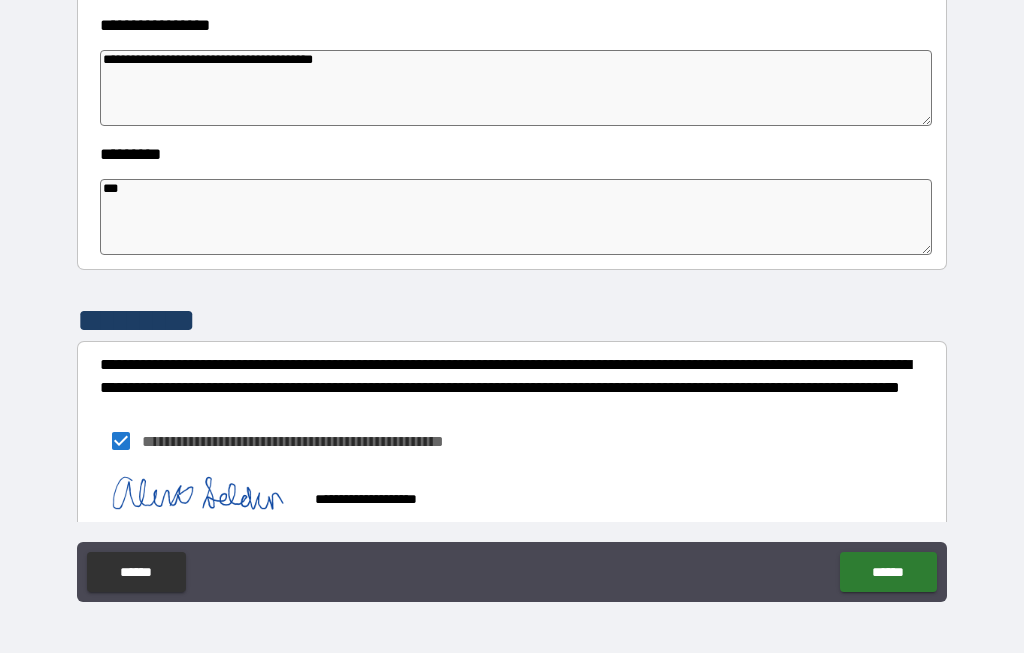 click on "******" at bounding box center [888, 573] 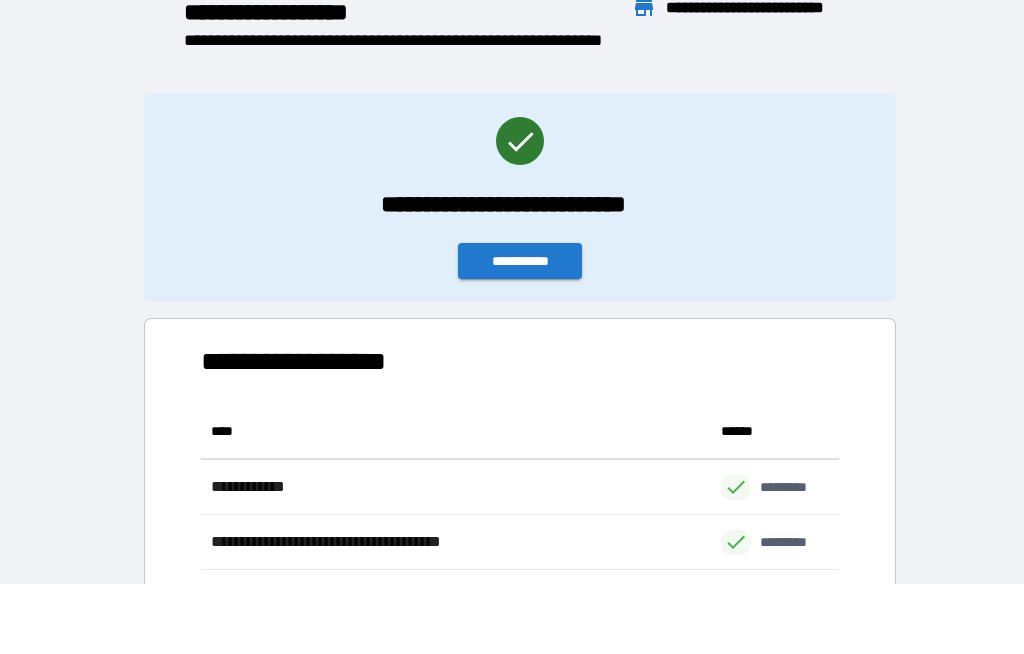 scroll, scrollTop: 386, scrollLeft: 638, axis: both 